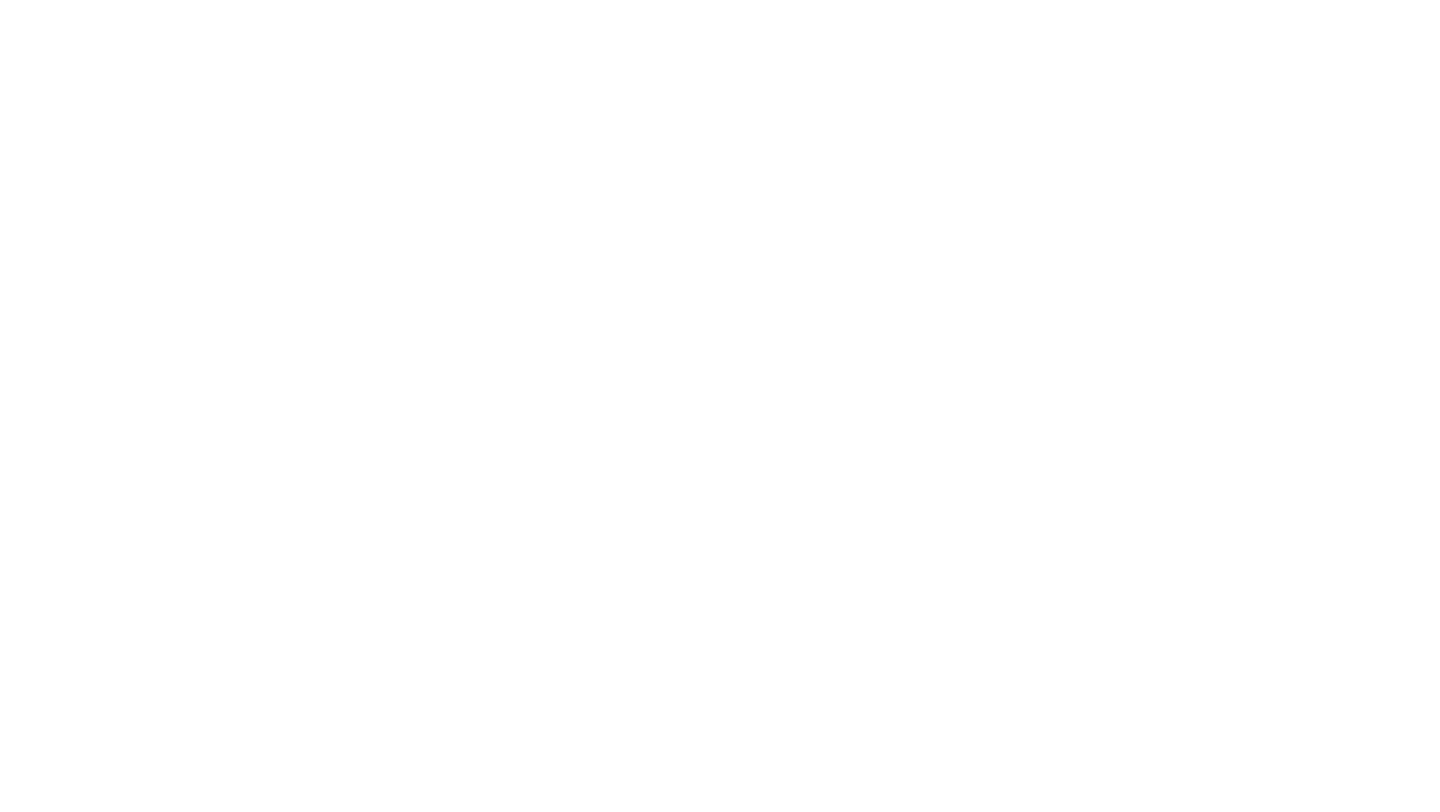 scroll, scrollTop: 0, scrollLeft: 0, axis: both 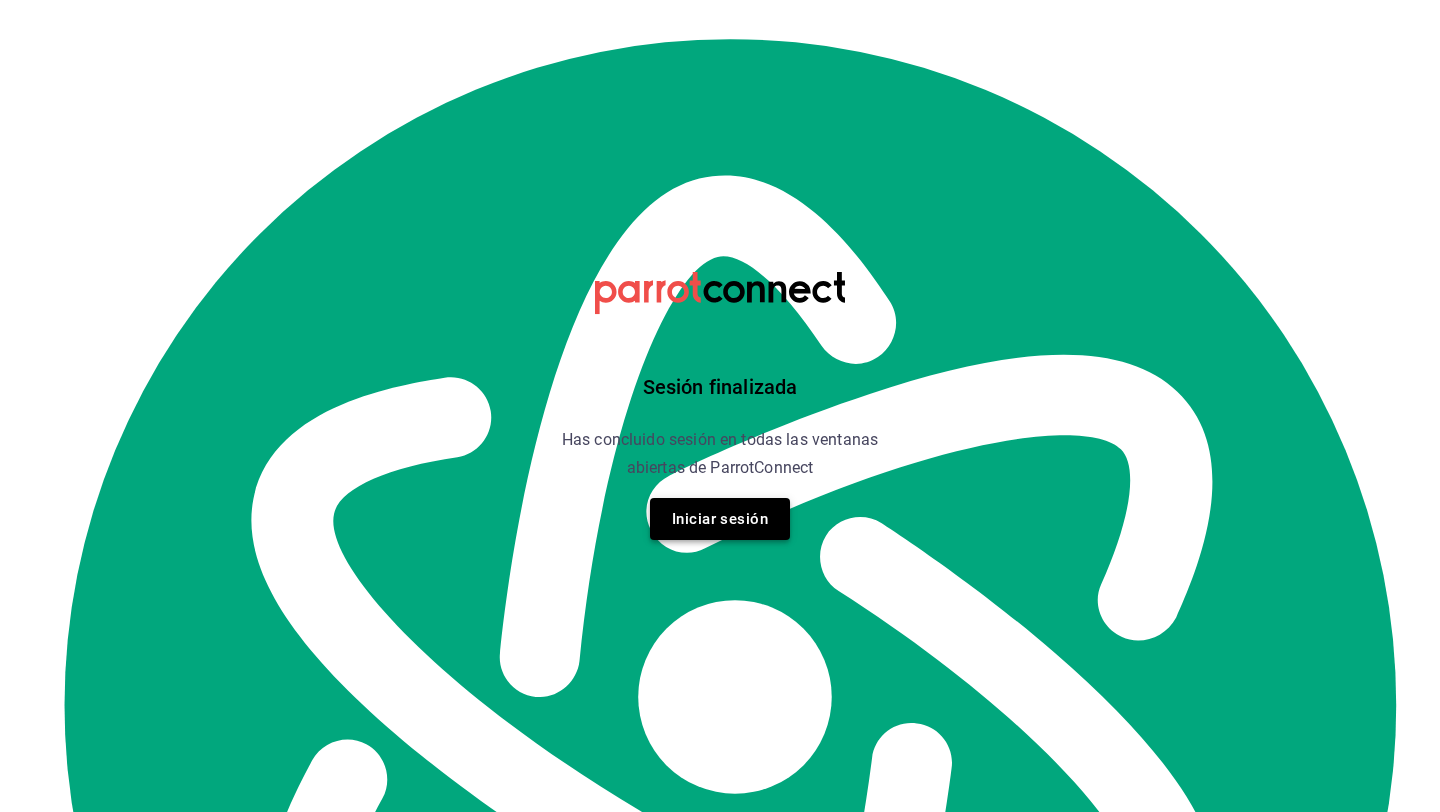 click on "Iniciar sesión" at bounding box center [720, 519] 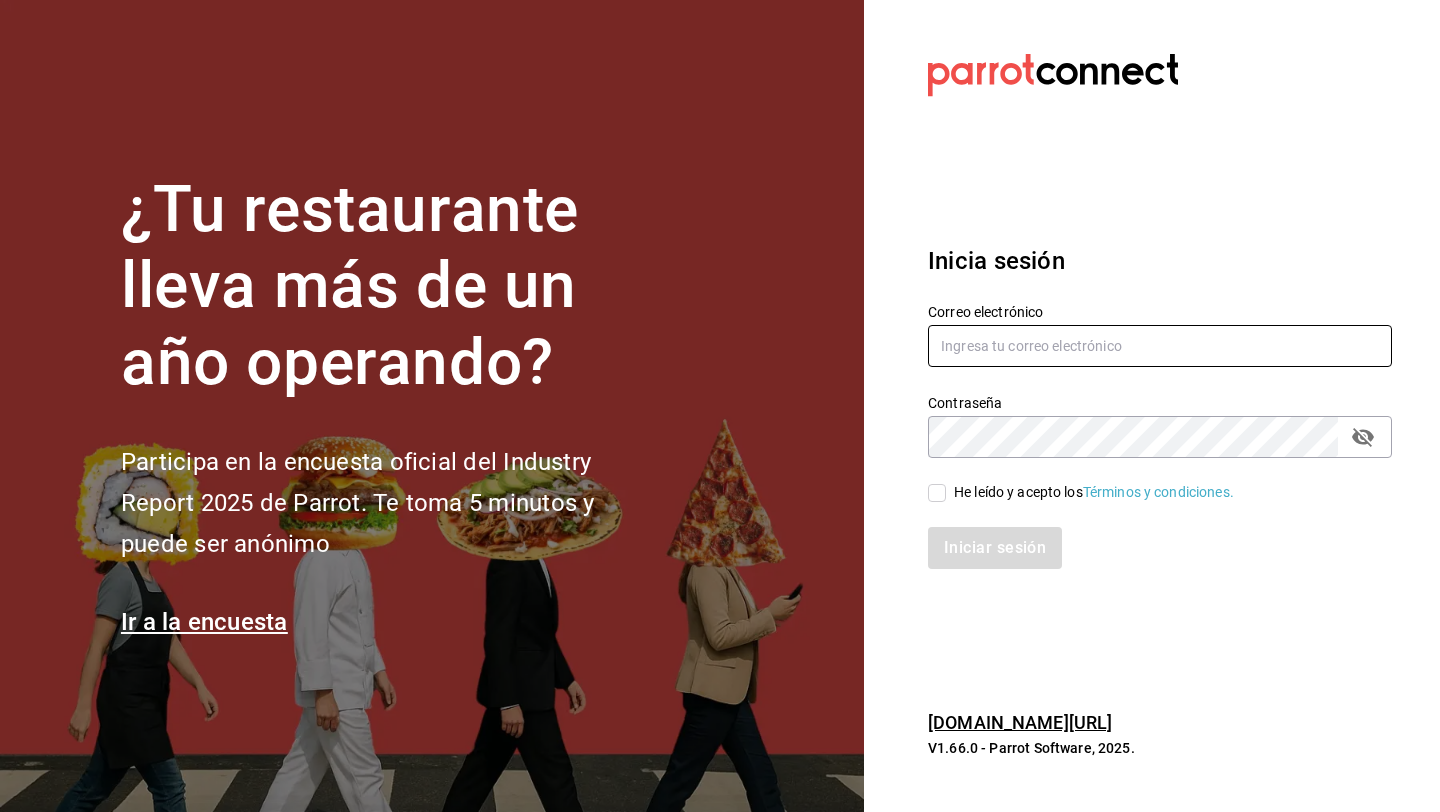 type on "[EMAIL_ADDRESS][DOMAIN_NAME]" 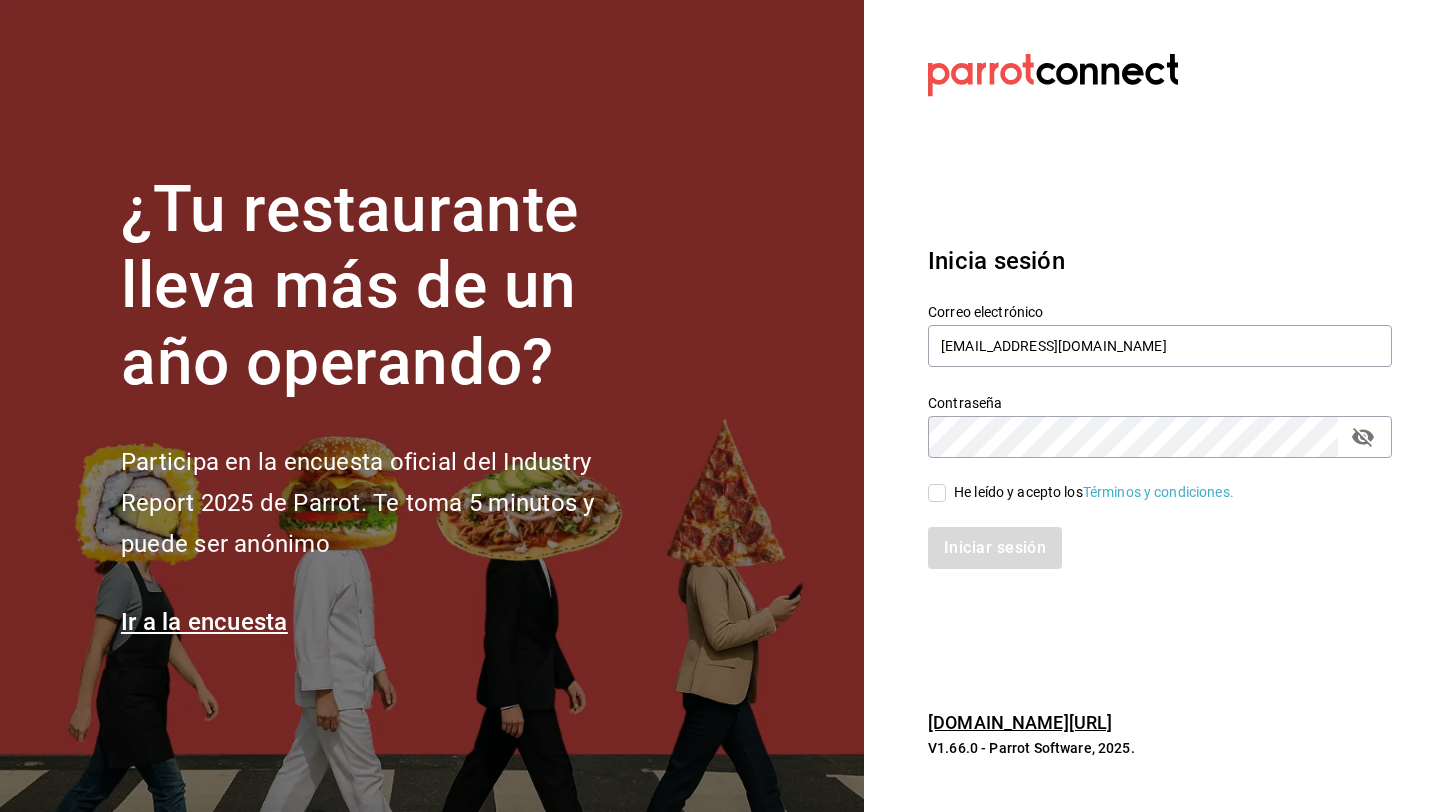 click on "He leído y acepto los  Términos y condiciones." at bounding box center [937, 493] 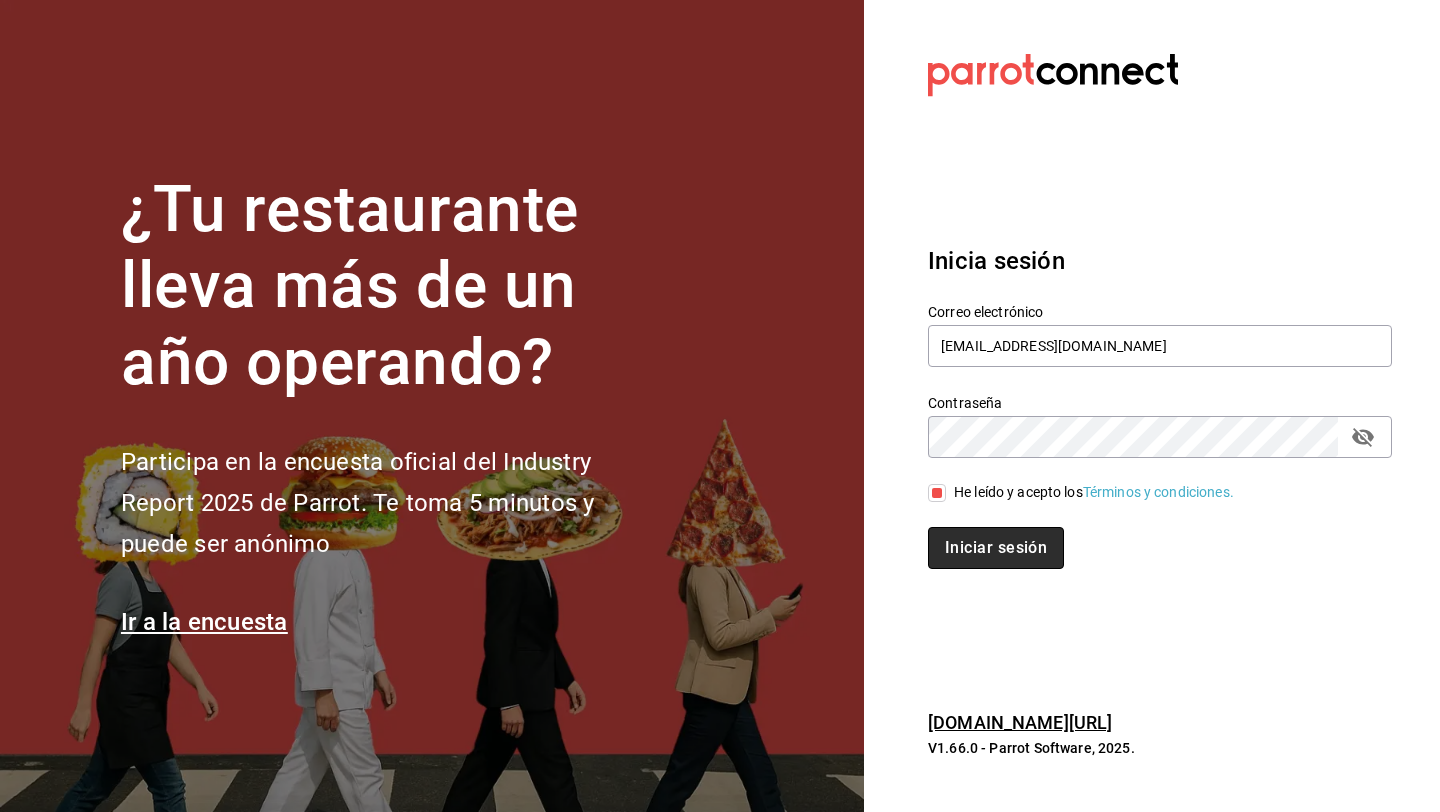 click on "Iniciar sesión" at bounding box center (996, 548) 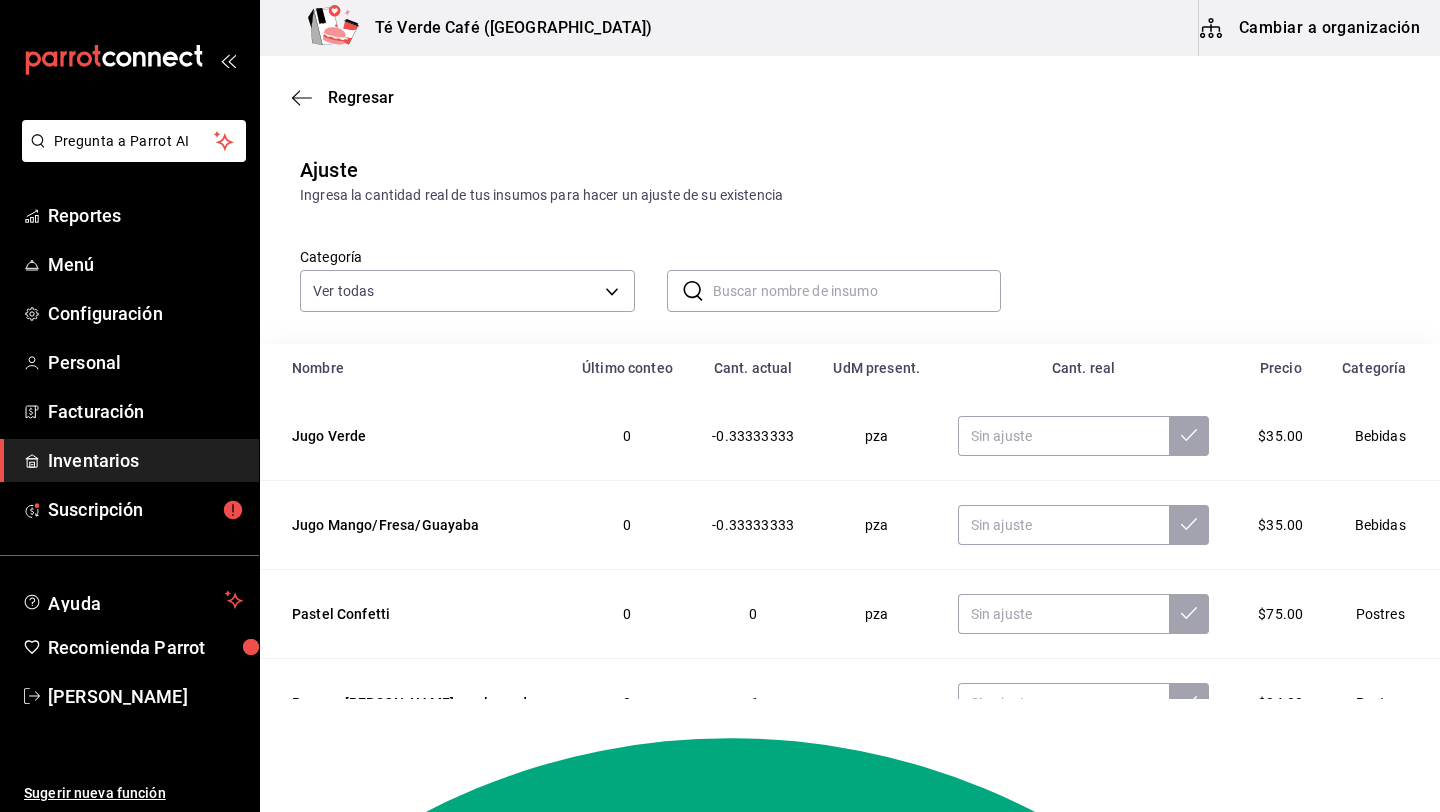 scroll, scrollTop: 0, scrollLeft: 0, axis: both 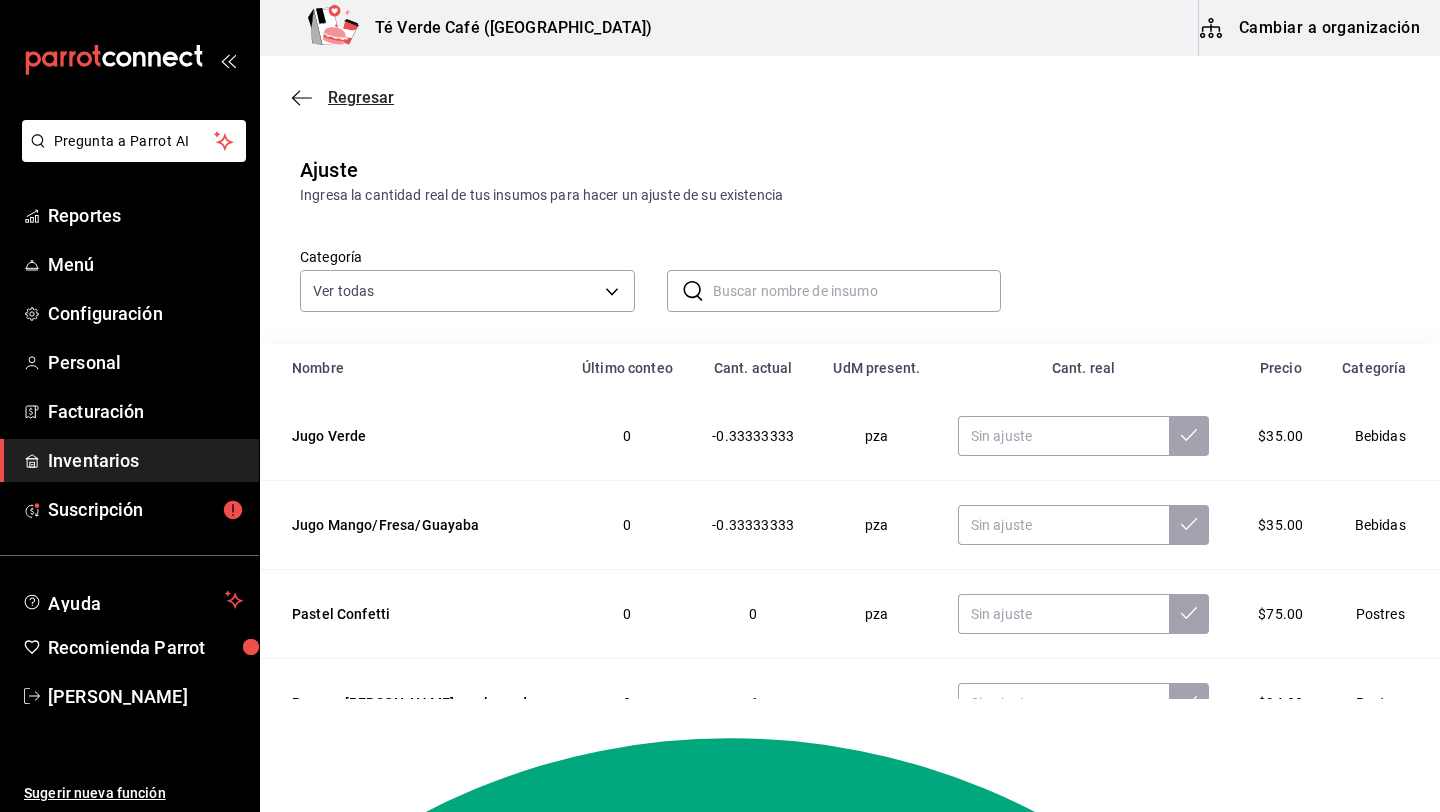 click 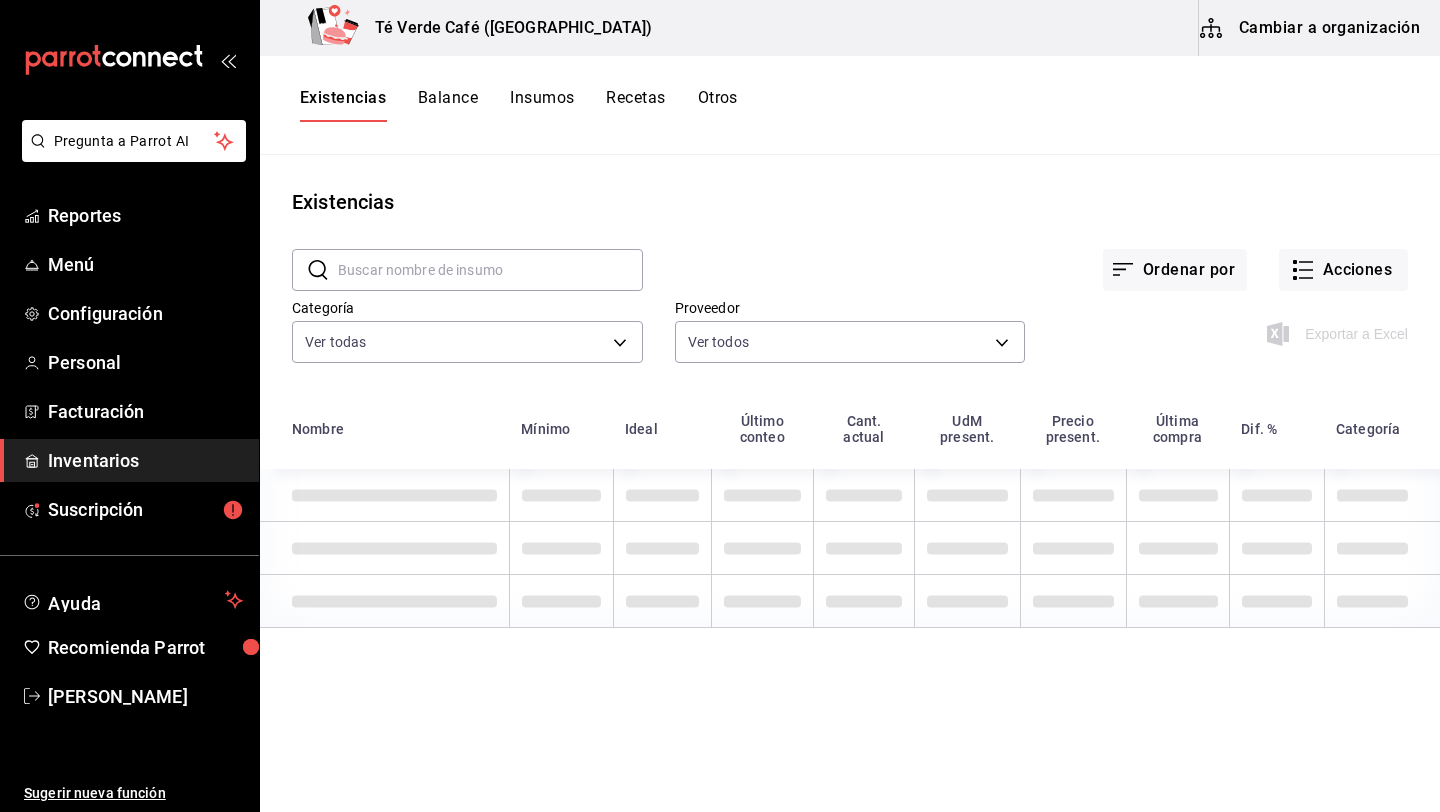 click on "Insumos" at bounding box center (542, 105) 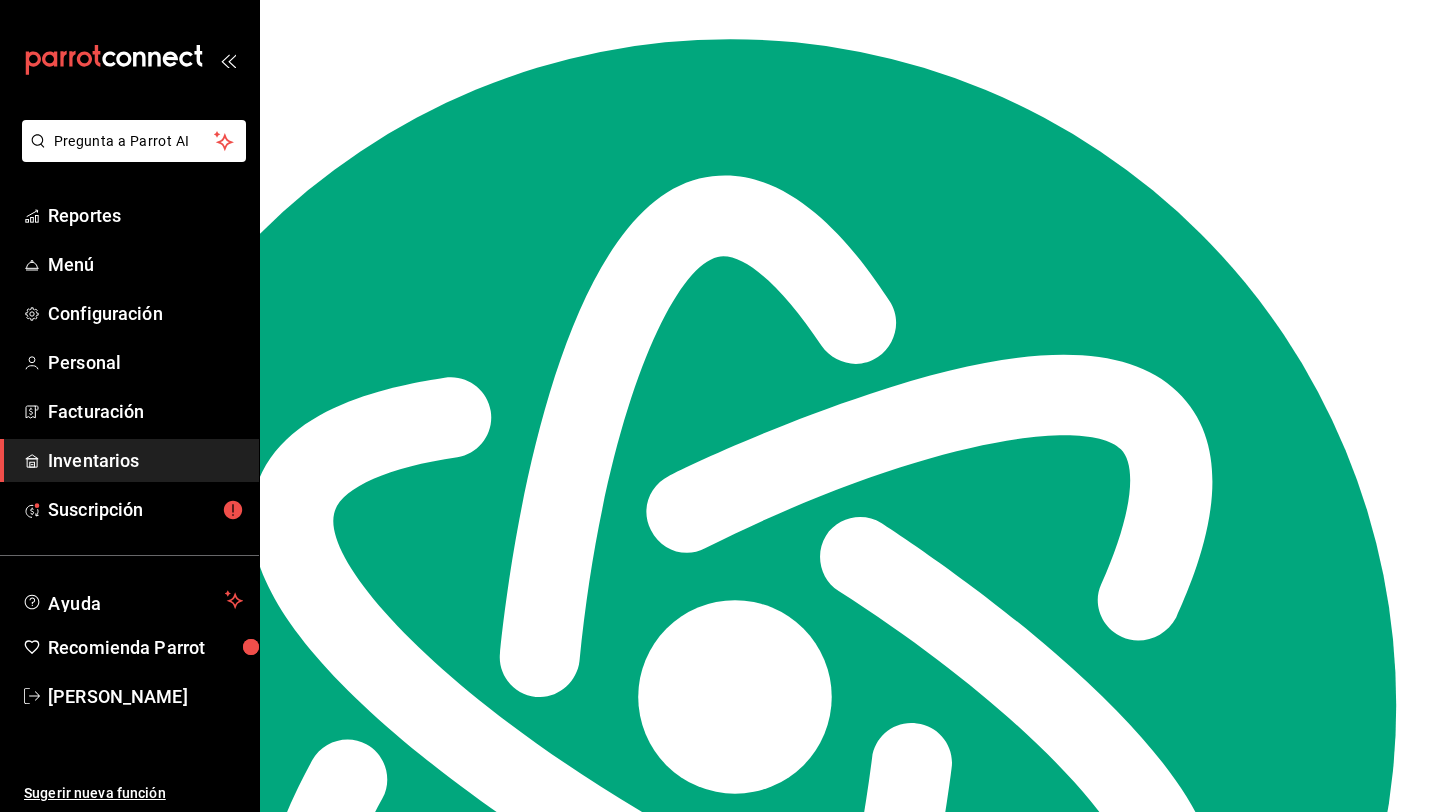 click on "Pregunta a Parrot AI Reportes   Menú   Configuración   Personal   Facturación   Inventarios   Suscripción   Ayuda Recomienda Parrot   [PERSON_NAME]   Sugerir nueva función   Té Verde Café ([GEOGRAPHIC_DATA]) Cambiar a organización Existencias Balance Insumos Recetas Otros Existencias ​ ​ Ordenar por Acciones Categoría Ver todas 162c3b5a-05ee-40a0-bf79-f86174f4b51c,009ec724-9d52-49cd-bc9f-a29681722a6c,a9dab7d0-ec65-4387-8df4-c32f249623ea,d3cc776b-c8a8-4a7b-b799-16e708a8cd77 Proveedor Ver todos Exportar a Excel Nombre Mínimo Ideal Último conteo Cant. actual [GEOGRAPHIC_DATA] present. Precio present. Última compra Dif. % Categoría Jugo Verde Supermercado 1 3 0 -0.33333333 pza $35 0% Bebidas Jugo Mango/Fresa/Guayaba Supermercado 1 3 0 -0.33333333 pza $35 0% Bebidas Pastel Confetti Panera Signature 1 4 0 0 pza $75 $75 0% Postres Panque [PERSON_NAME] con lavanda Pan de Brujas 1 6 0 -1 pza $34 $34 0% Postres Pastel Triple Chocolate Alma Sur 1 4 0 0 pza $50 0% Postres Pastel [PERSON_NAME] Panera Signature 1 4 0 0 pza $75 0% Postres" at bounding box center (720, 30882) 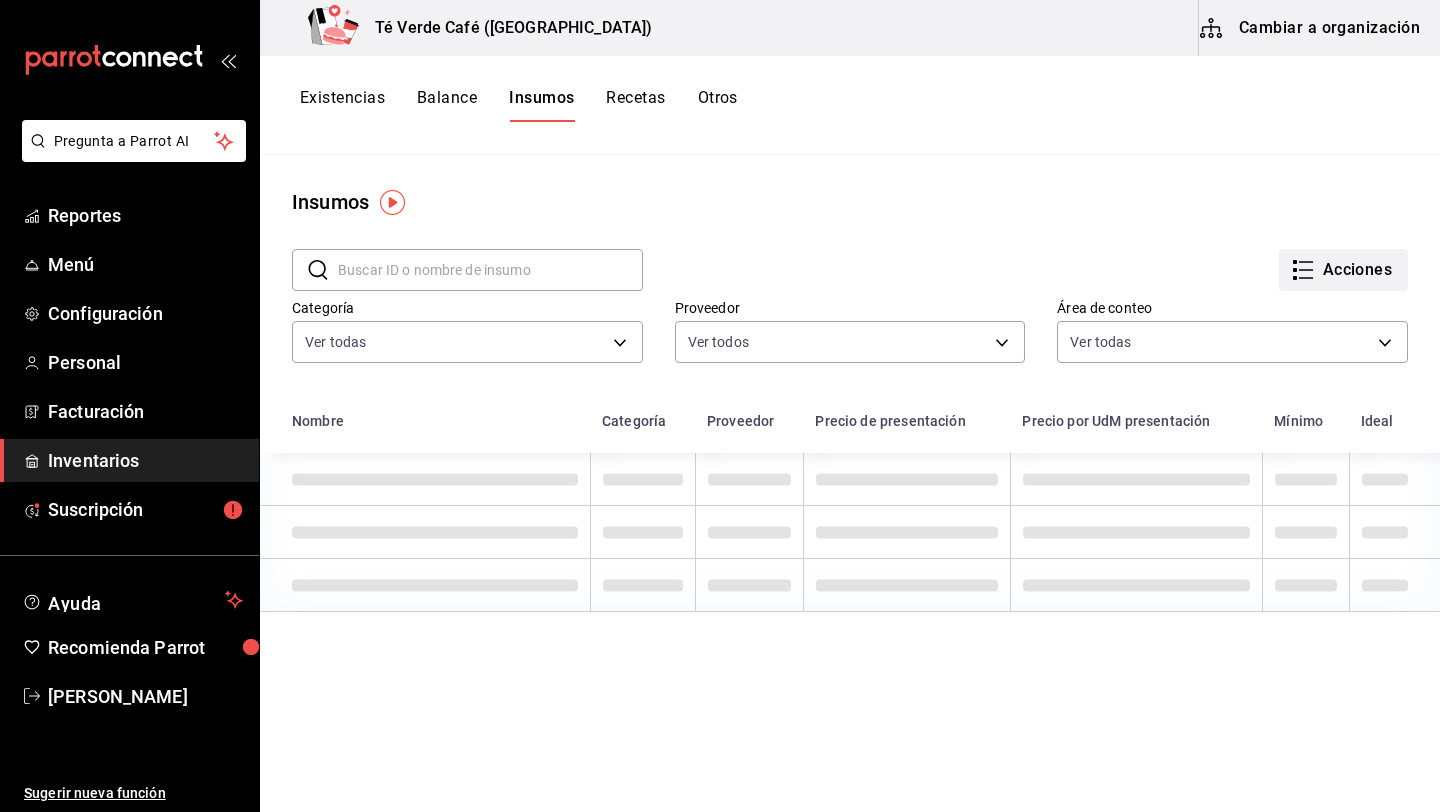 click on "Acciones" at bounding box center [1343, 270] 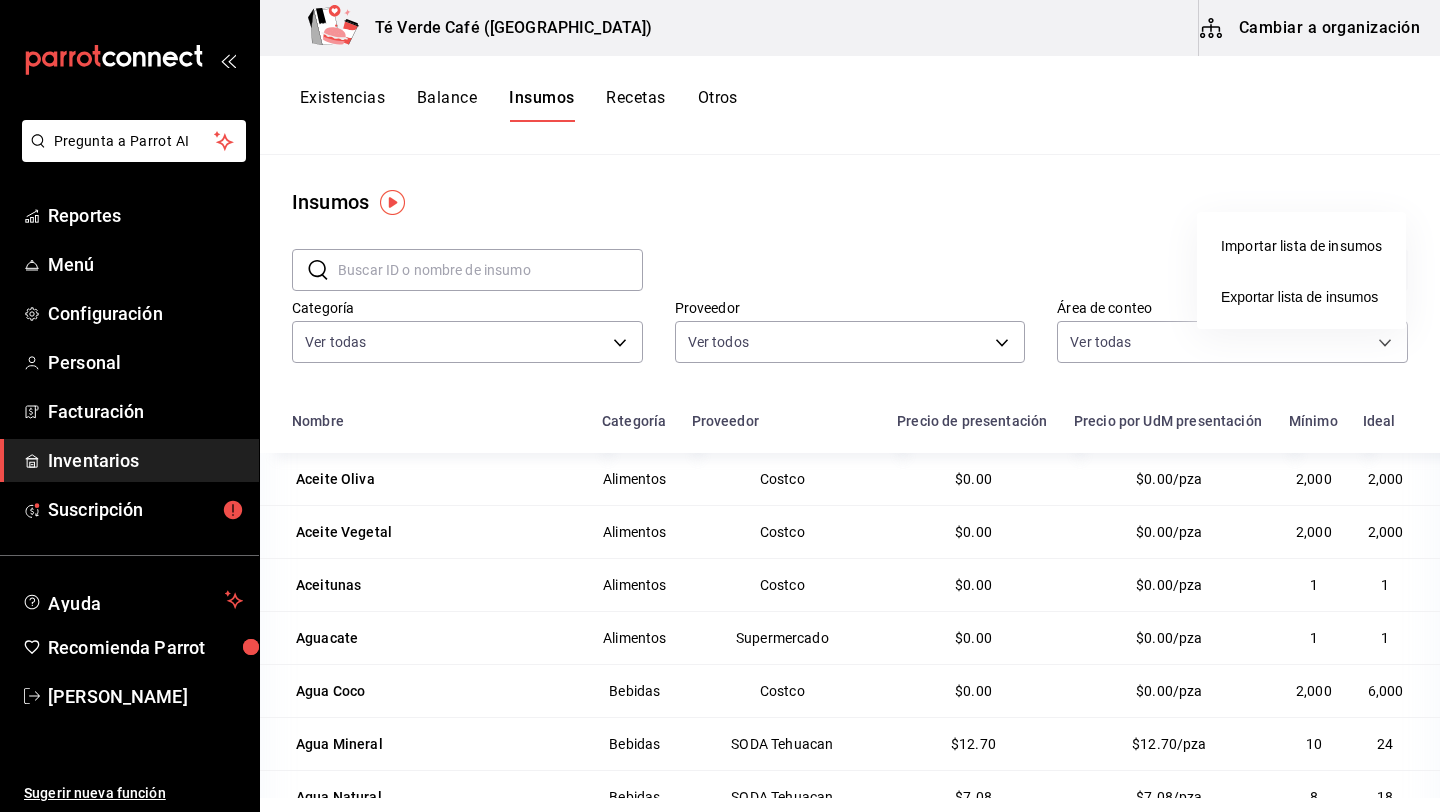 click at bounding box center [720, 406] 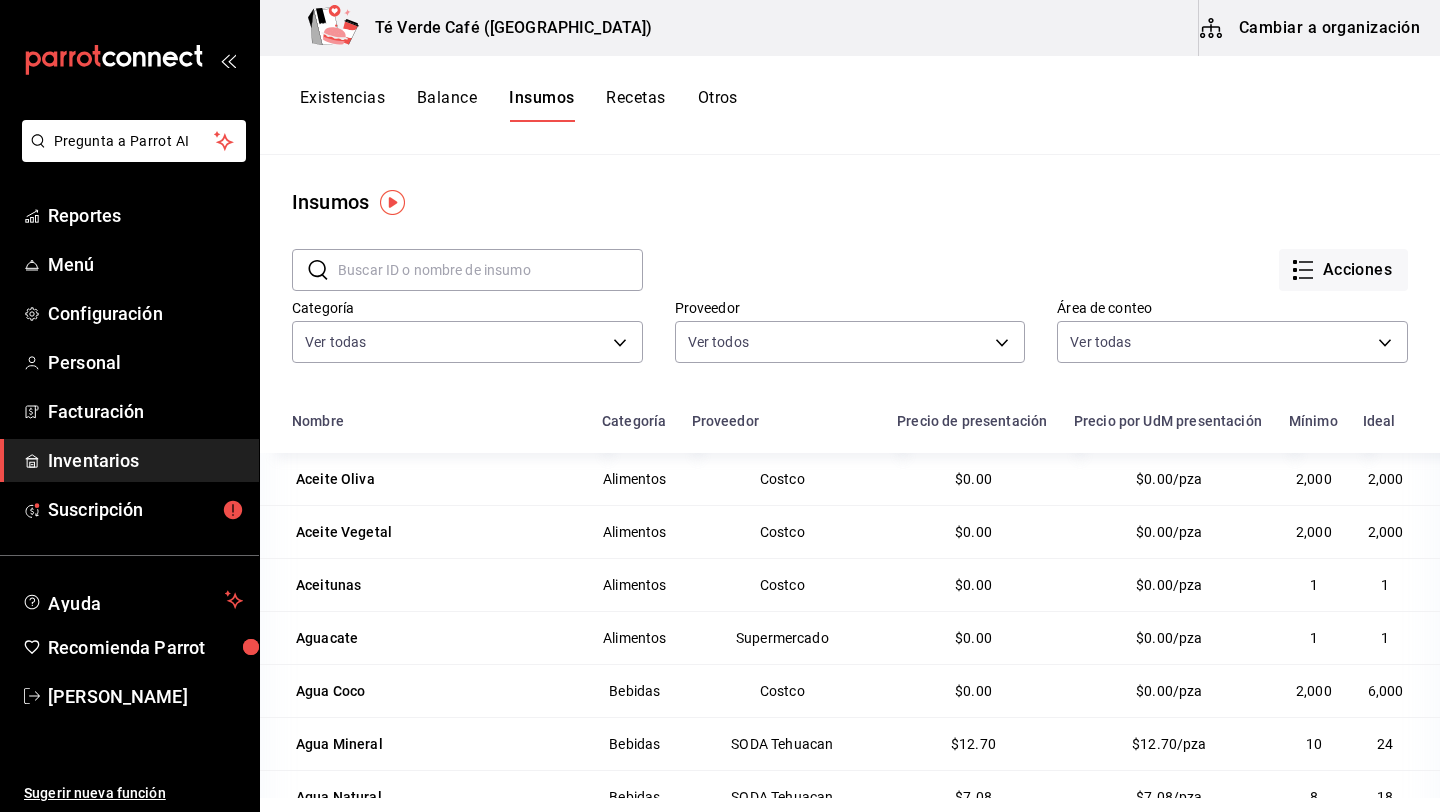 click on "Cambiar a organización" at bounding box center [1311, 28] 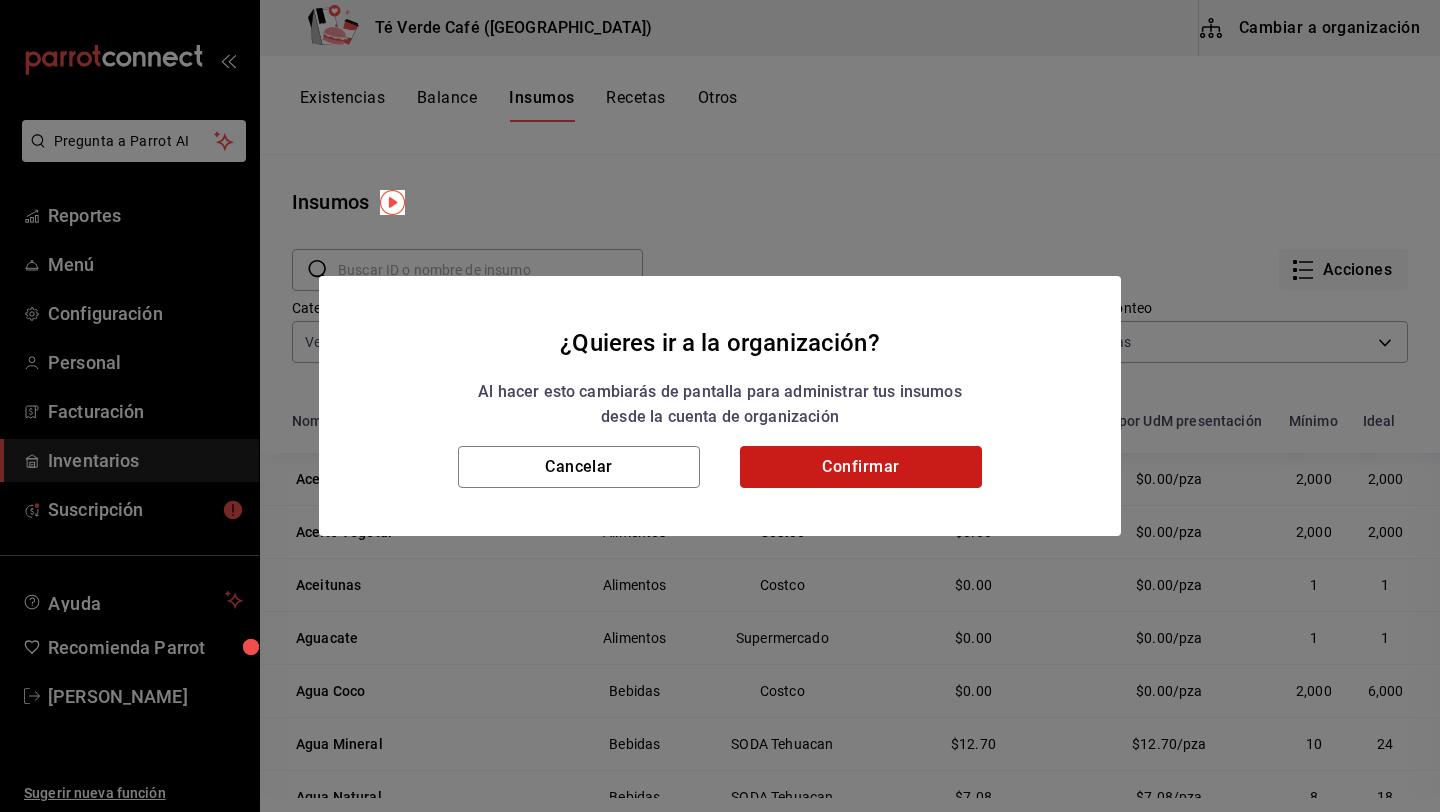 click on "Confirmar" at bounding box center (861, 467) 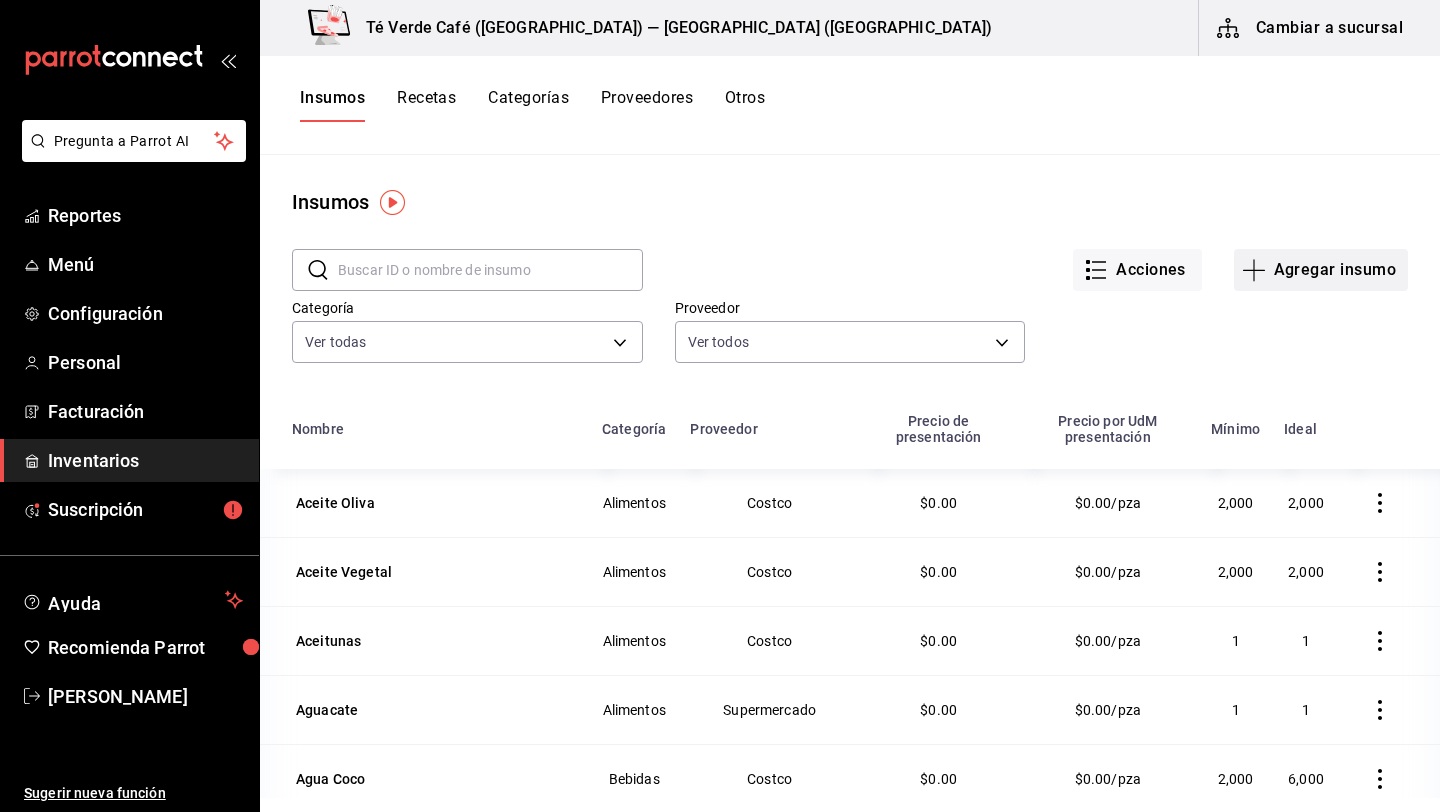 click on "Agregar insumo" at bounding box center [1321, 270] 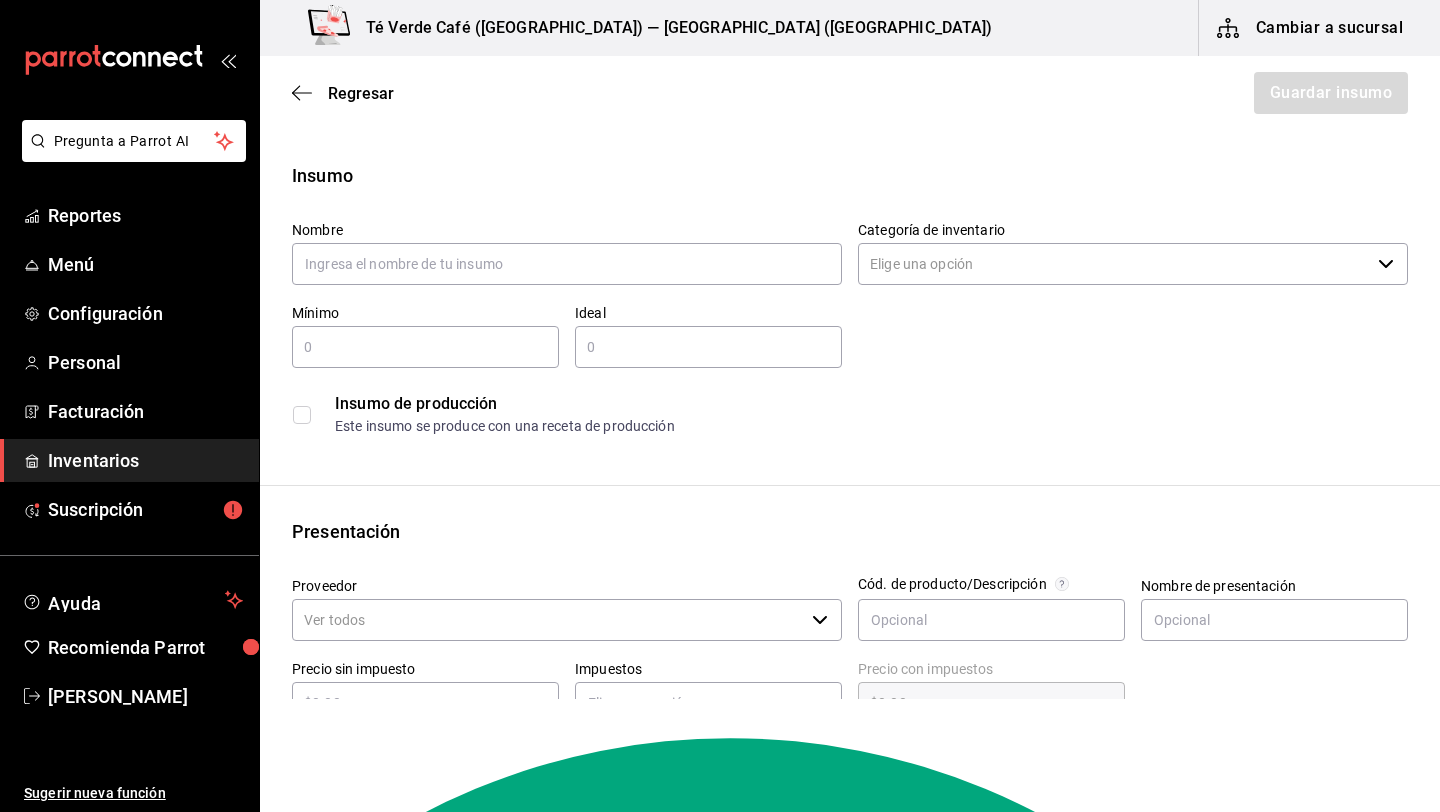 click at bounding box center (567, 264) 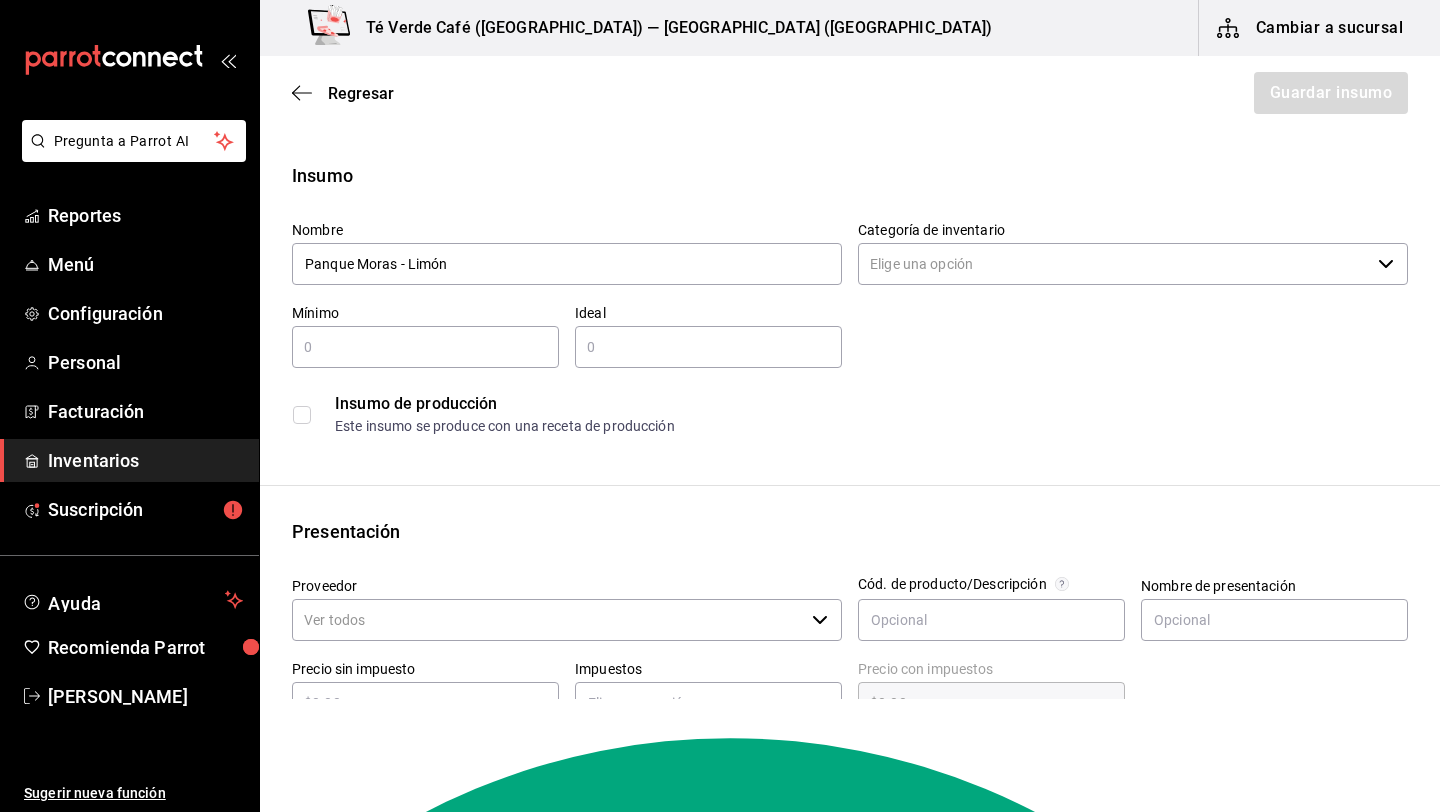 type on "Panque Moras - Limón" 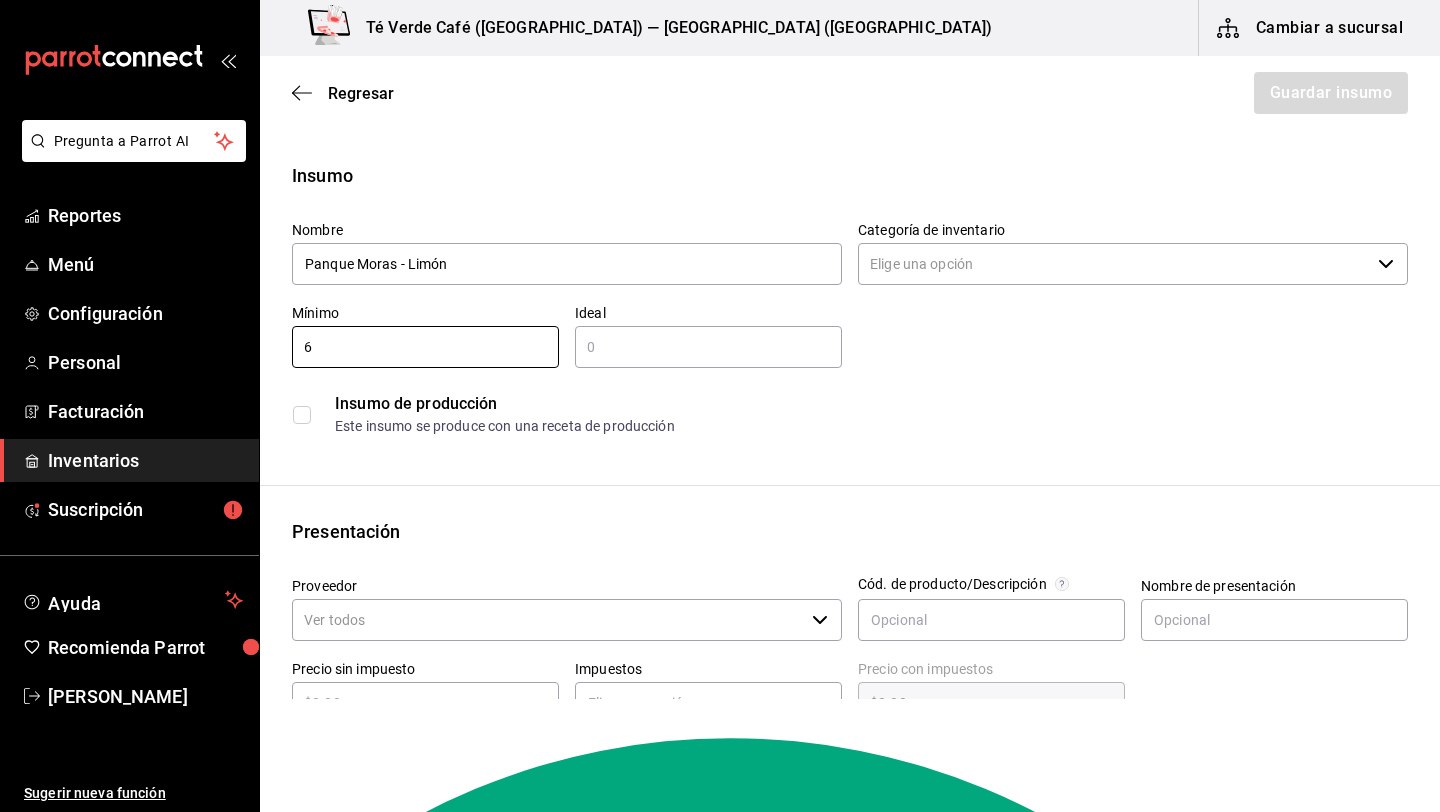 type on "6" 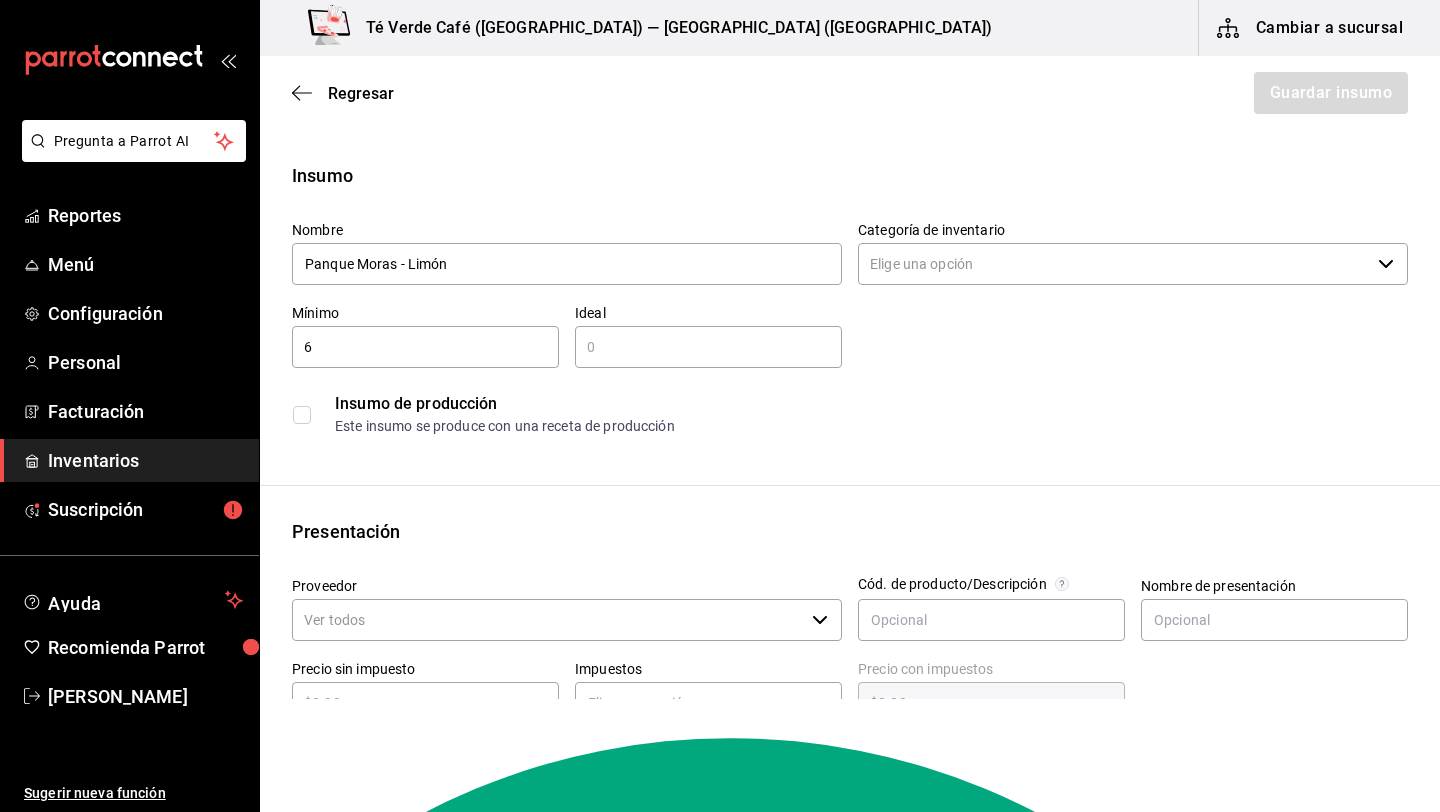 click at bounding box center (708, 347) 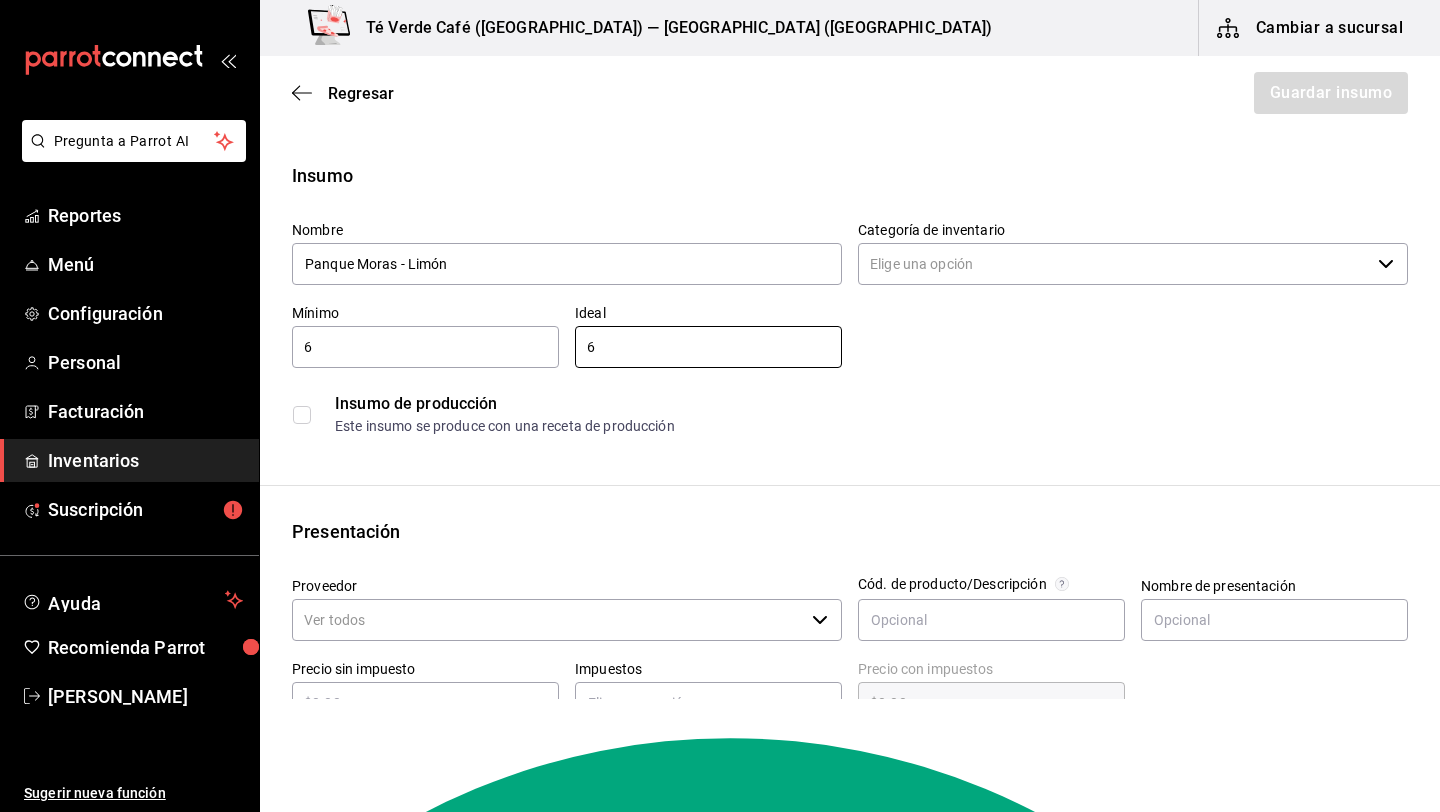 type on "6" 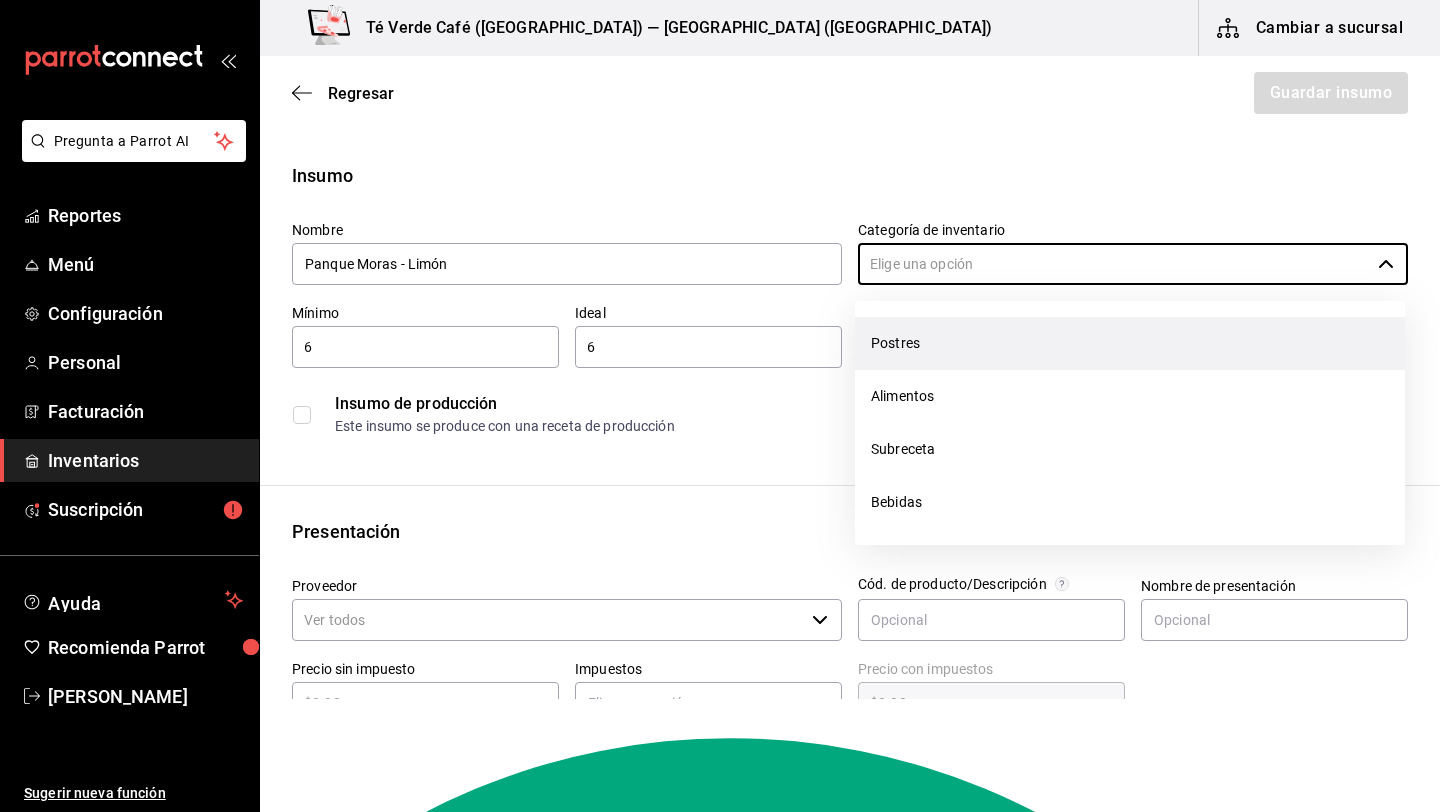 click on "Postres" at bounding box center [1130, 343] 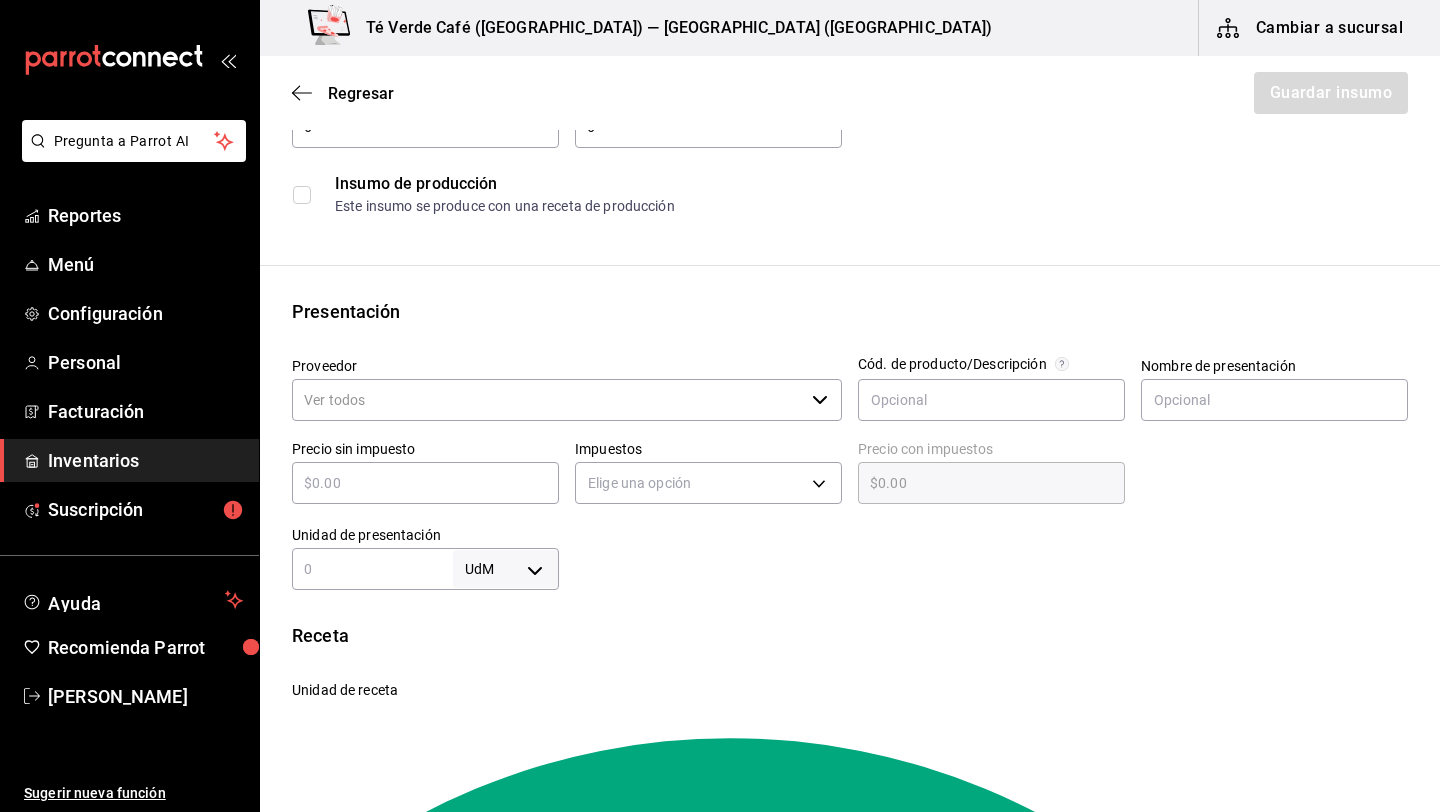 scroll, scrollTop: 276, scrollLeft: 0, axis: vertical 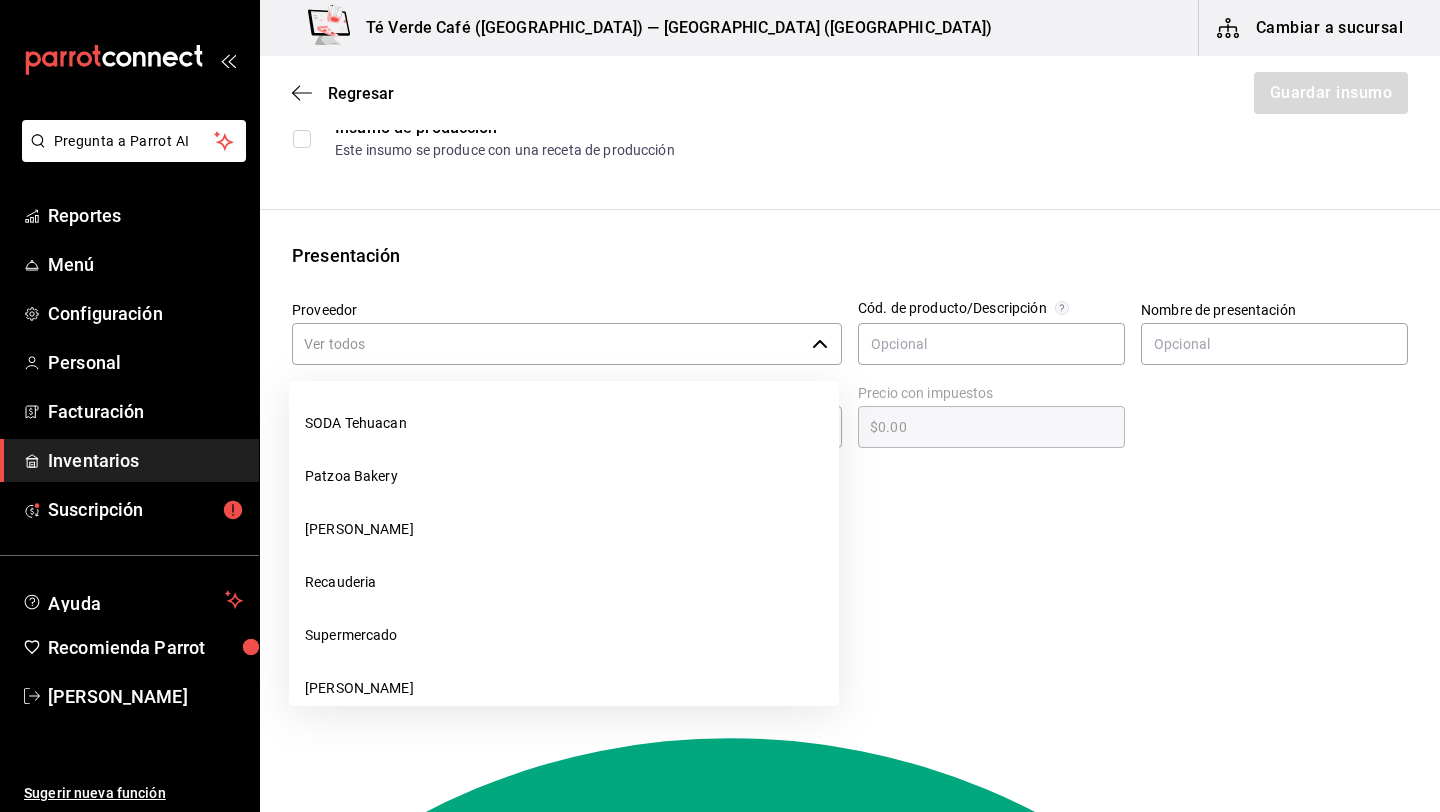 click on "Proveedor" at bounding box center [548, 344] 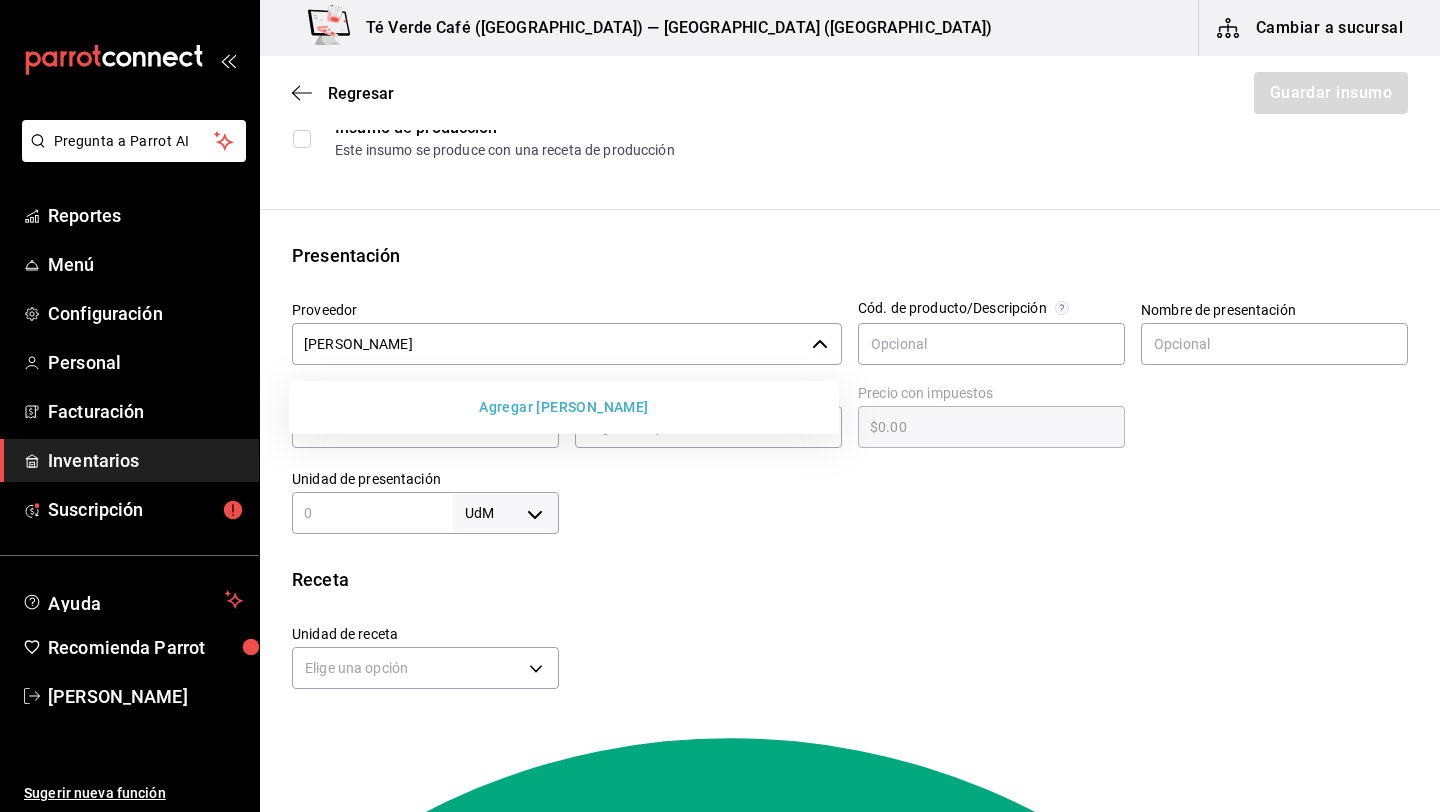 click on "[PERSON_NAME]" at bounding box center [548, 344] 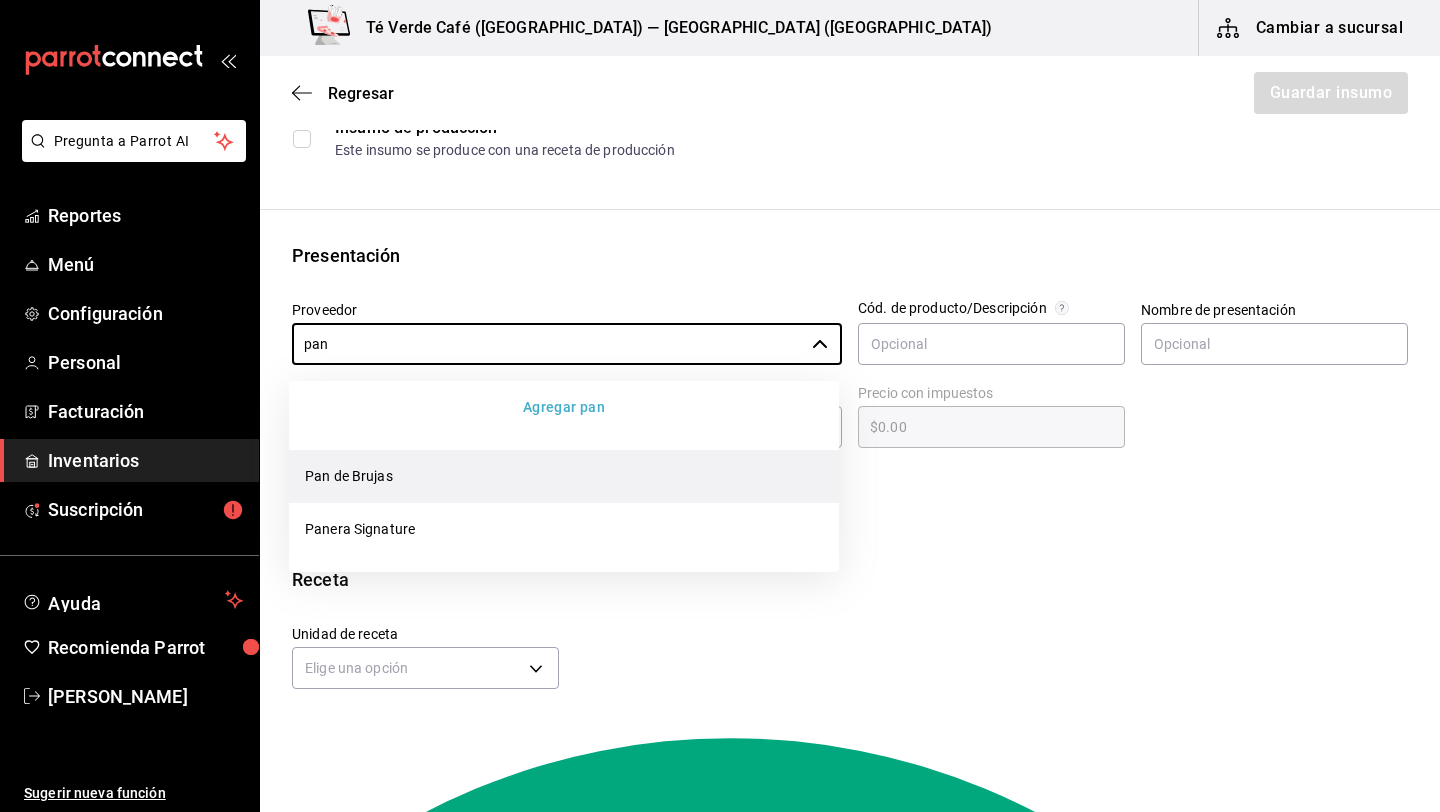 click on "Pan de Brujas" at bounding box center (564, 476) 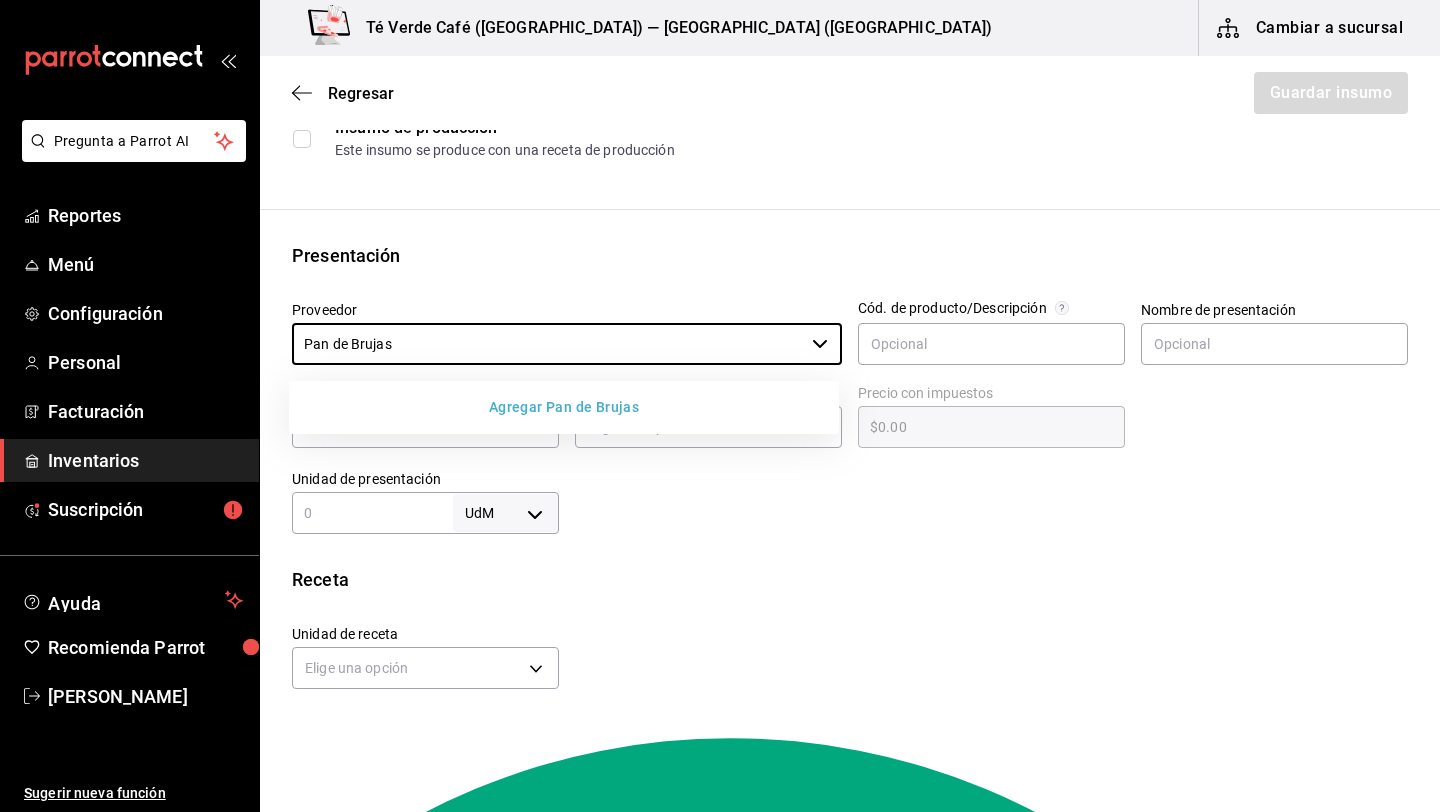 type on "Pan de Brujas" 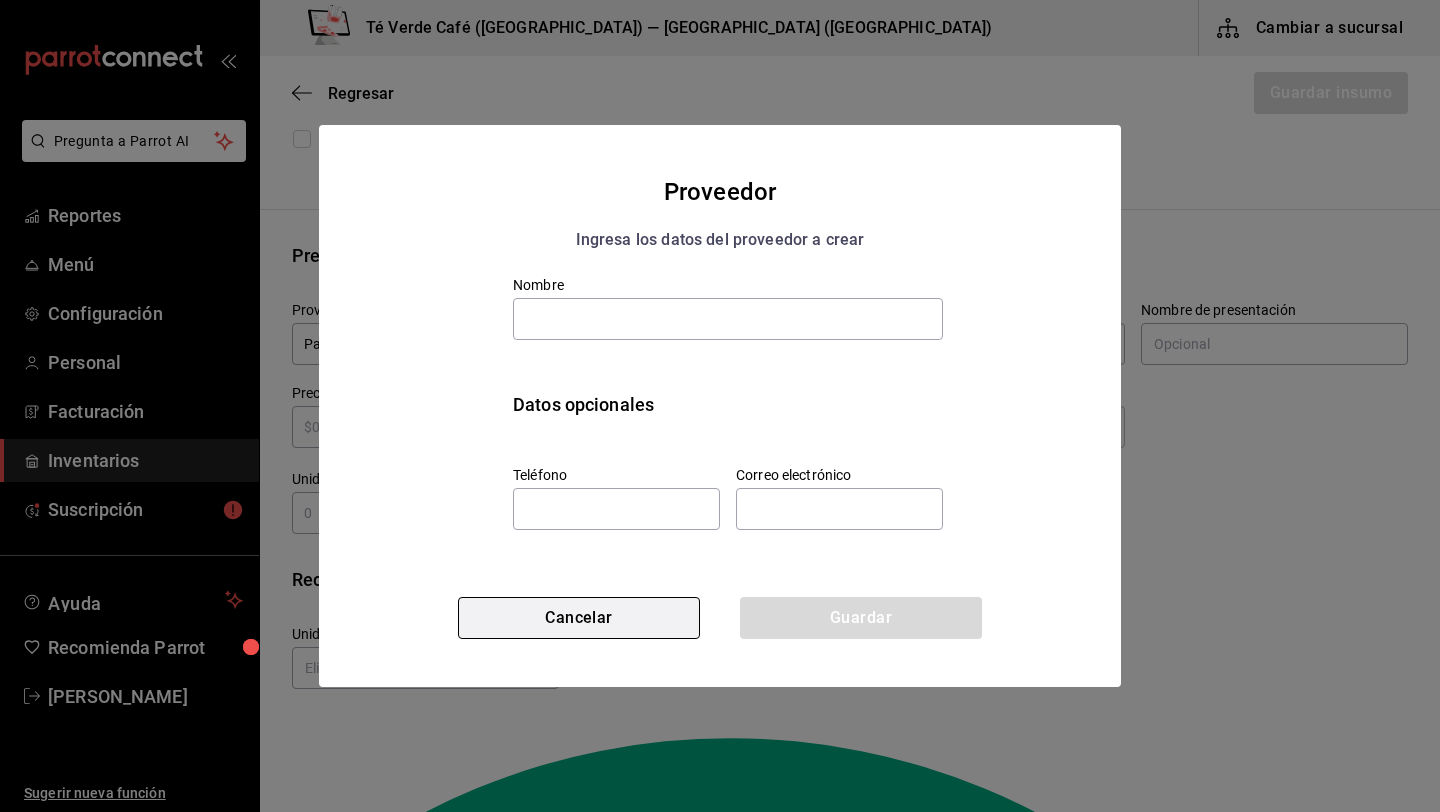 click on "Cancelar" at bounding box center [579, 618] 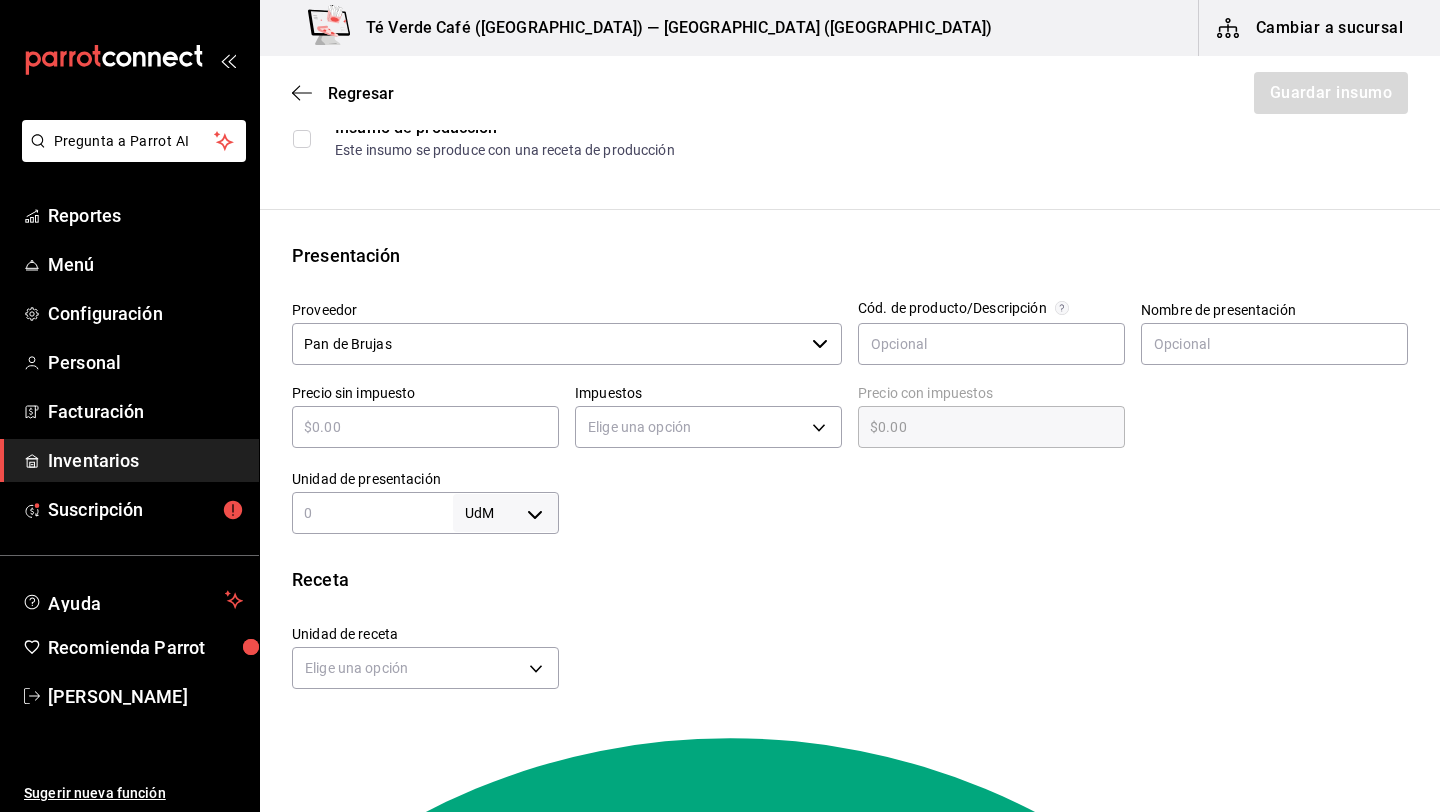 click at bounding box center (425, 427) 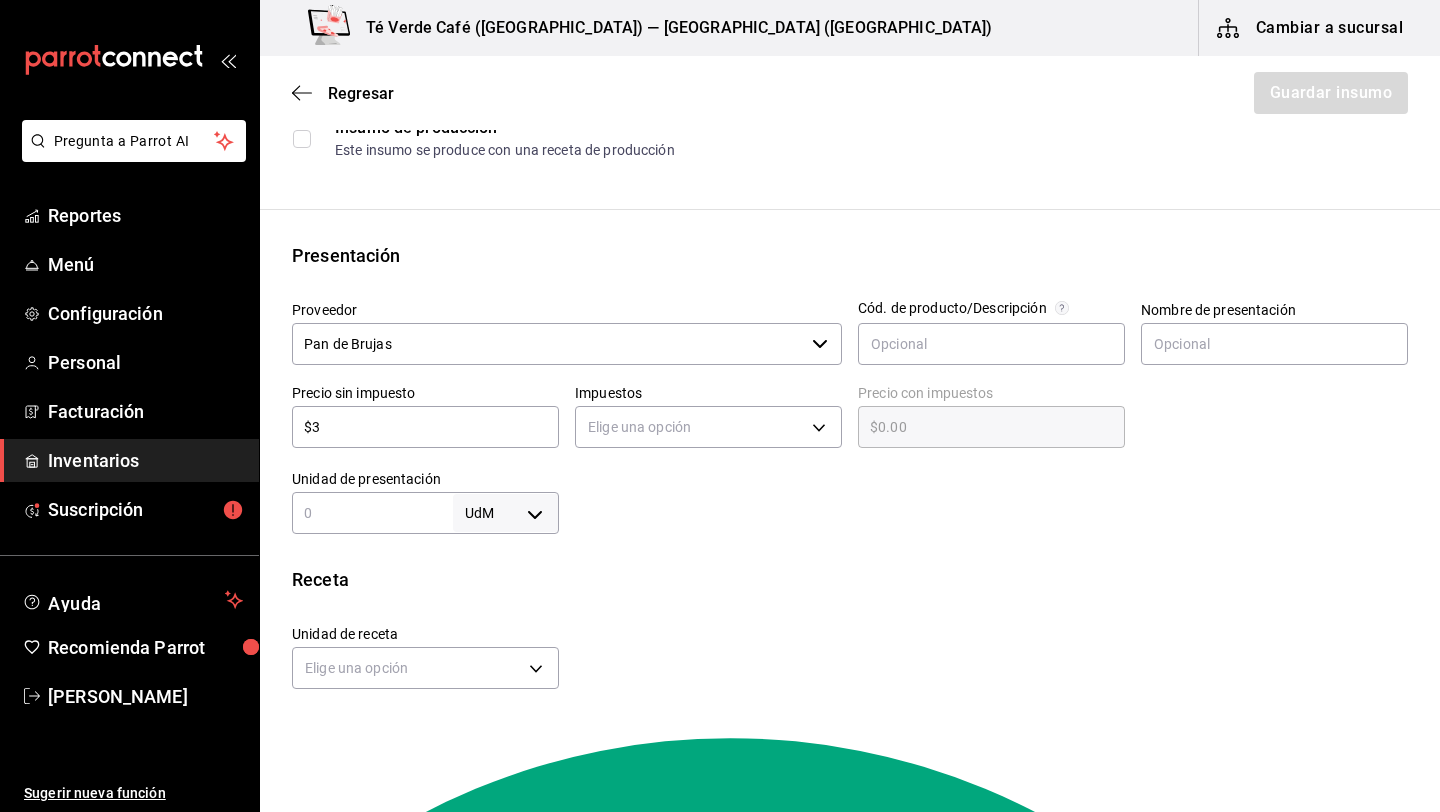 type on "$3.00" 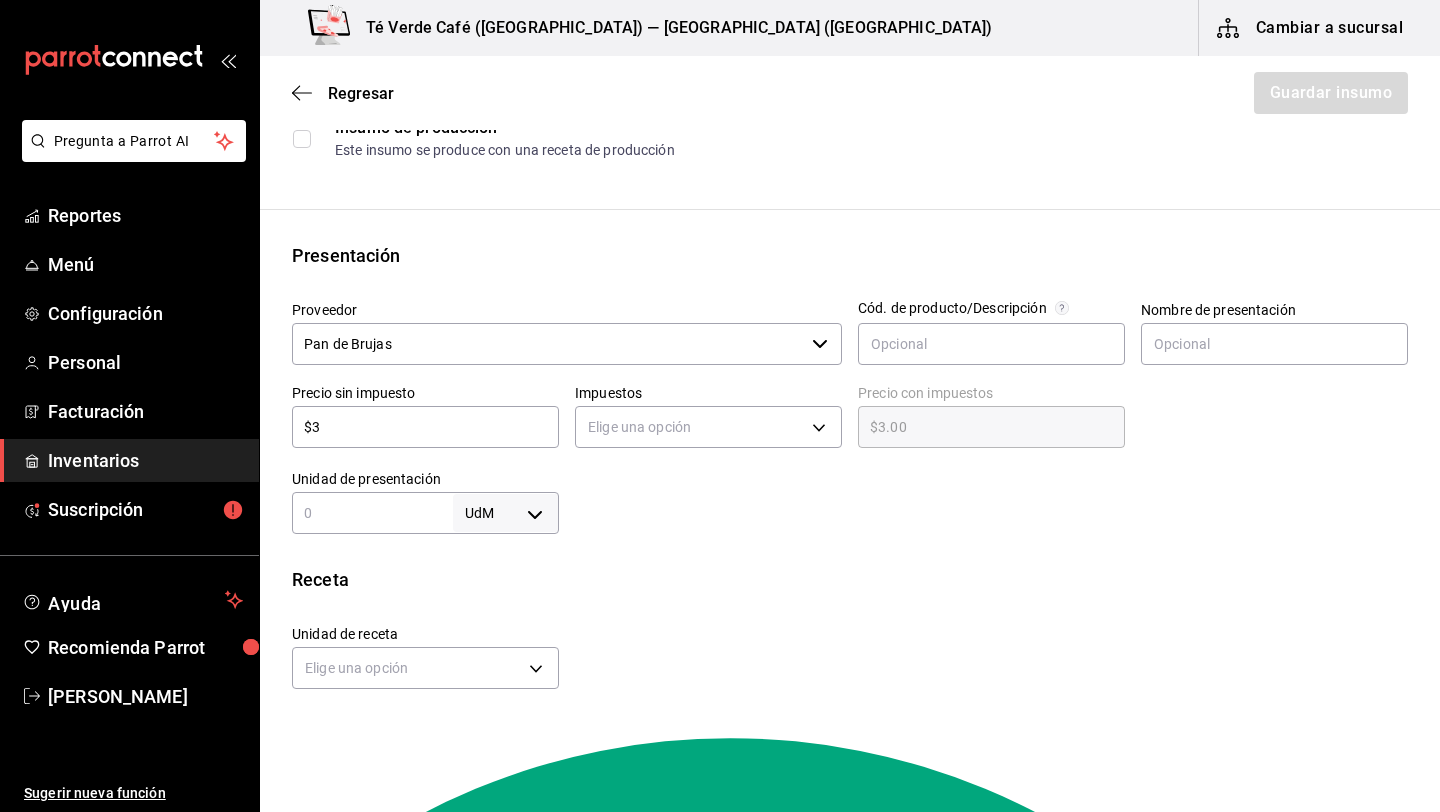 type on "$37" 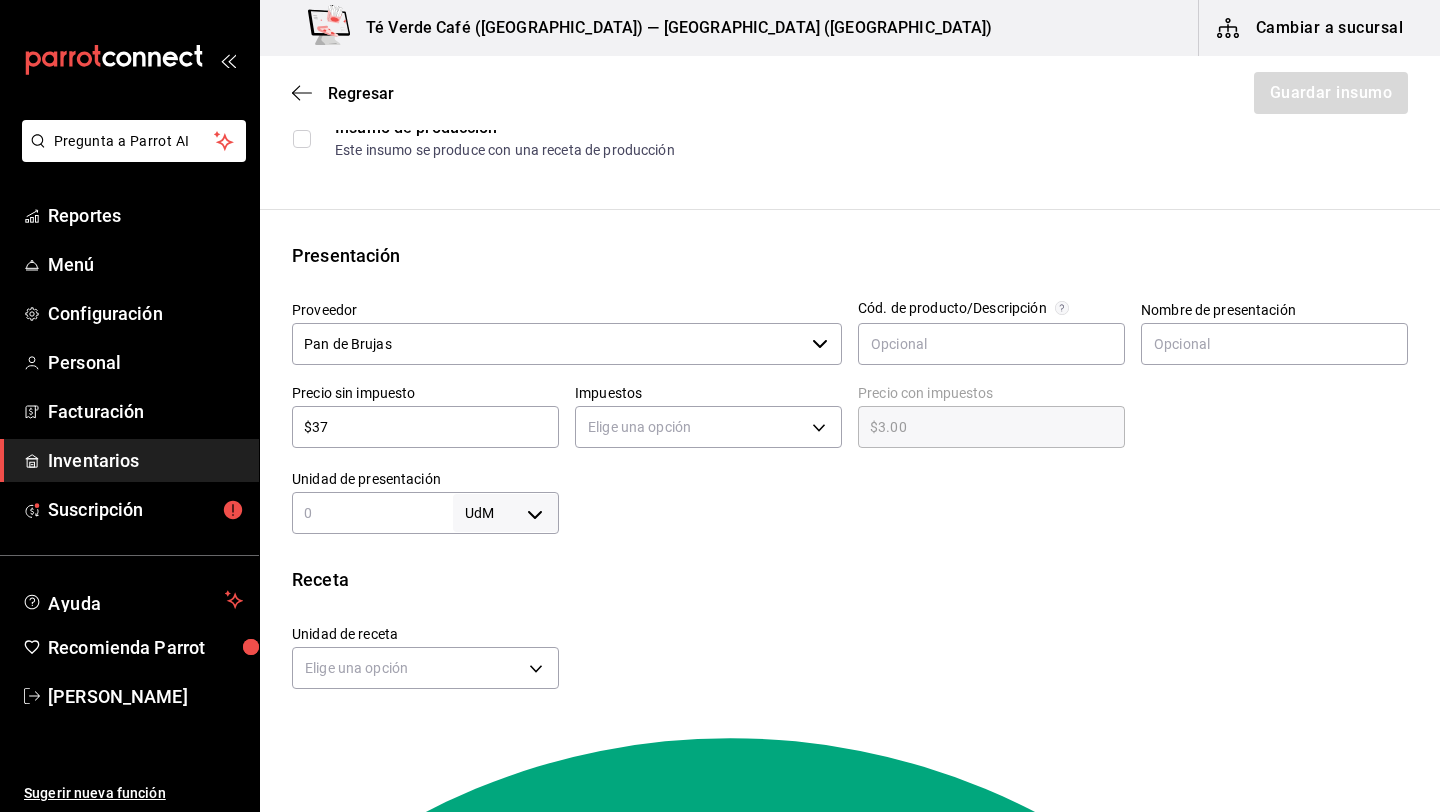 type on "$37.00" 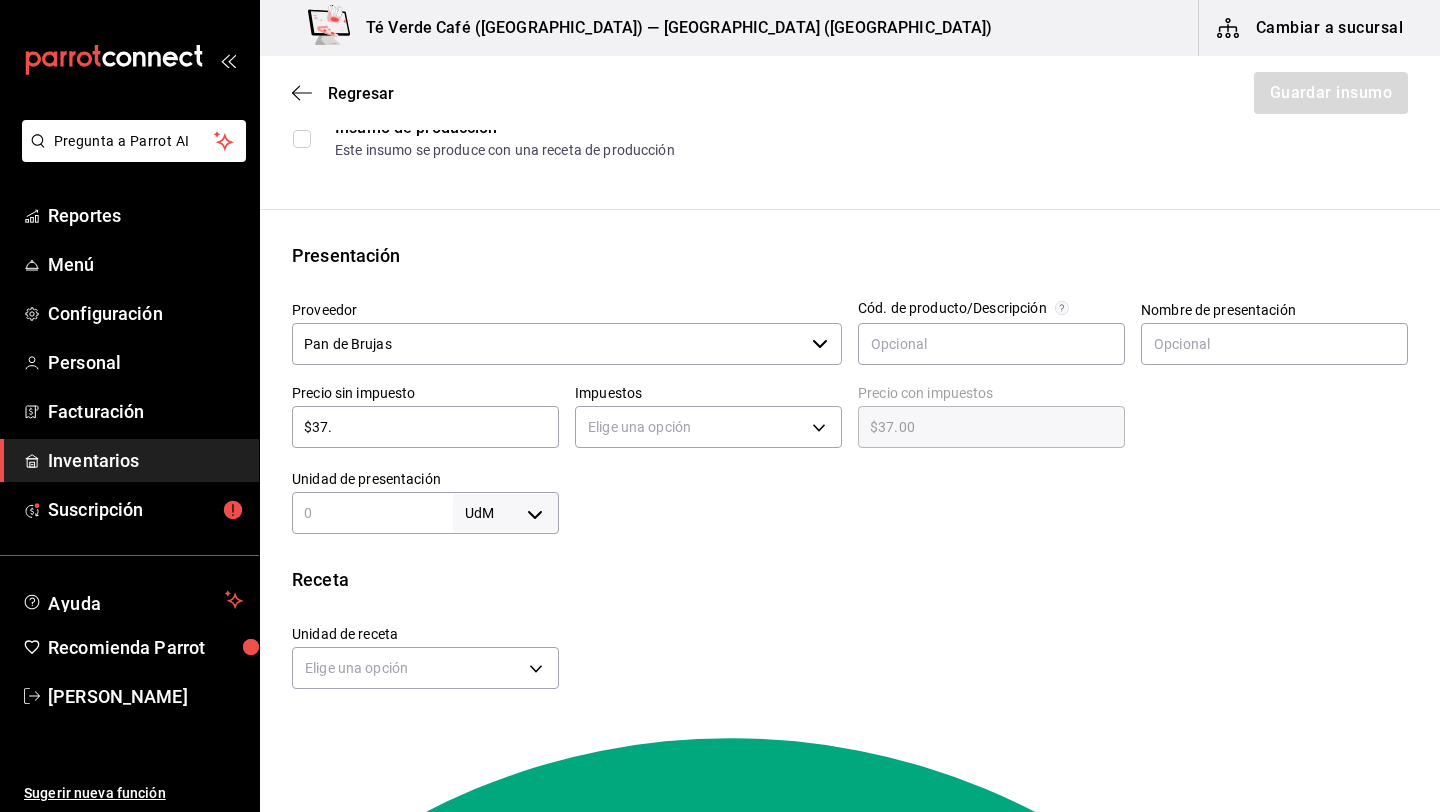 type on "$37.5" 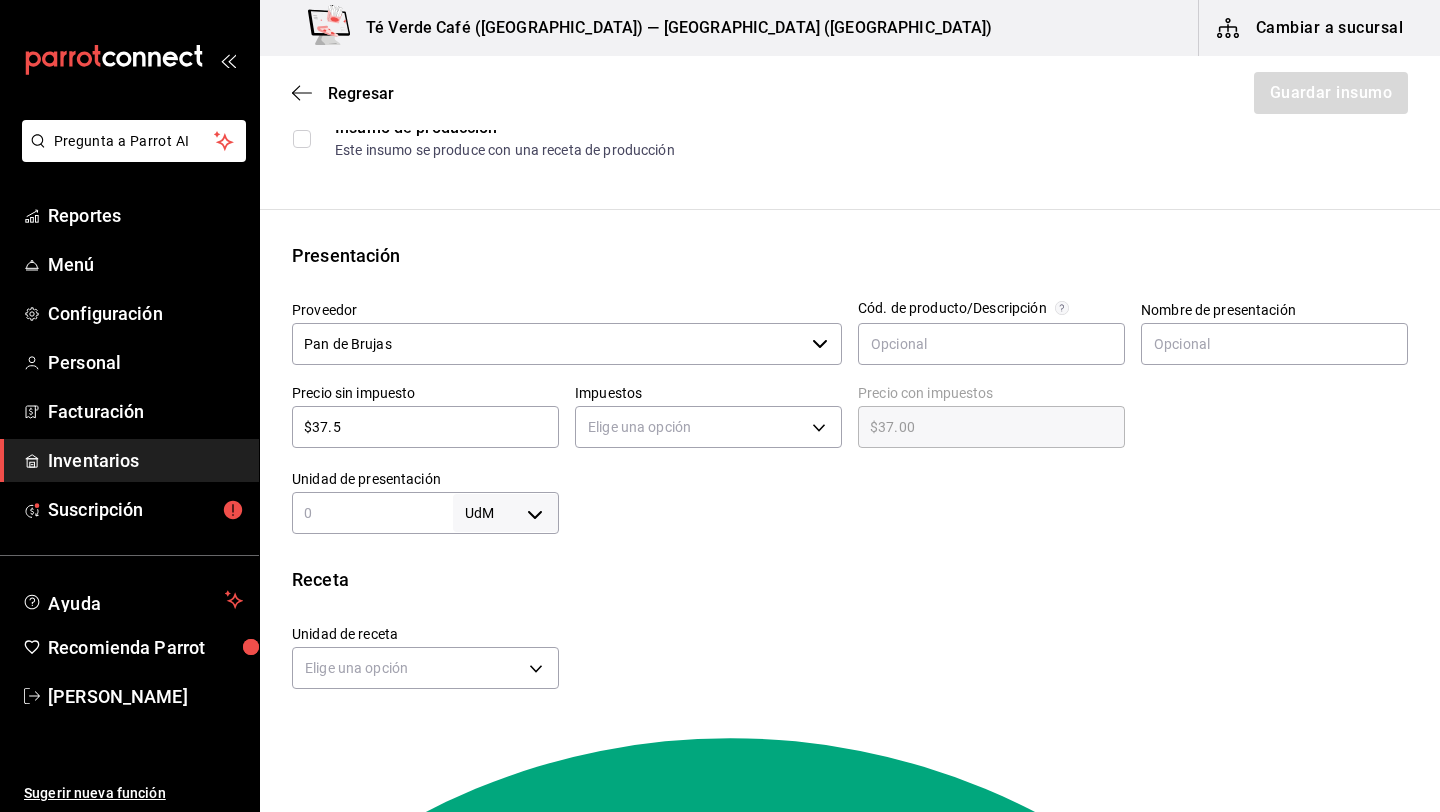 type on "$37.50" 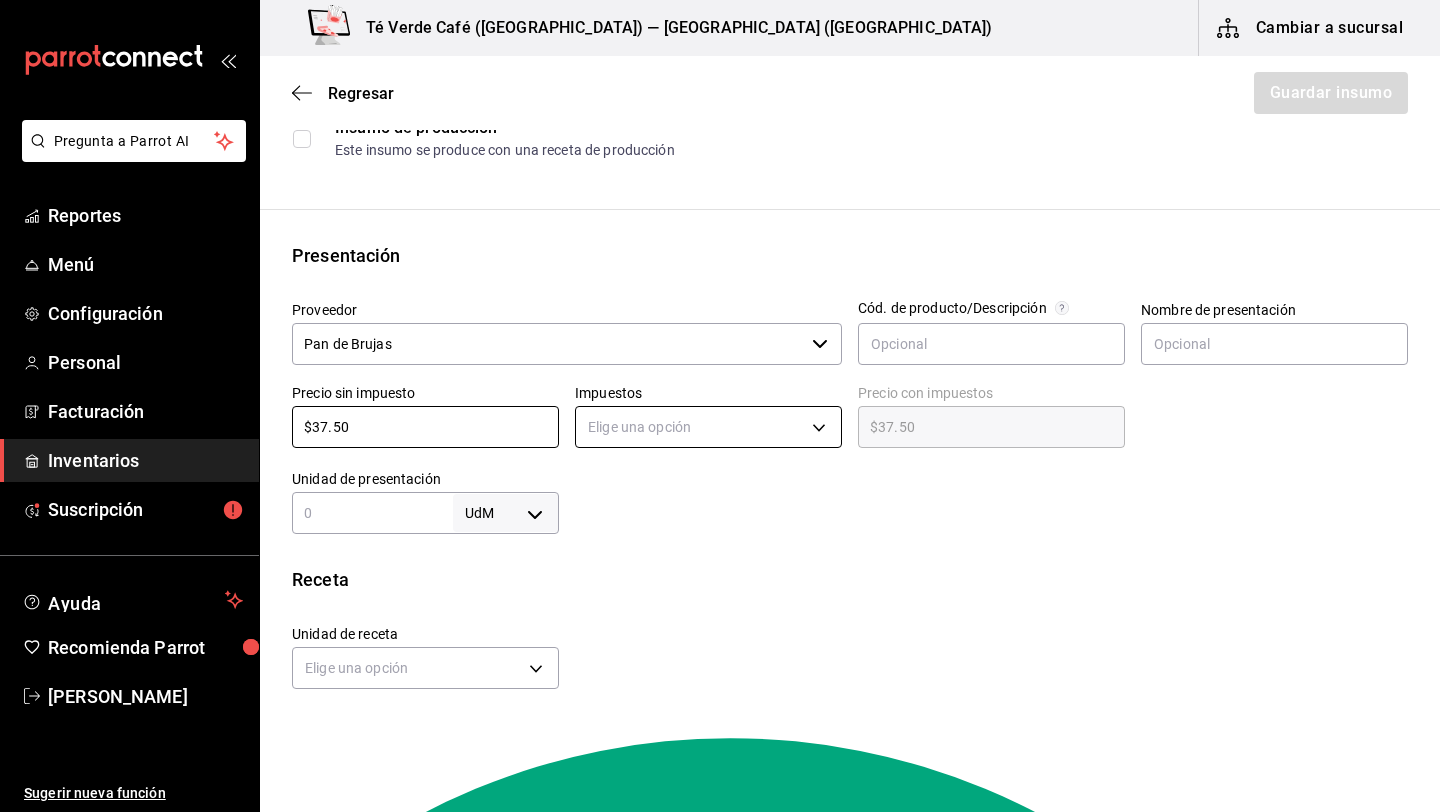 type on "$37.50" 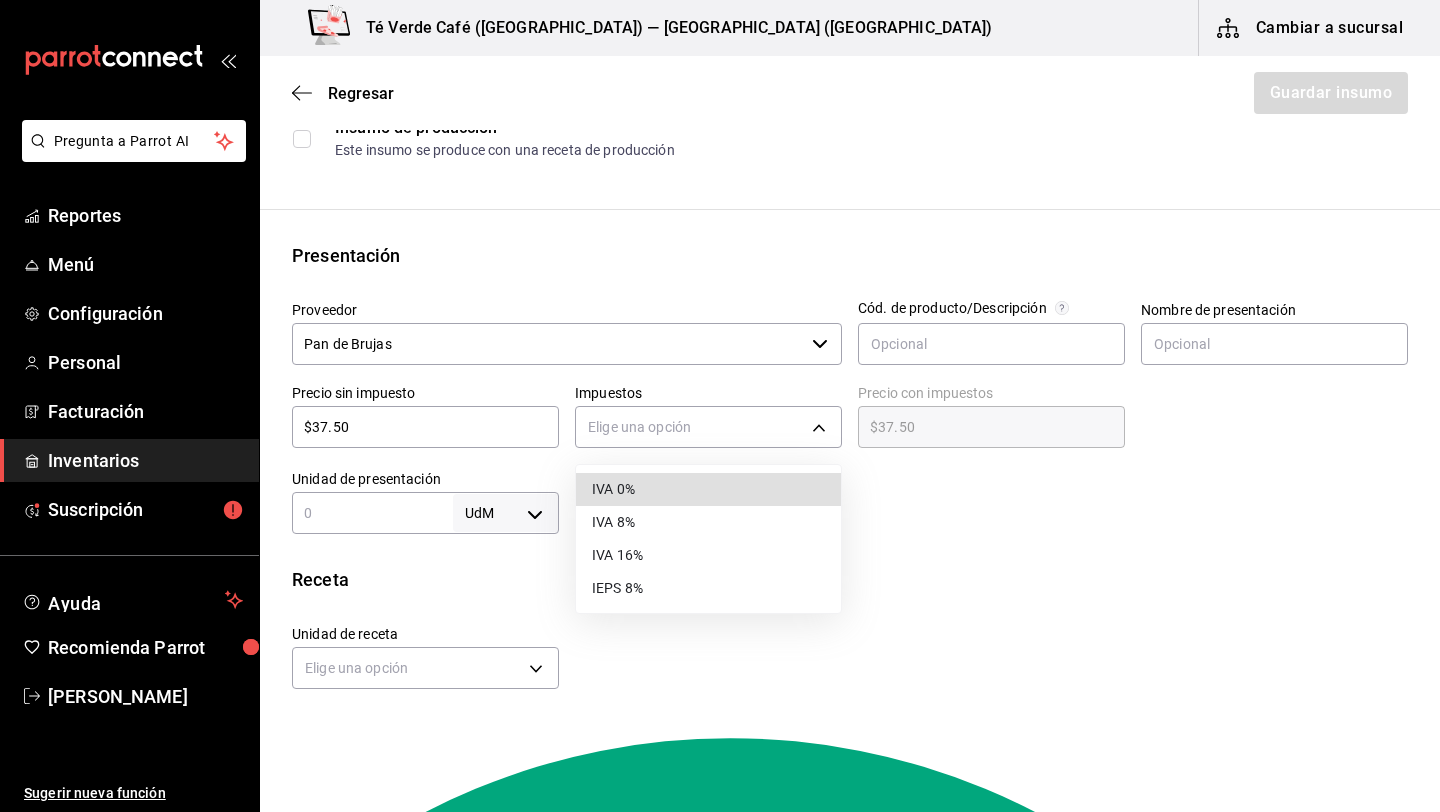 click on "IVA 0%" at bounding box center [708, 489] 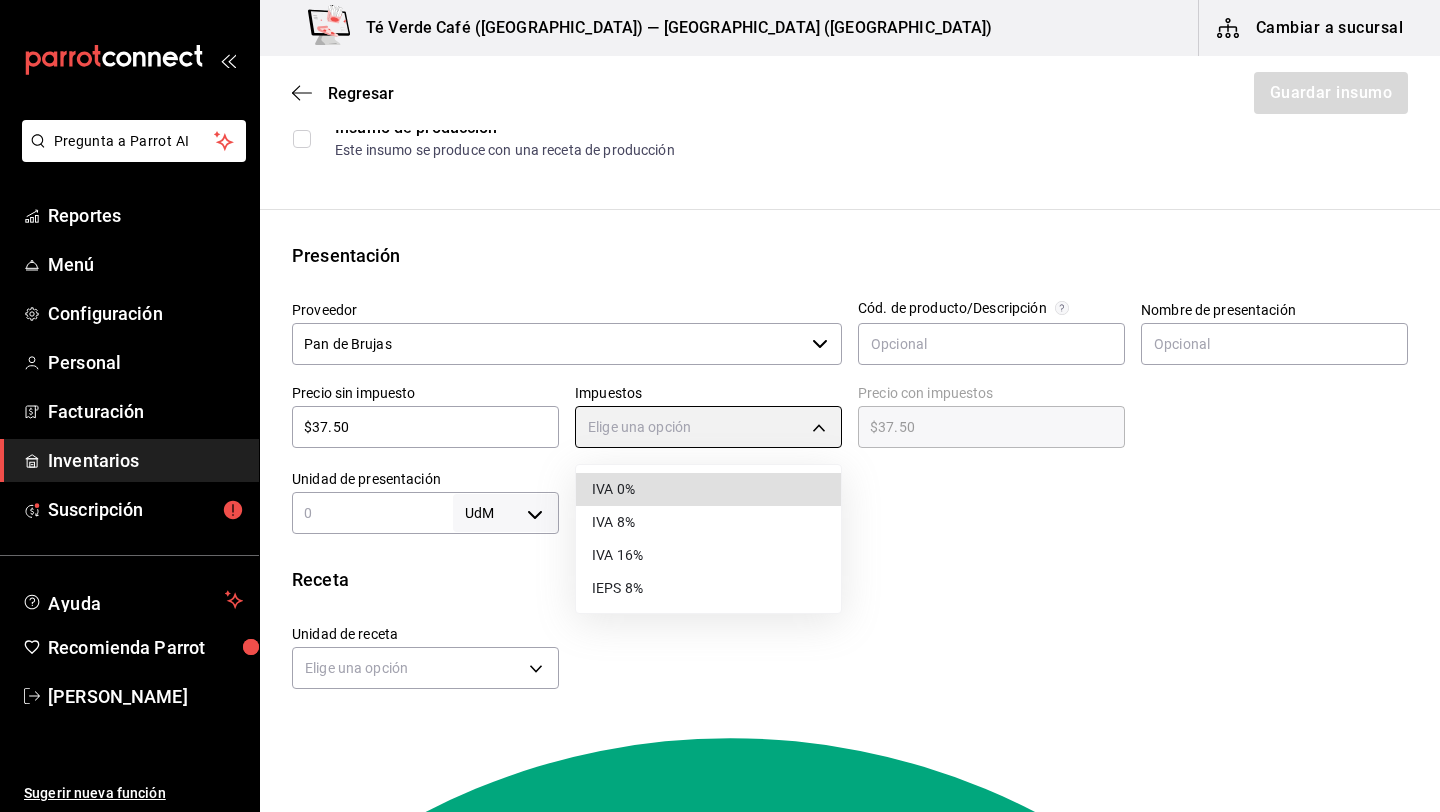 type on "IVA_0" 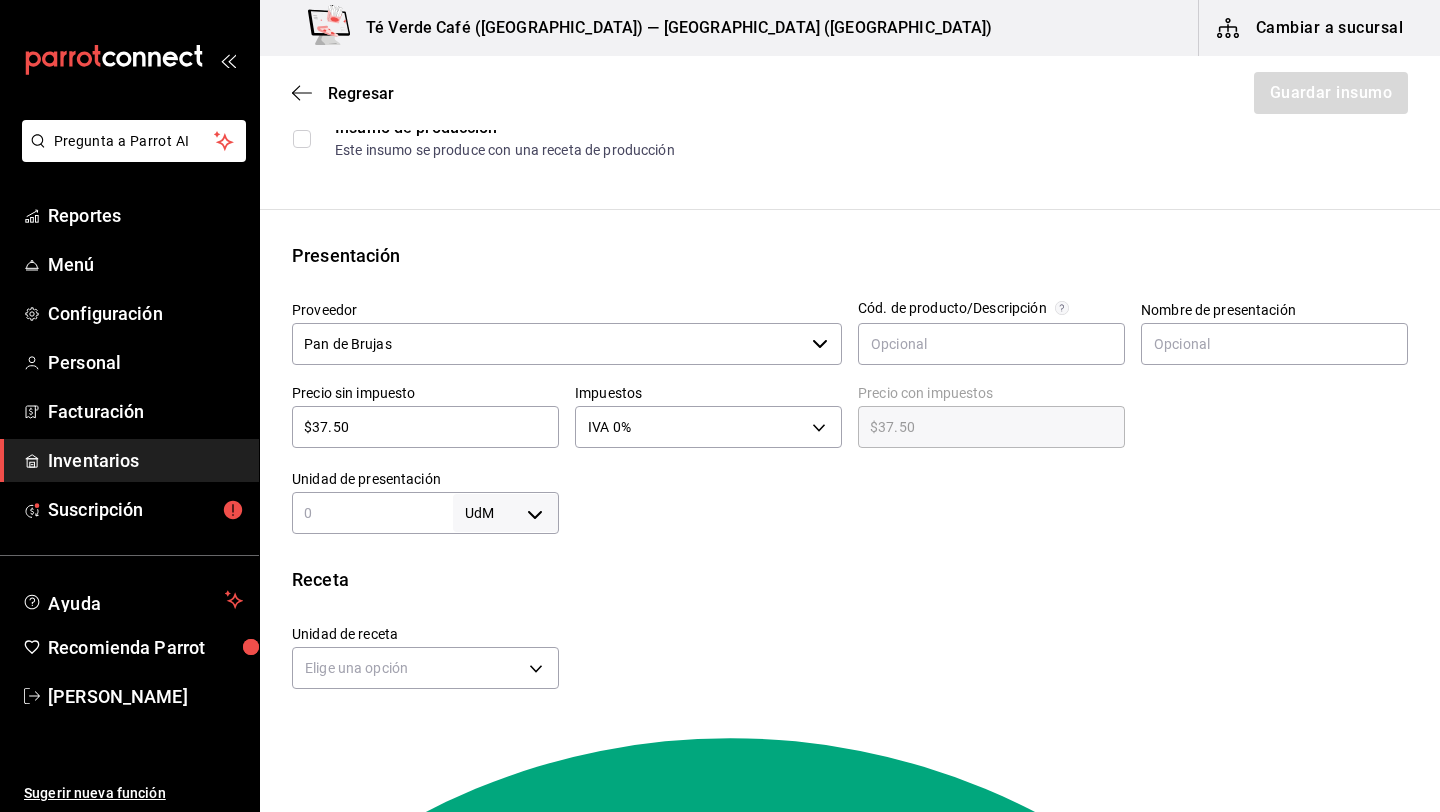 click on "UdM ​" at bounding box center (425, 513) 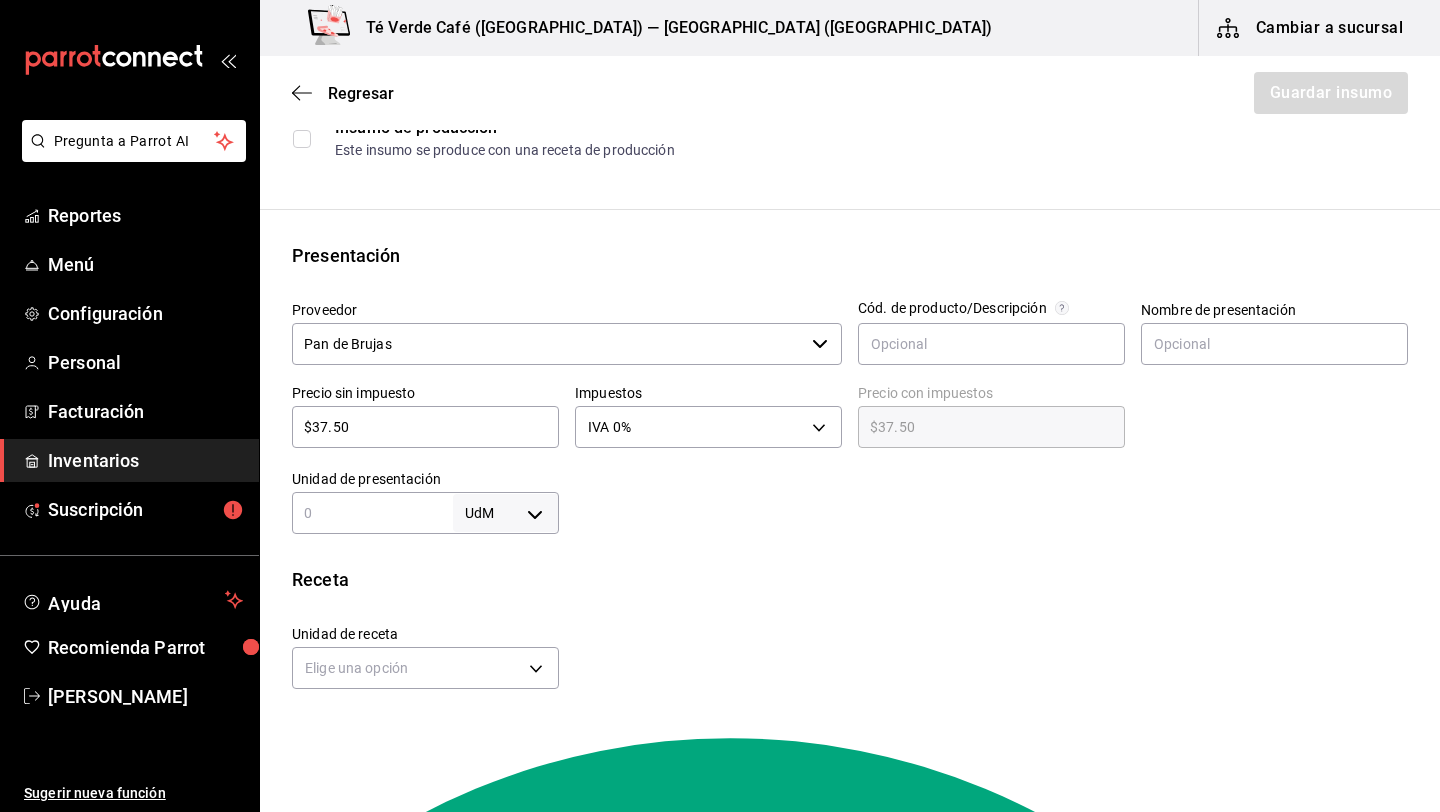 click on "Pregunta a Parrot AI Reportes   Menú   Configuración   Personal   Facturación   Inventarios   Suscripción   Ayuda Recomienda Parrot   [PERSON_NAME]   Sugerir nueva función   Té Verde Café ([GEOGRAPHIC_DATA]) — [GEOGRAPHIC_DATA] ([GEOGRAPHIC_DATA]) Cambiar a sucursal Regresar Guardar insumo Insumo Nombre Panque Moras - Limón Categoría de inventario Postres ​ Mínimo 6 ​ Ideal 6 ​ Insumo de producción Este insumo se produce con una receta de producción Presentación Proveedor Pan de Brujas ​ Cód. de producto/Descripción Nombre de presentación Precio sin impuesto $37.50 ​ Impuestos IVA 0% IVA_0 Precio con impuestos $37.50 ​ Unidad de presentación UdM ​ Receta Unidad de receta Elige una opción Factor de conversión ​ Ver ayuda de conversiones ¿La presentación  viene en otra caja? Si No Presentaciones por caja ​ Sin definir Unidades de conteo GANA 1 MES GRATIS EN TU SUSCRIPCIÓN AQUÍ Pregunta a Parrot AI Reportes   Menú   Configuración   Personal   Facturación   Inventarios   Suscripción" at bounding box center (720, 349) 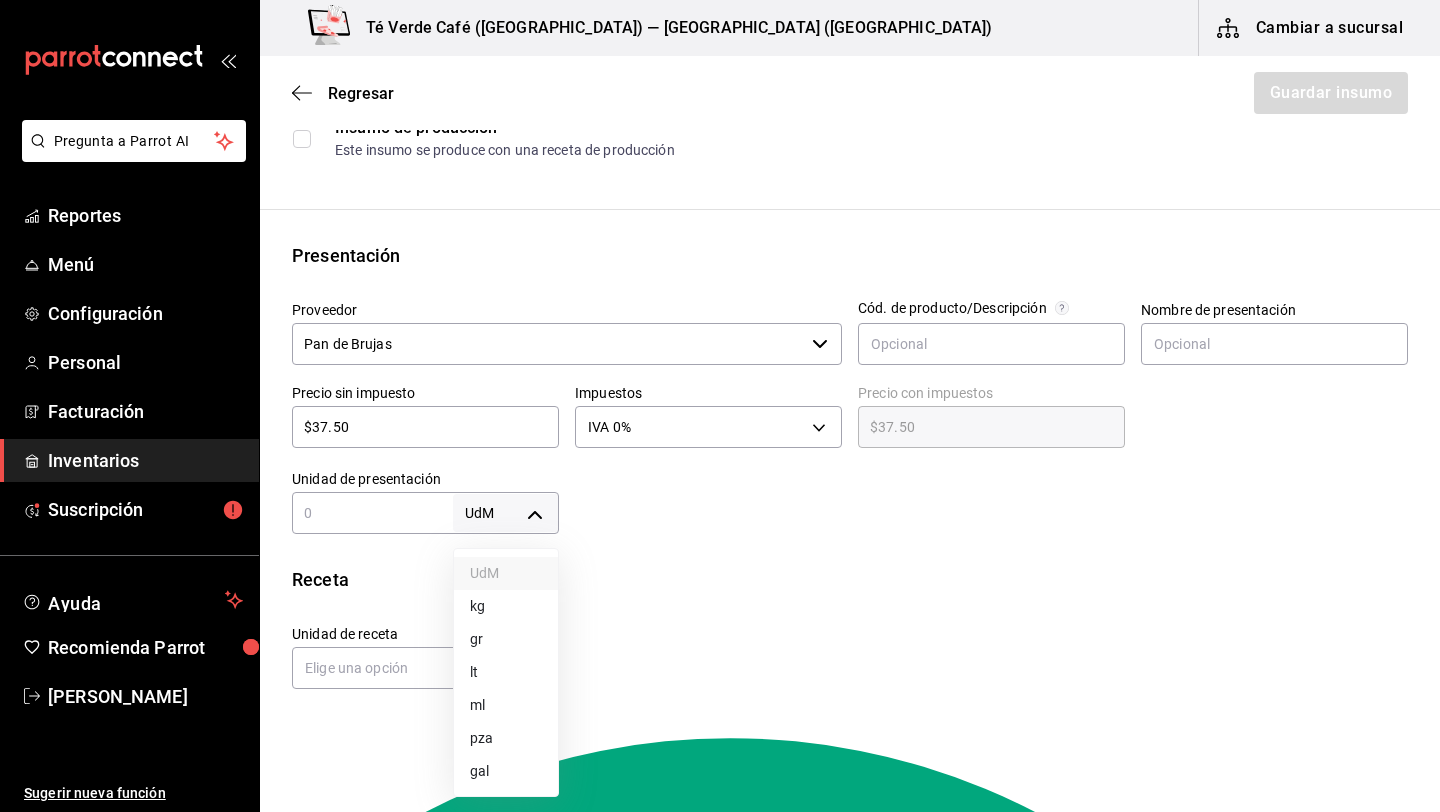 click on "pza" at bounding box center [506, 738] 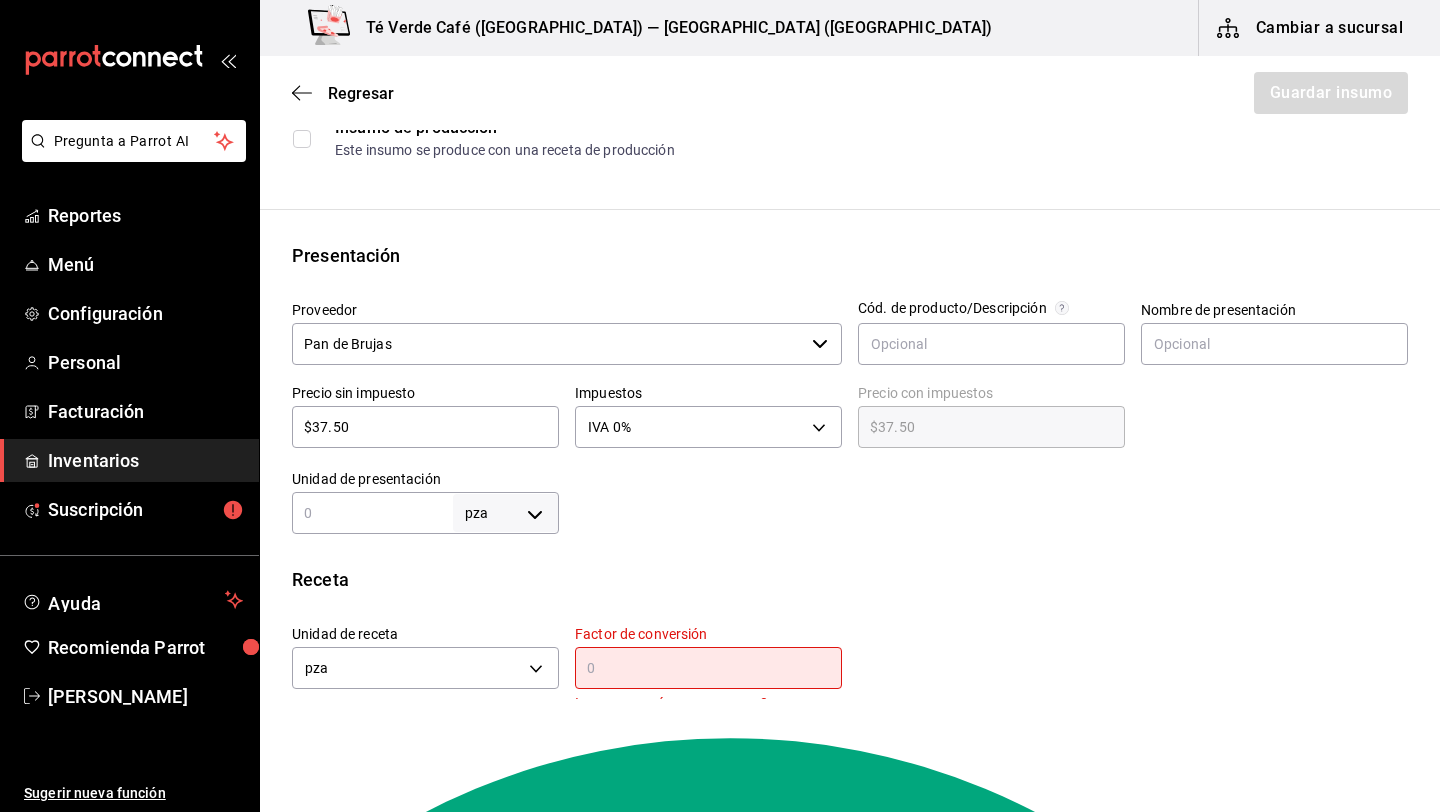 click at bounding box center (372, 513) 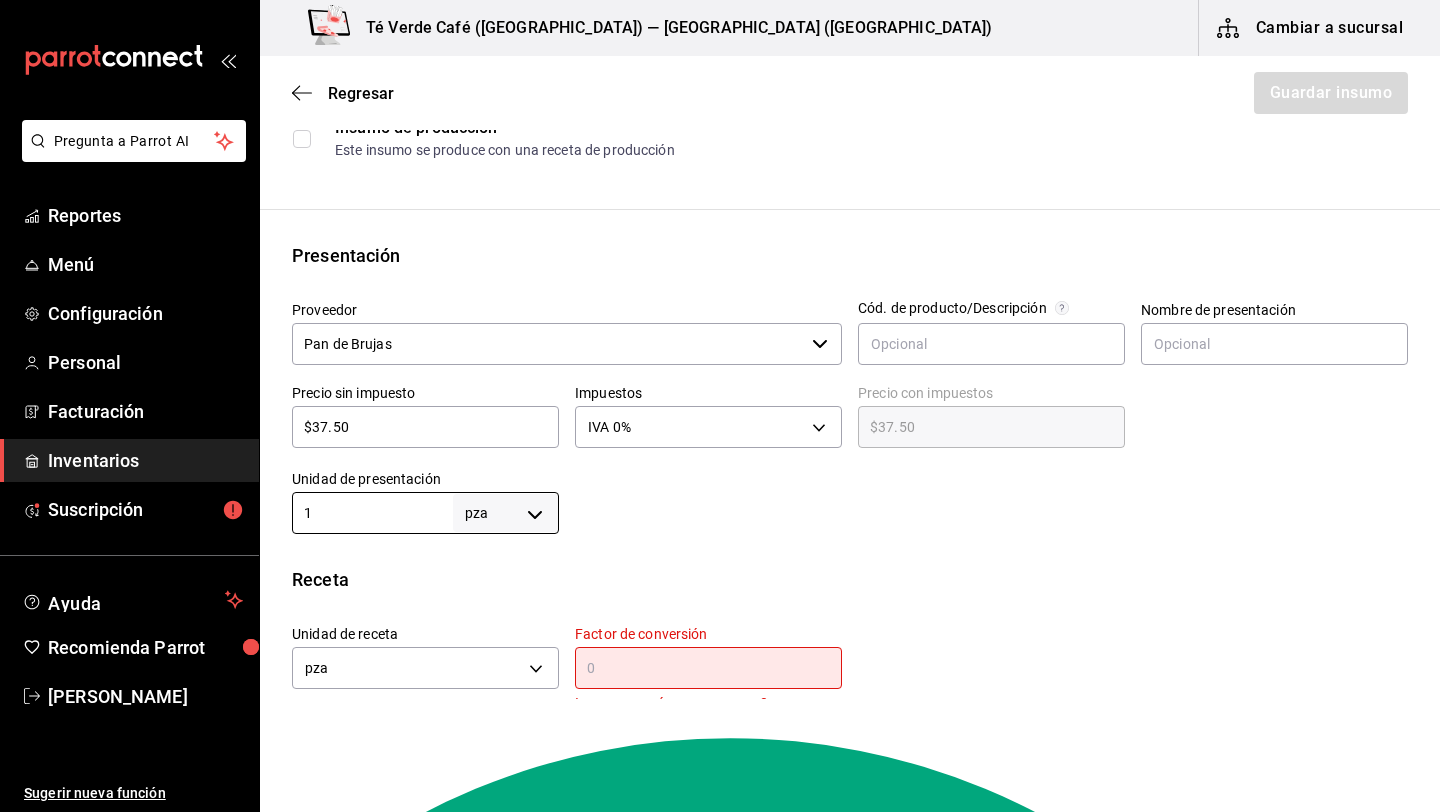 type on "1" 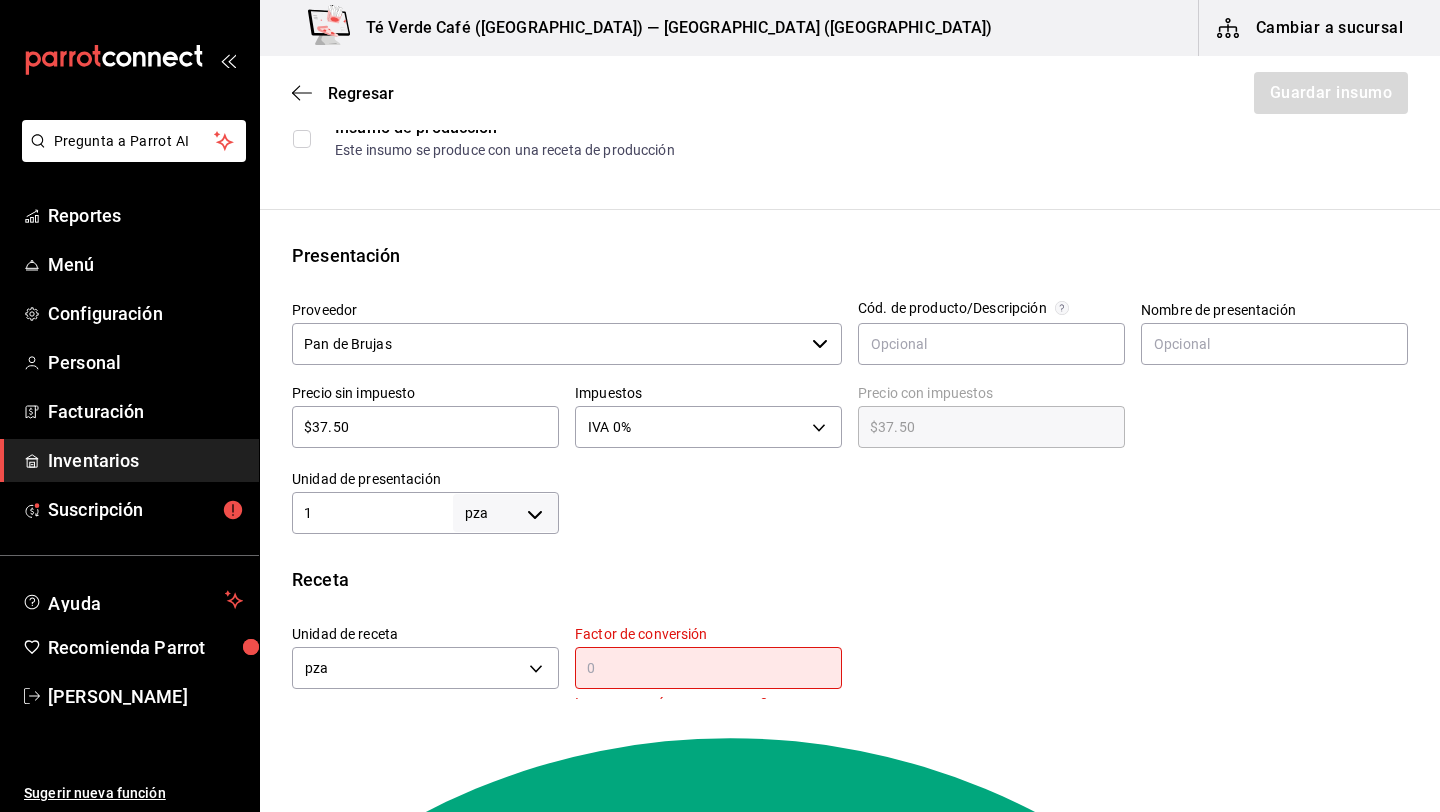 click at bounding box center [983, 494] 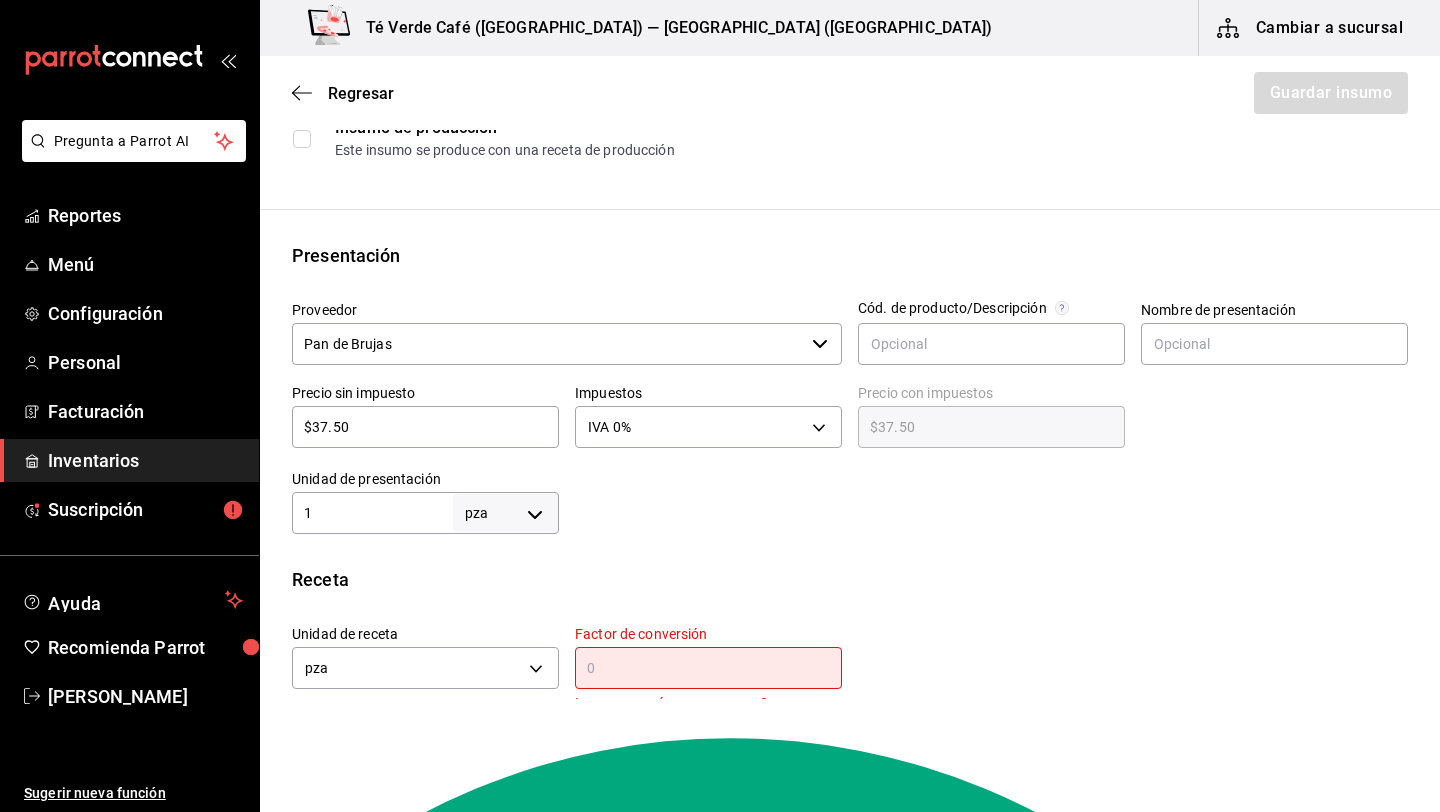 click at bounding box center (708, 668) 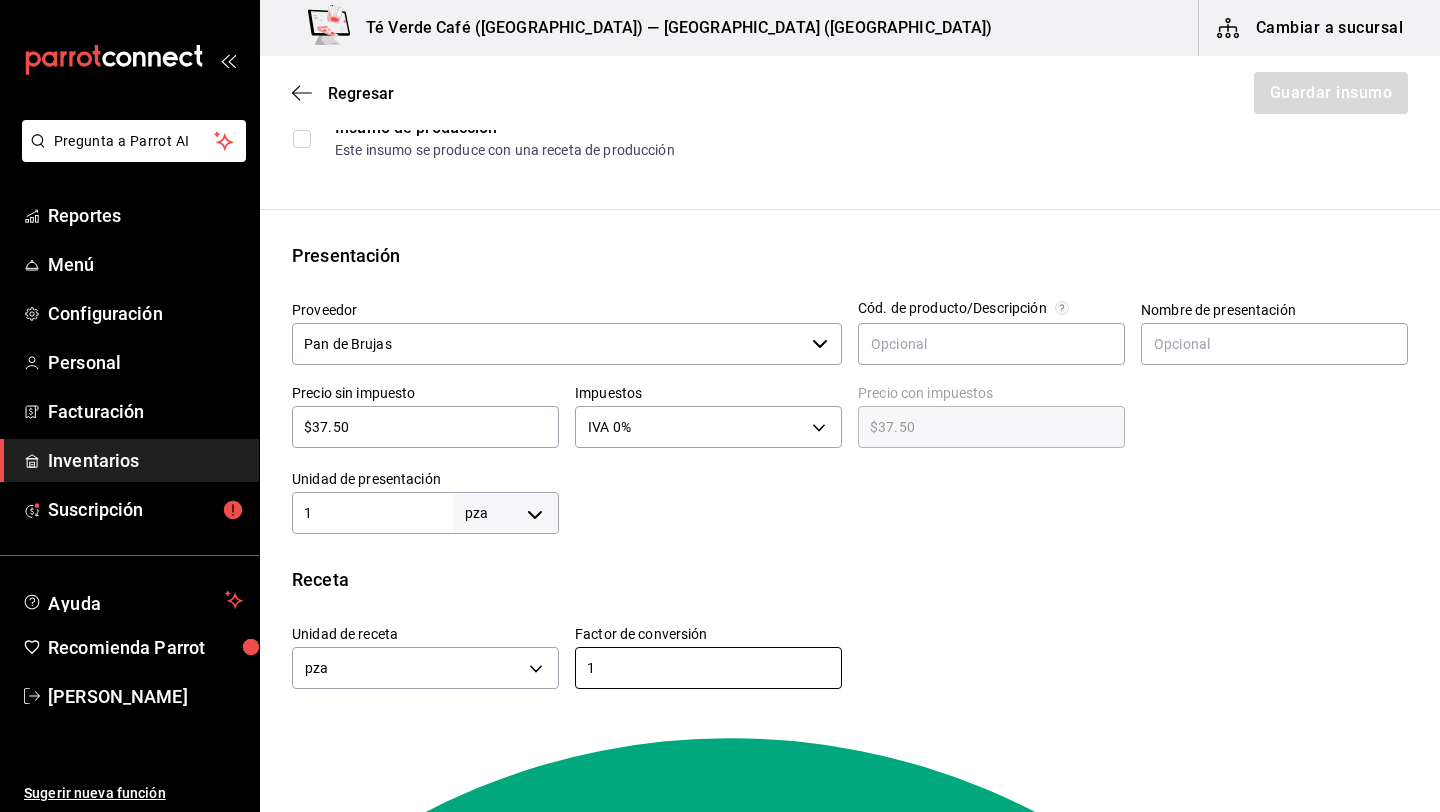 type on "1" 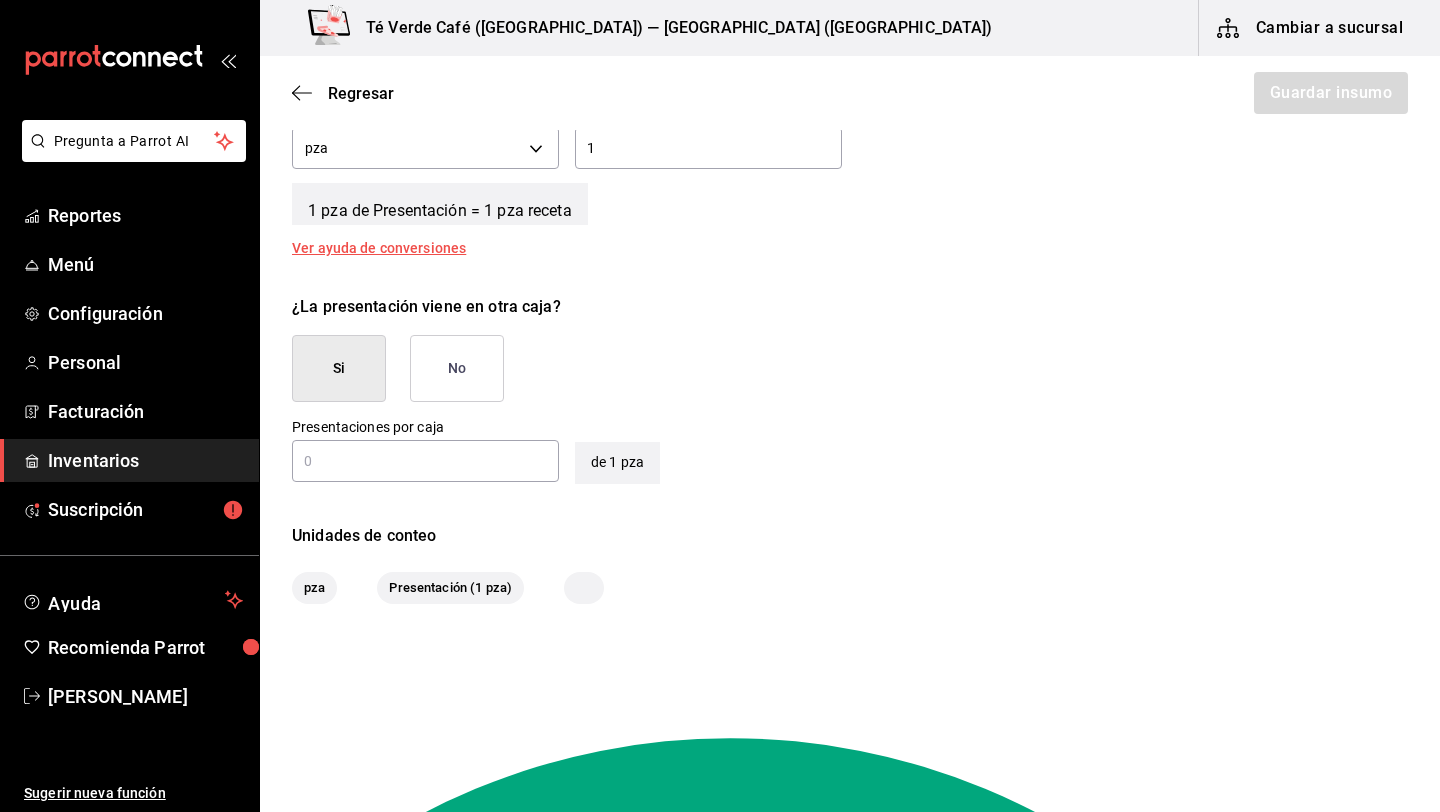 scroll, scrollTop: 778, scrollLeft: 0, axis: vertical 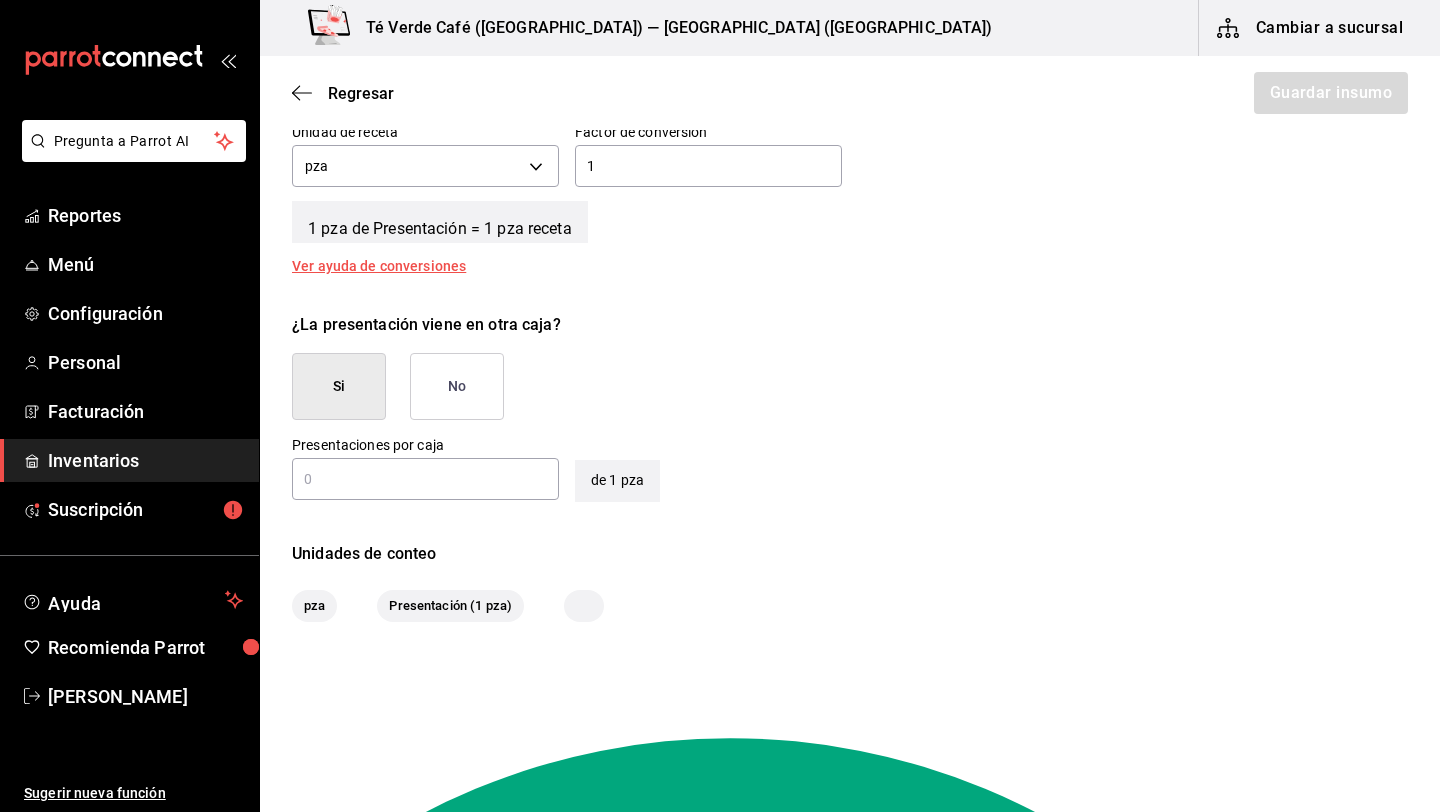 click on "No" at bounding box center [457, 386] 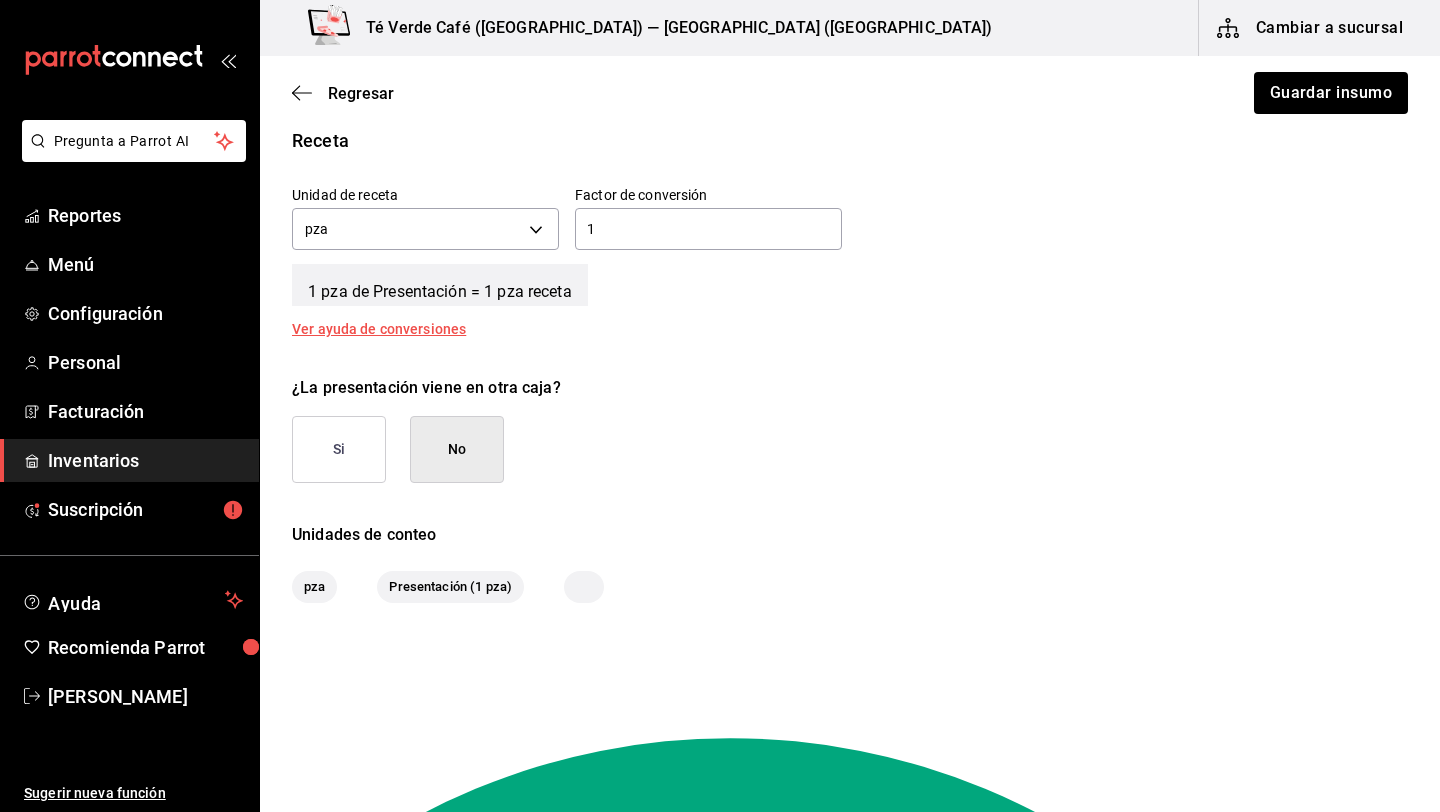 scroll, scrollTop: 714, scrollLeft: 0, axis: vertical 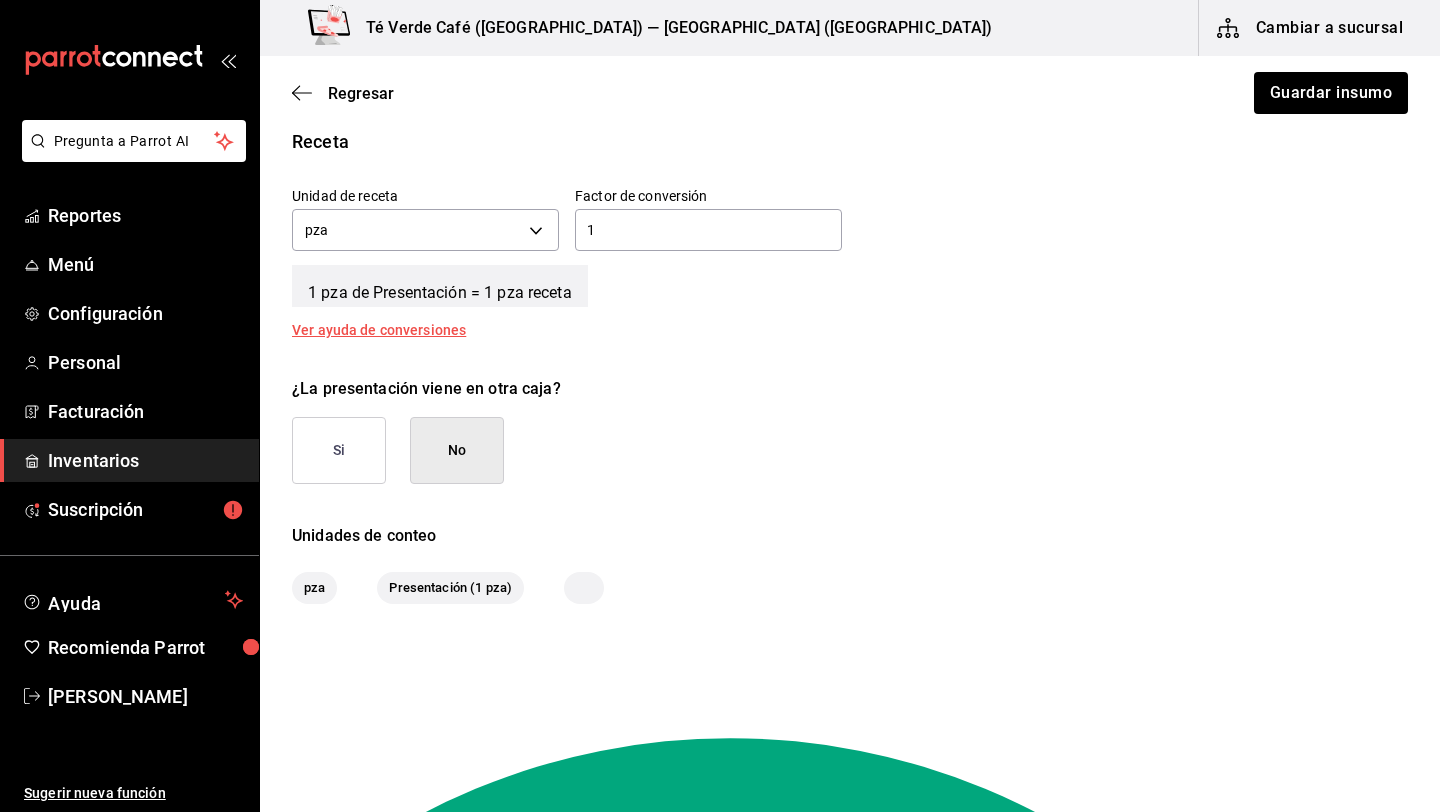 click on "Si" at bounding box center [339, 450] 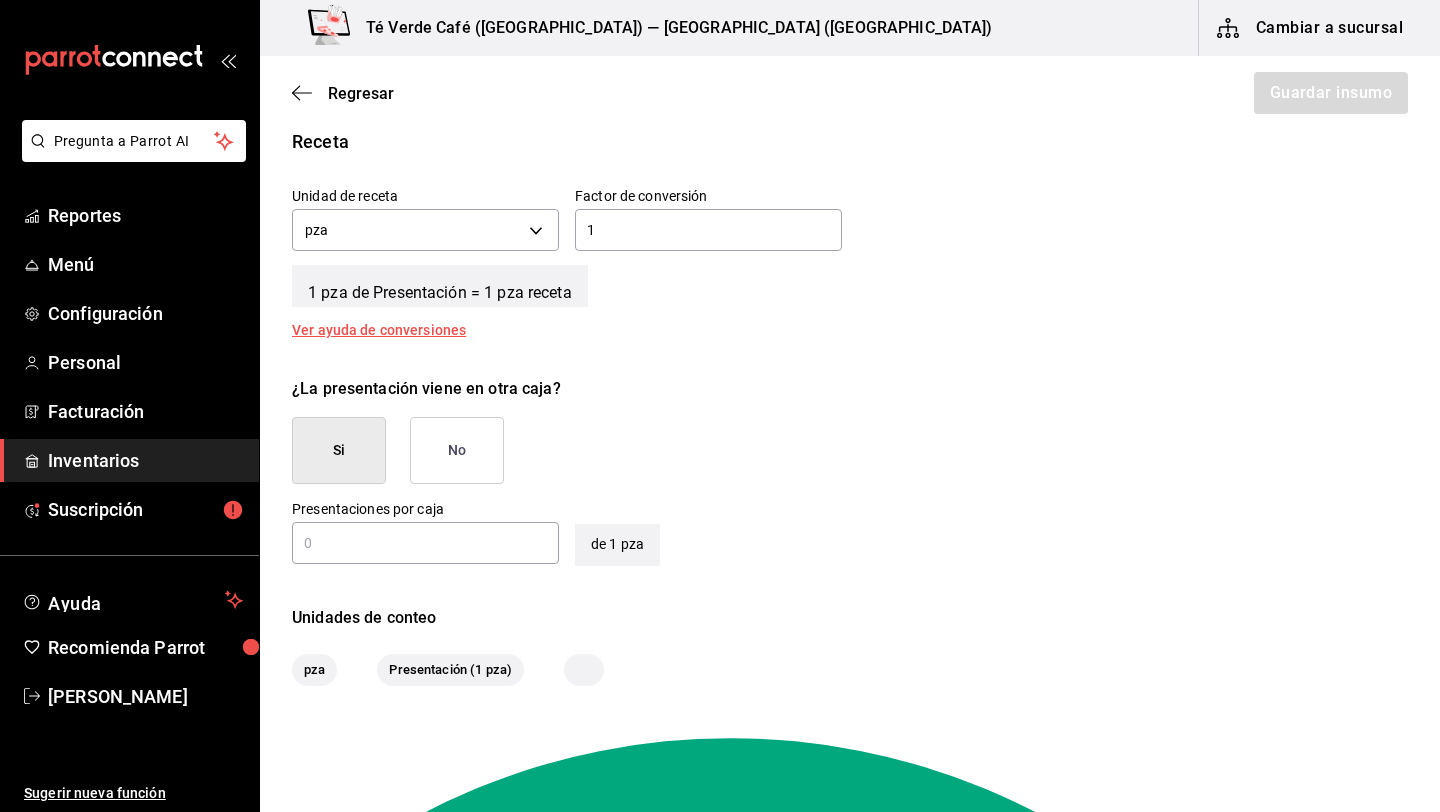 click at bounding box center [425, 543] 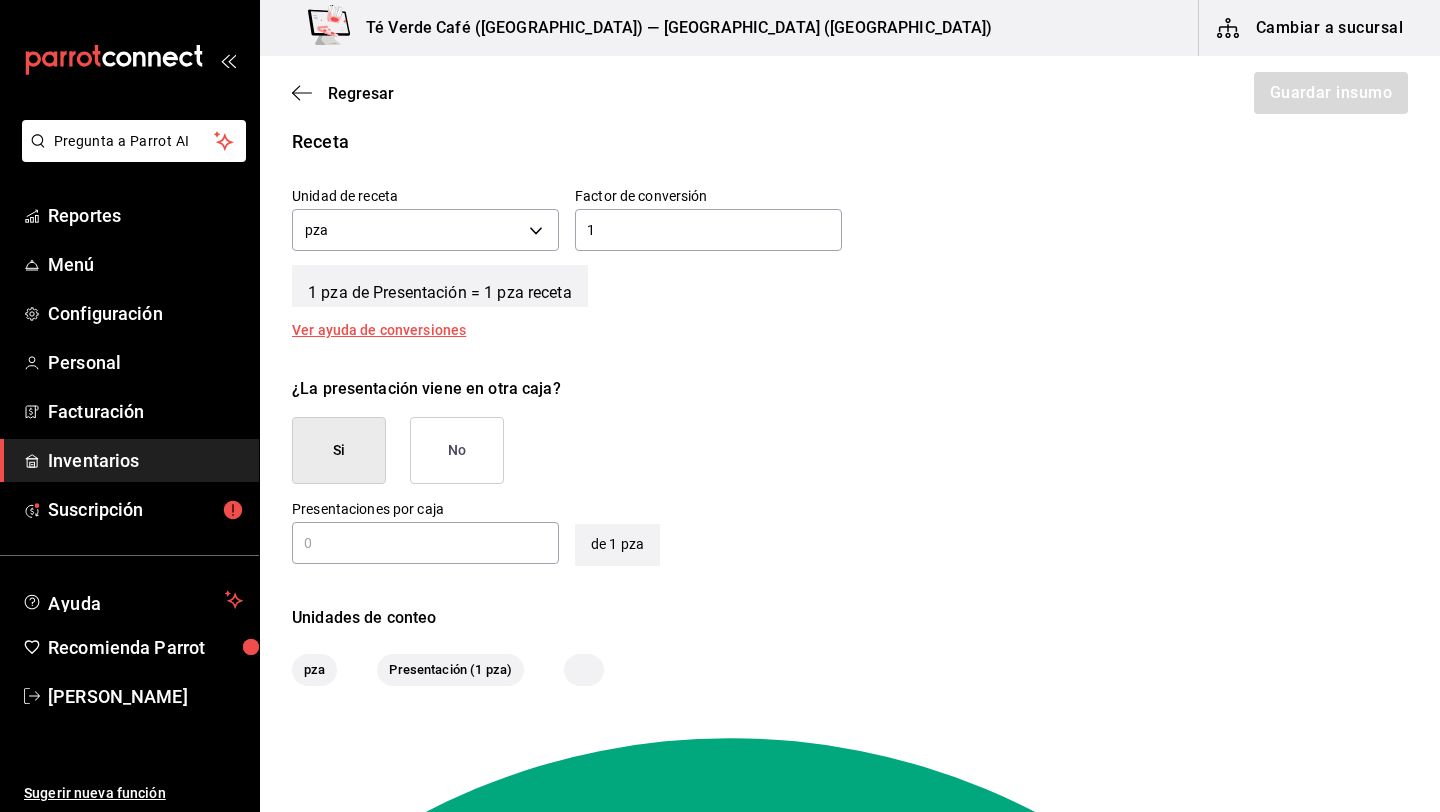 type on "6" 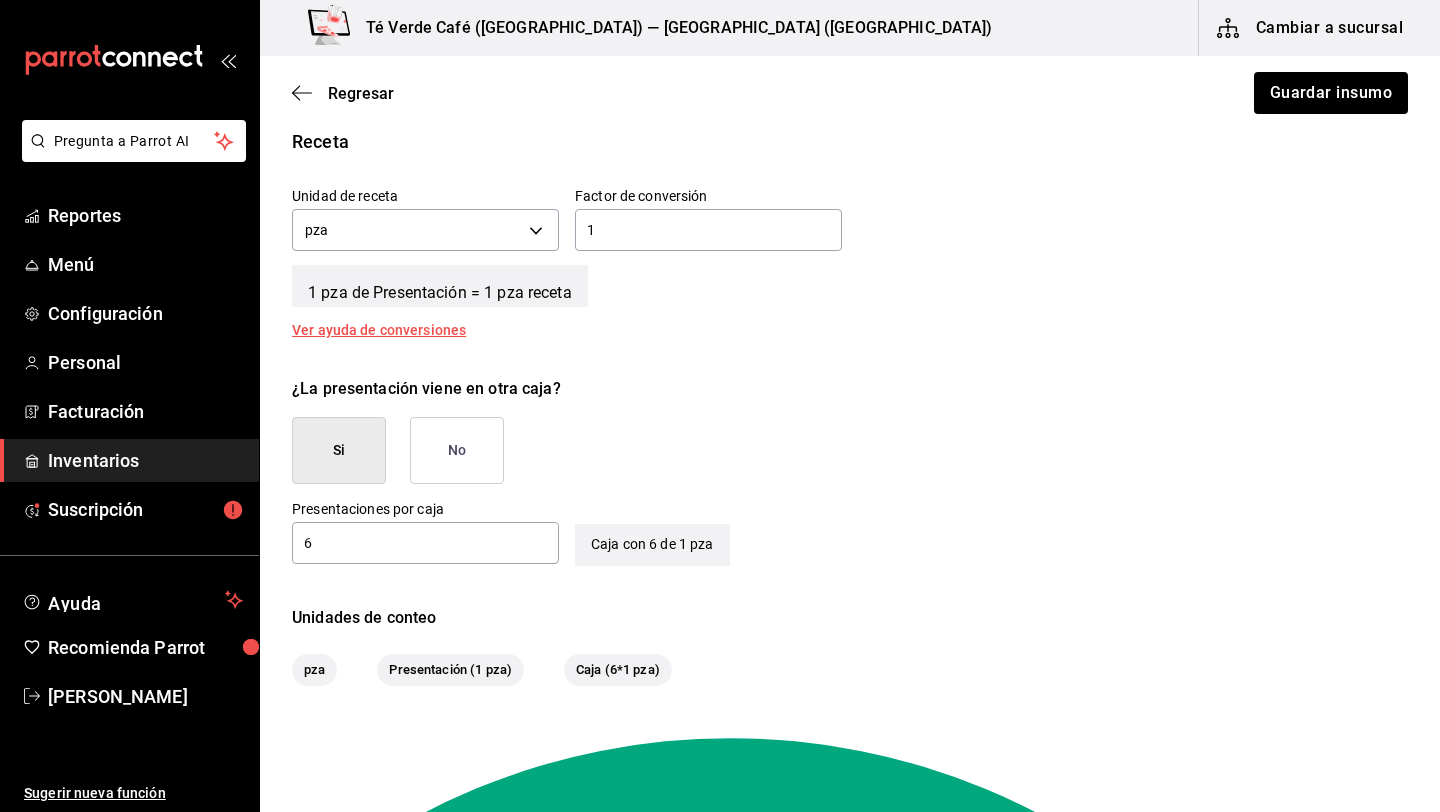 click on "6" at bounding box center [425, 543] 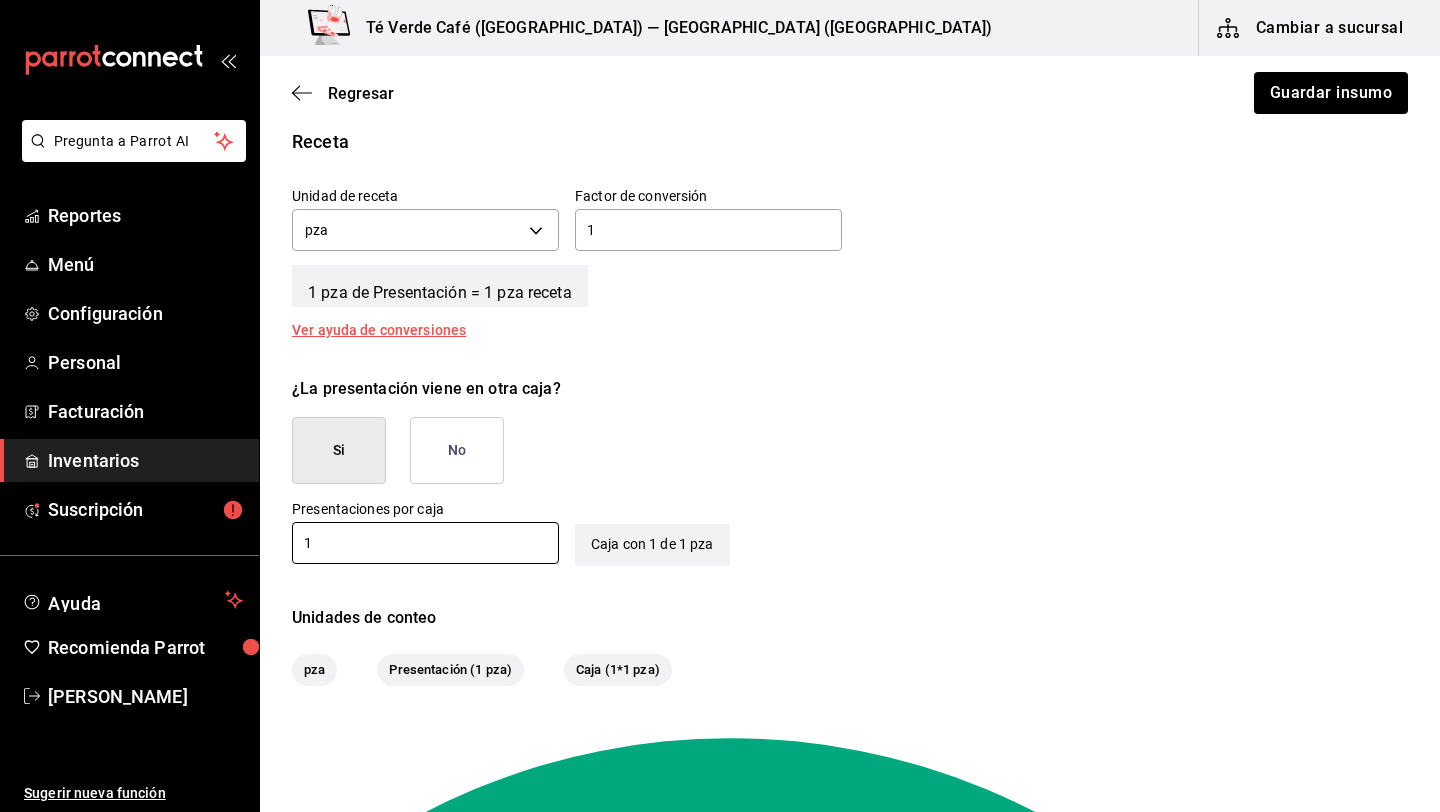 type on "1" 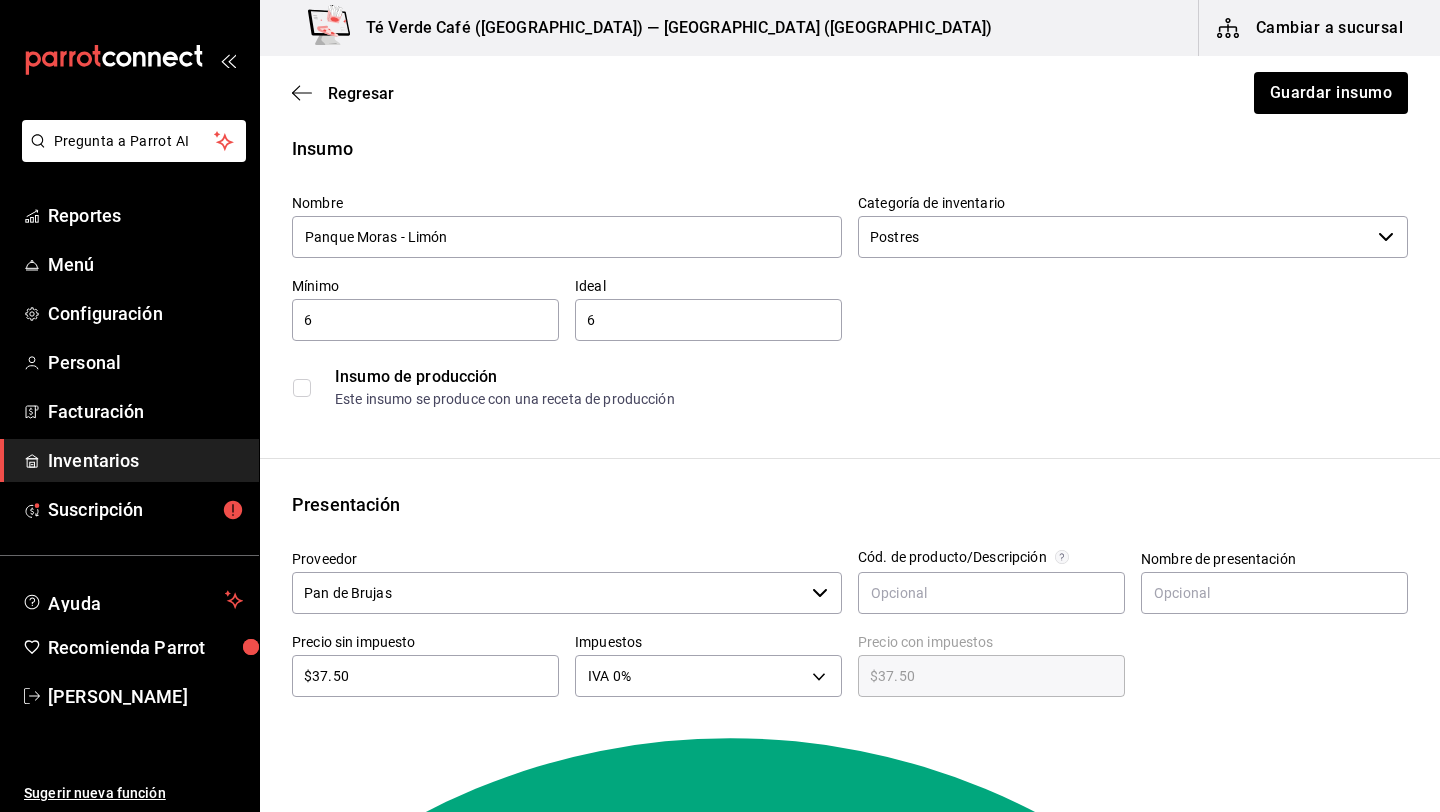 scroll, scrollTop: 0, scrollLeft: 0, axis: both 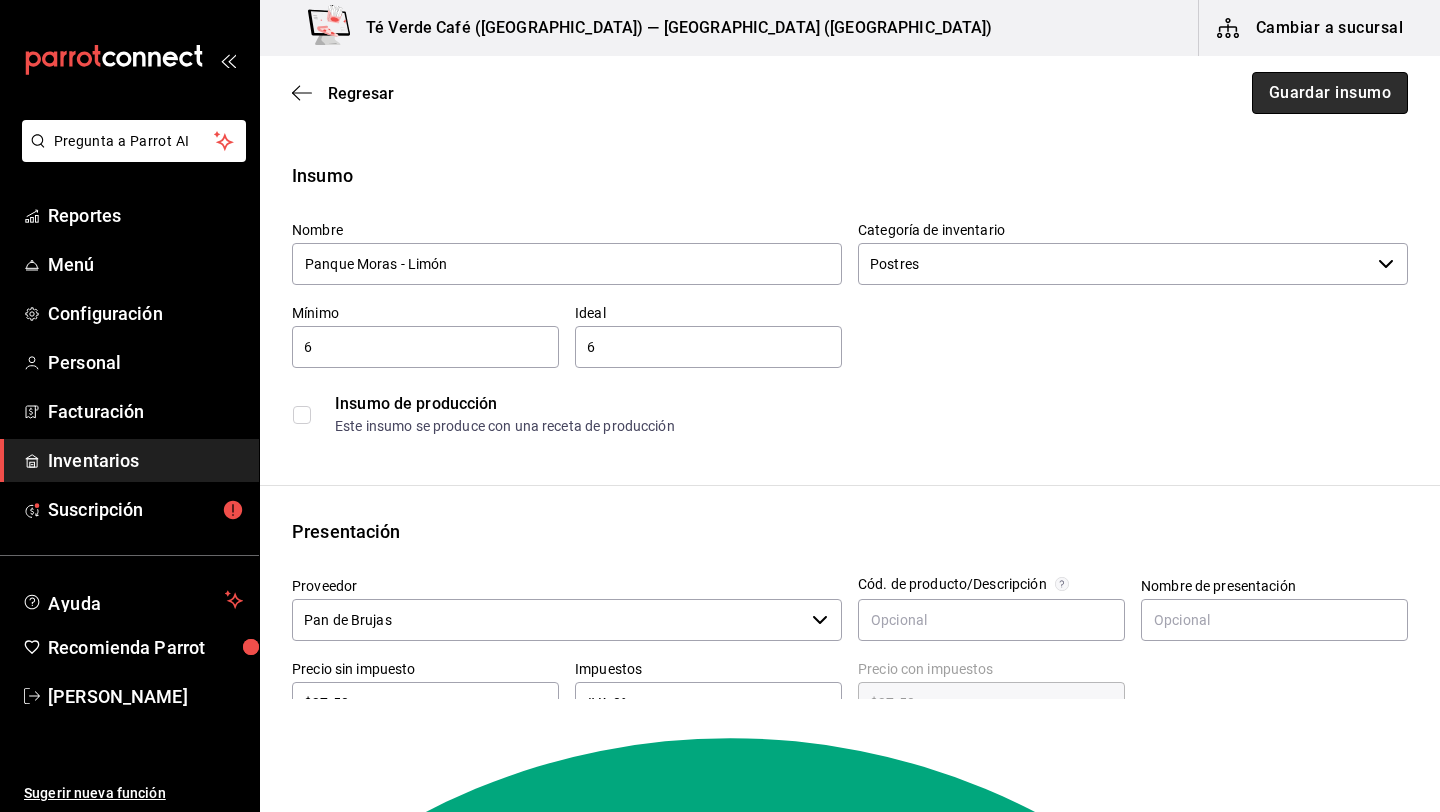 click on "Guardar insumo" at bounding box center (1330, 93) 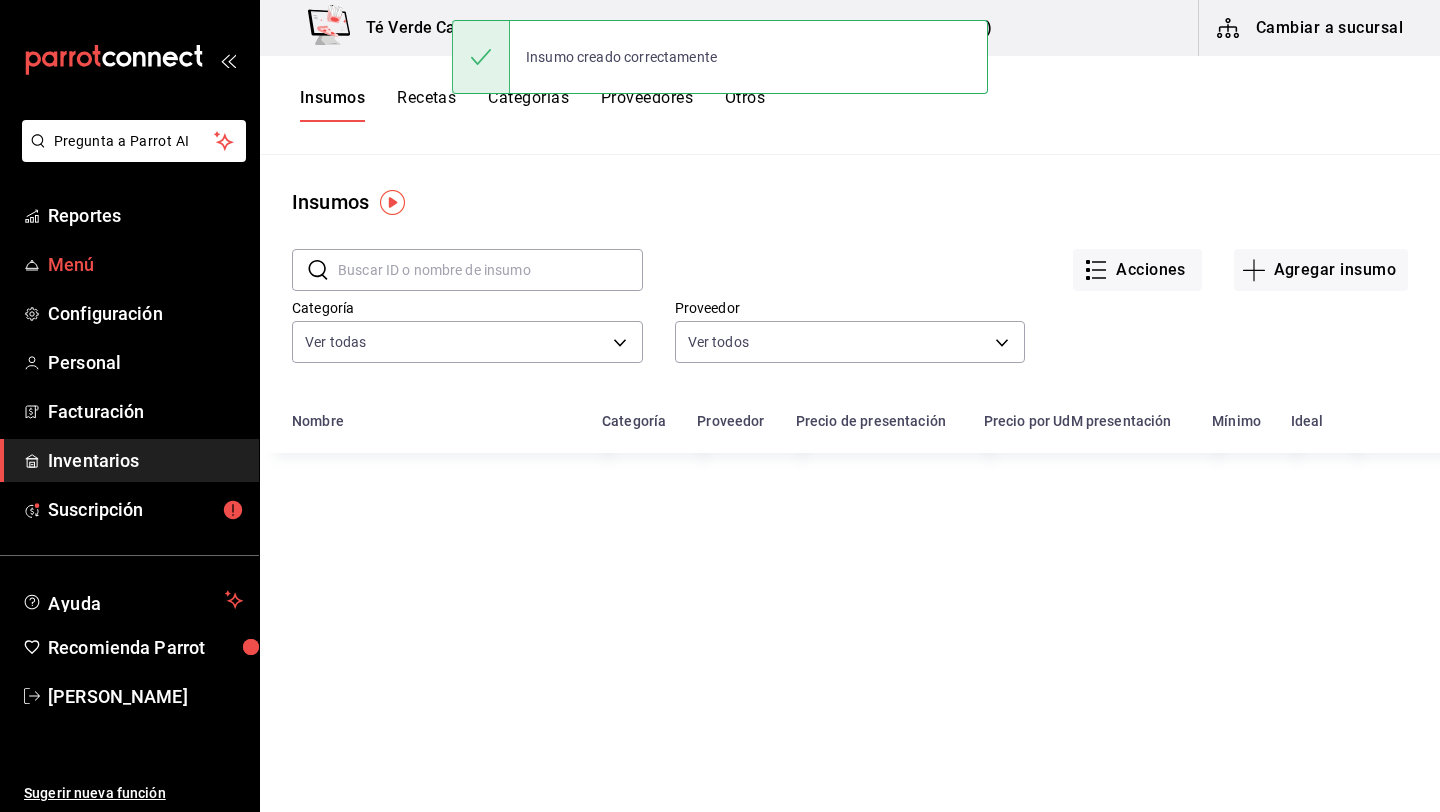 click on "Menú" at bounding box center (145, 264) 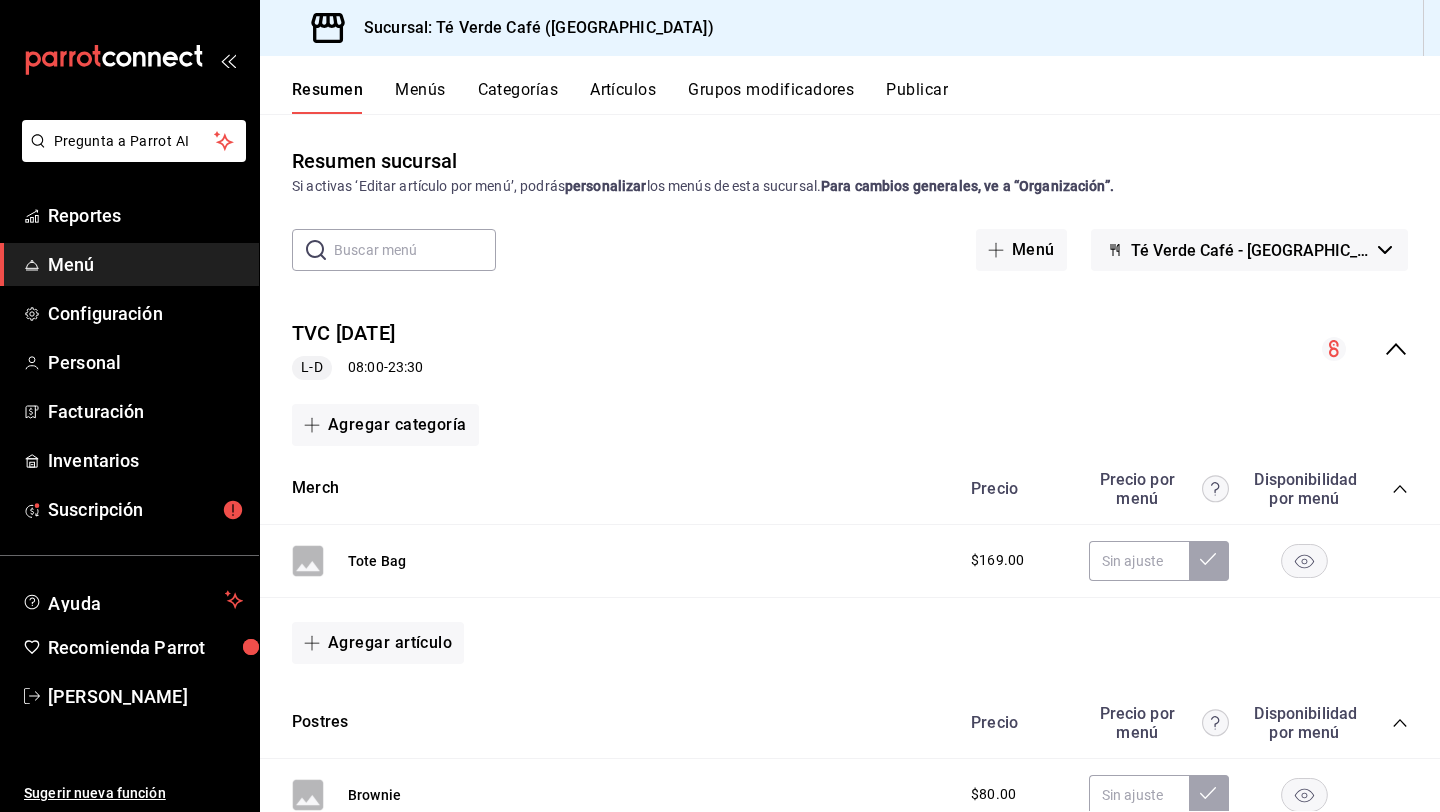 click on "Artículos" at bounding box center [623, 97] 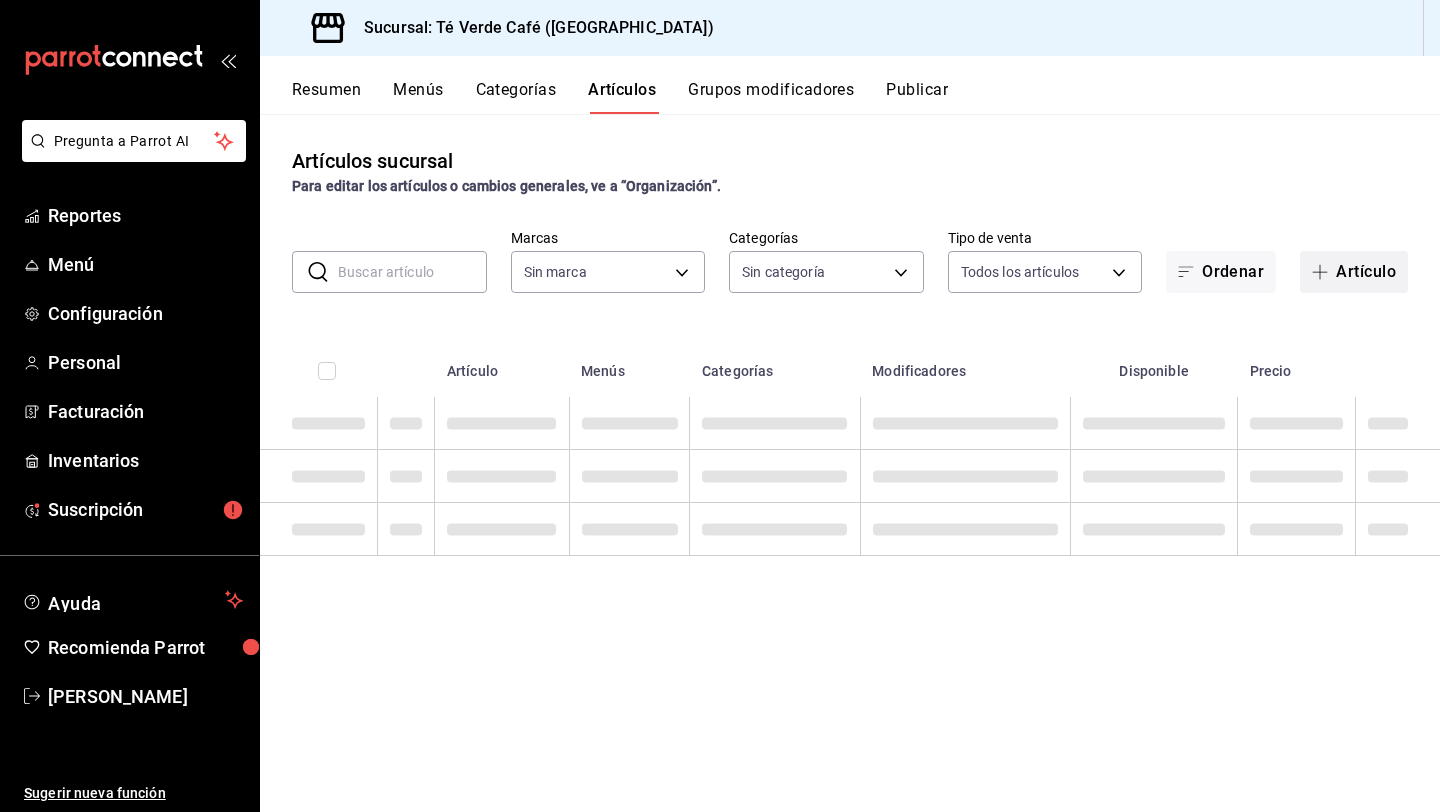 click on "Artículo" at bounding box center (1354, 272) 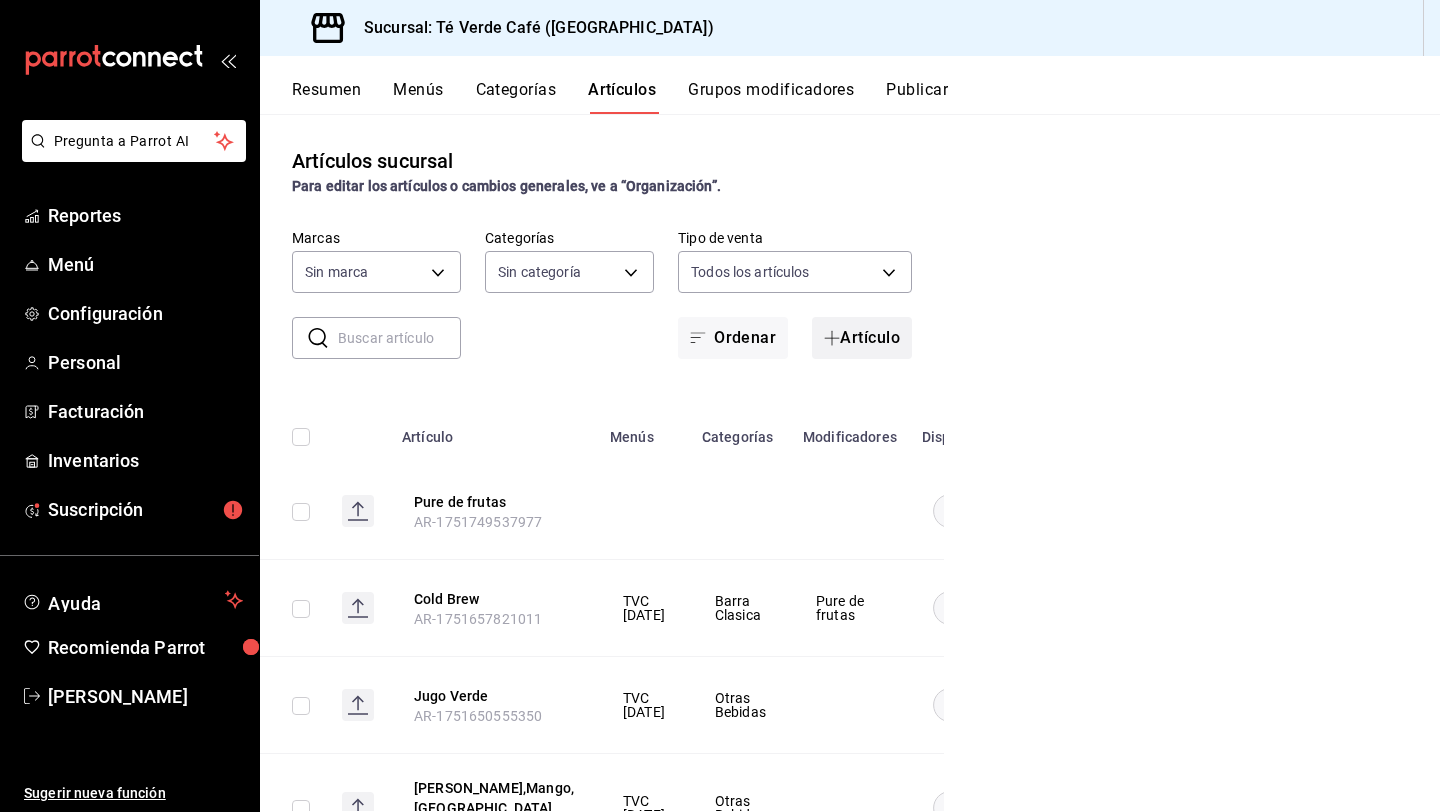 type on "758a6f1e-0dac-4099-973a-2f8b6b85c5fc" 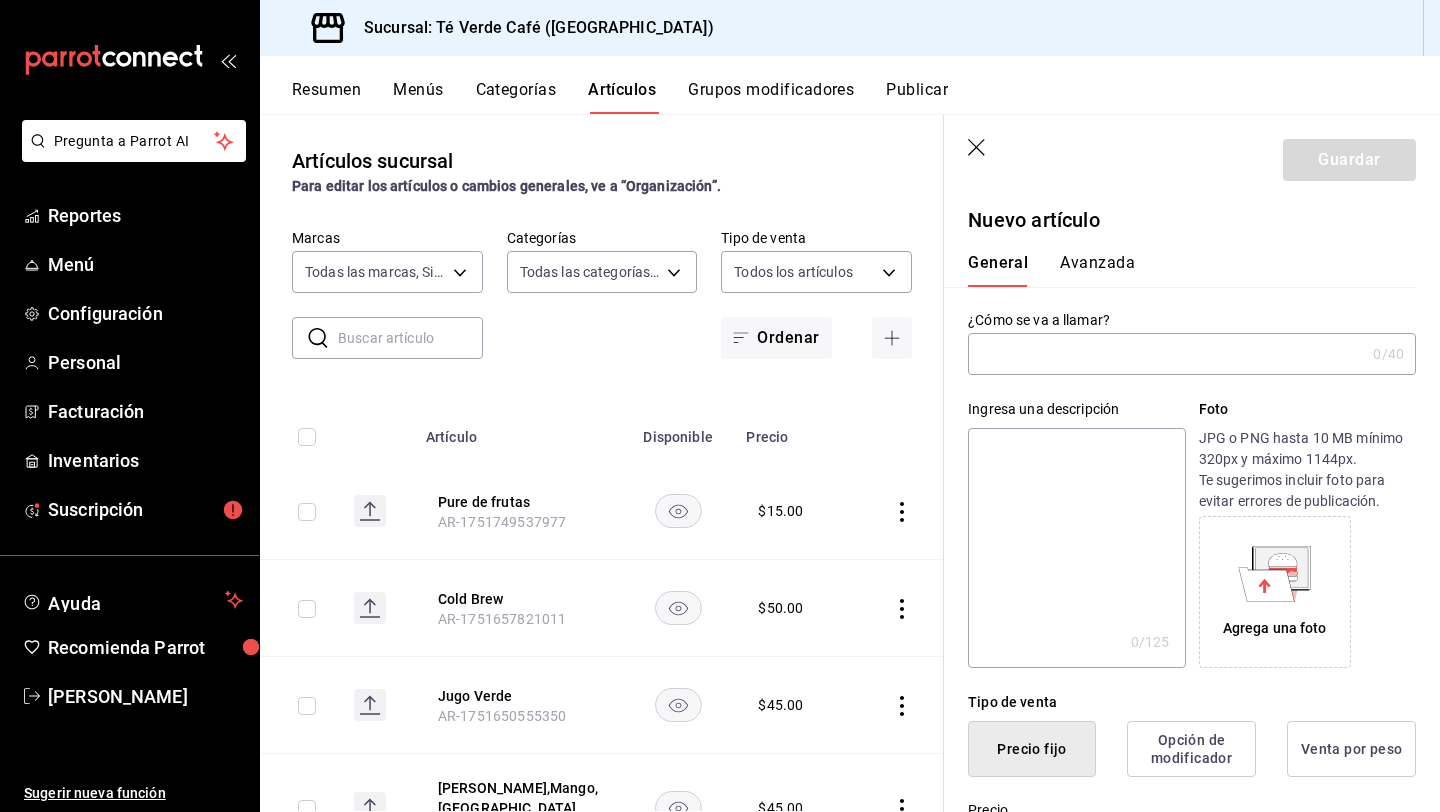 click at bounding box center [1166, 354] 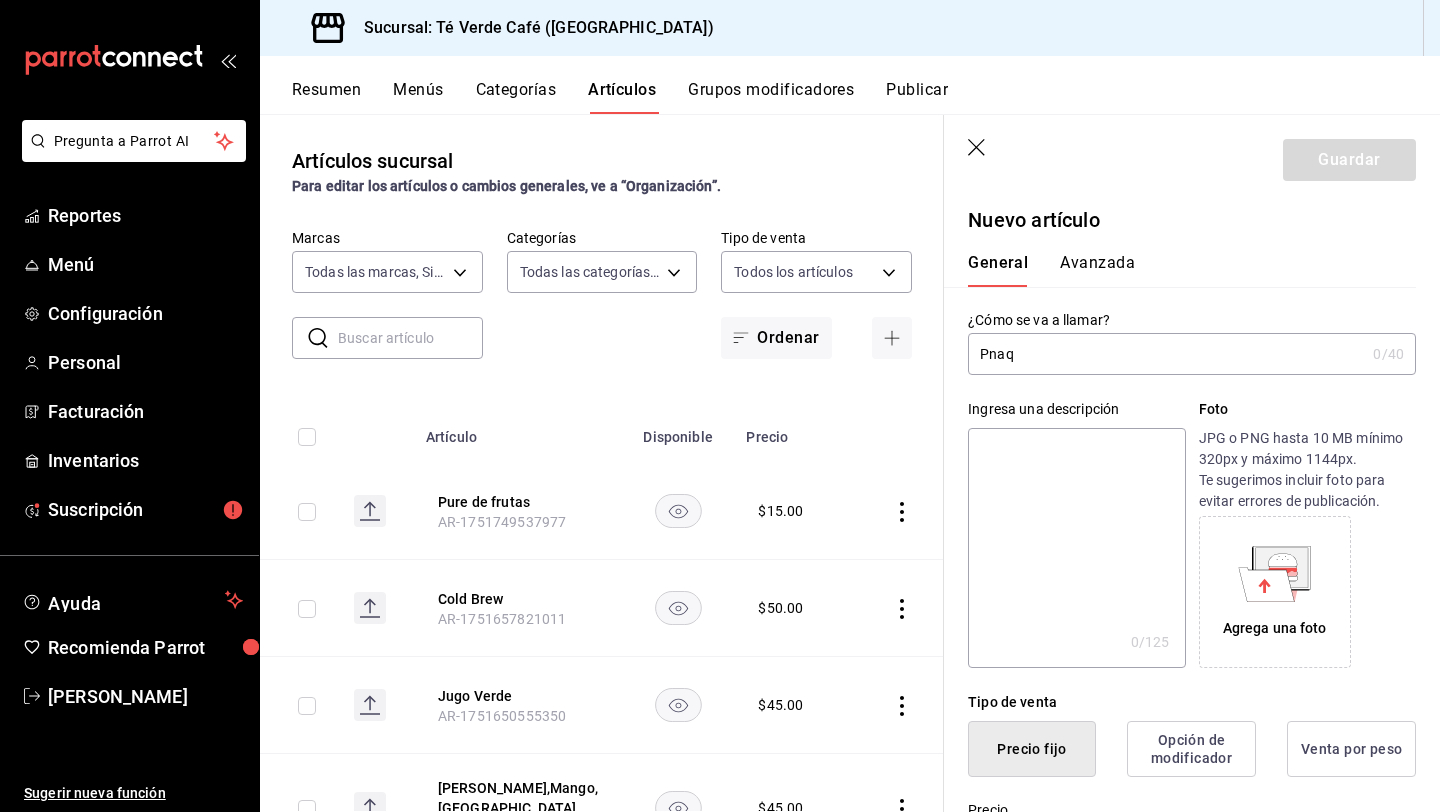 type on "Pnaq" 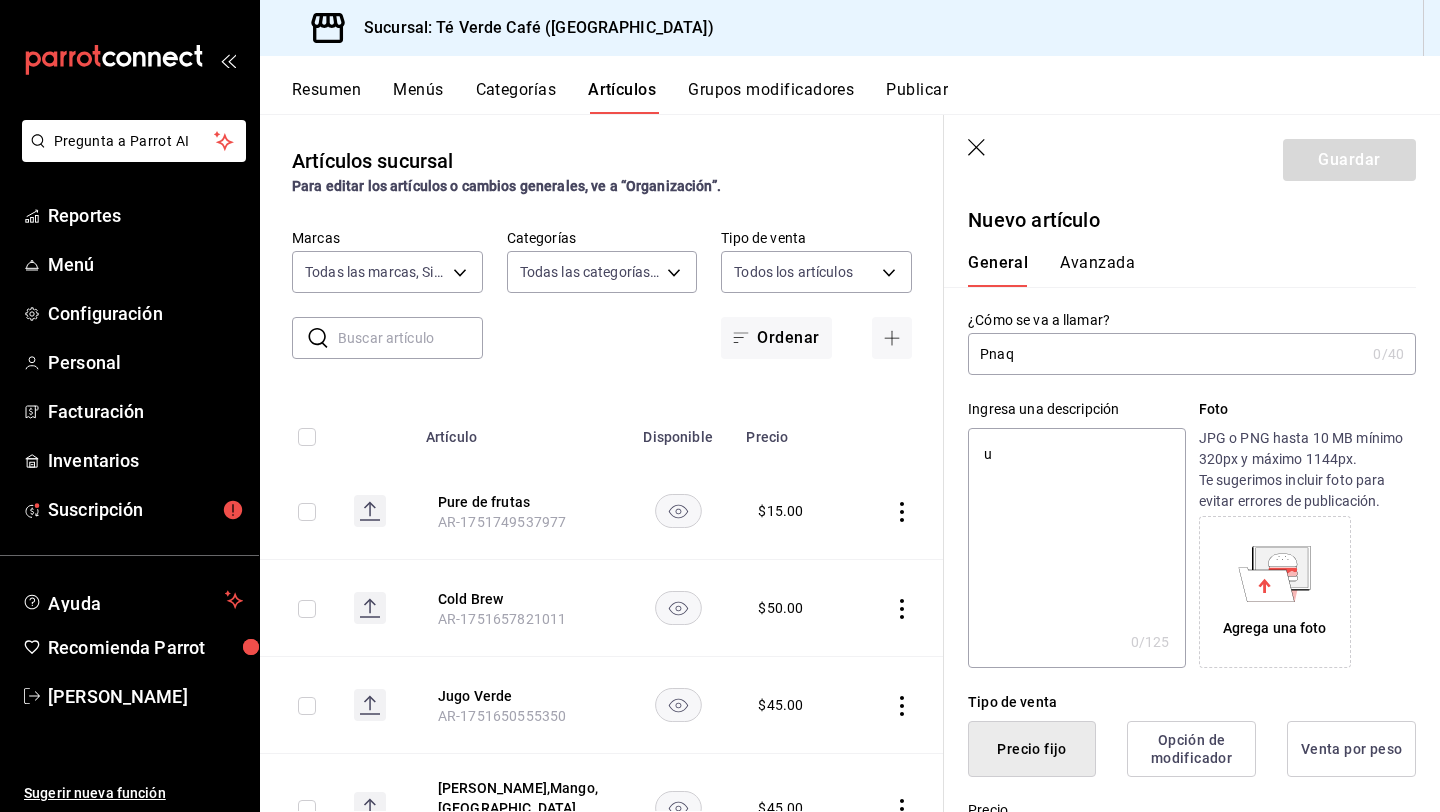 type on "ue" 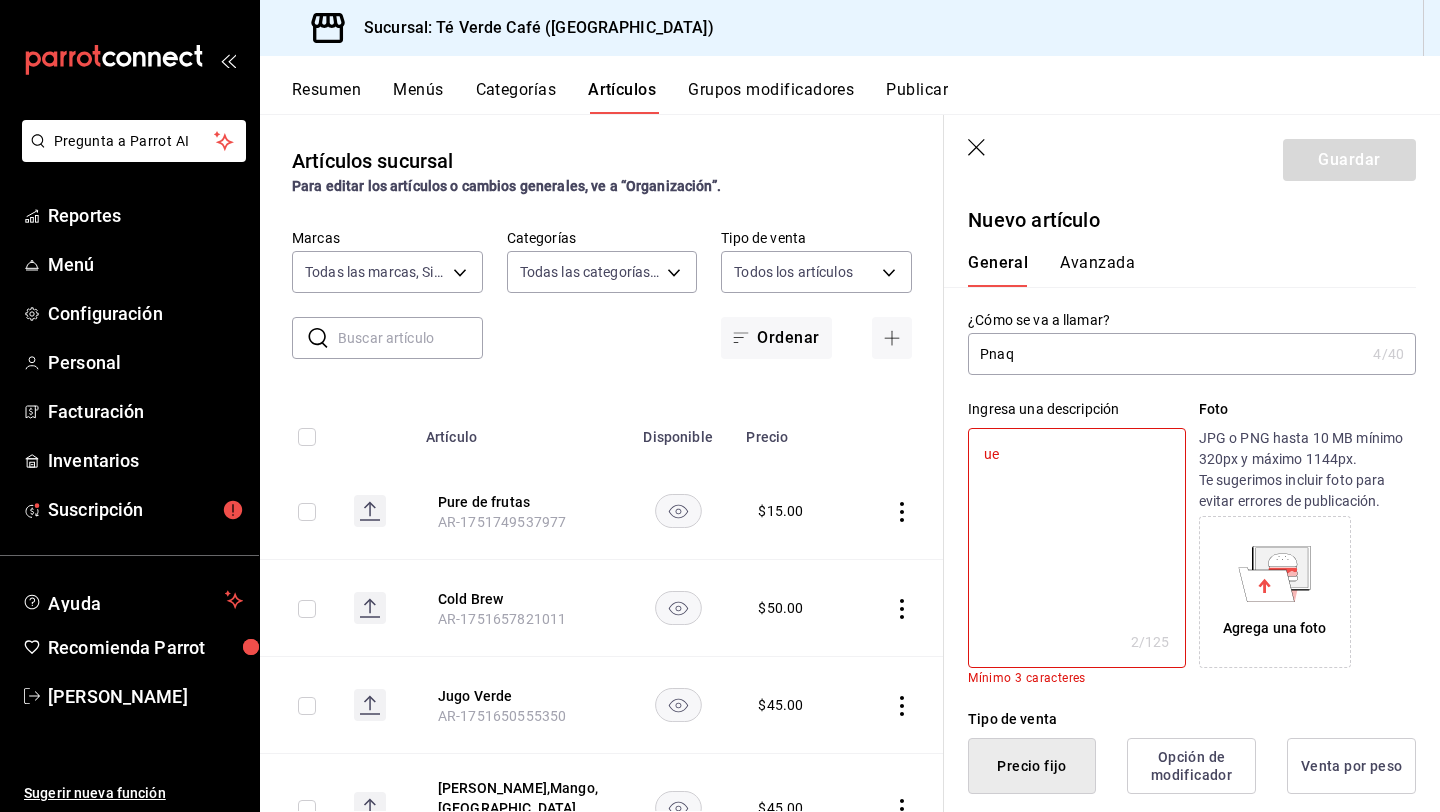 type on "x" 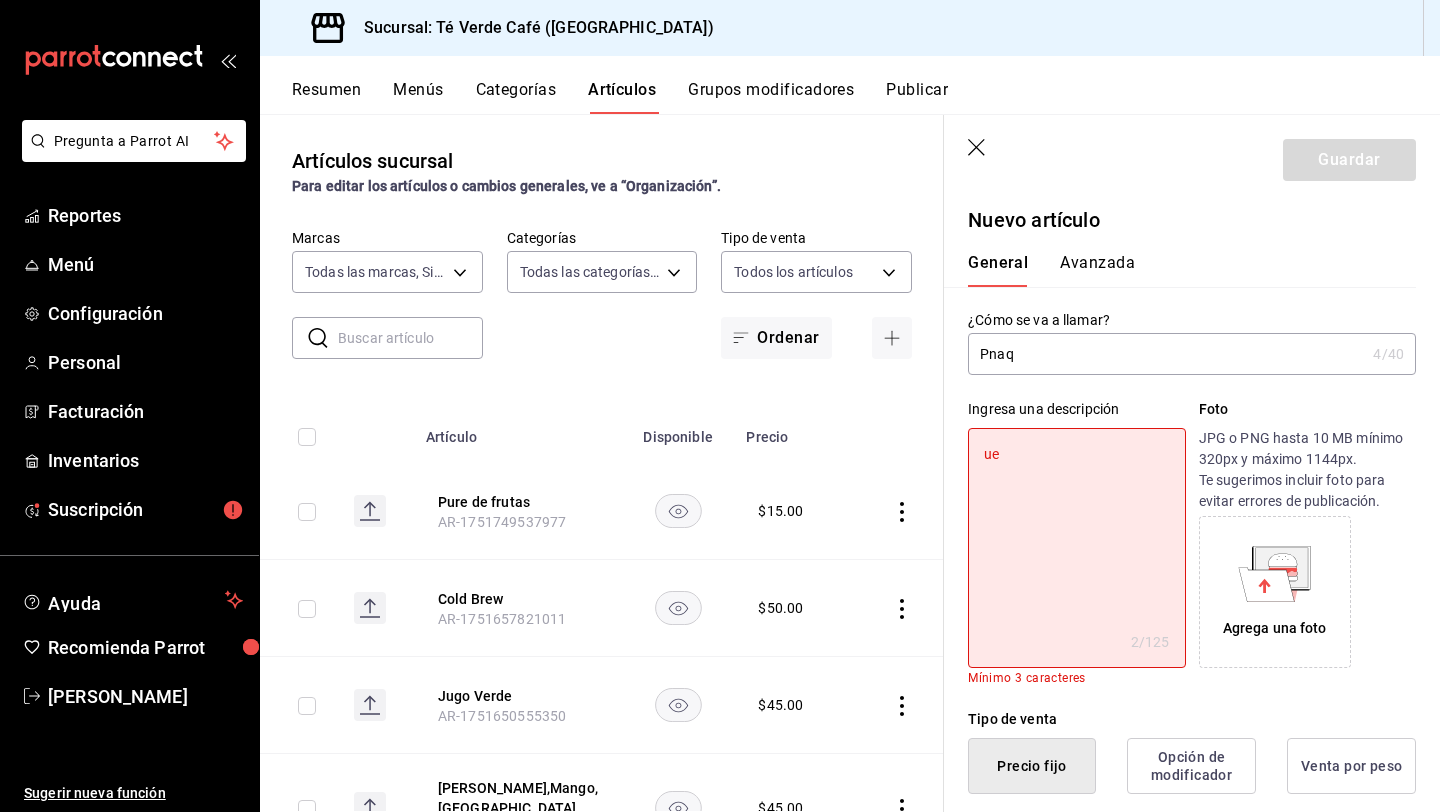 type on "u" 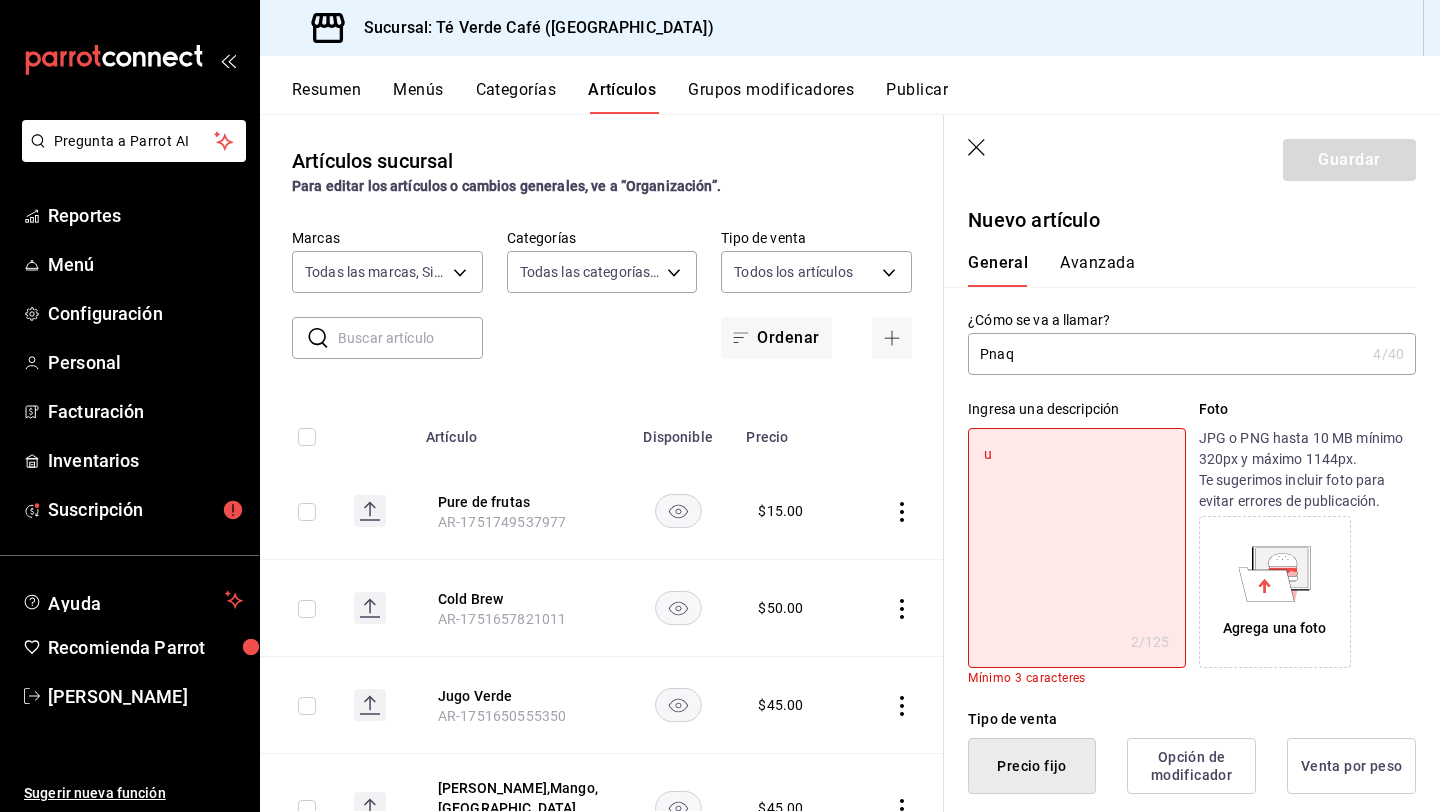 type 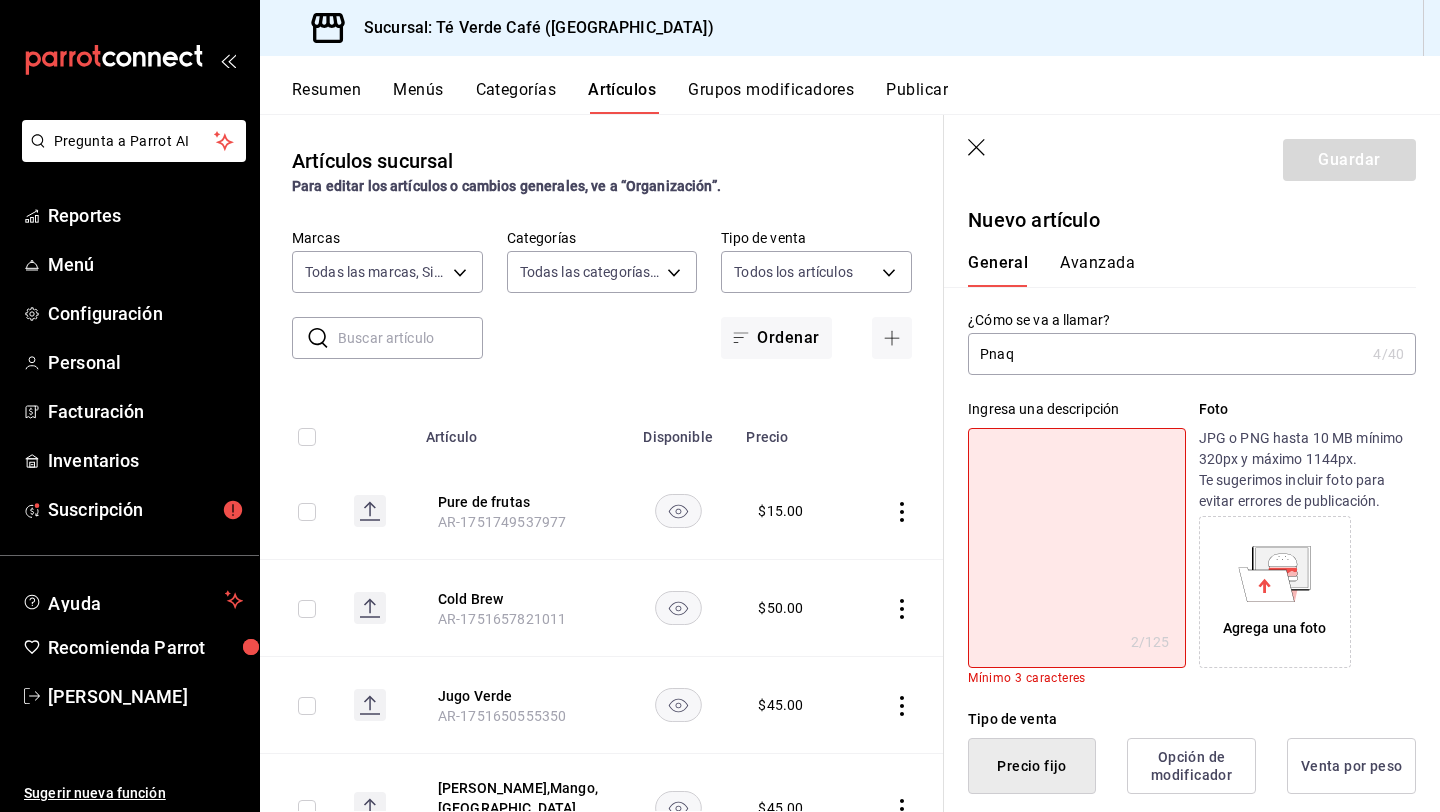 type on "x" 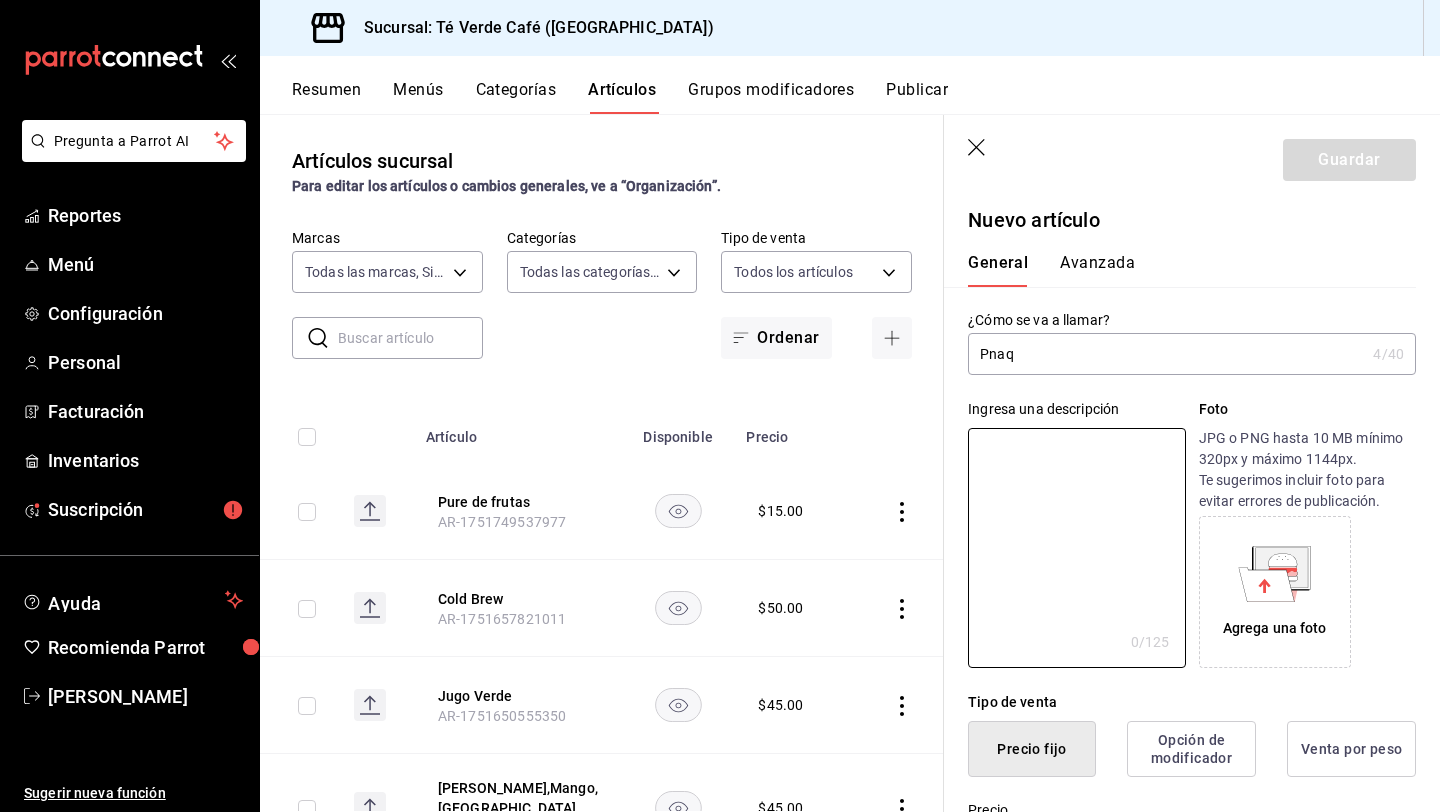 click on "Pnaq" at bounding box center [1166, 354] 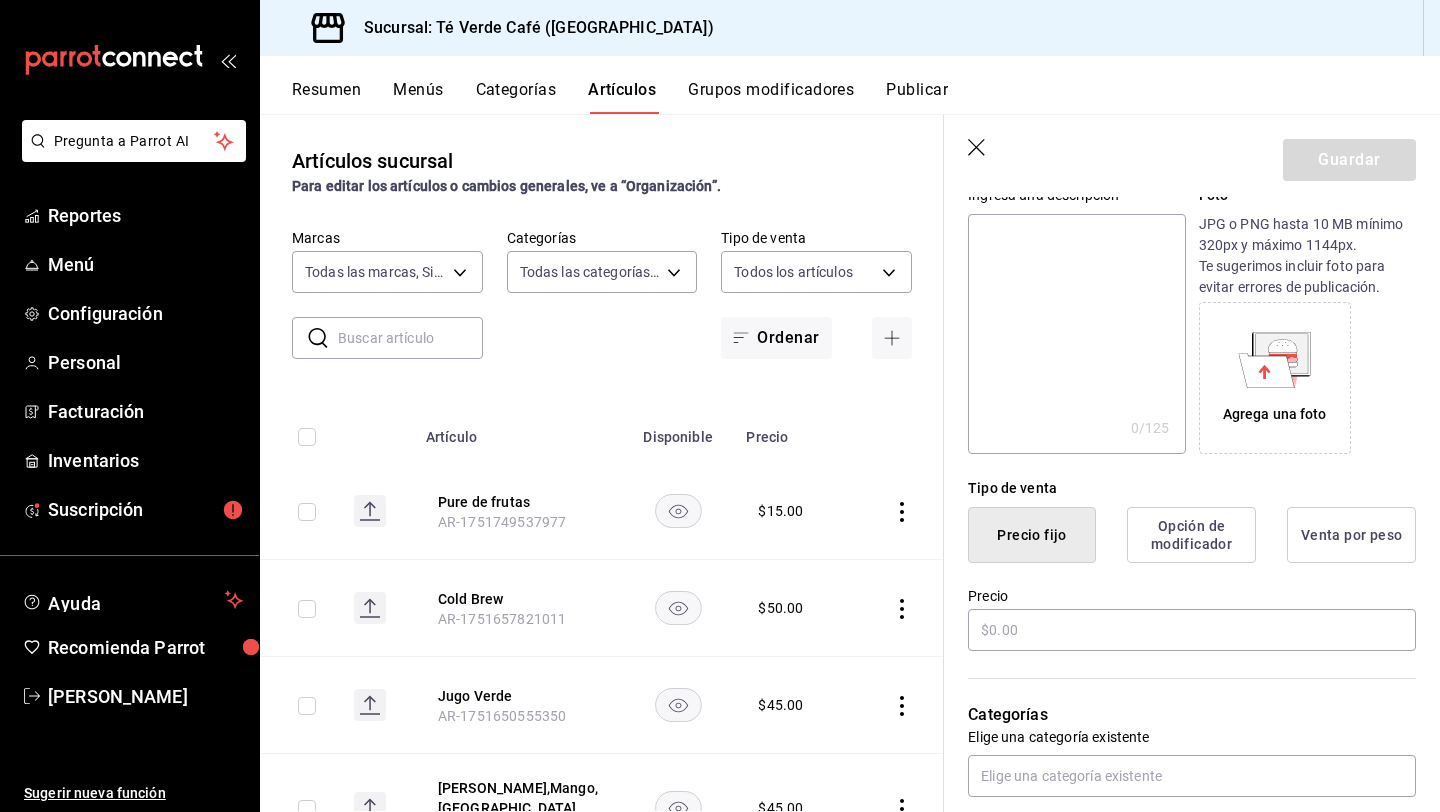 scroll, scrollTop: 215, scrollLeft: 0, axis: vertical 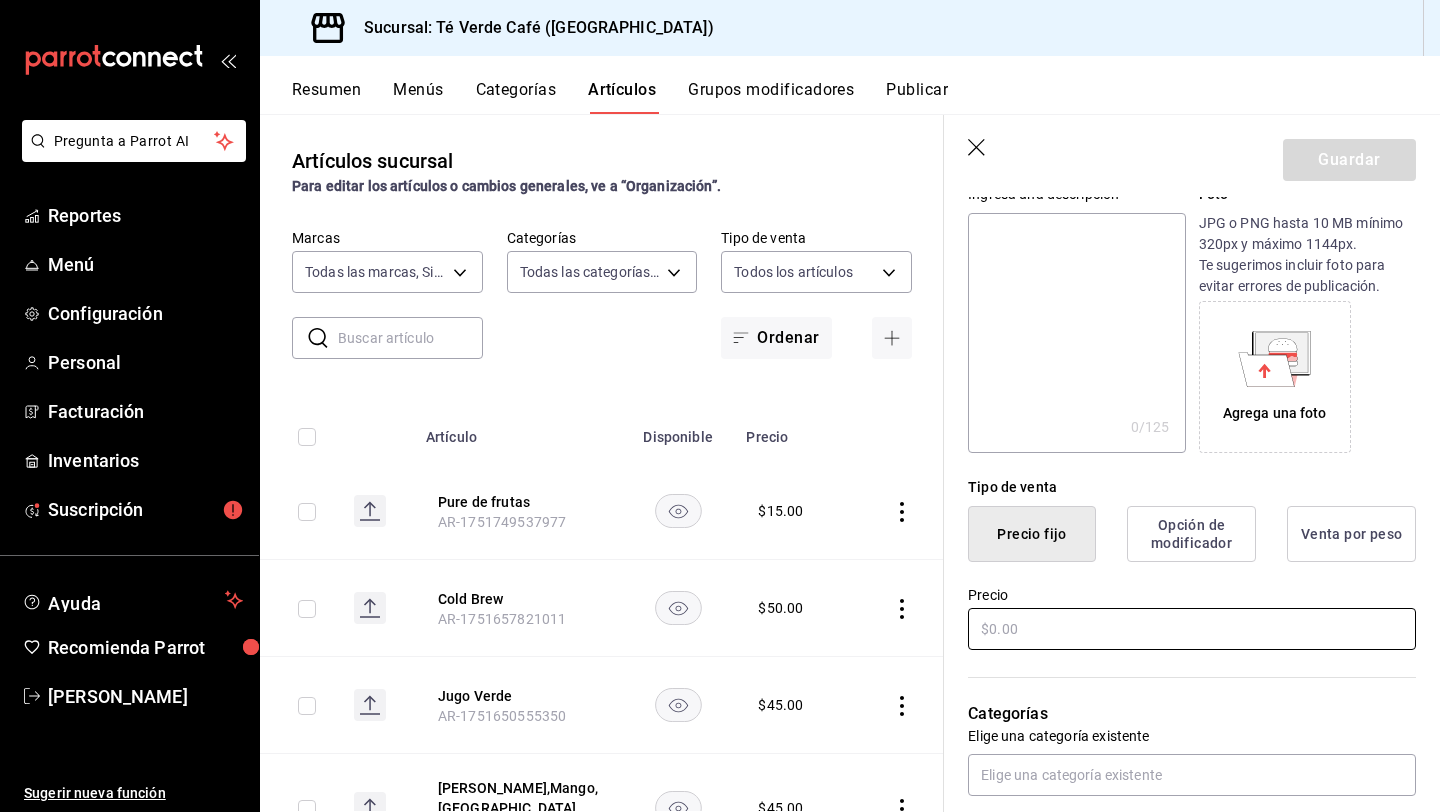 type on "Panque Moras - Limón" 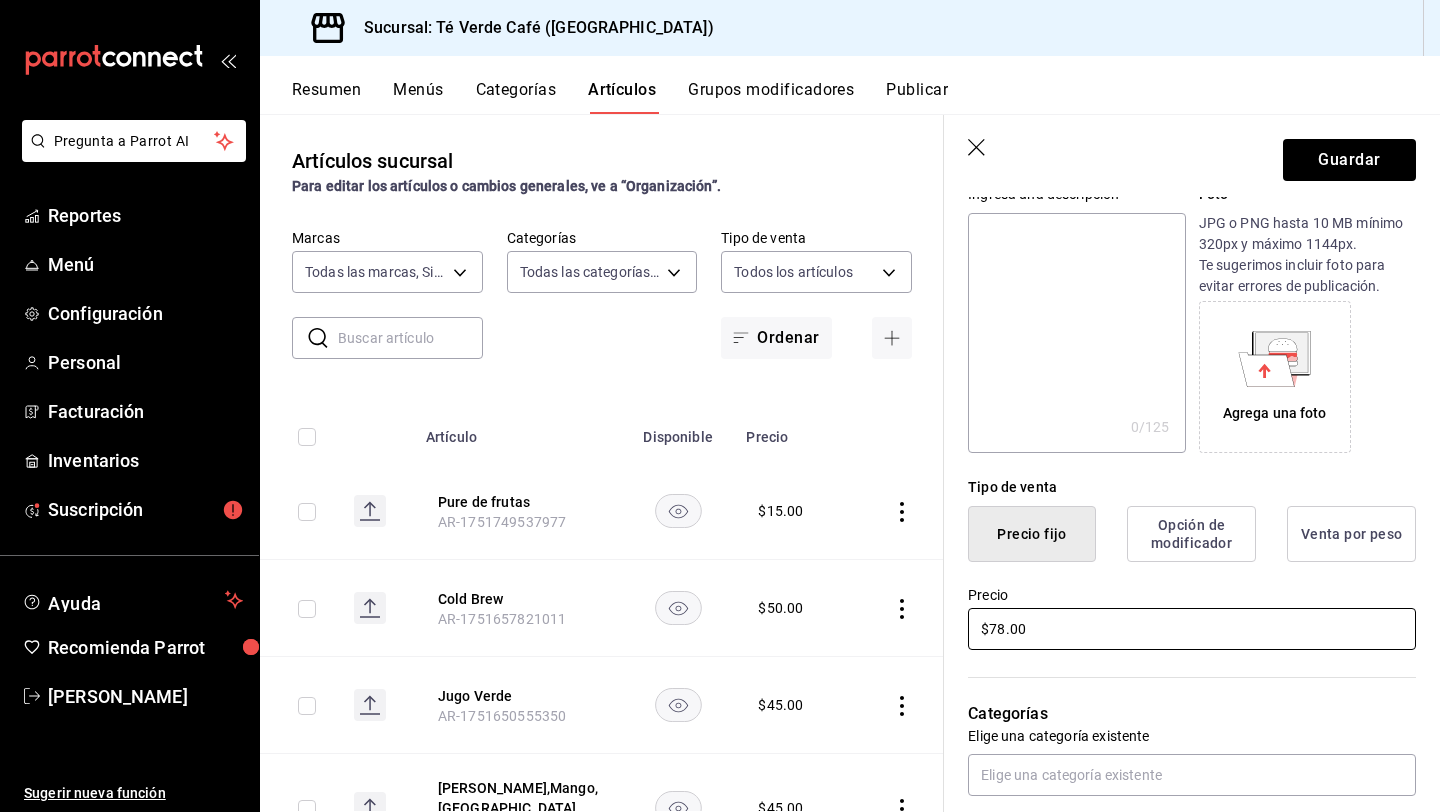 type on "$78.00" 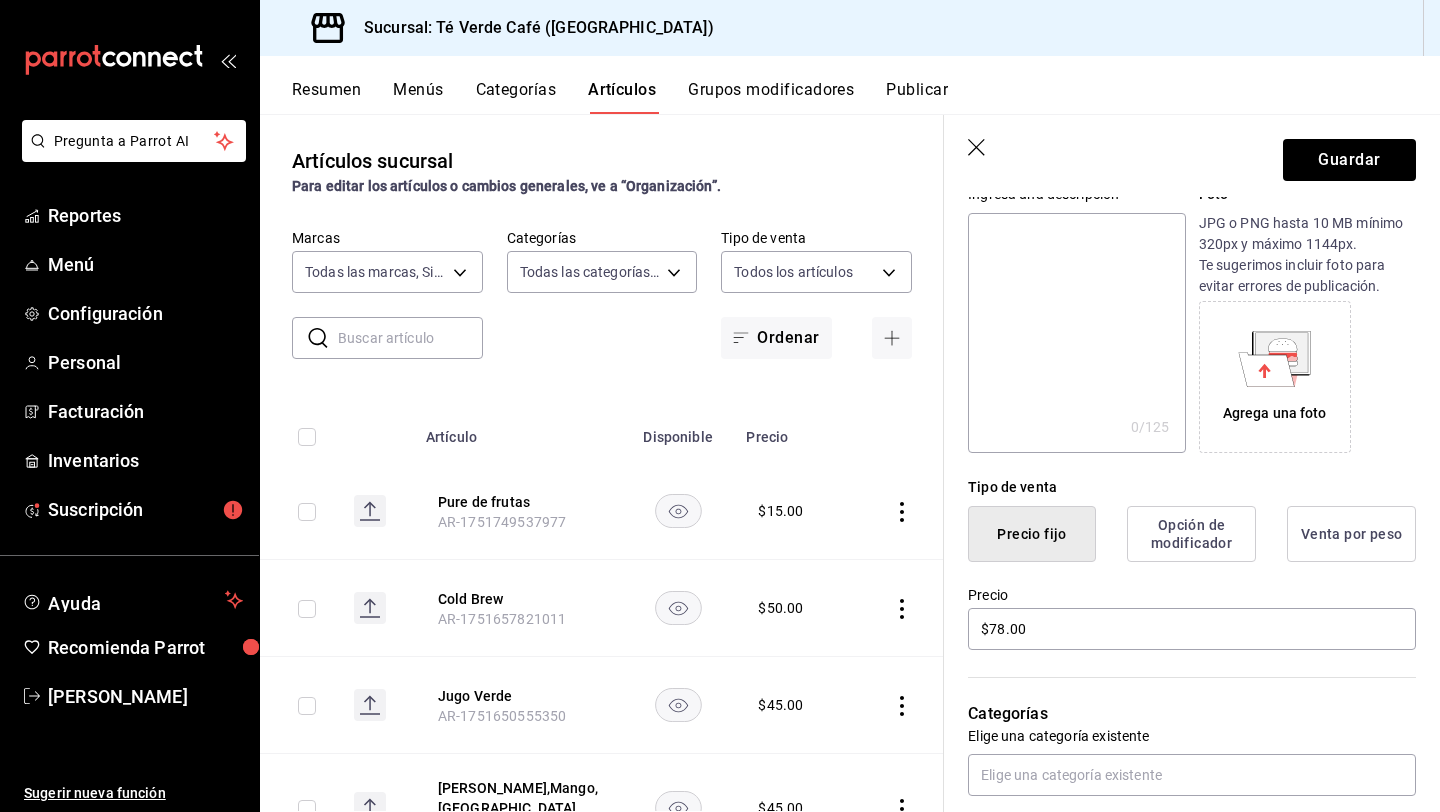 click on "Precio" at bounding box center [1192, 595] 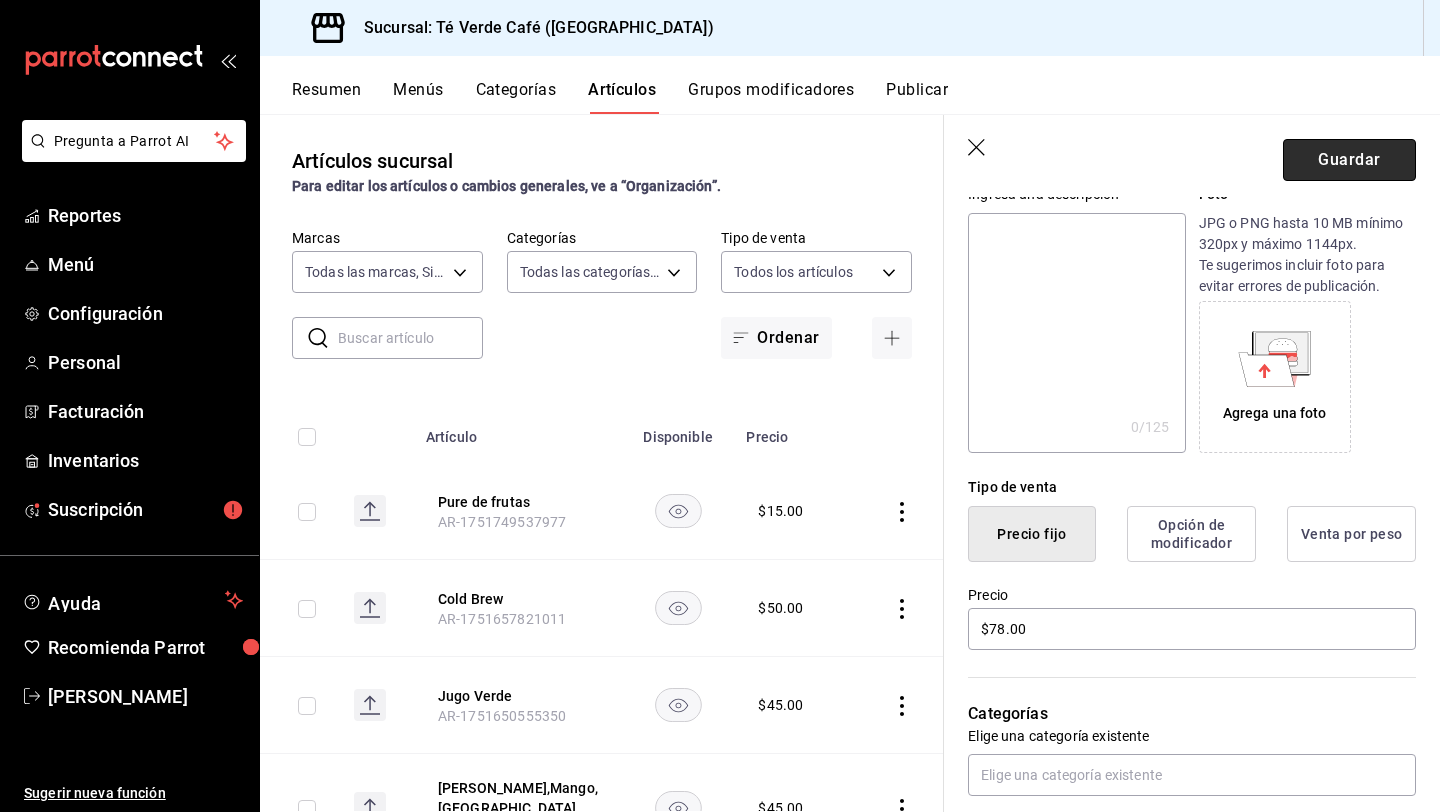 click on "Guardar" at bounding box center [1349, 160] 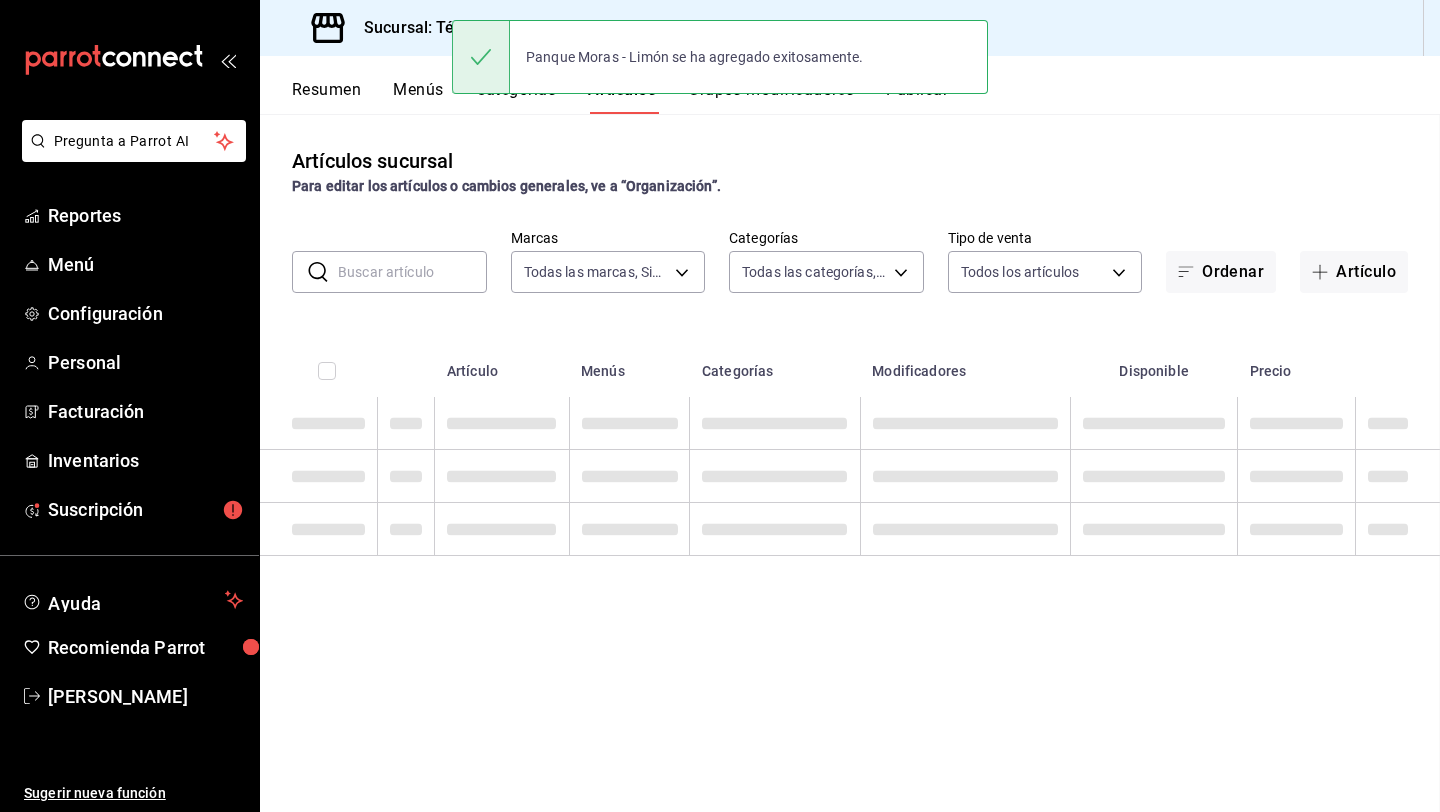 scroll, scrollTop: 0, scrollLeft: 0, axis: both 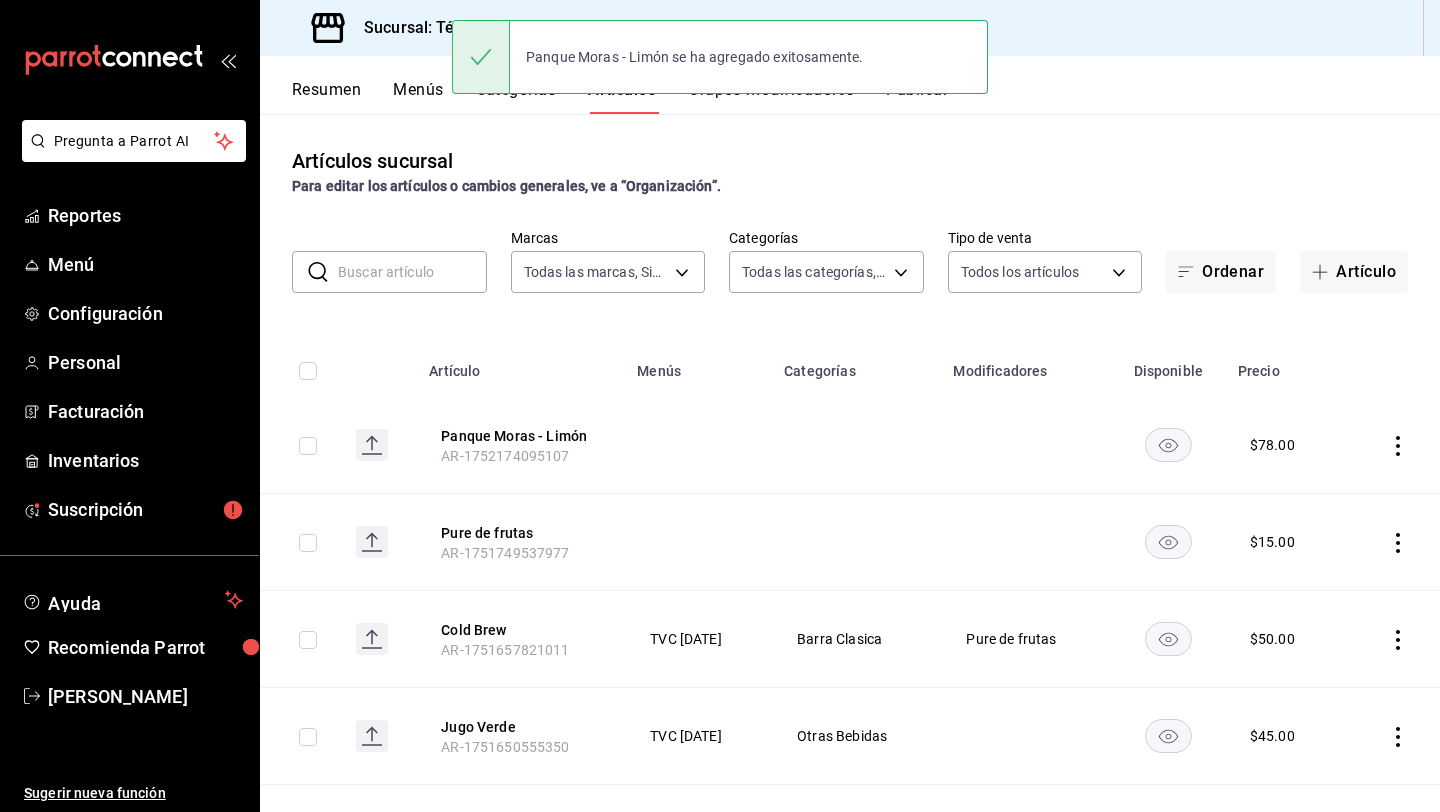 click 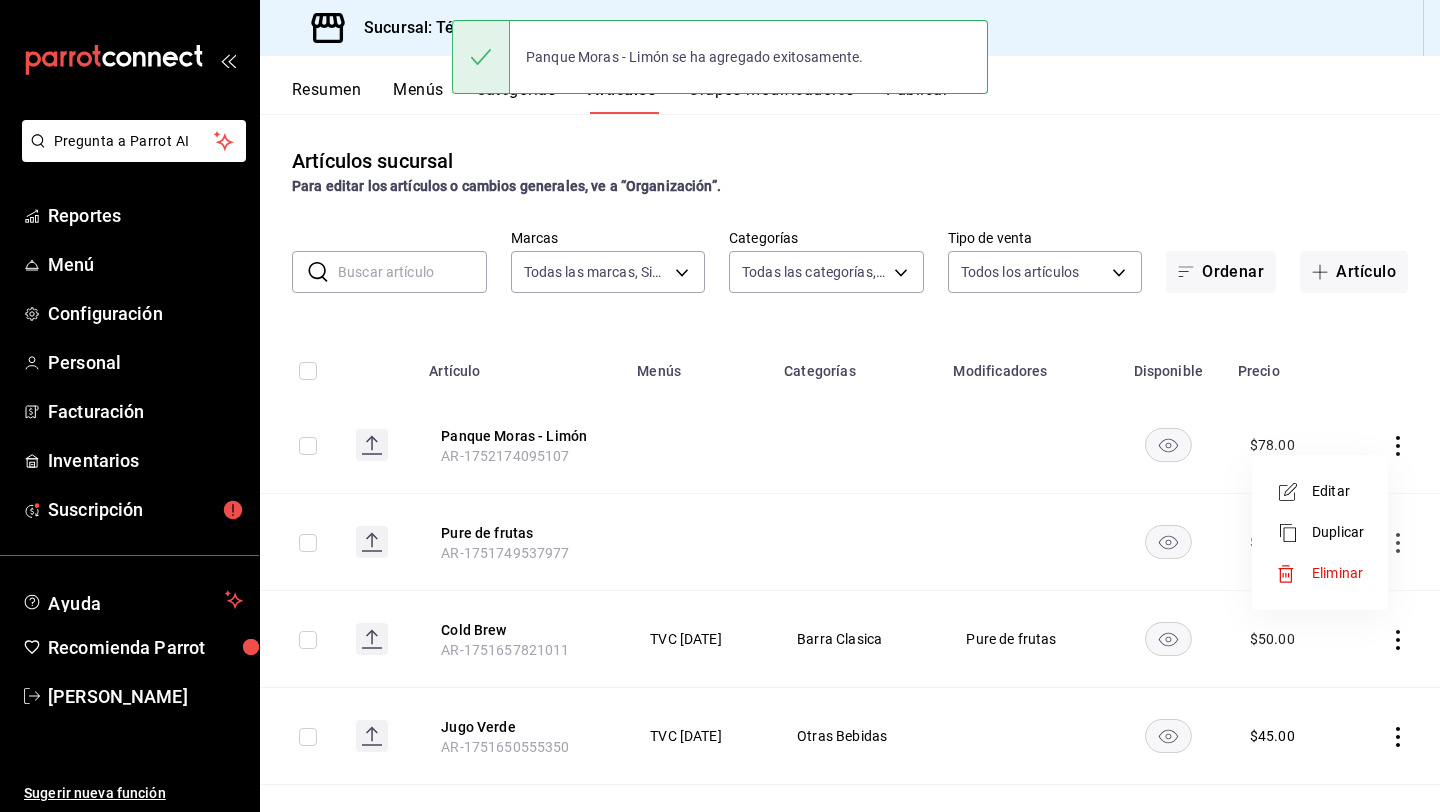 click on "Editar" at bounding box center (1338, 491) 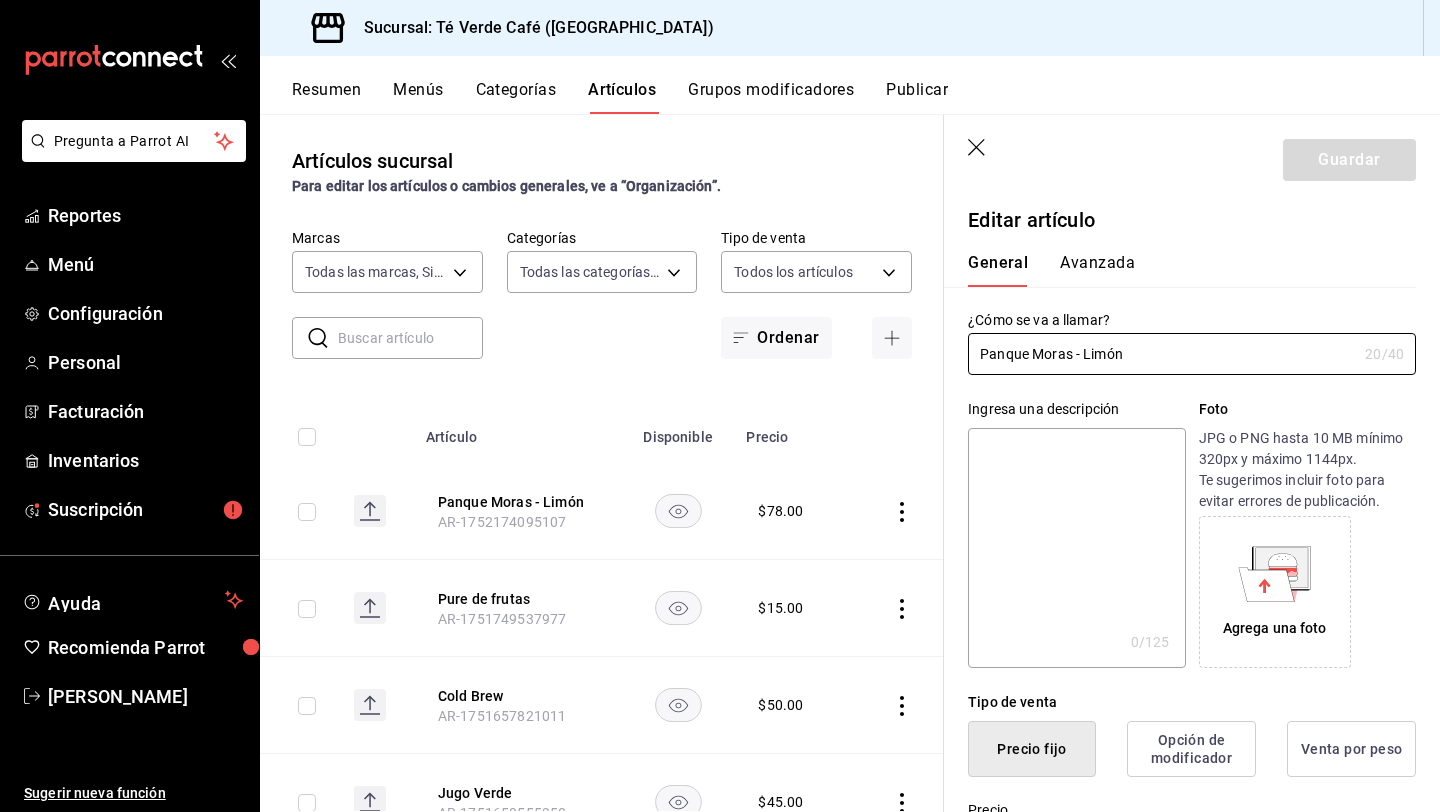 type on "$78.00" 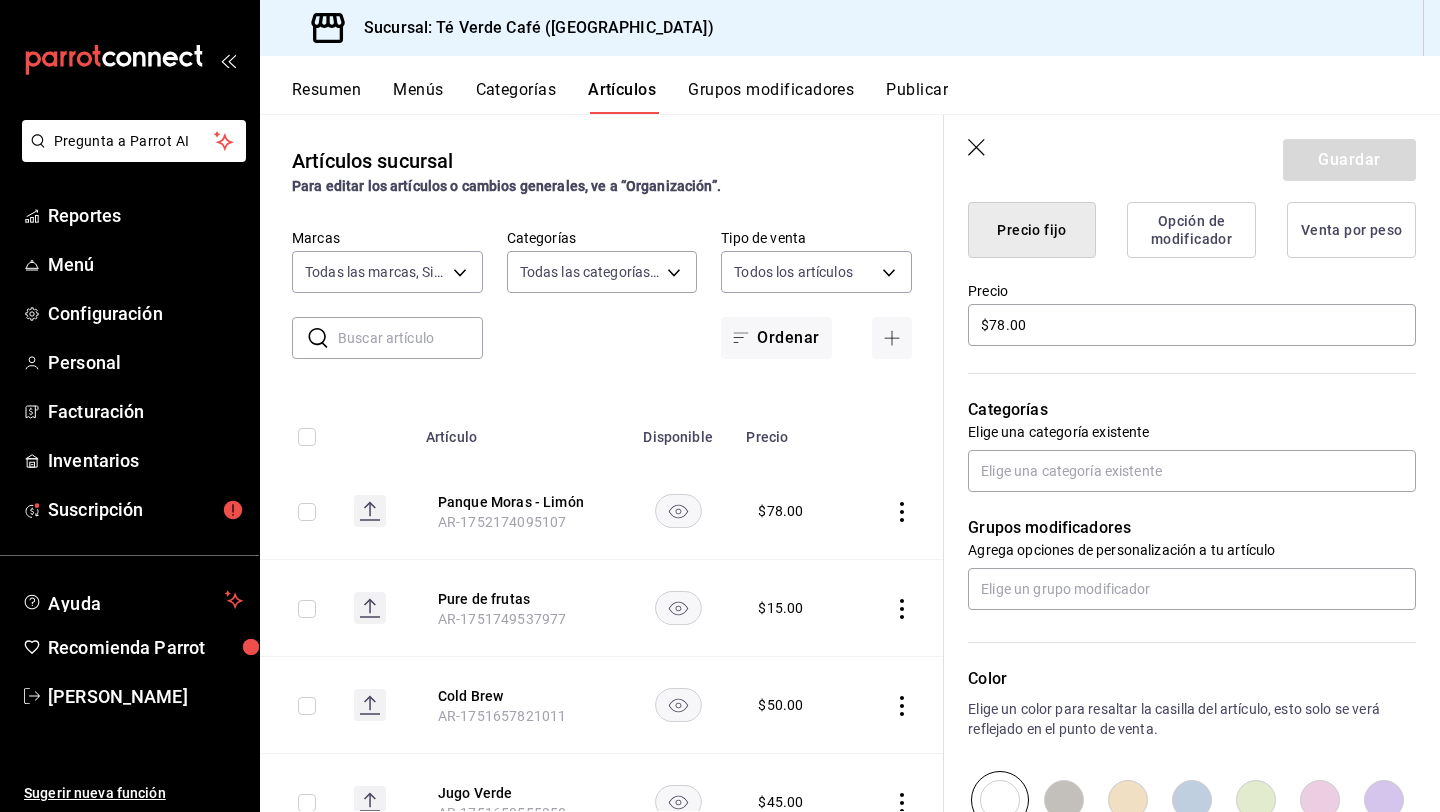 scroll, scrollTop: 481, scrollLeft: 0, axis: vertical 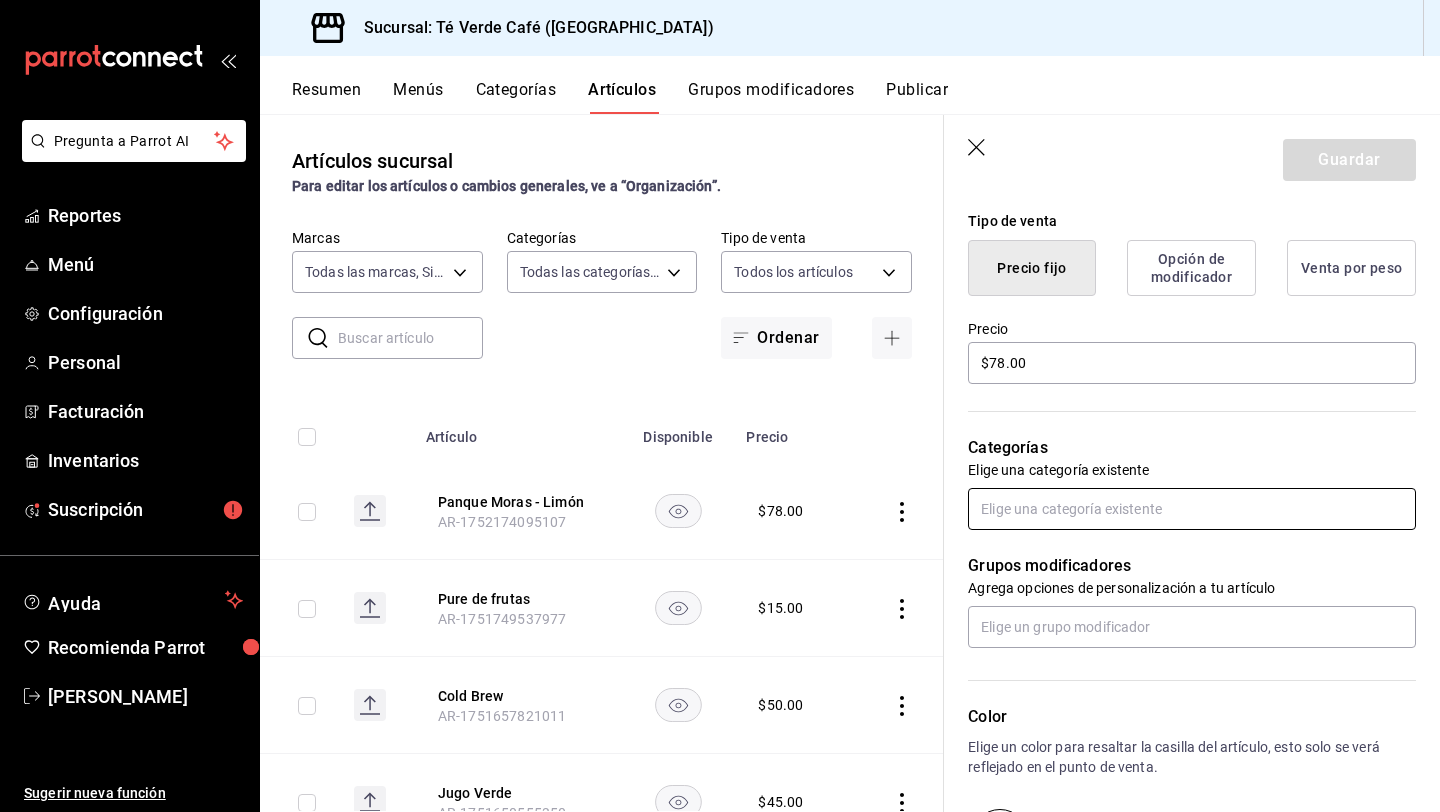 click at bounding box center [1192, 509] 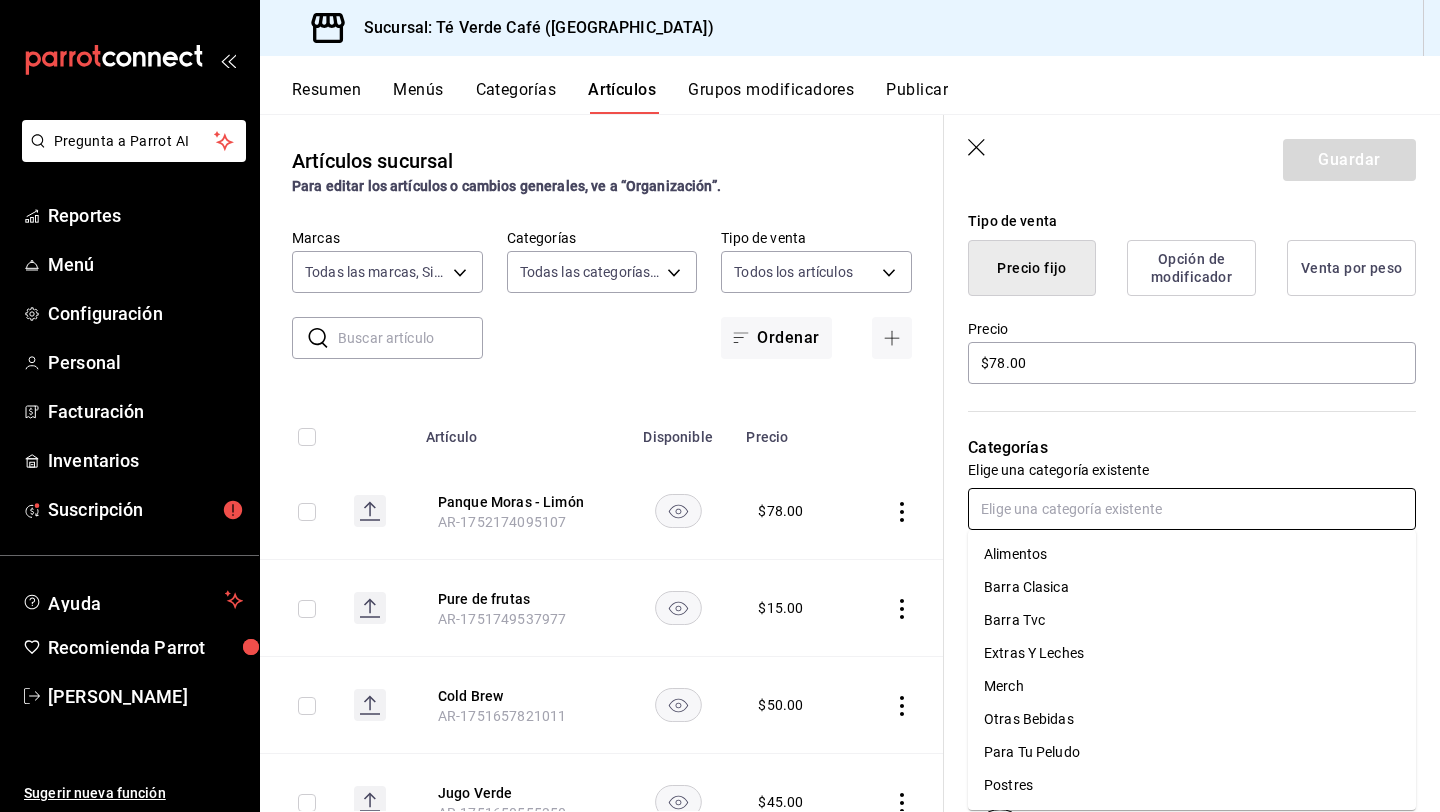 click on "Postres" at bounding box center (1192, 785) 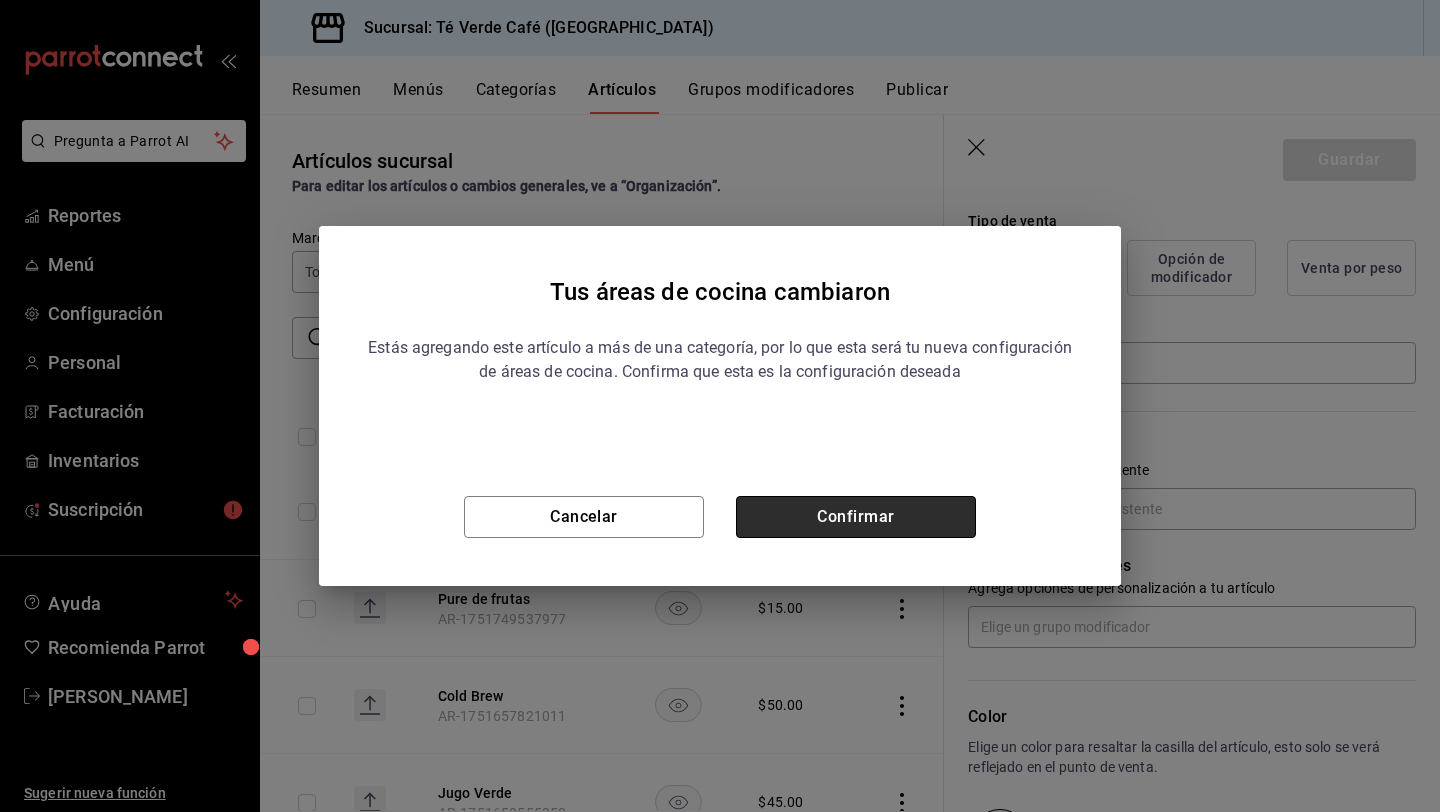 click on "Confirmar" at bounding box center (856, 517) 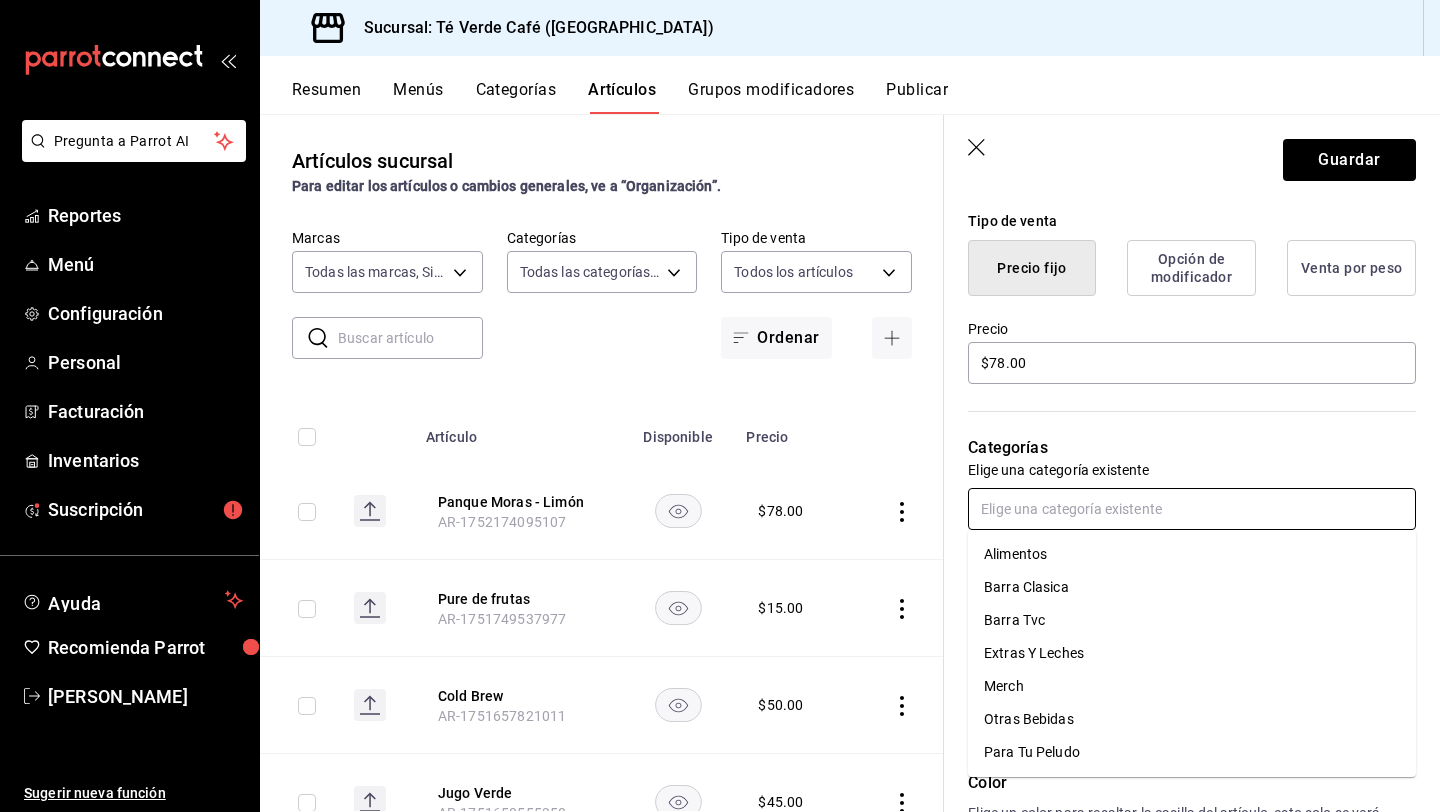 click at bounding box center [1192, 509] 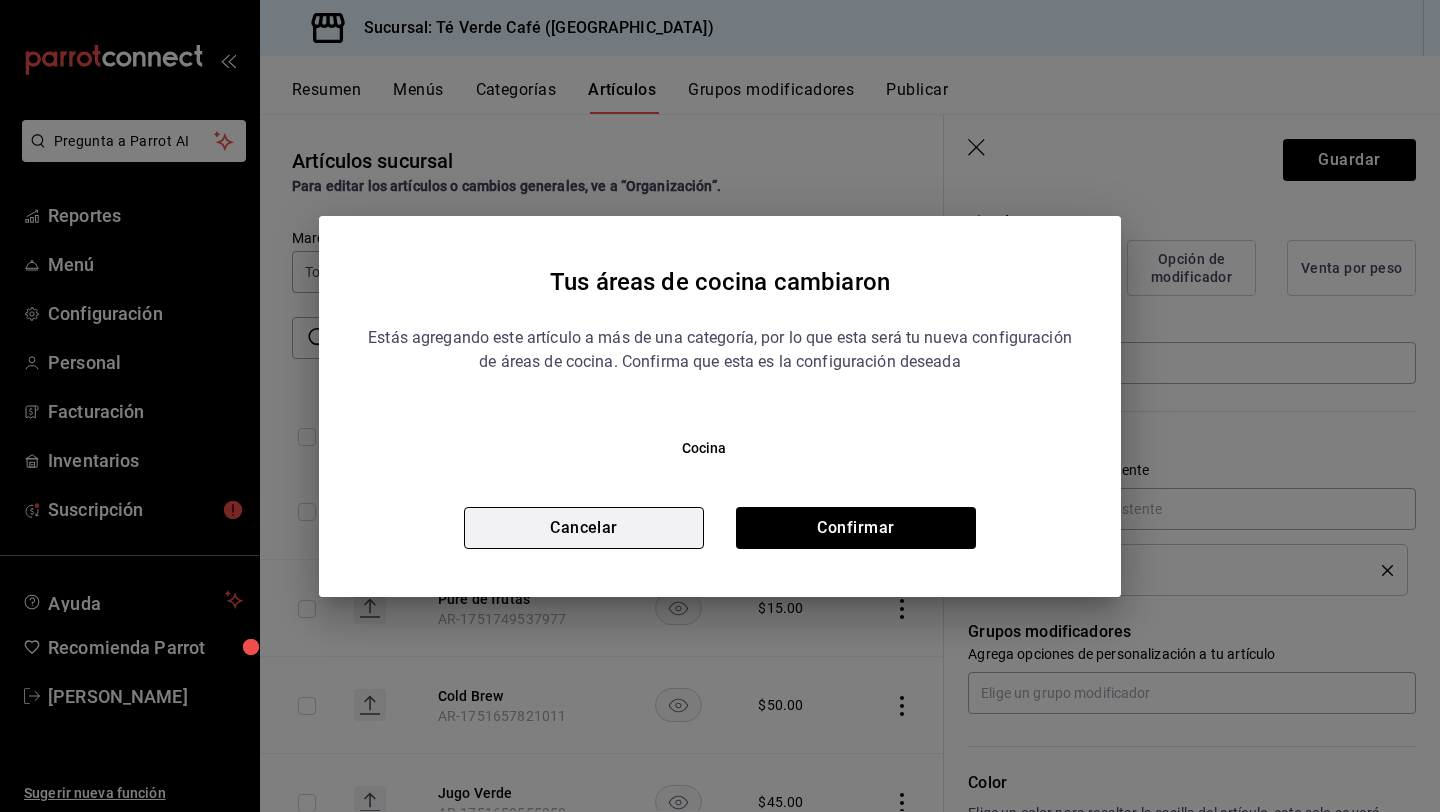 click on "Cancelar" at bounding box center [584, 528] 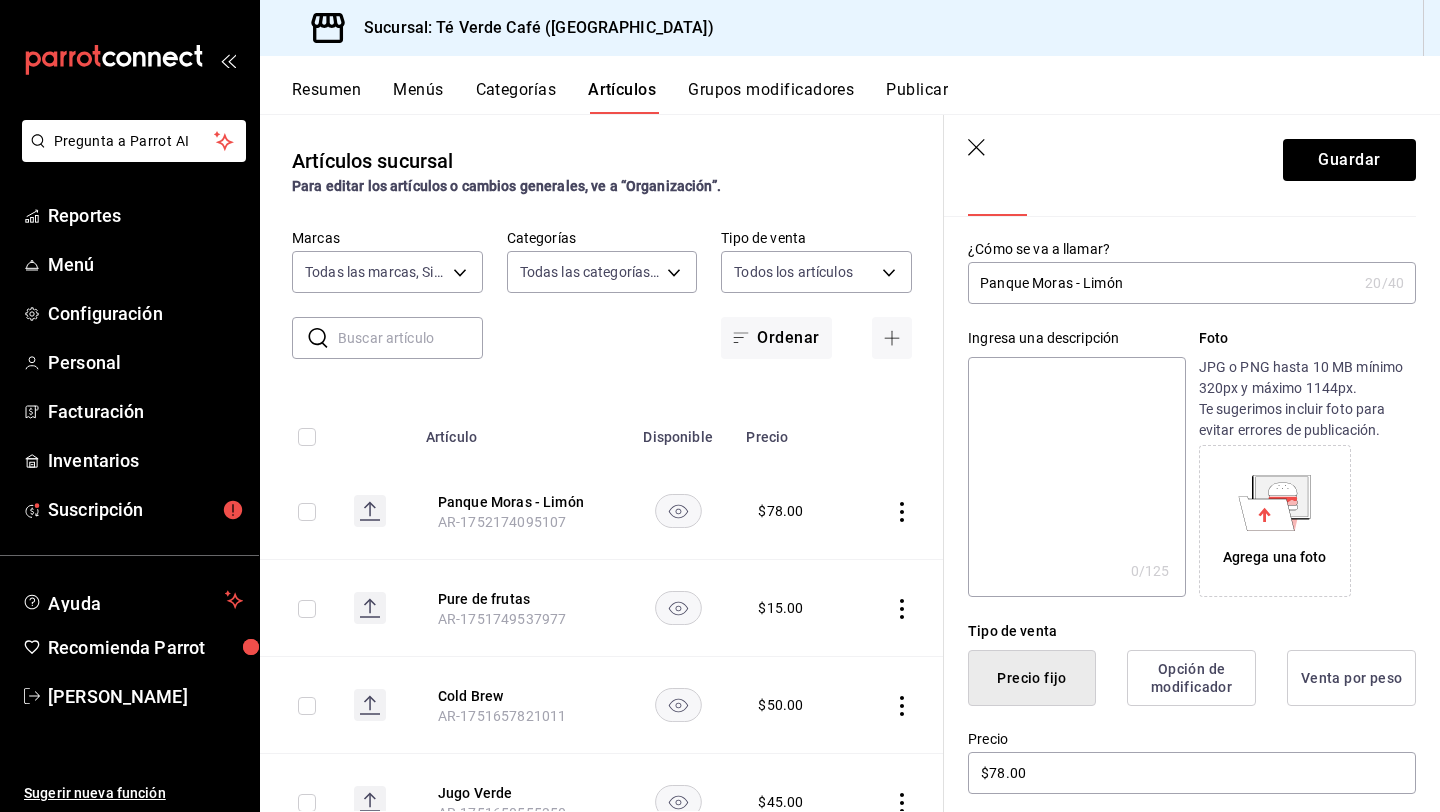 scroll, scrollTop: 0, scrollLeft: 0, axis: both 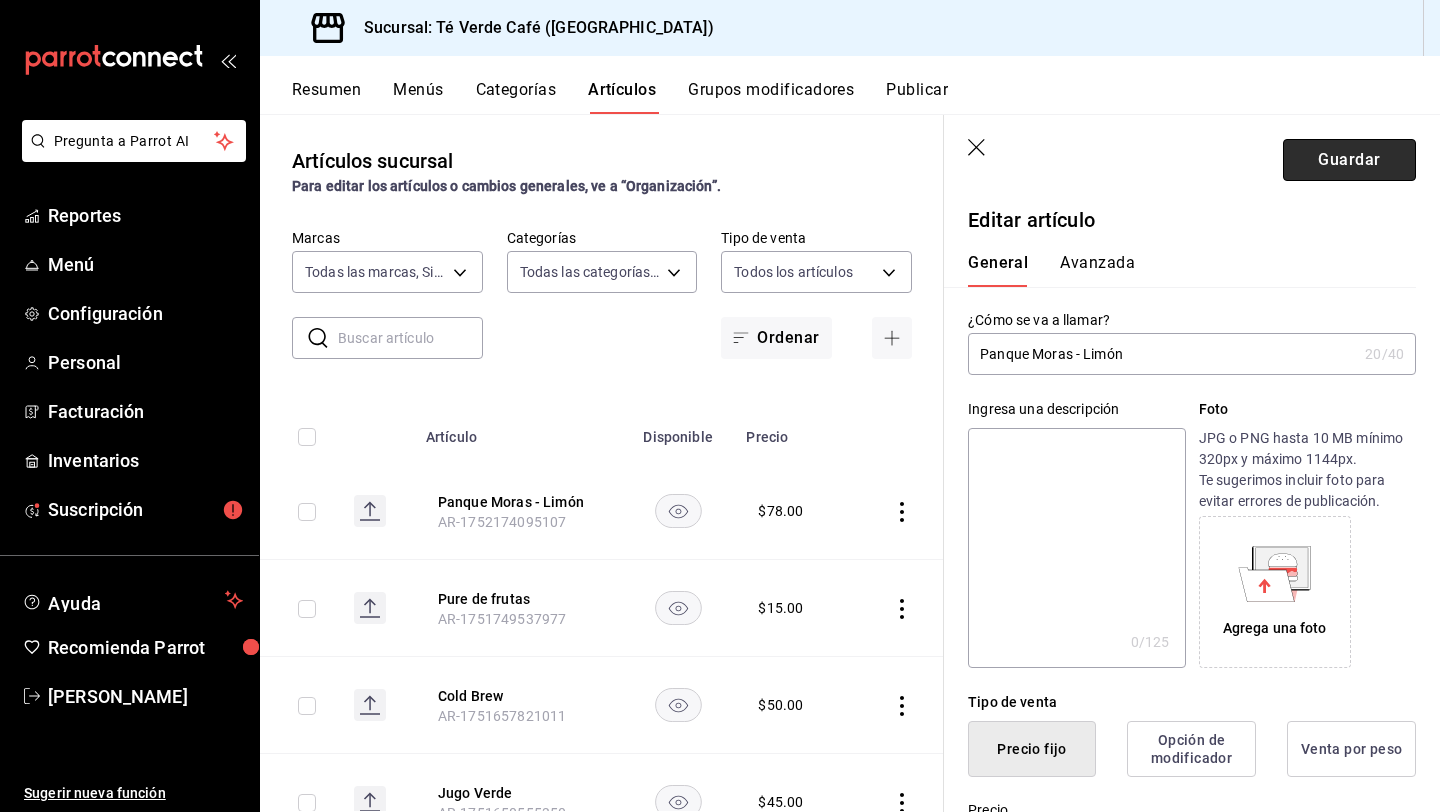 click on "Guardar" at bounding box center [1349, 160] 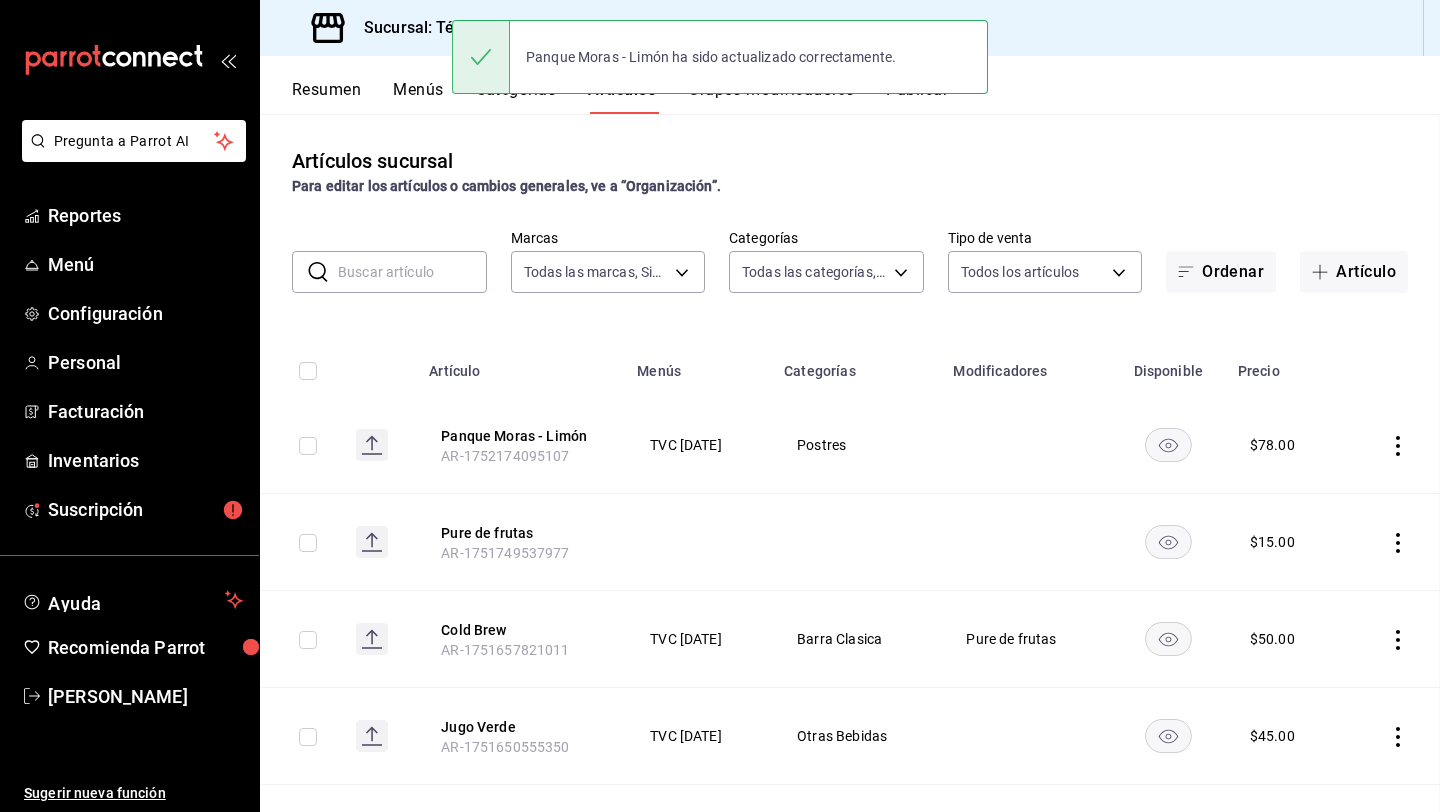 scroll, scrollTop: 0, scrollLeft: 0, axis: both 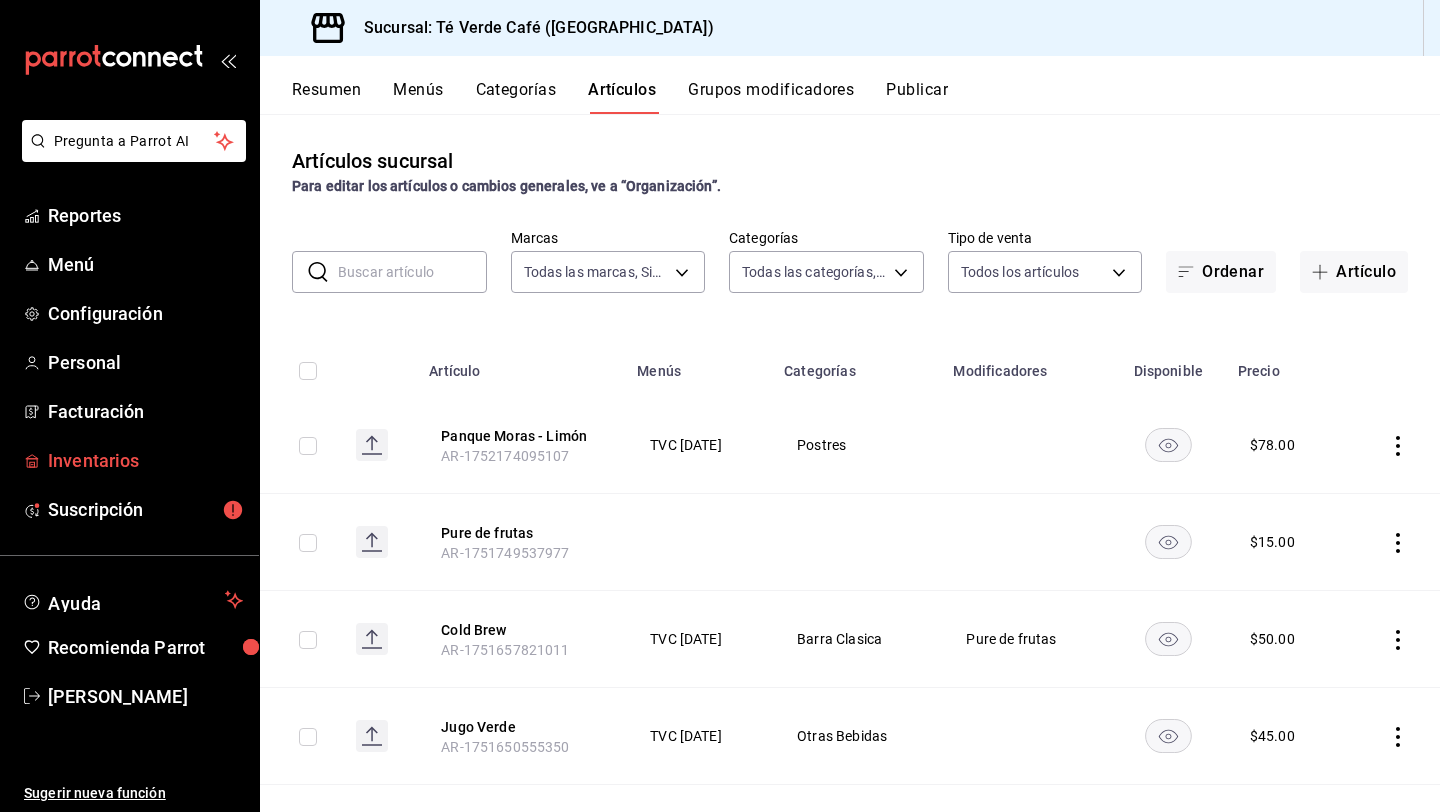 click on "Inventarios" at bounding box center [145, 460] 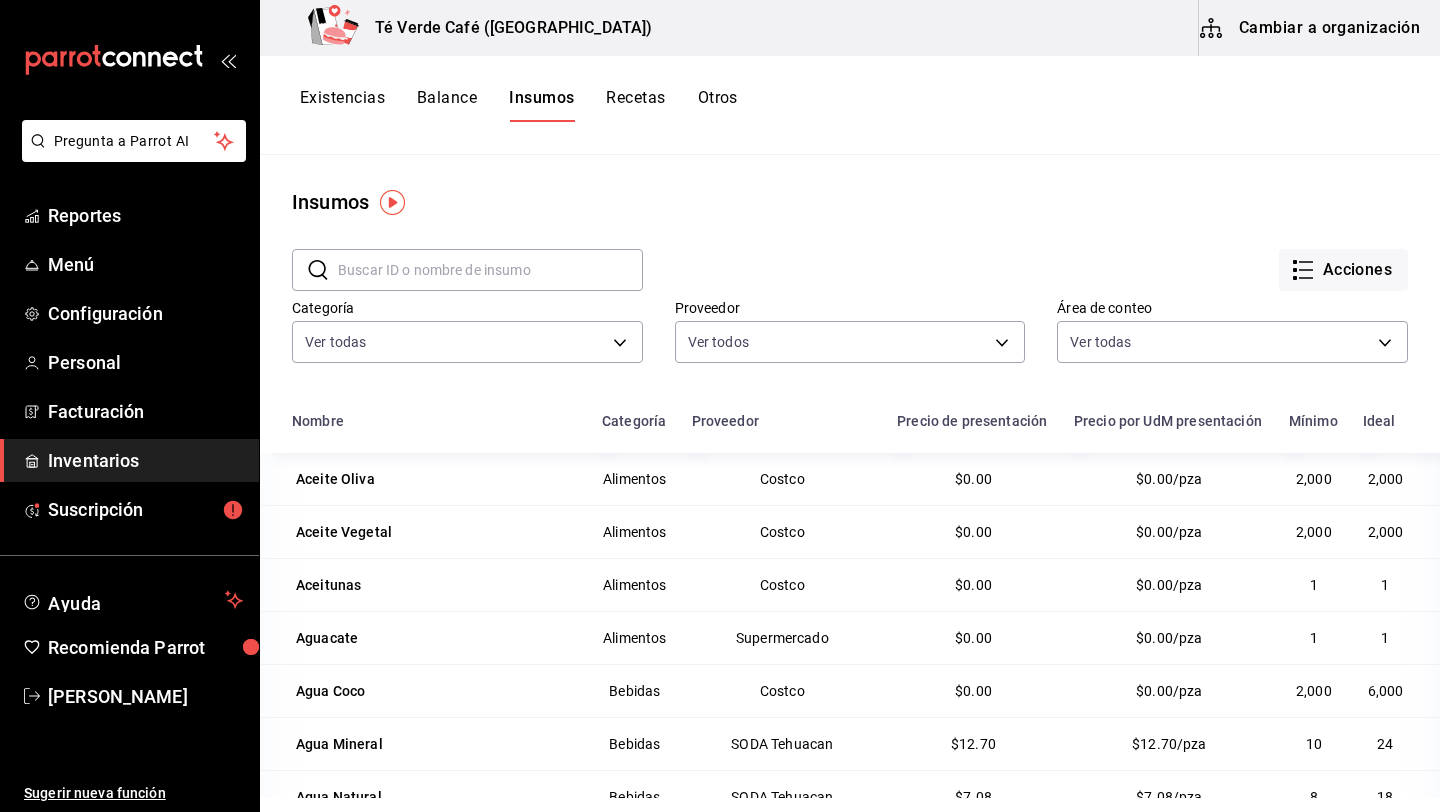 click on "Cambiar a organización" at bounding box center [1311, 28] 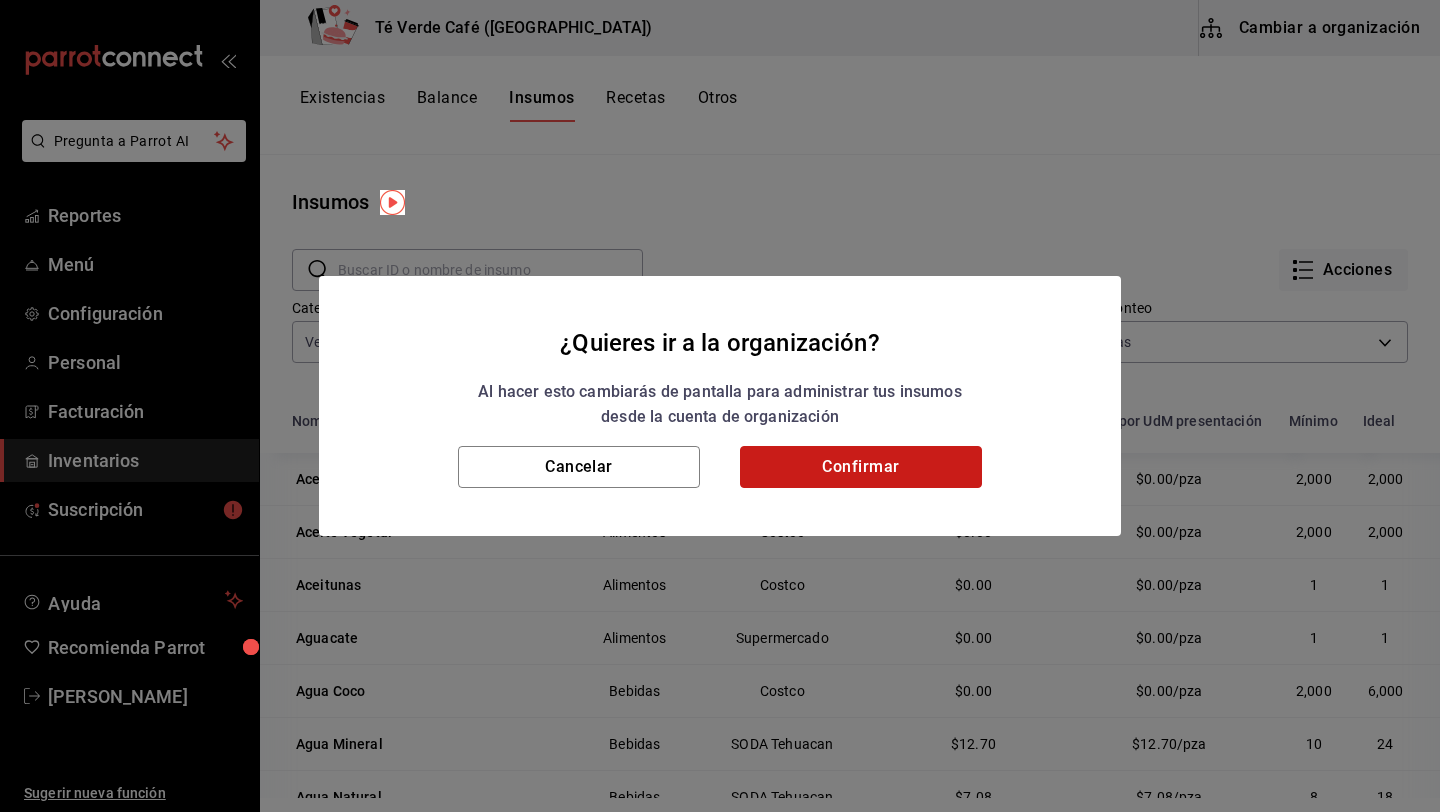 click on "Confirmar" at bounding box center [861, 467] 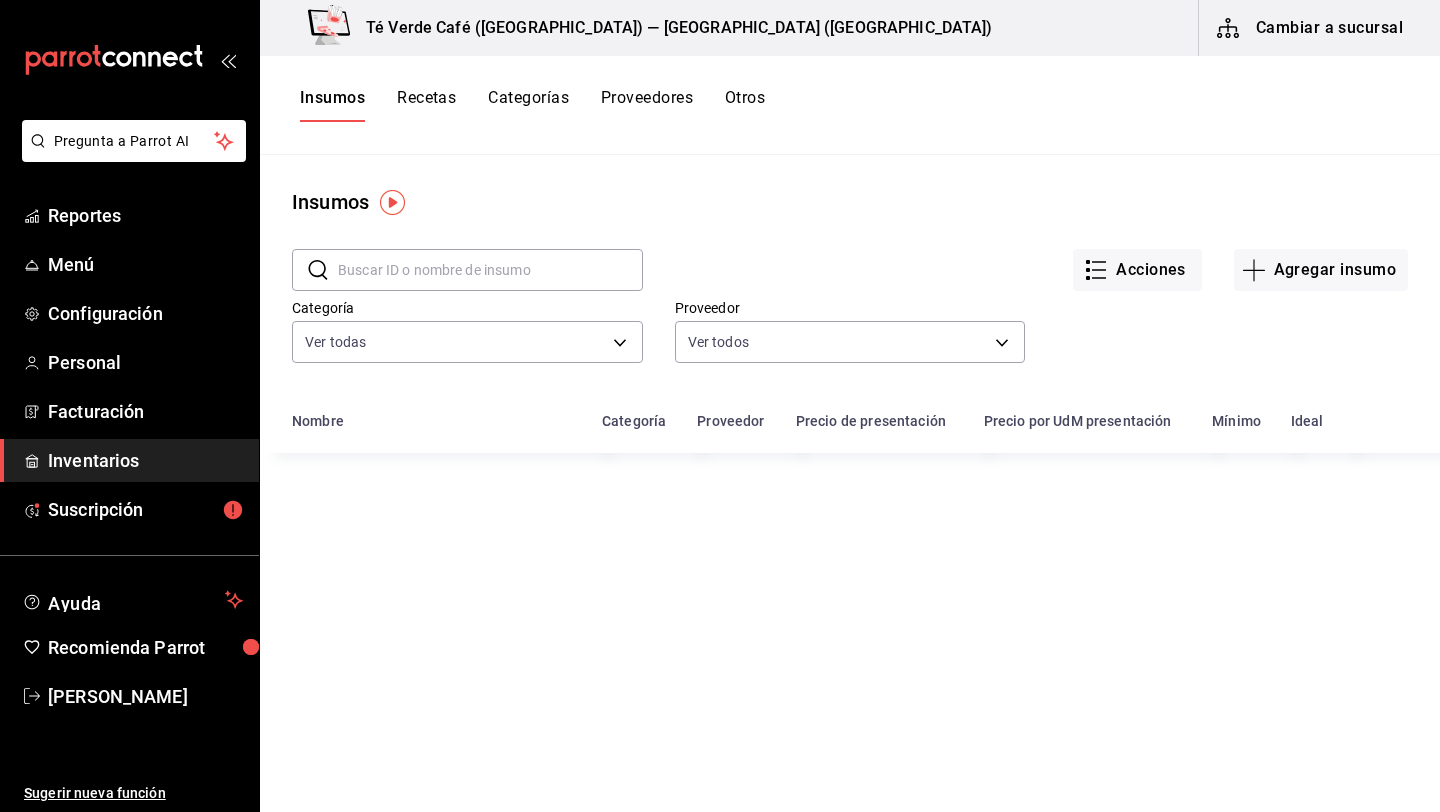click on "Recetas" at bounding box center (426, 105) 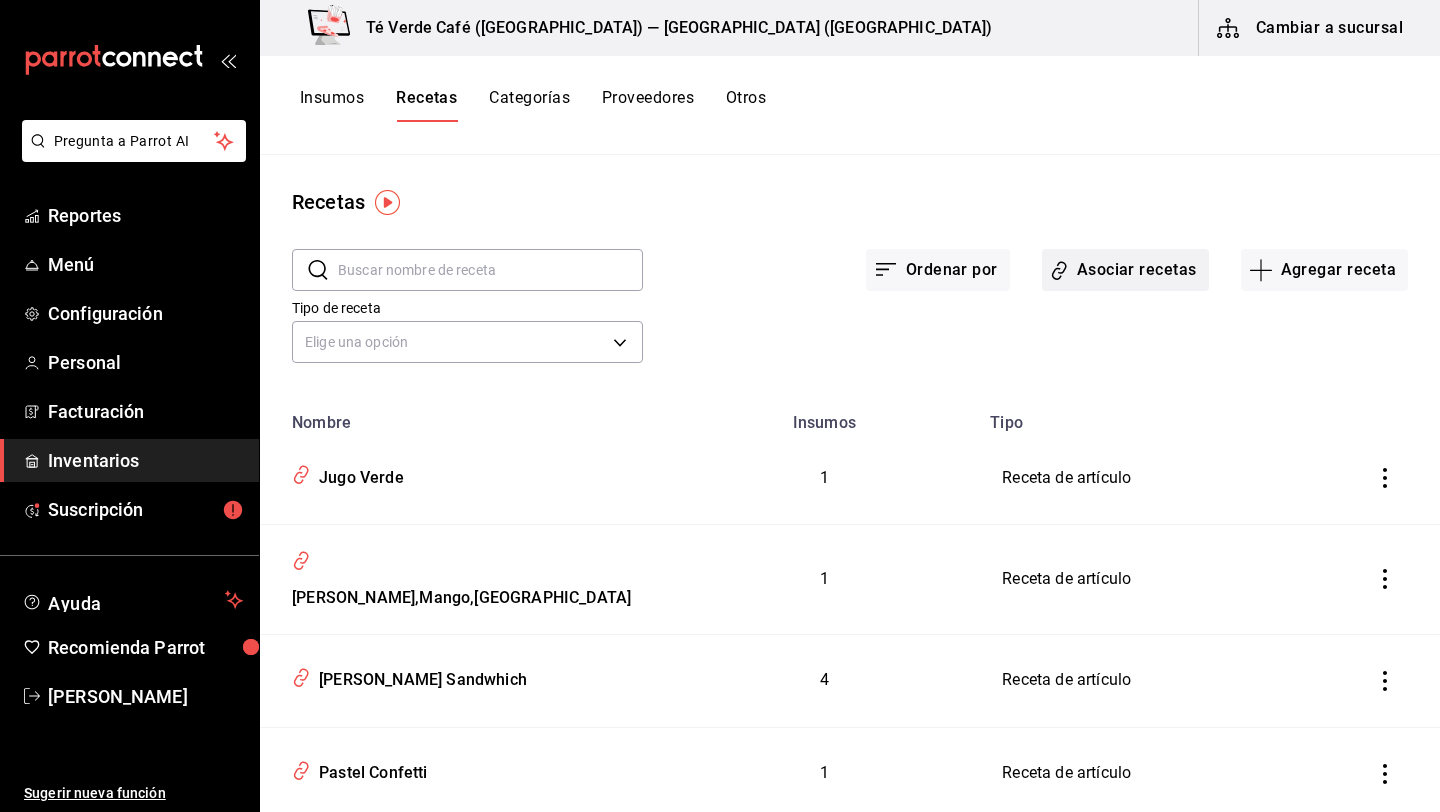 click on "Asociar recetas" at bounding box center [1125, 270] 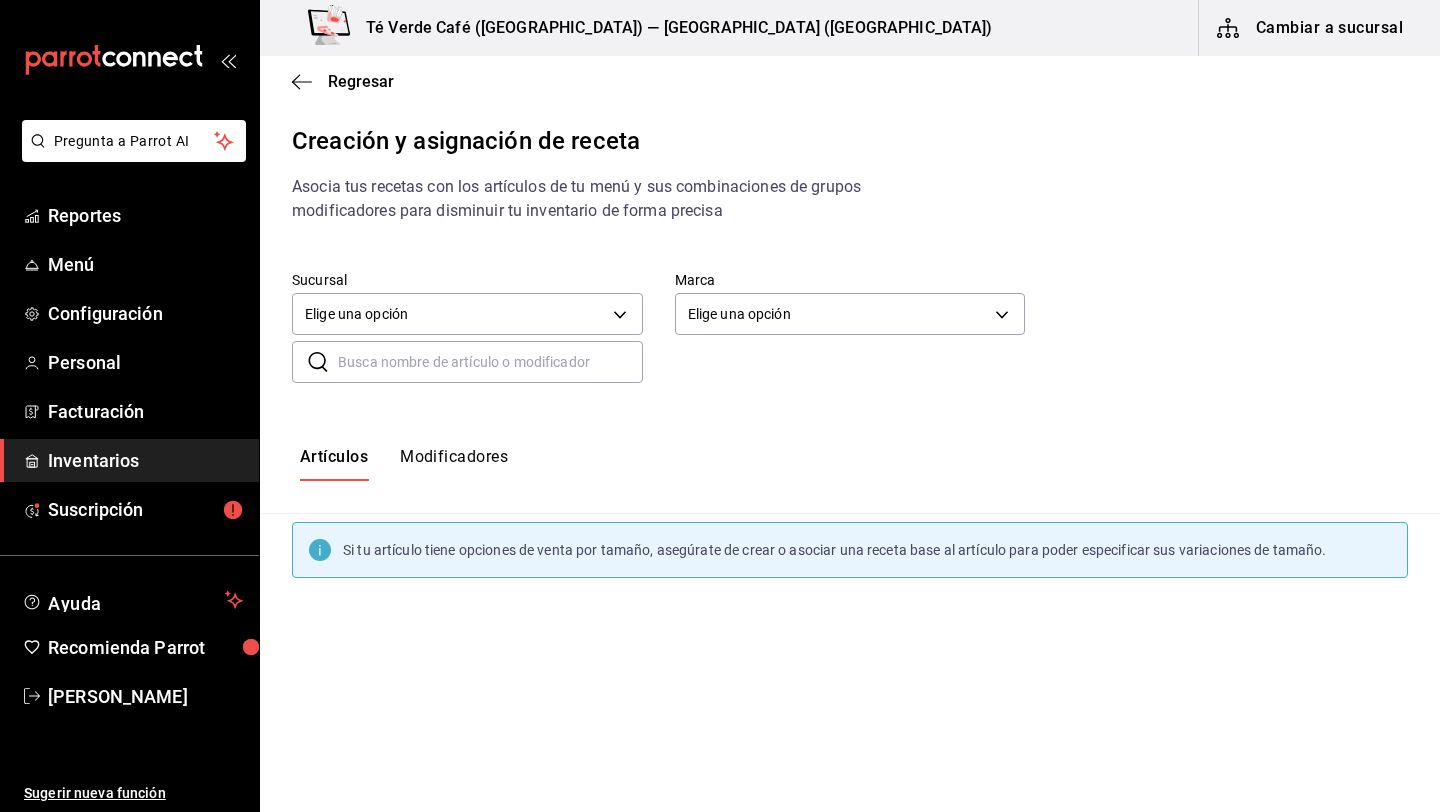 click at bounding box center [490, 362] 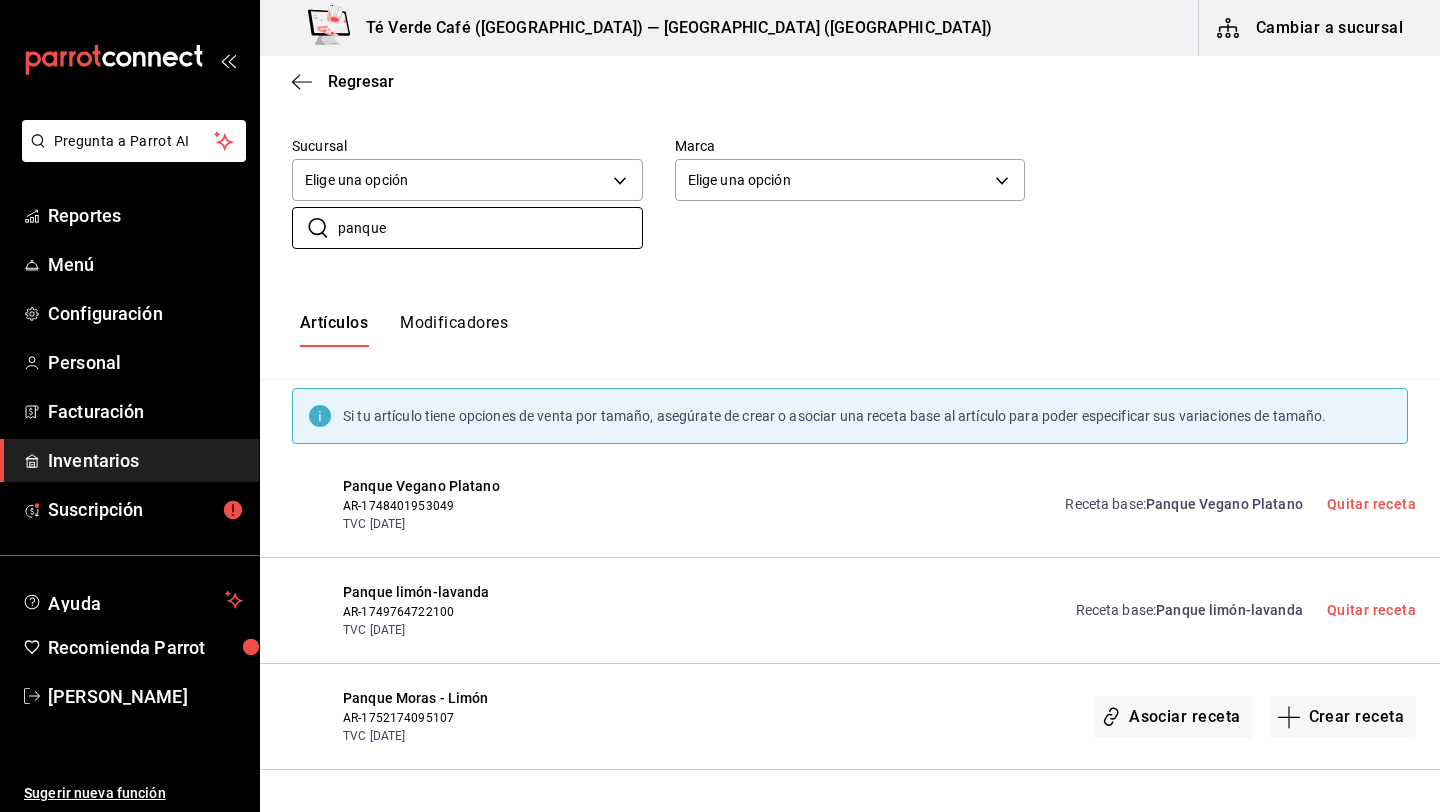 scroll, scrollTop: 126, scrollLeft: 0, axis: vertical 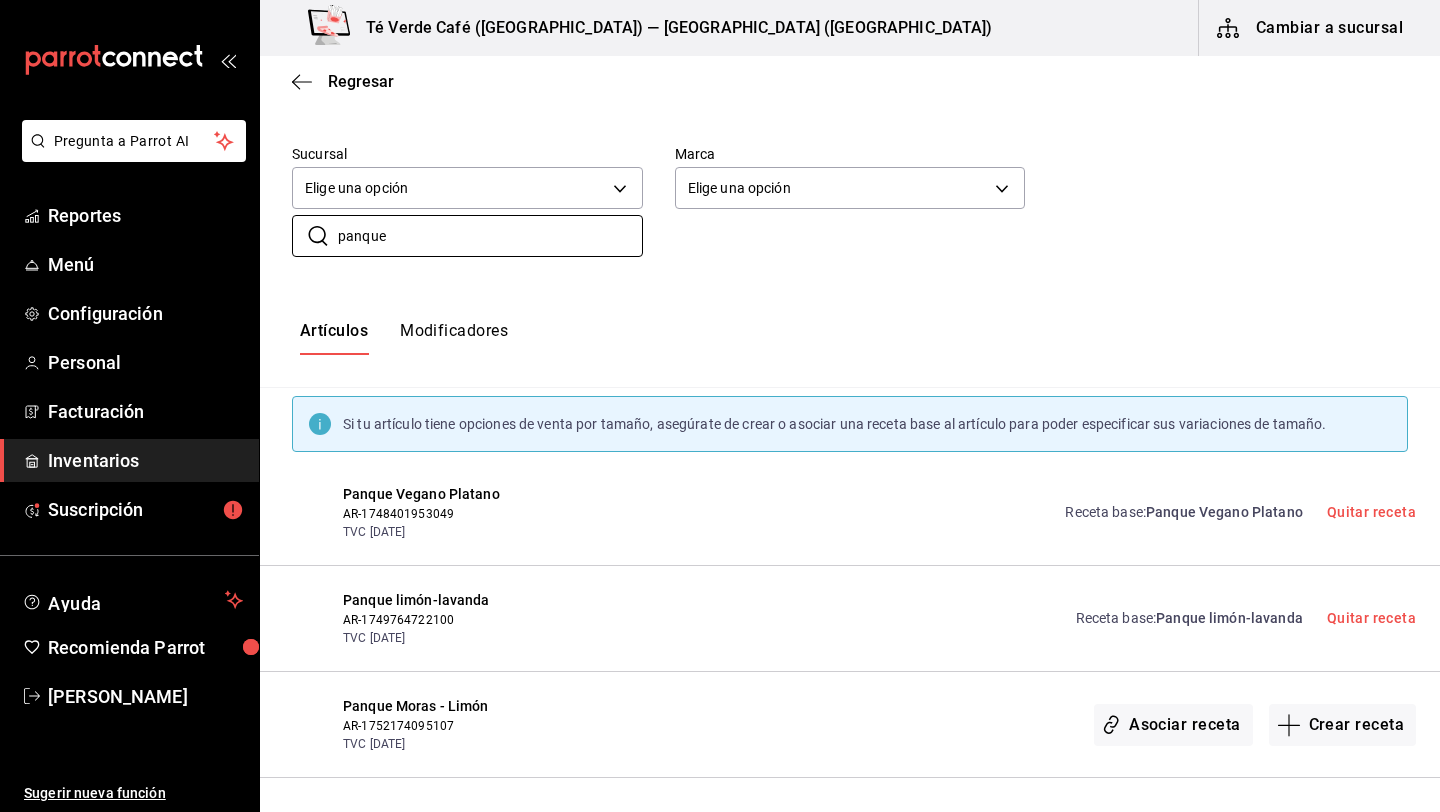 type on "panque" 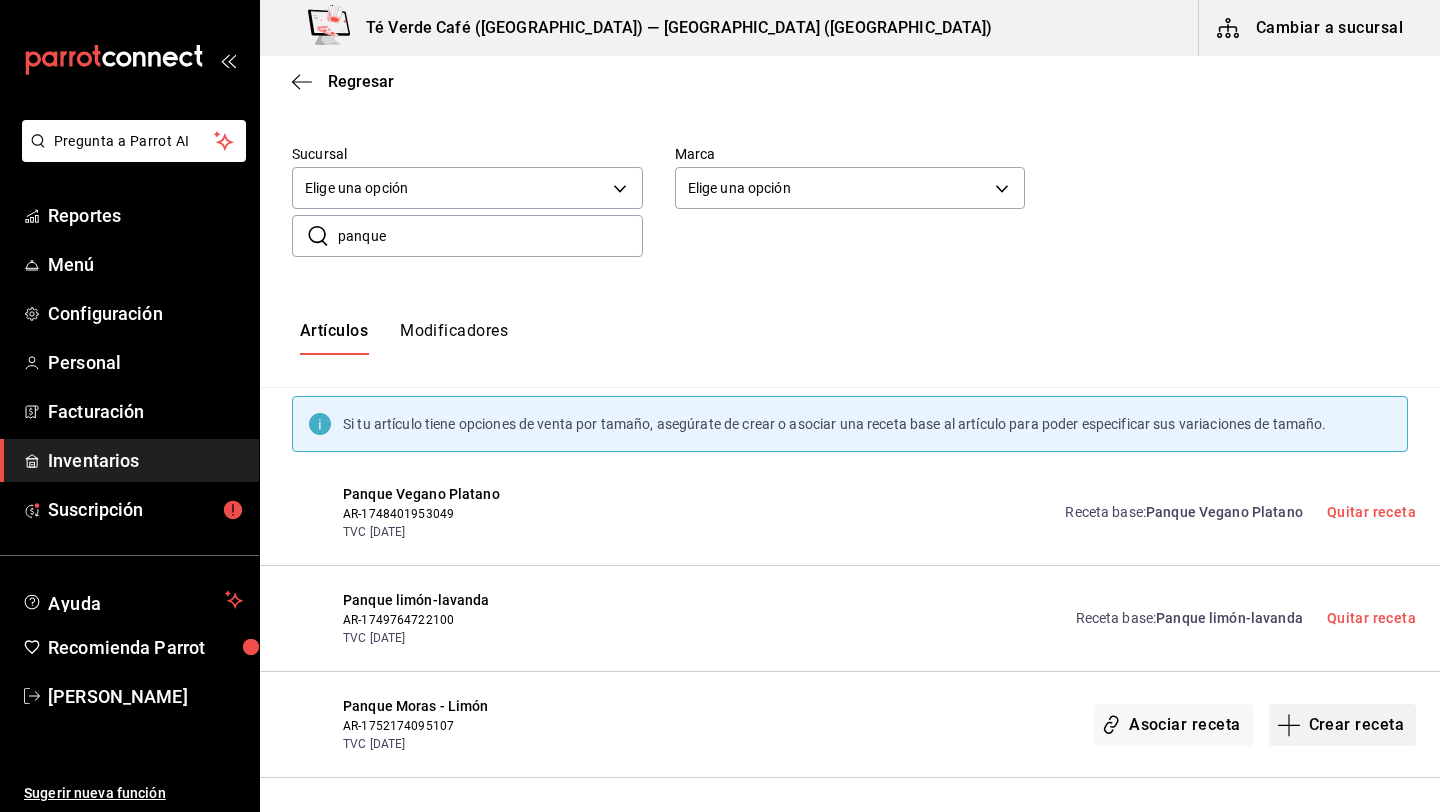 click on "Crear receta" at bounding box center [1343, 725] 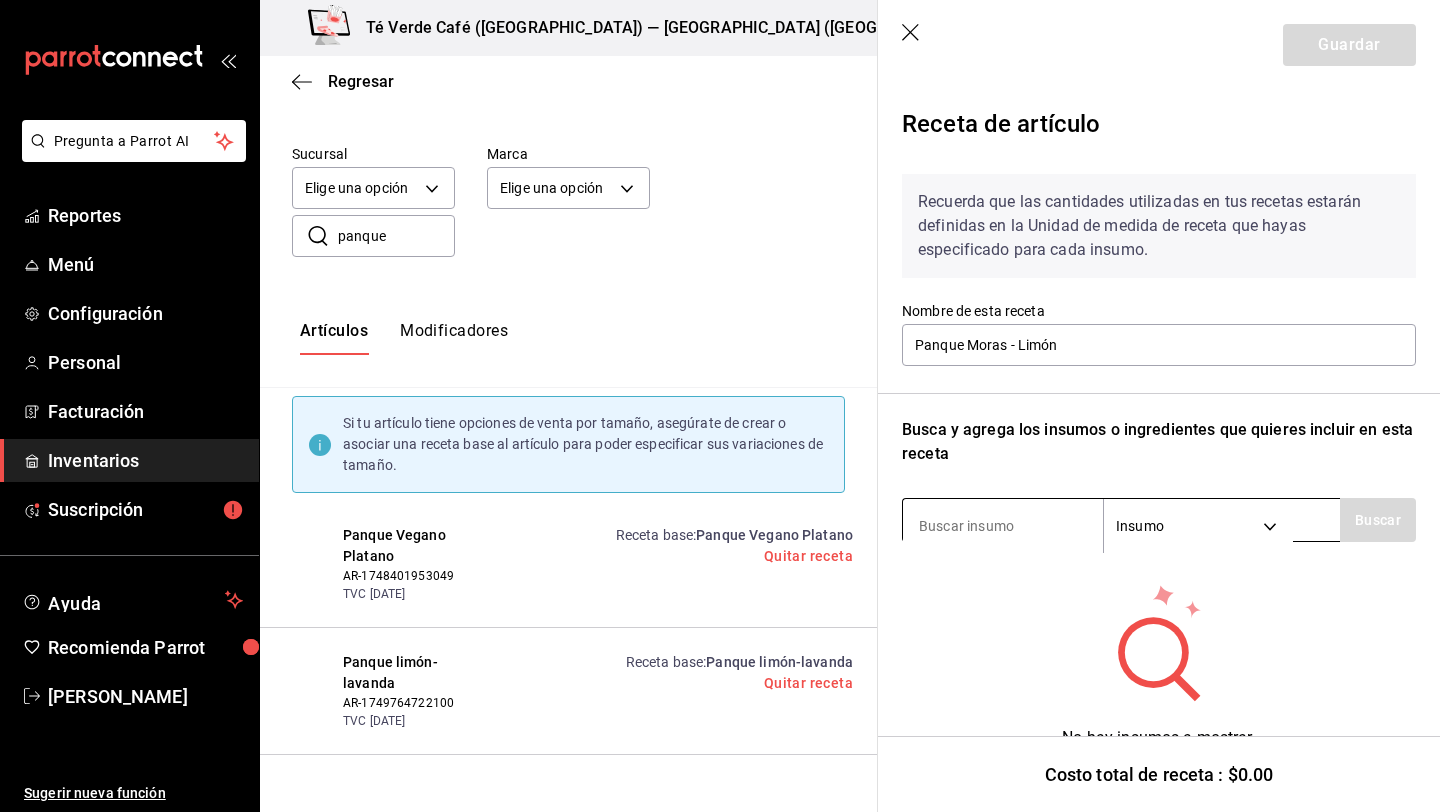 click at bounding box center (1003, 526) 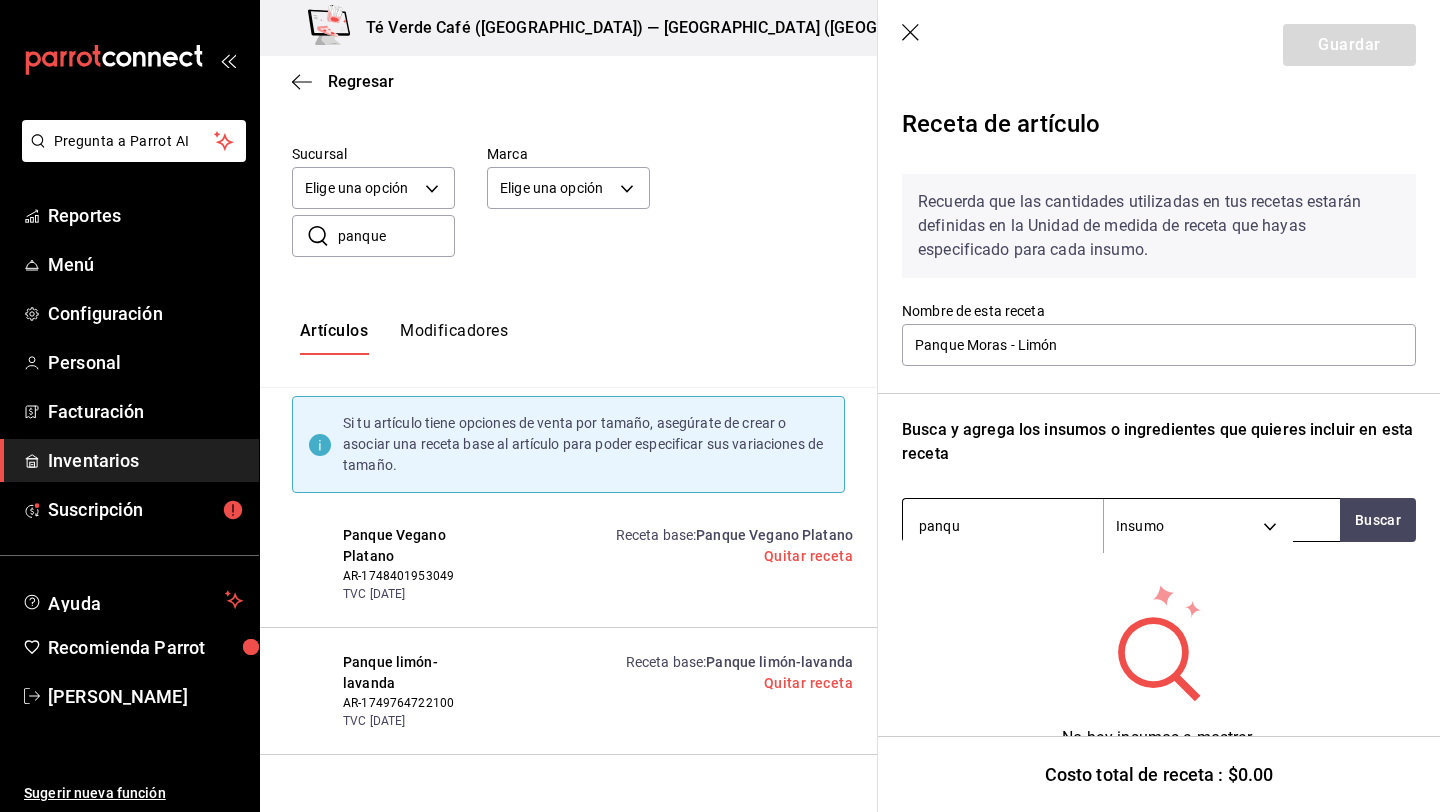 type on "panque" 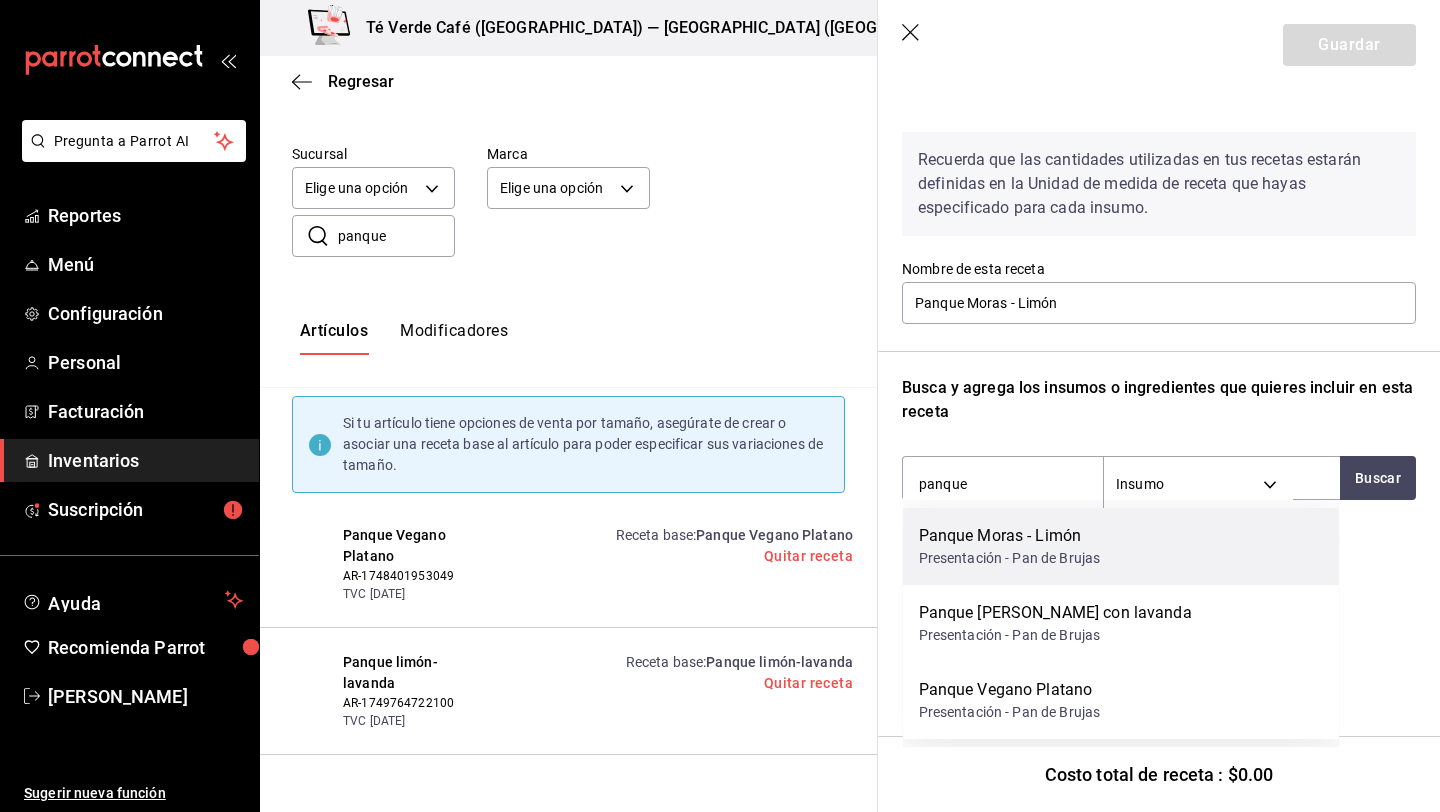 click on "Presentación - Pan de Brujas" at bounding box center (1010, 558) 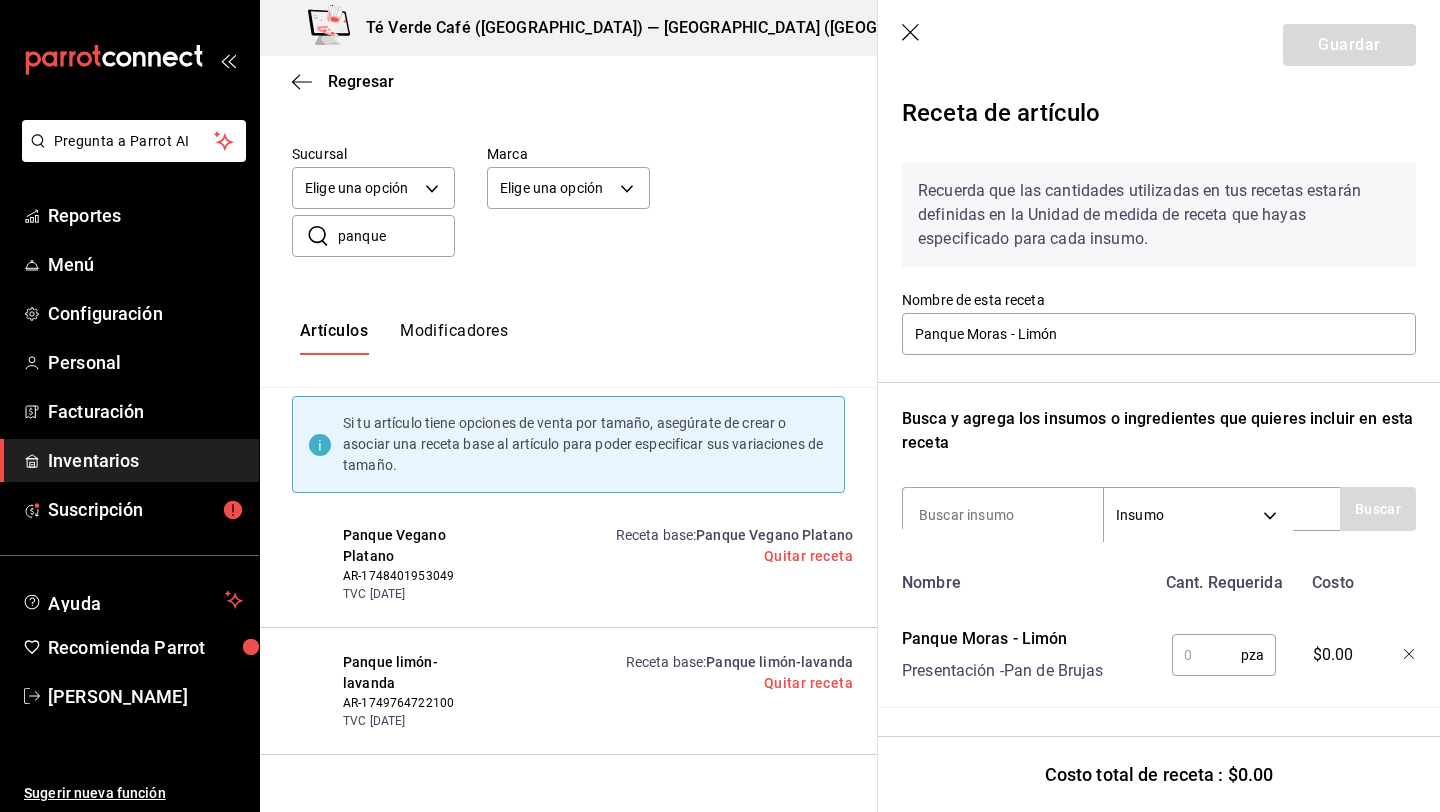 scroll, scrollTop: 11, scrollLeft: 0, axis: vertical 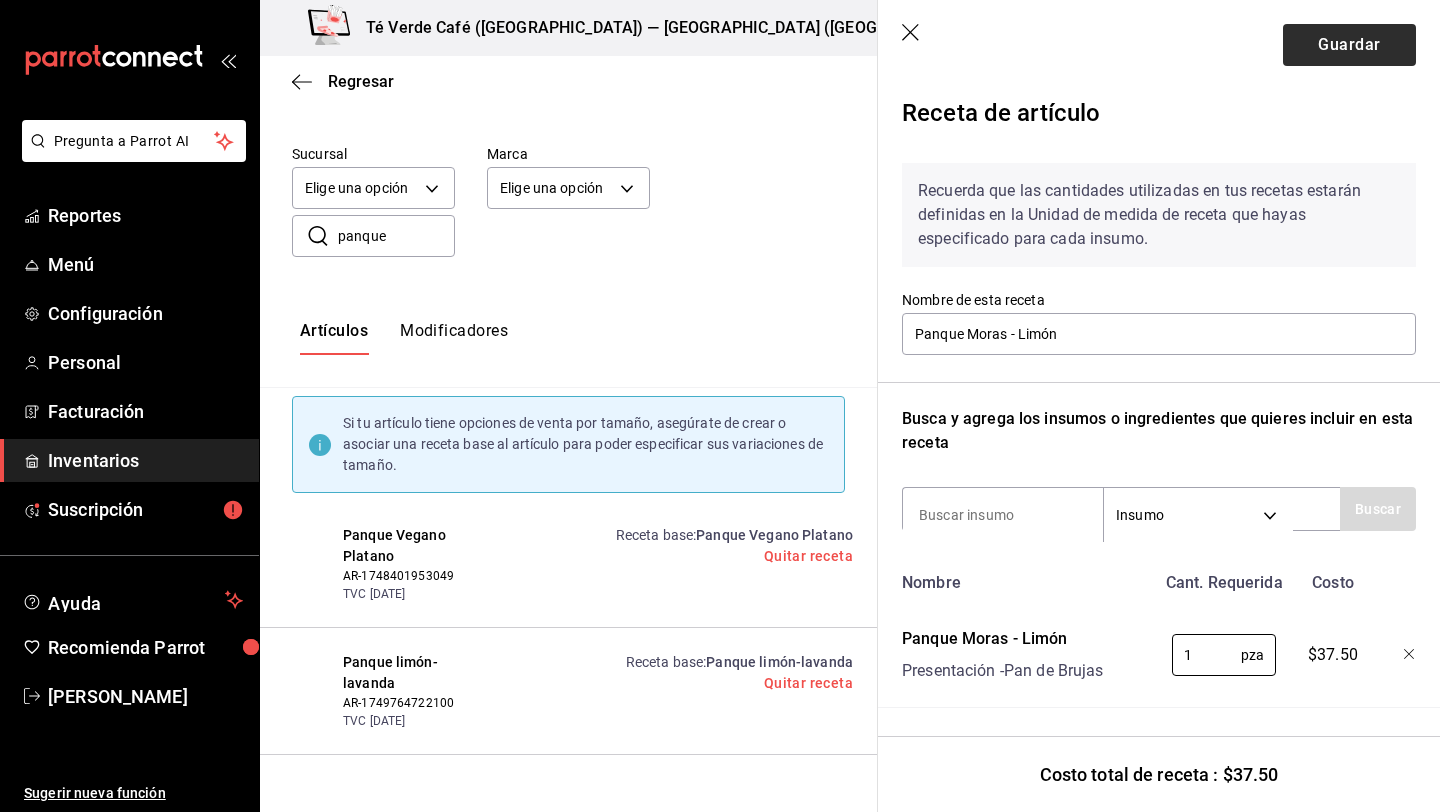 type on "1" 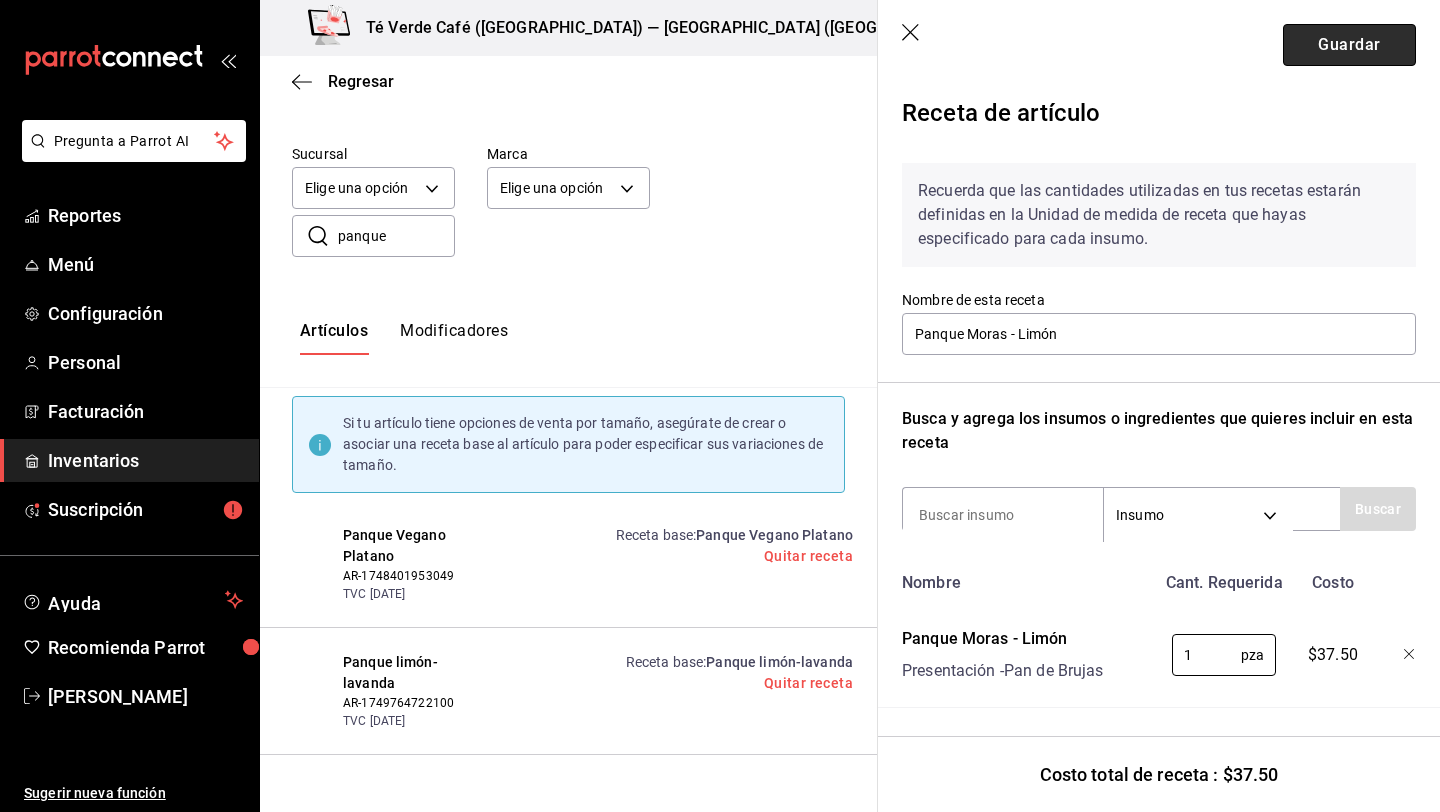 click on "Guardar" at bounding box center [1349, 45] 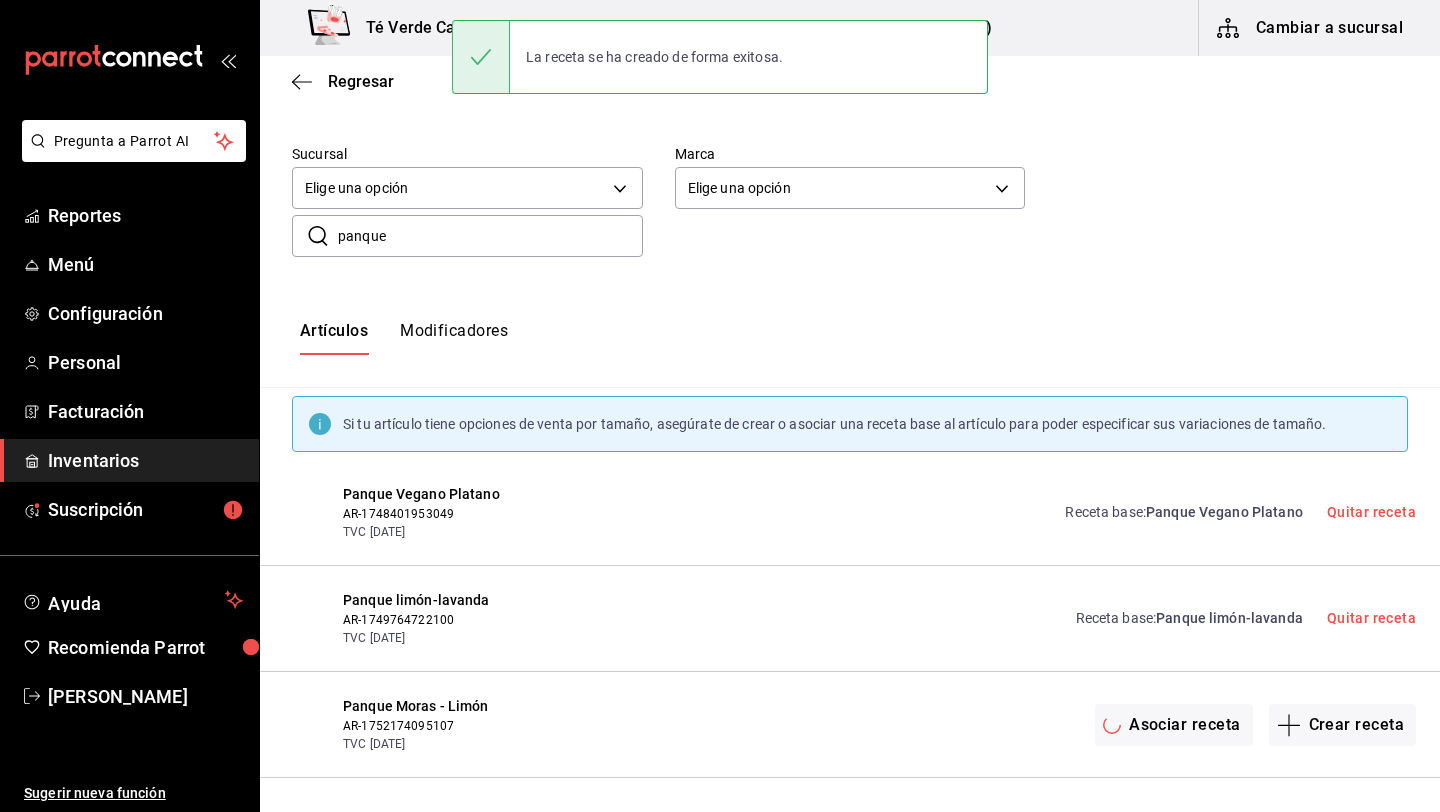 scroll, scrollTop: 0, scrollLeft: 0, axis: both 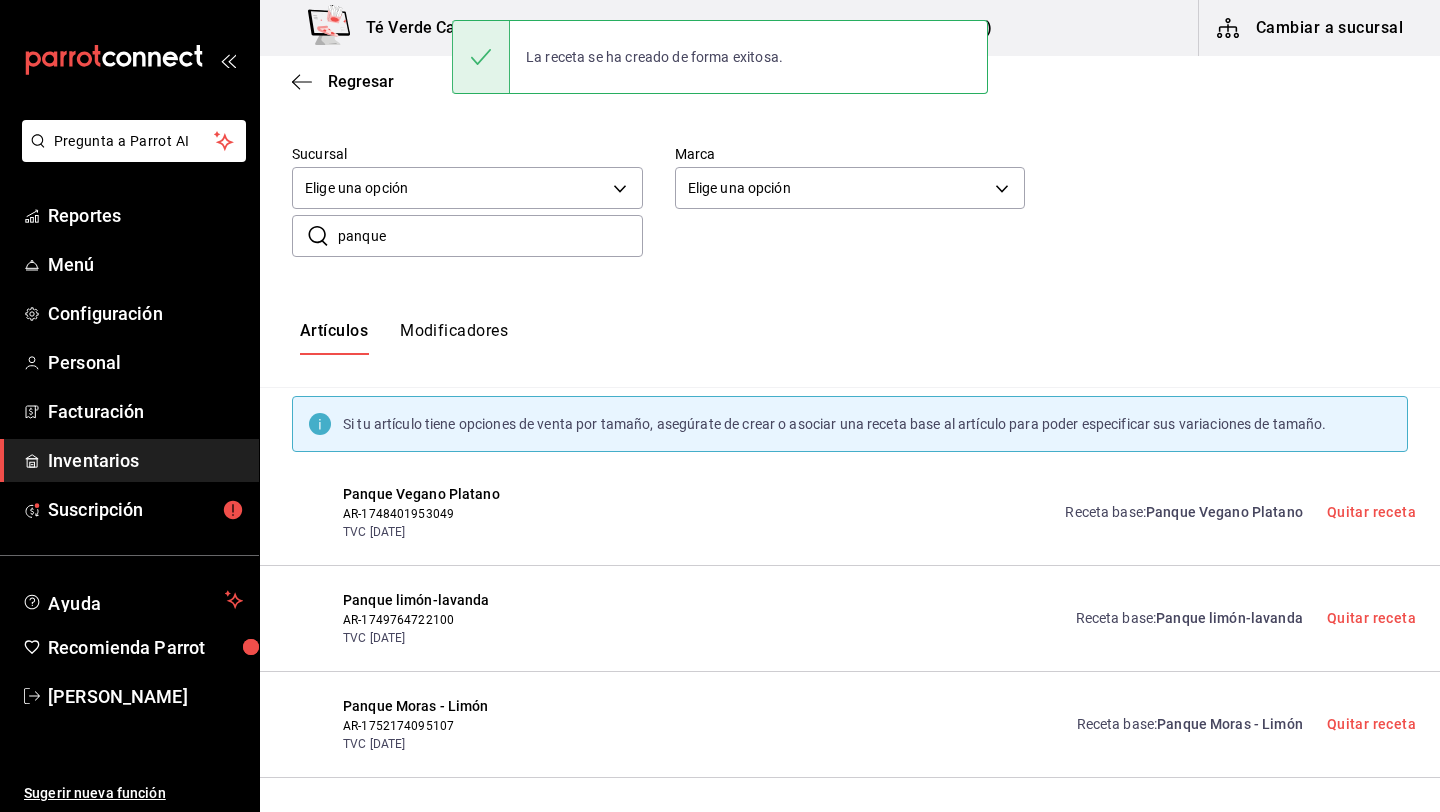 click on "Inventarios" at bounding box center (145, 460) 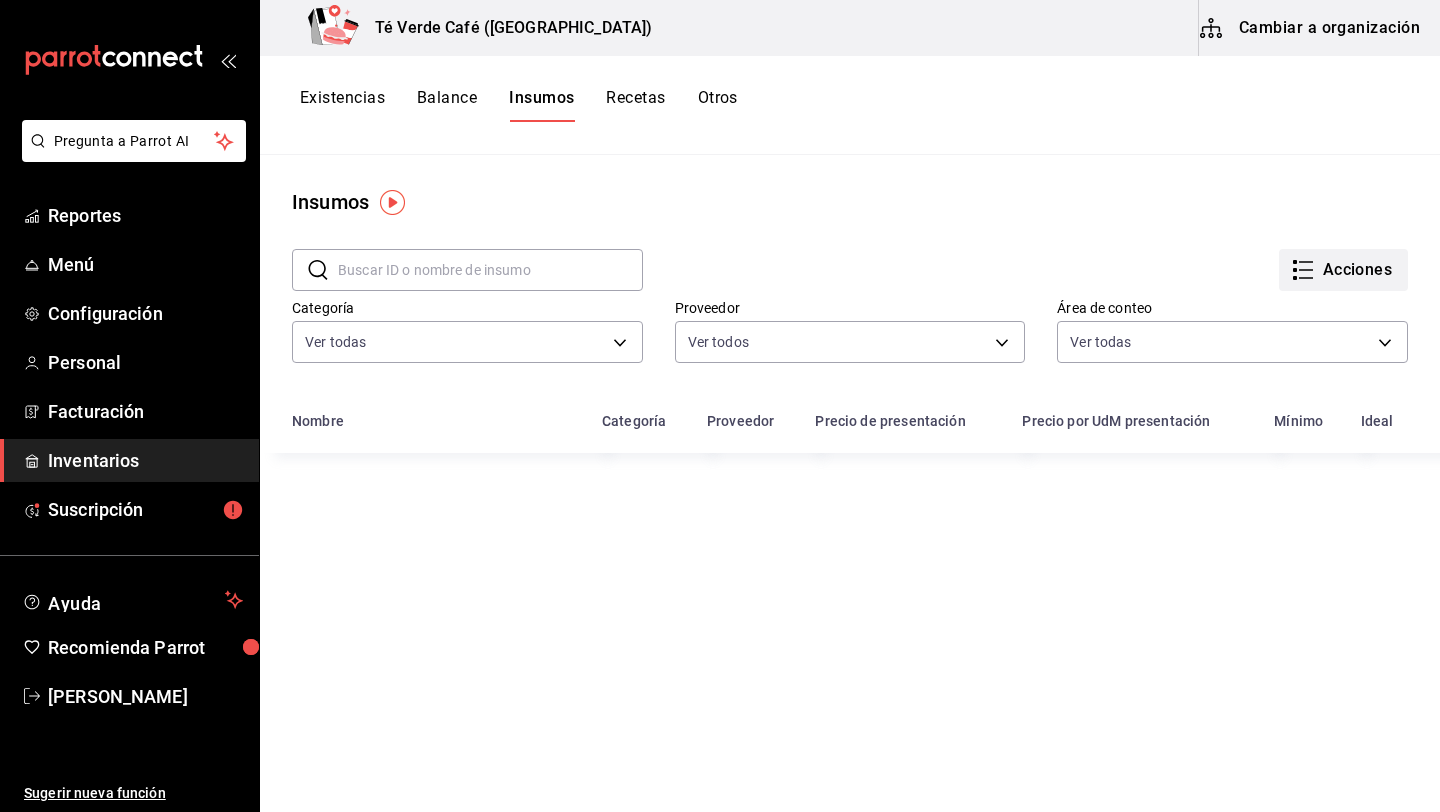 click on "Acciones" at bounding box center (1343, 270) 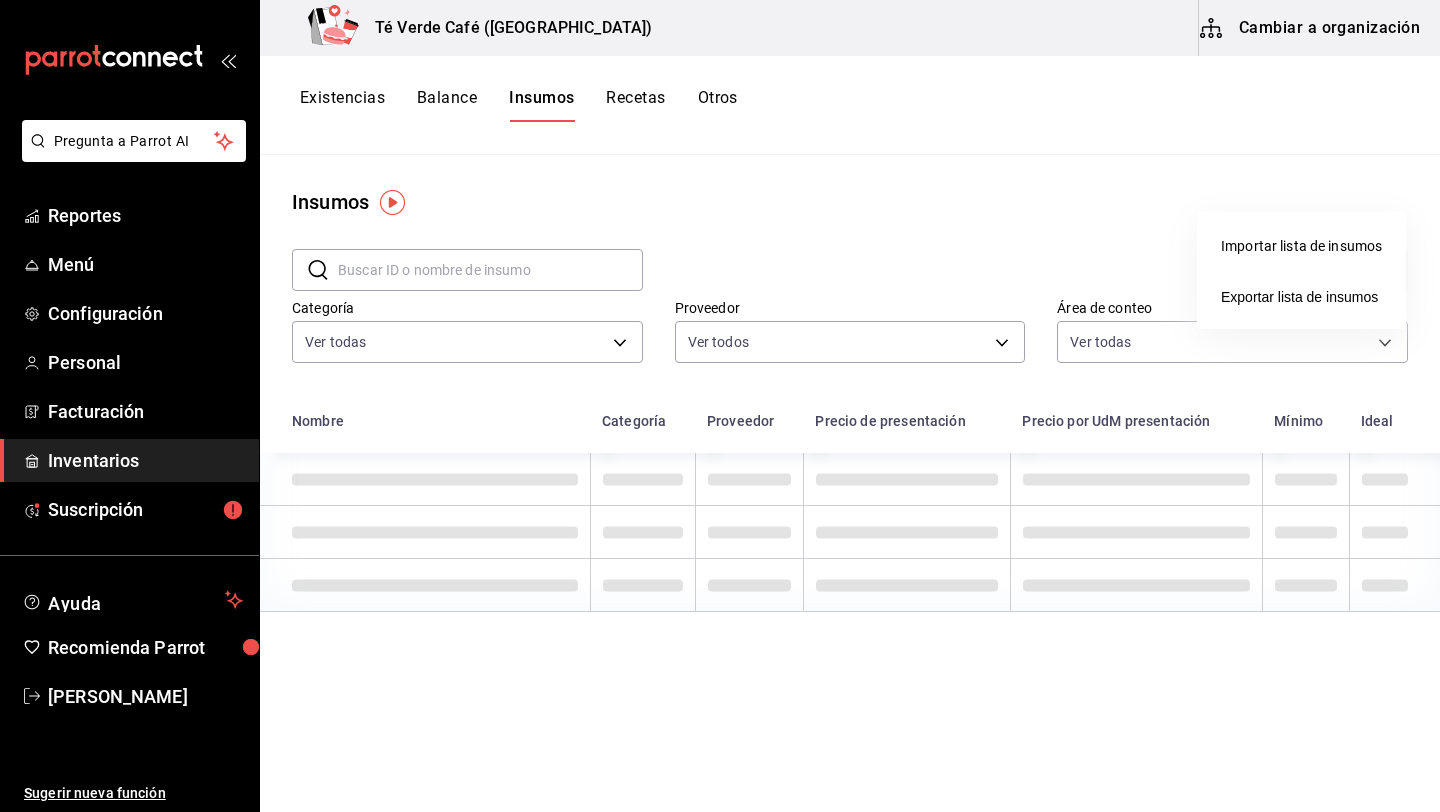 click at bounding box center [720, 406] 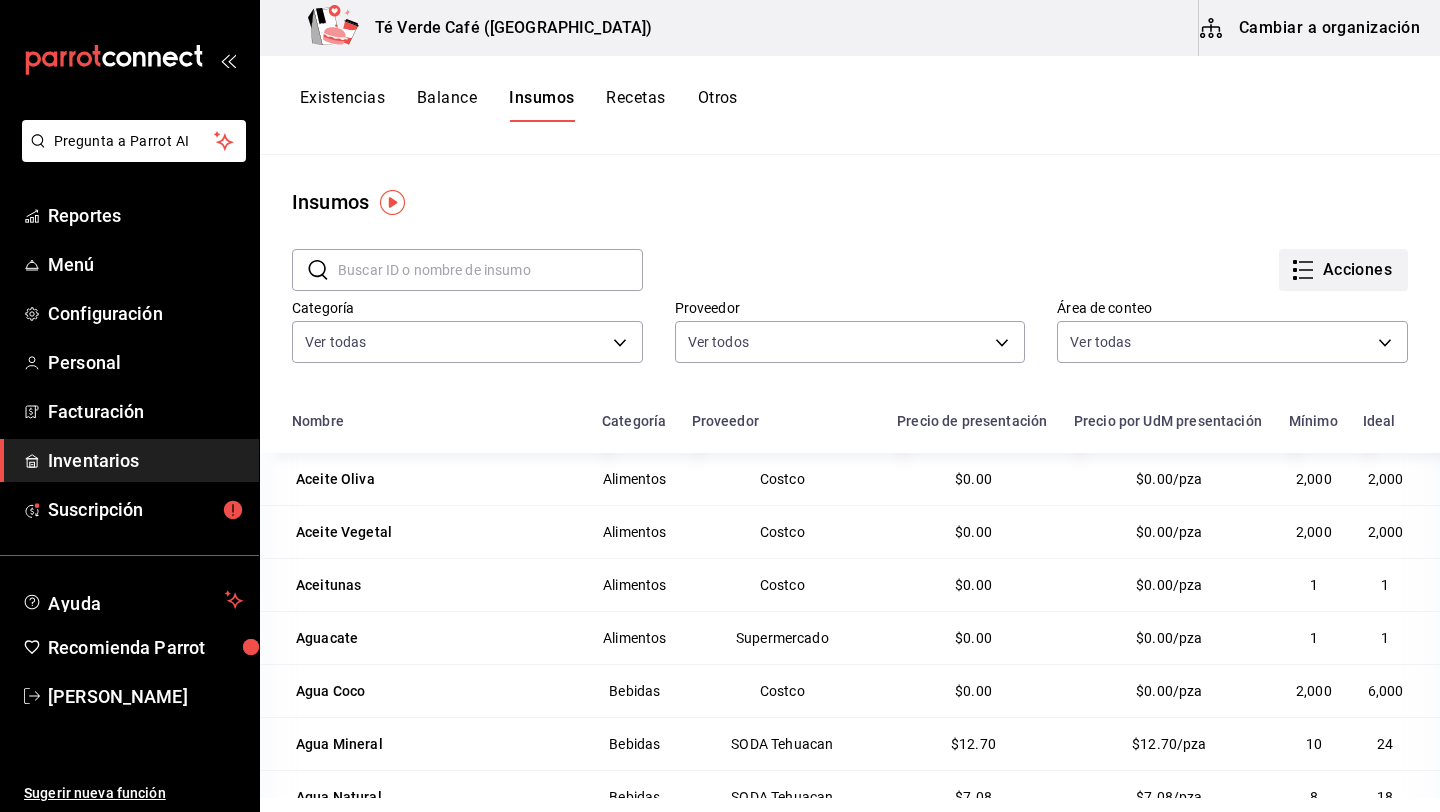 click on "Acciones" at bounding box center (1343, 270) 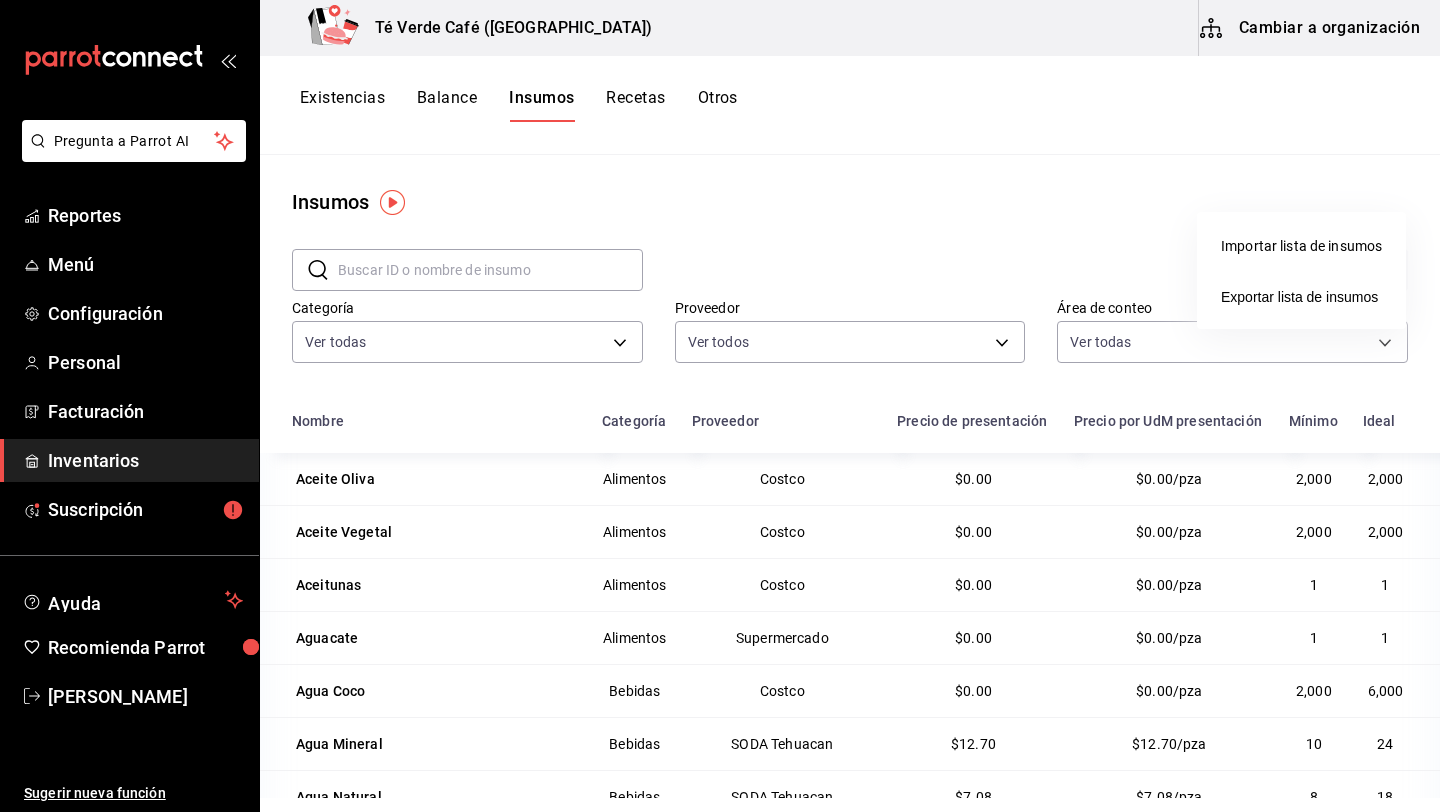 click at bounding box center [720, 406] 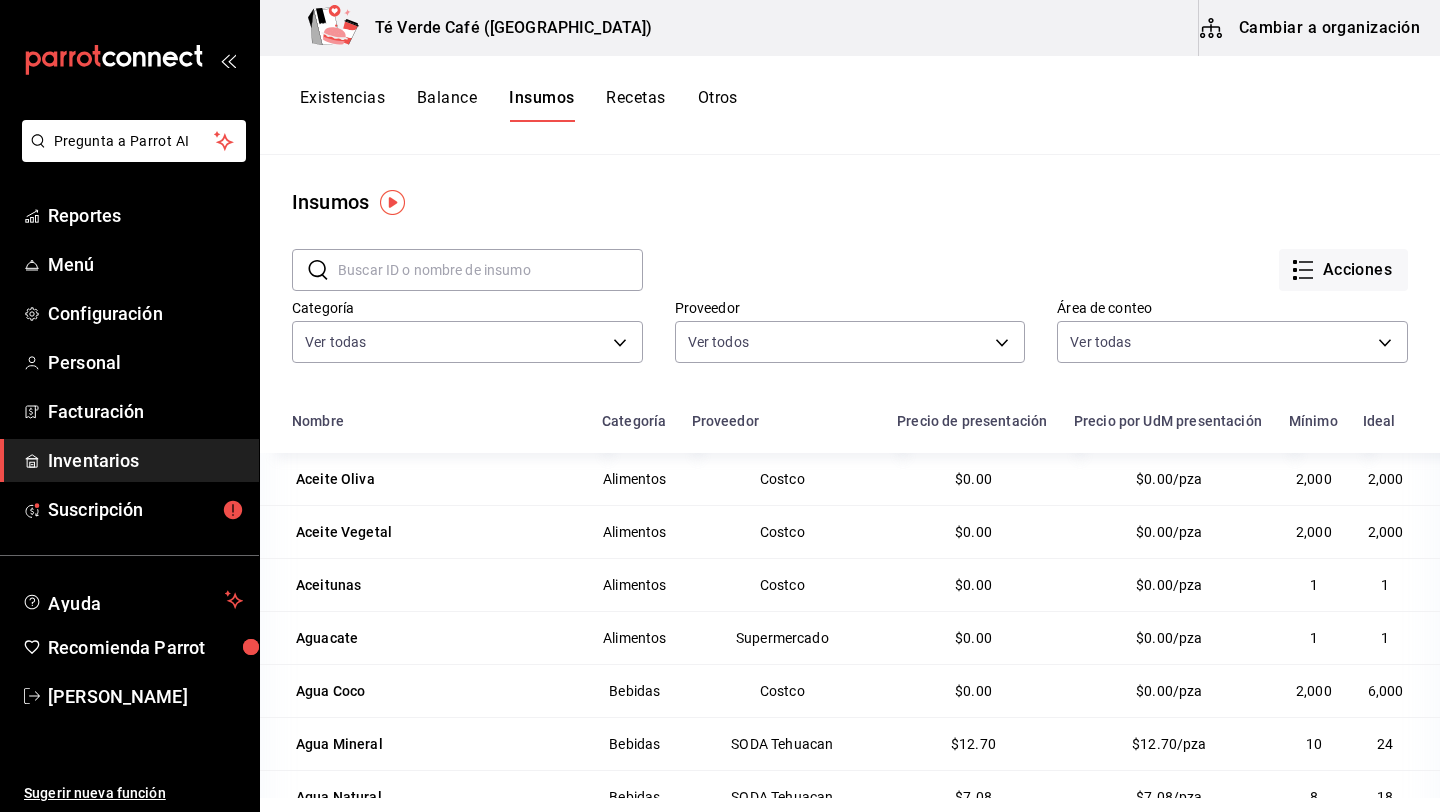 click on "Cambiar a organización" at bounding box center (1311, 28) 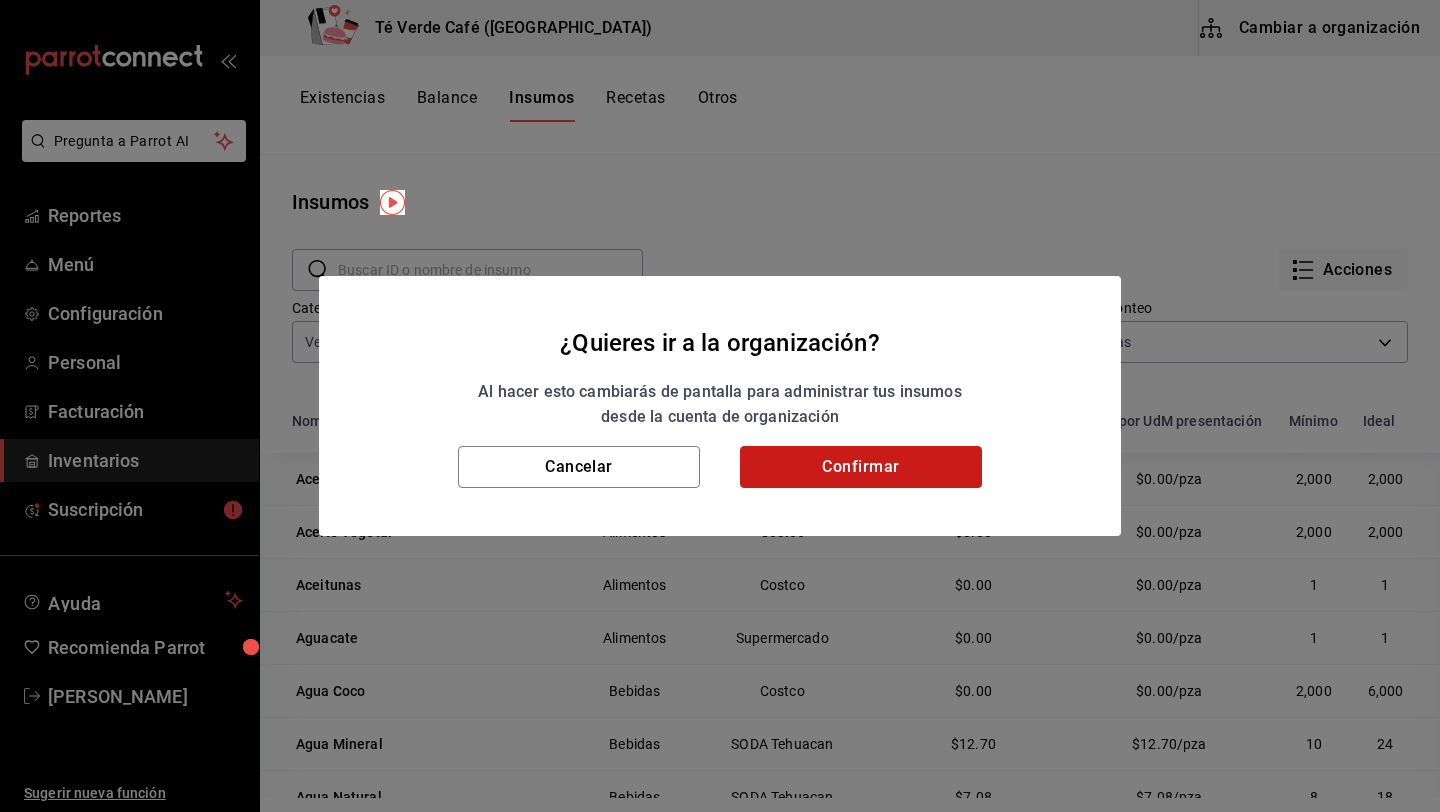click on "Confirmar" at bounding box center [861, 467] 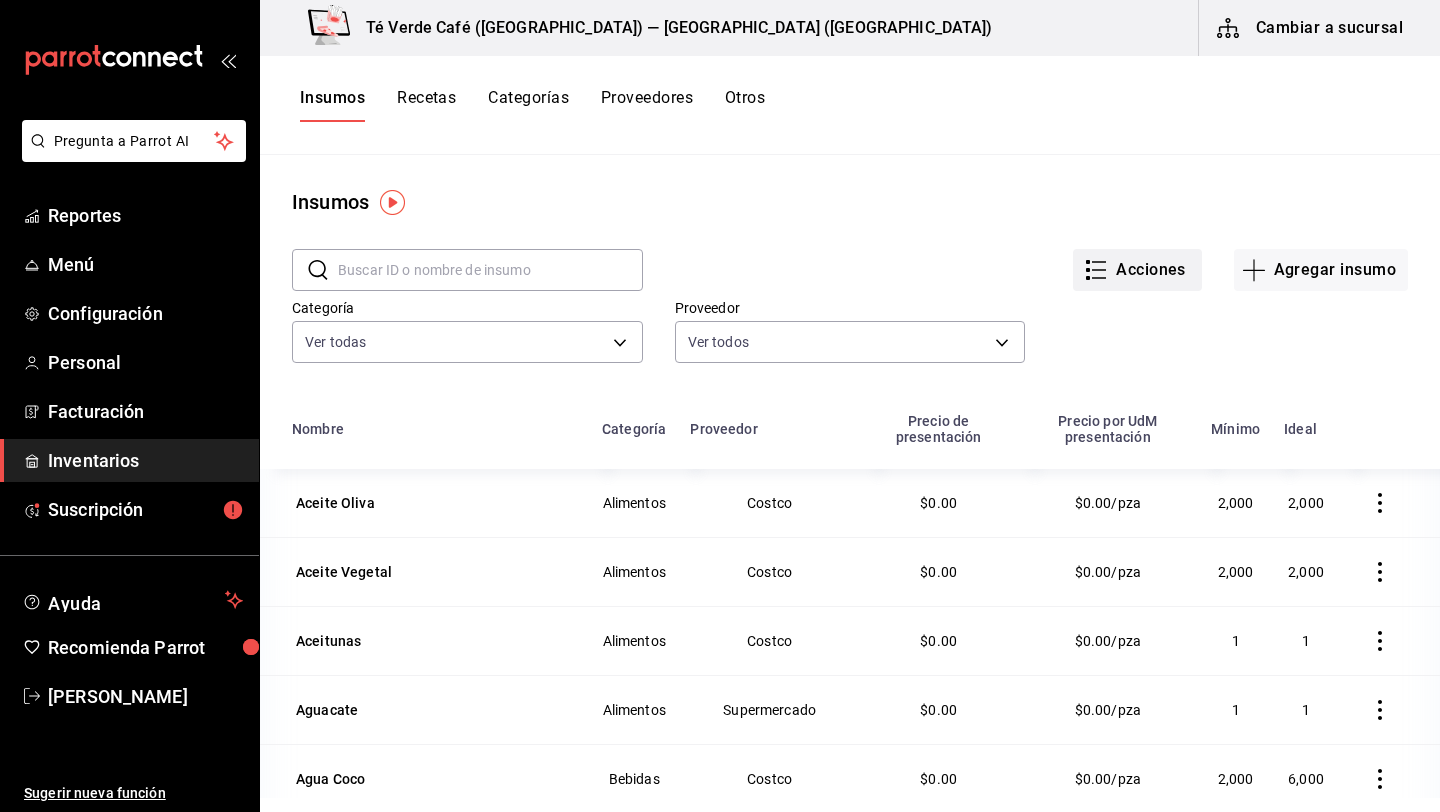 click 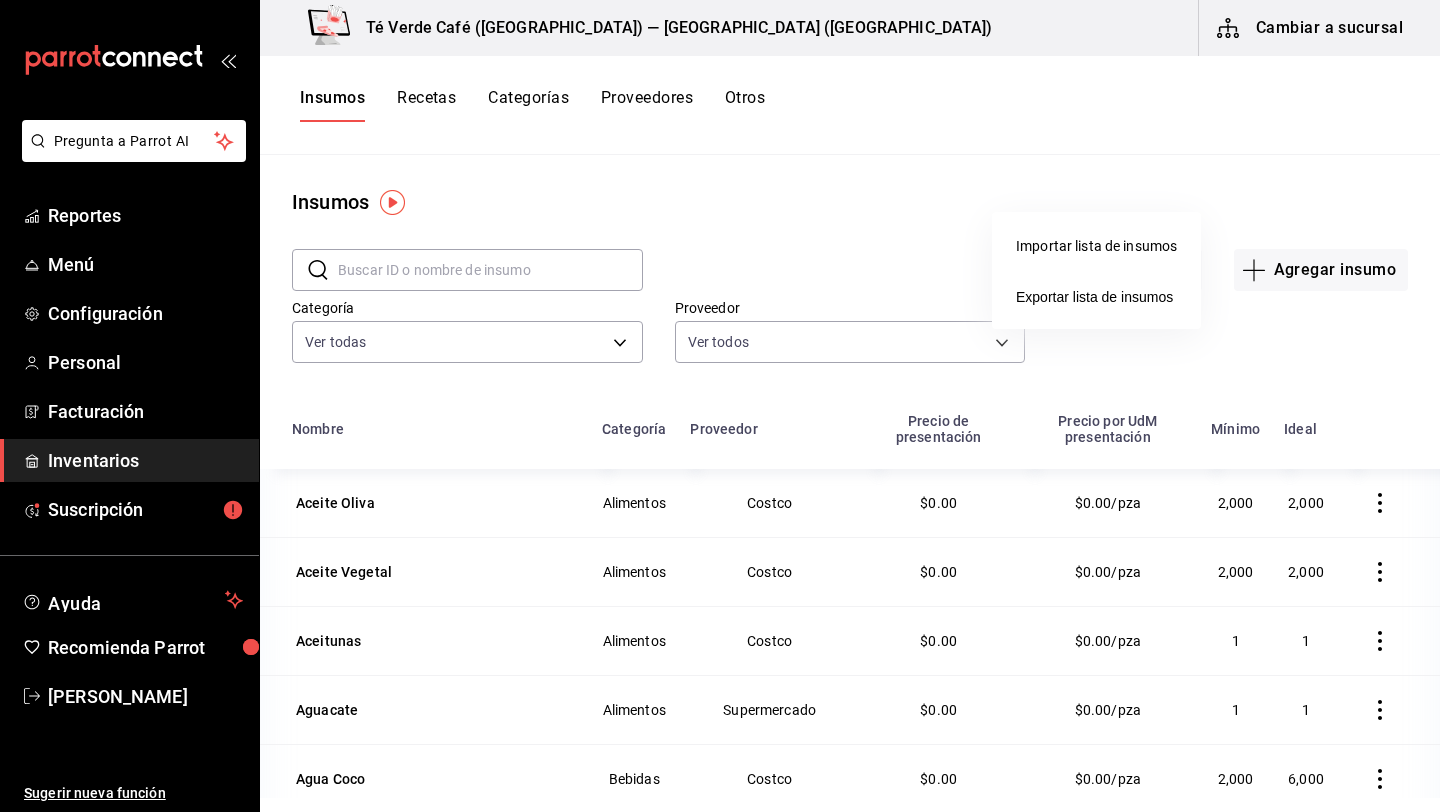 click at bounding box center (720, 406) 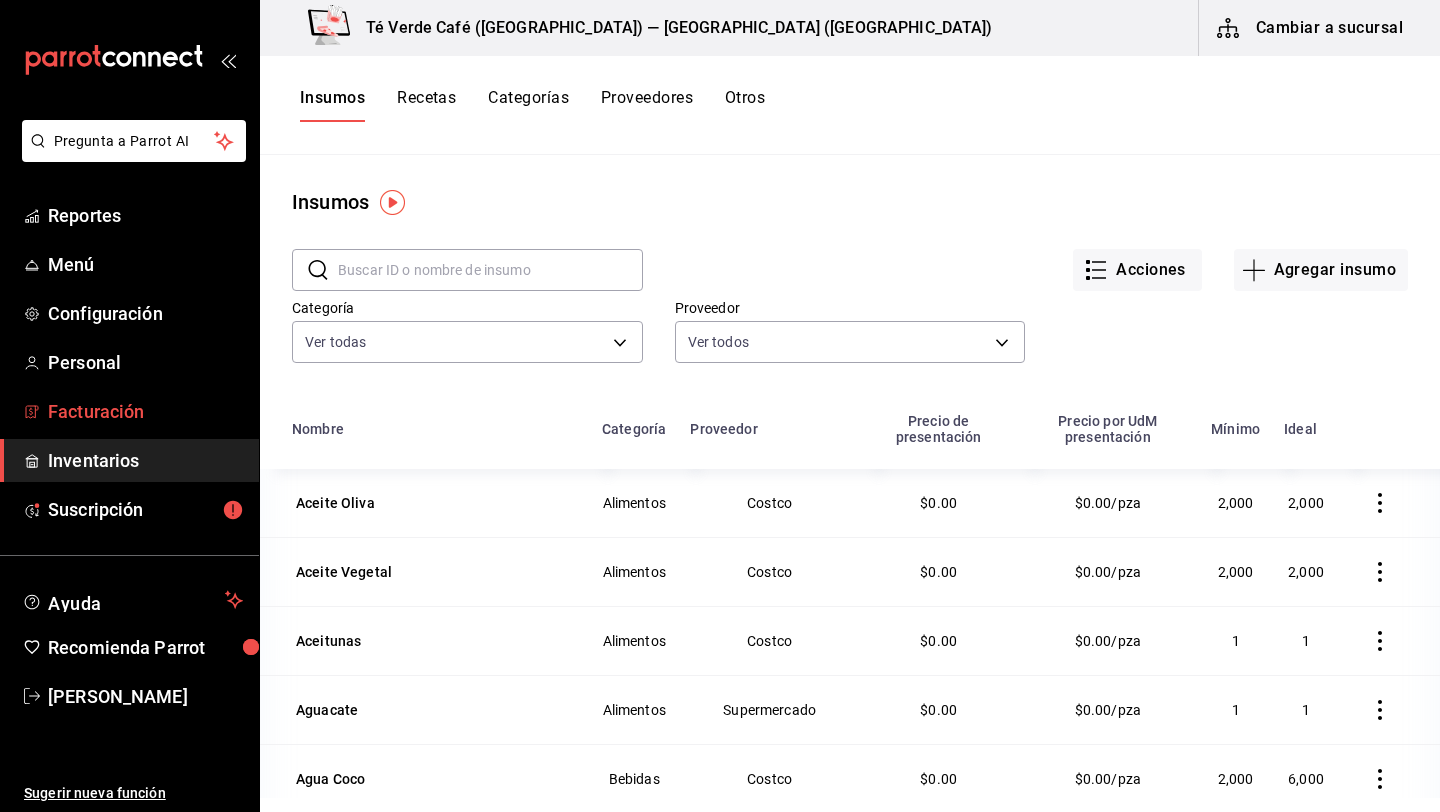 click on "Facturación" at bounding box center [145, 411] 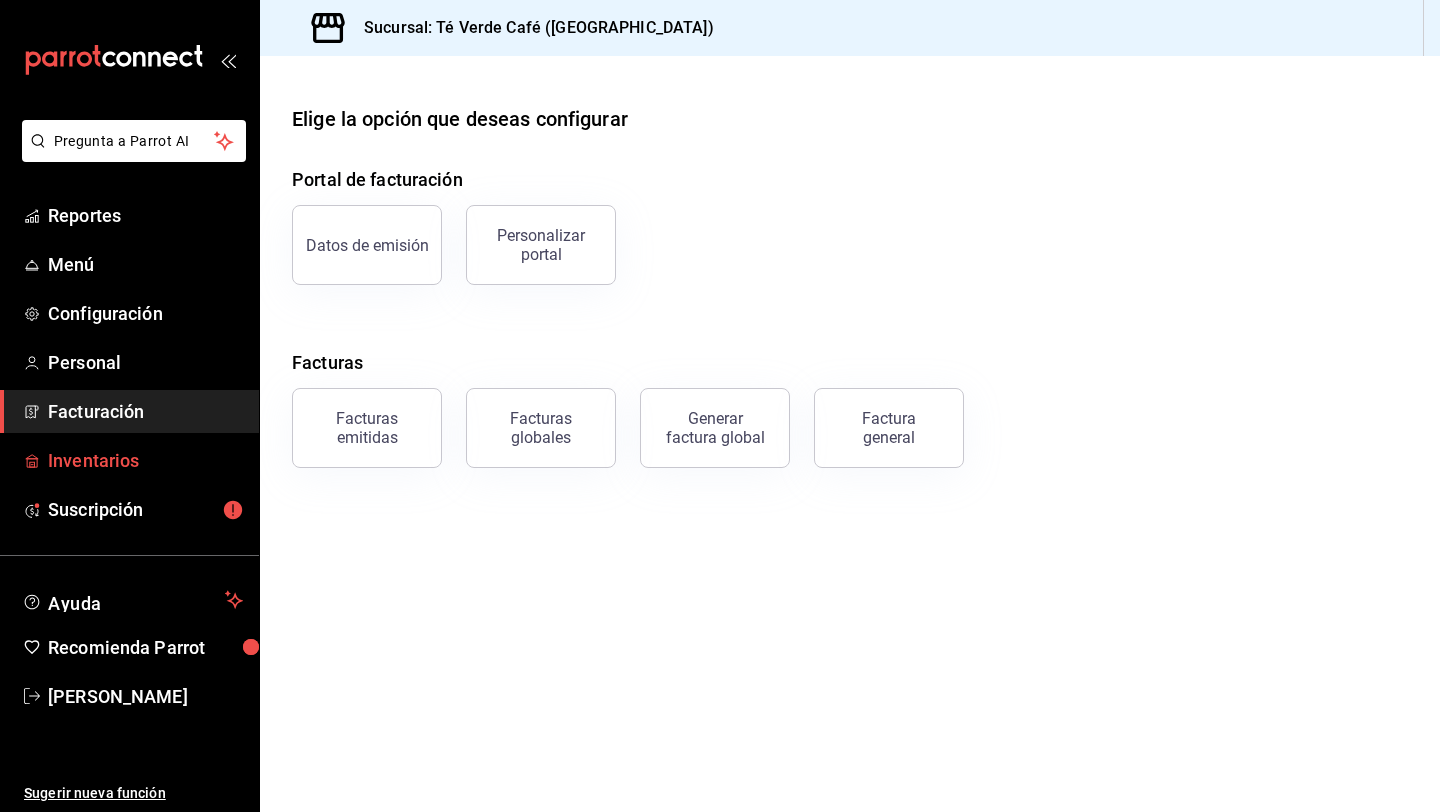 click on "Inventarios" at bounding box center (145, 460) 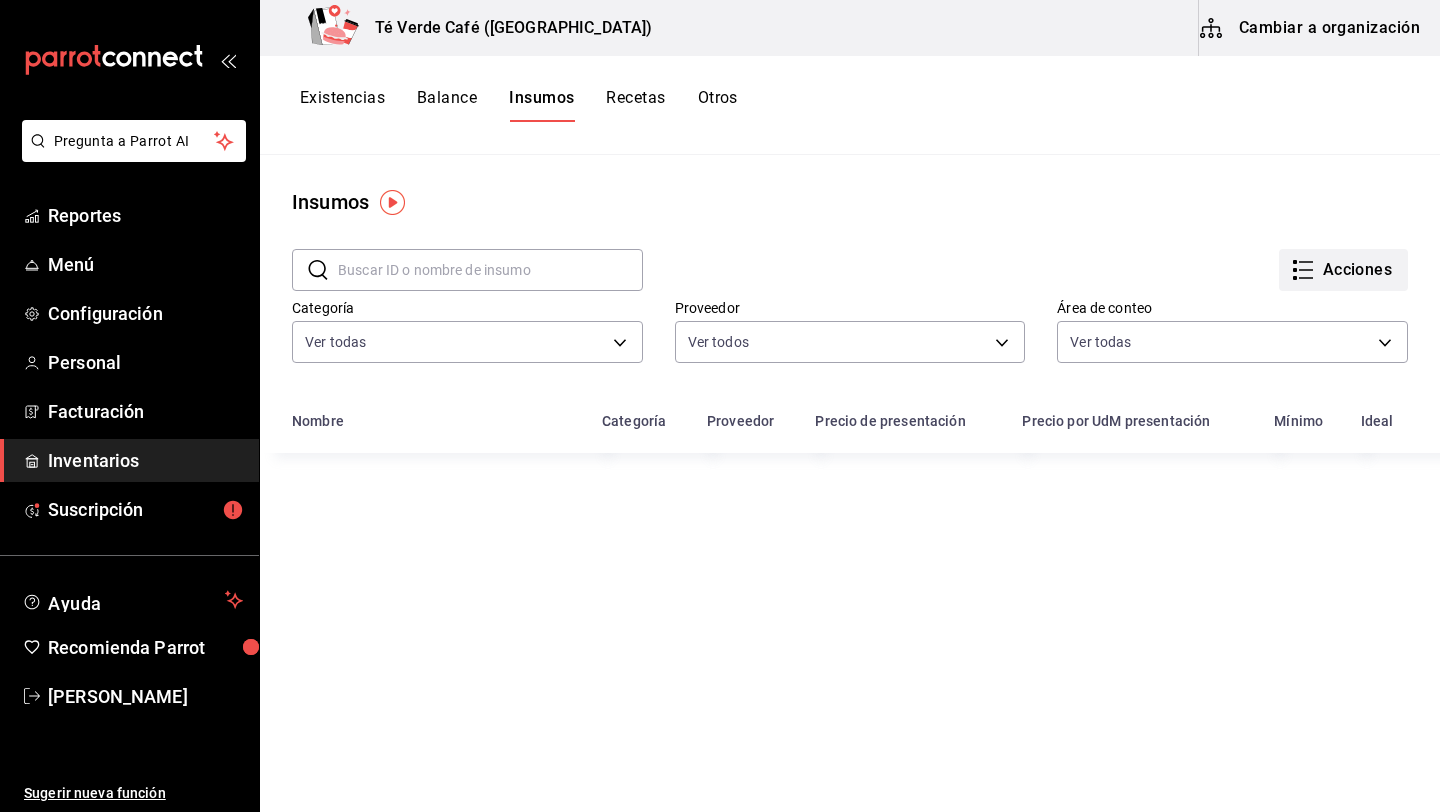 click on "Acciones" at bounding box center [1343, 270] 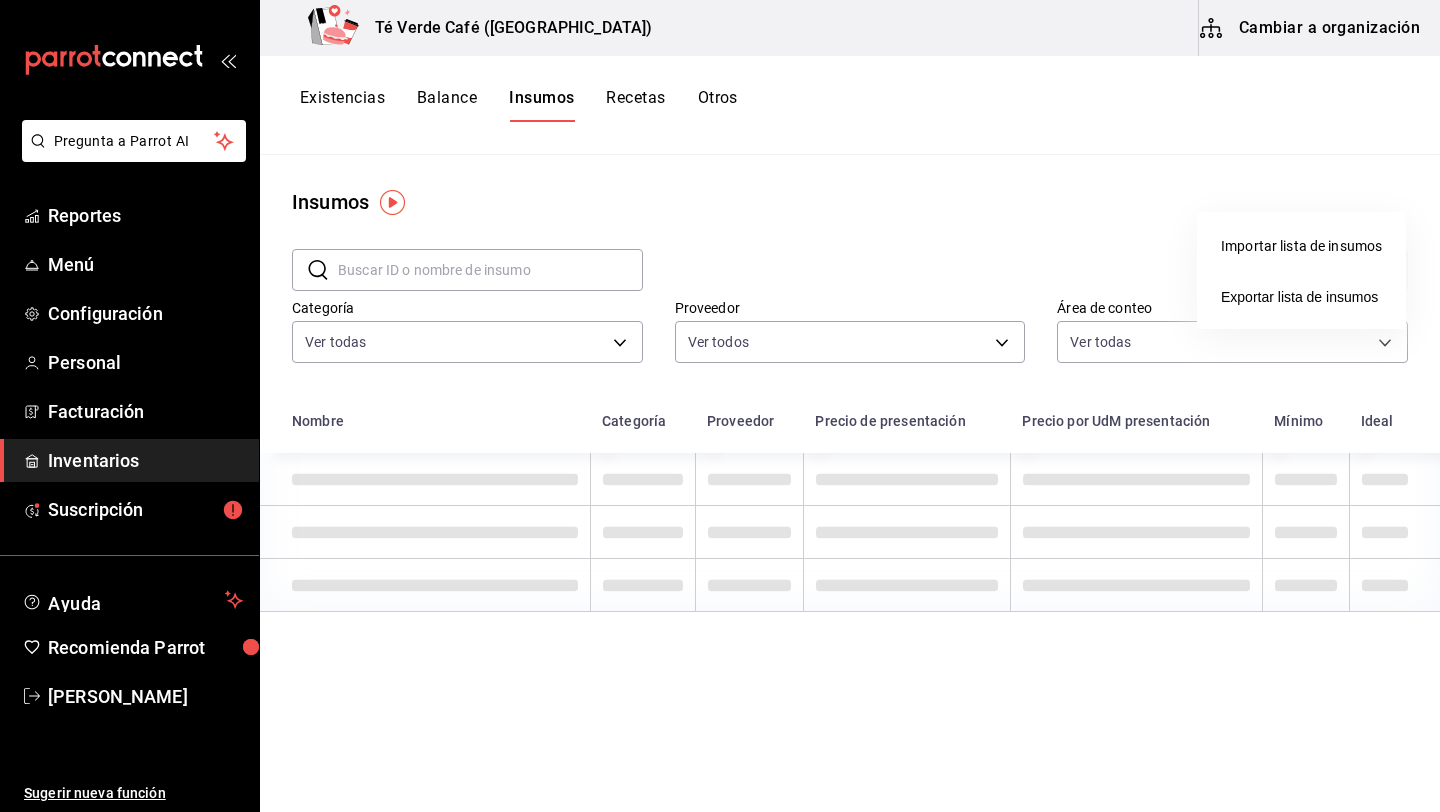 click at bounding box center [720, 406] 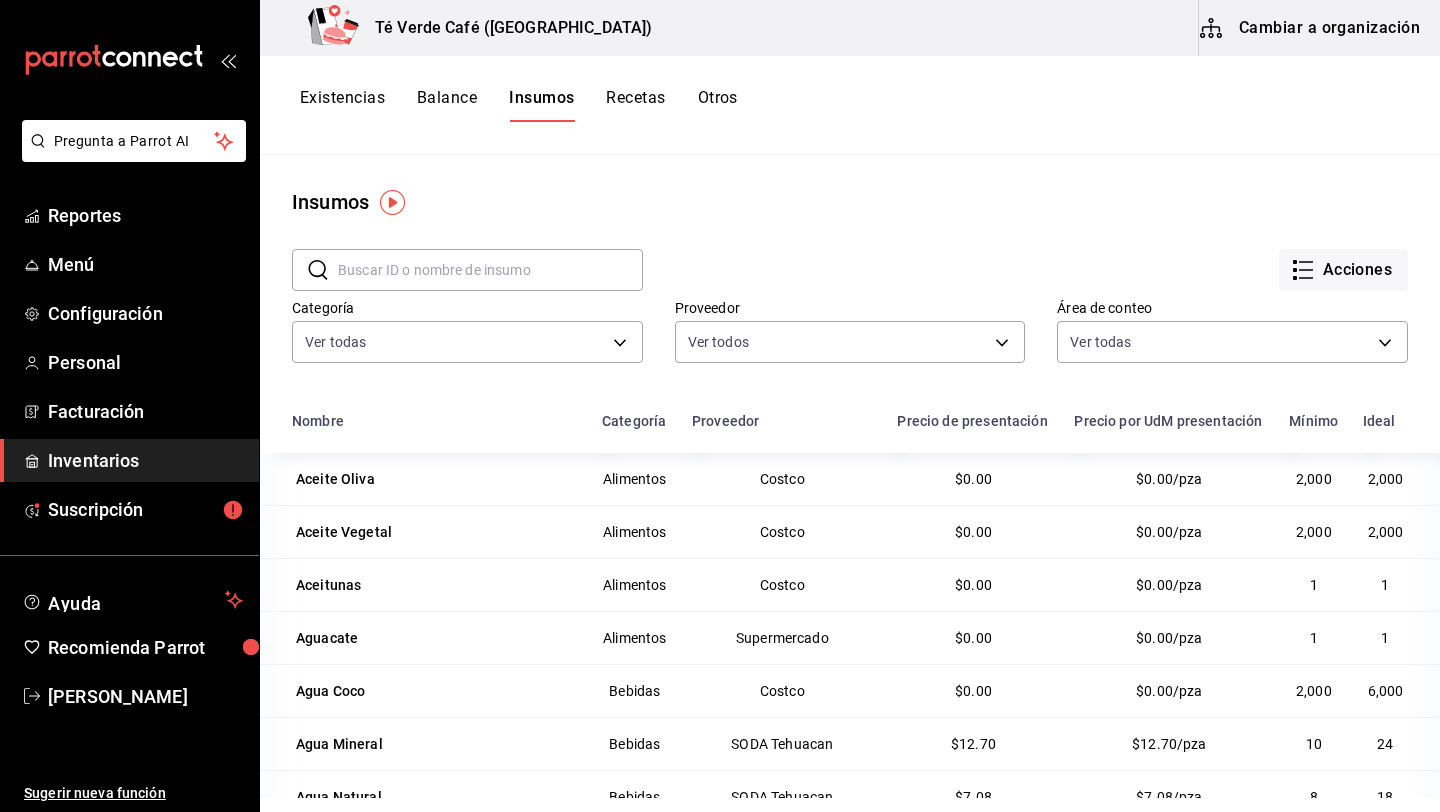 click on "Cambiar a organización" at bounding box center [1311, 28] 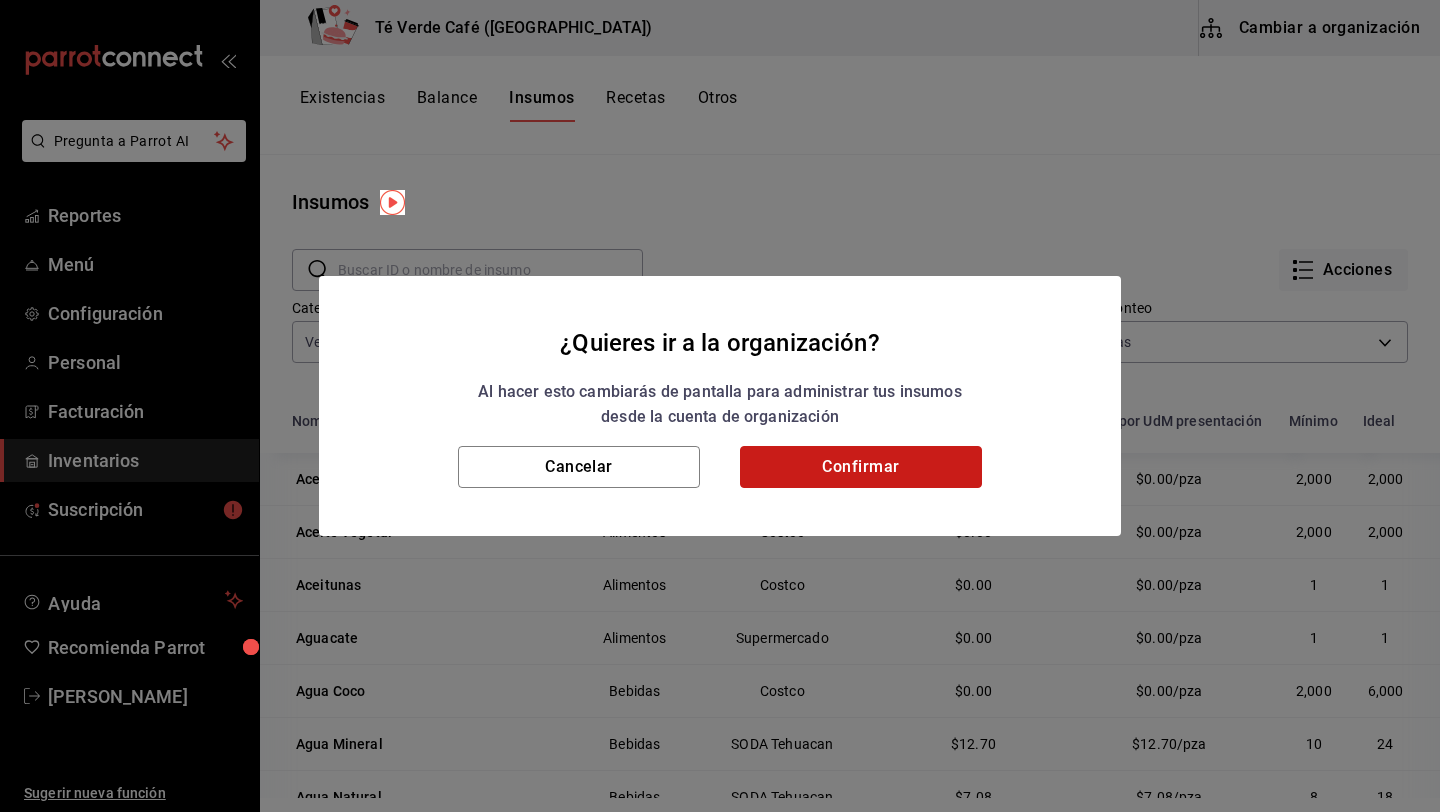 click on "Confirmar" at bounding box center [861, 467] 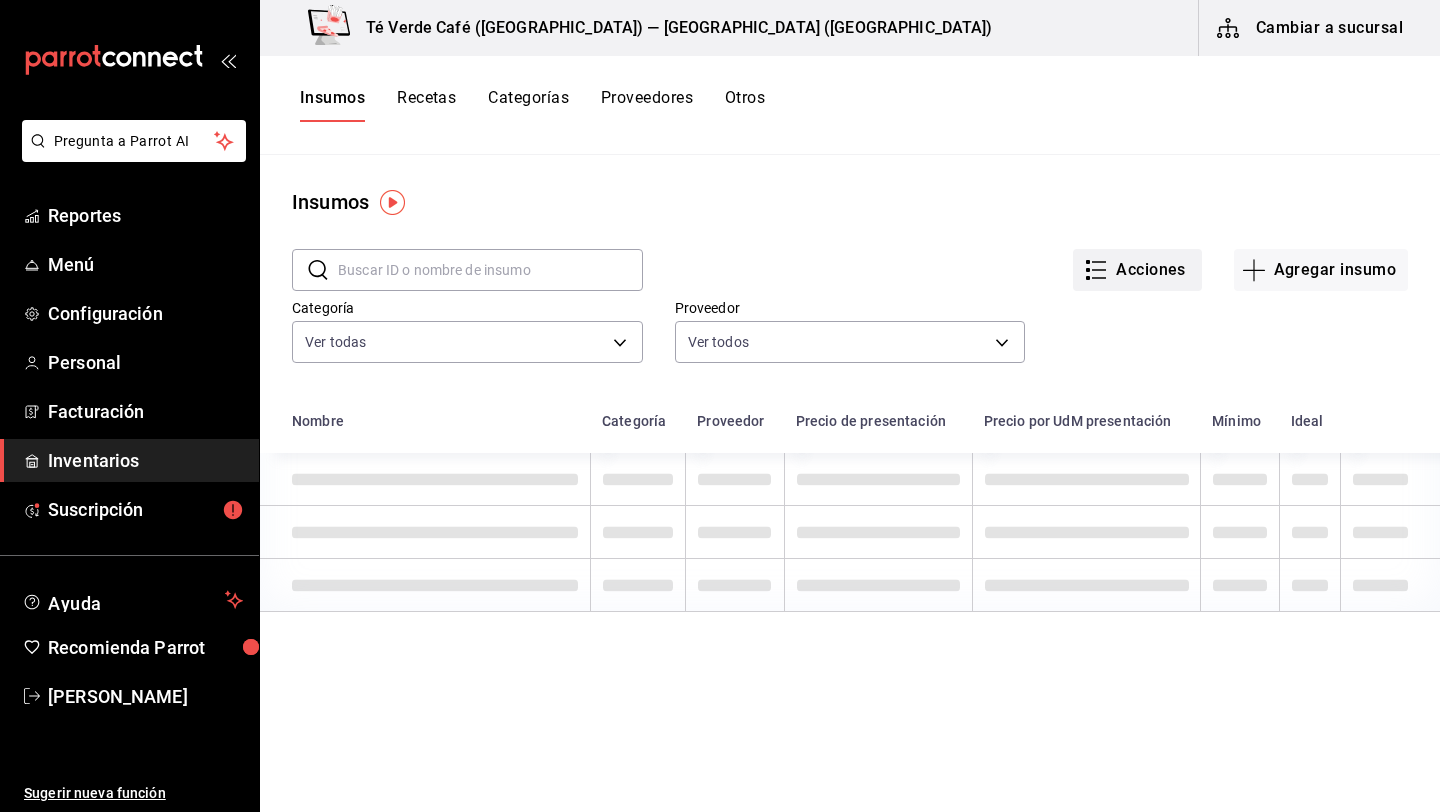click on "Acciones" at bounding box center [1137, 270] 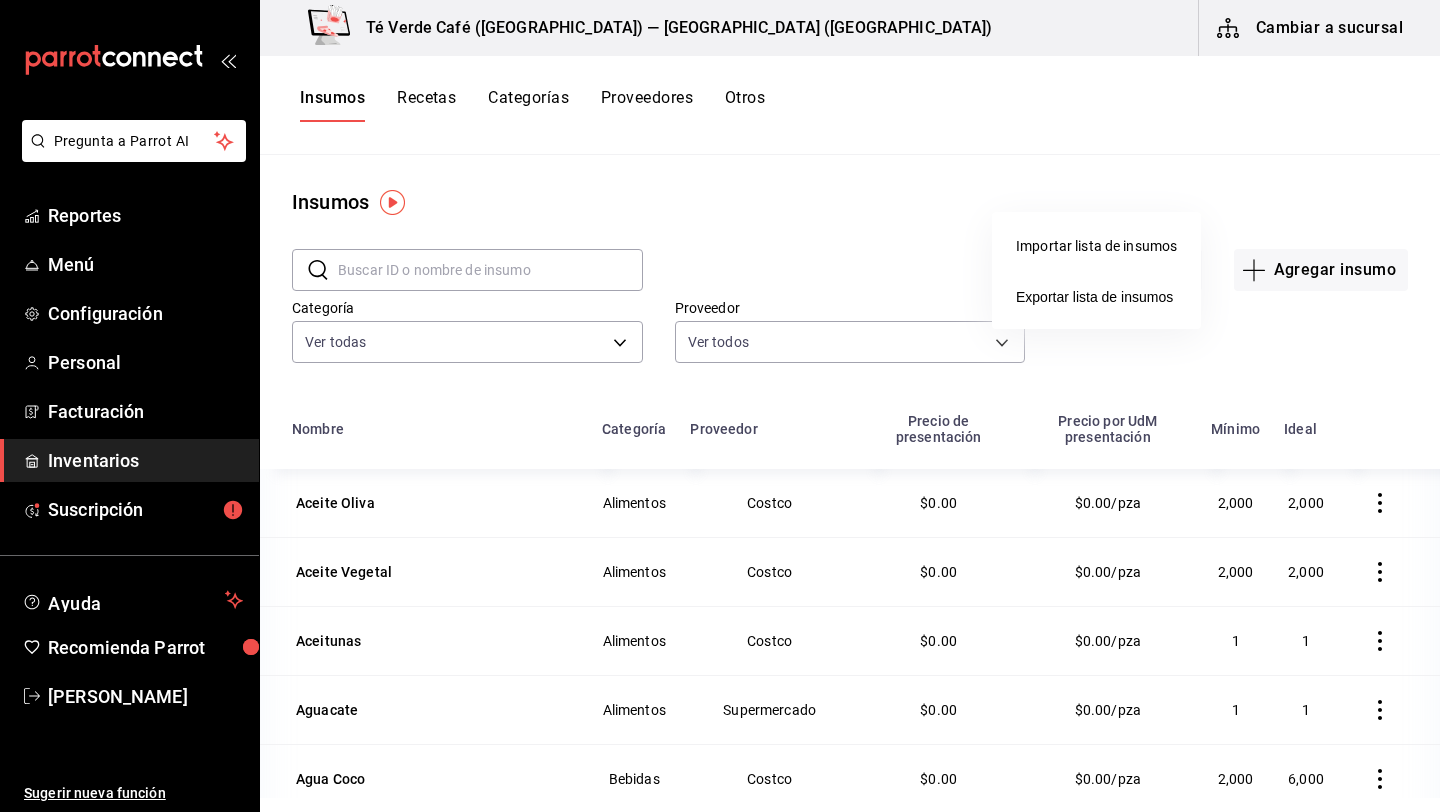 click on "Exportar lista de insumos" at bounding box center [1096, 297] 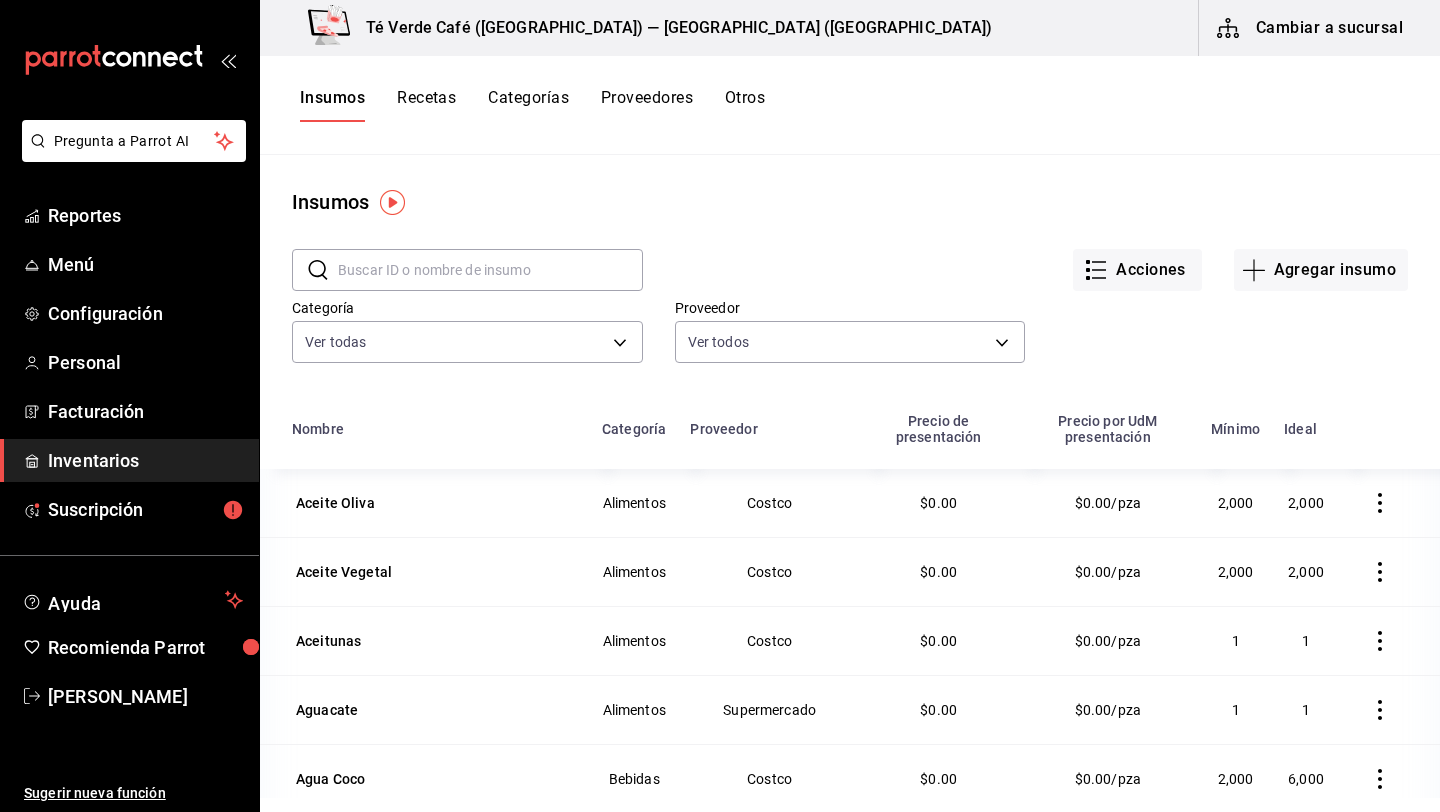 click on "Cambiar a sucursal" at bounding box center (1311, 28) 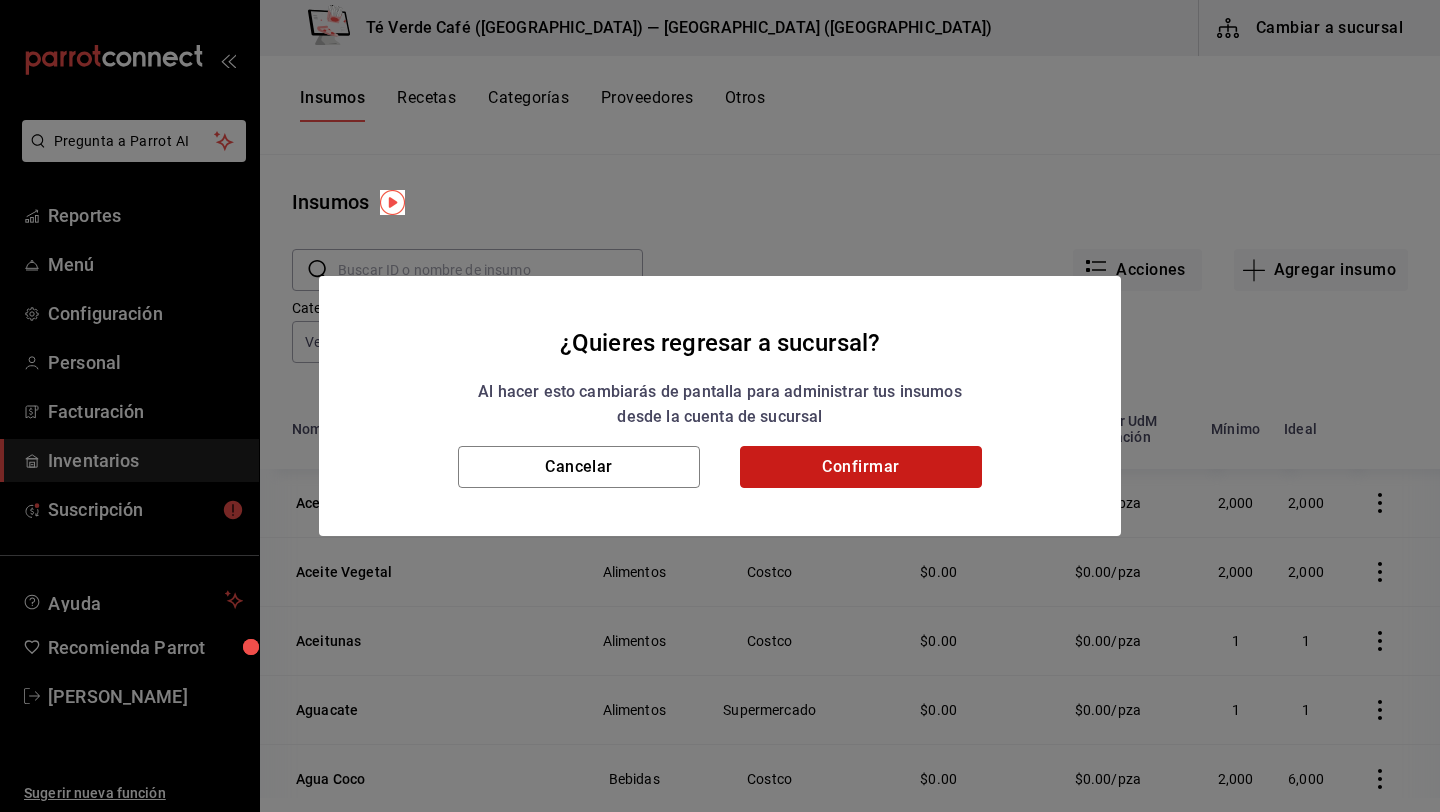 click on "Confirmar" at bounding box center (861, 467) 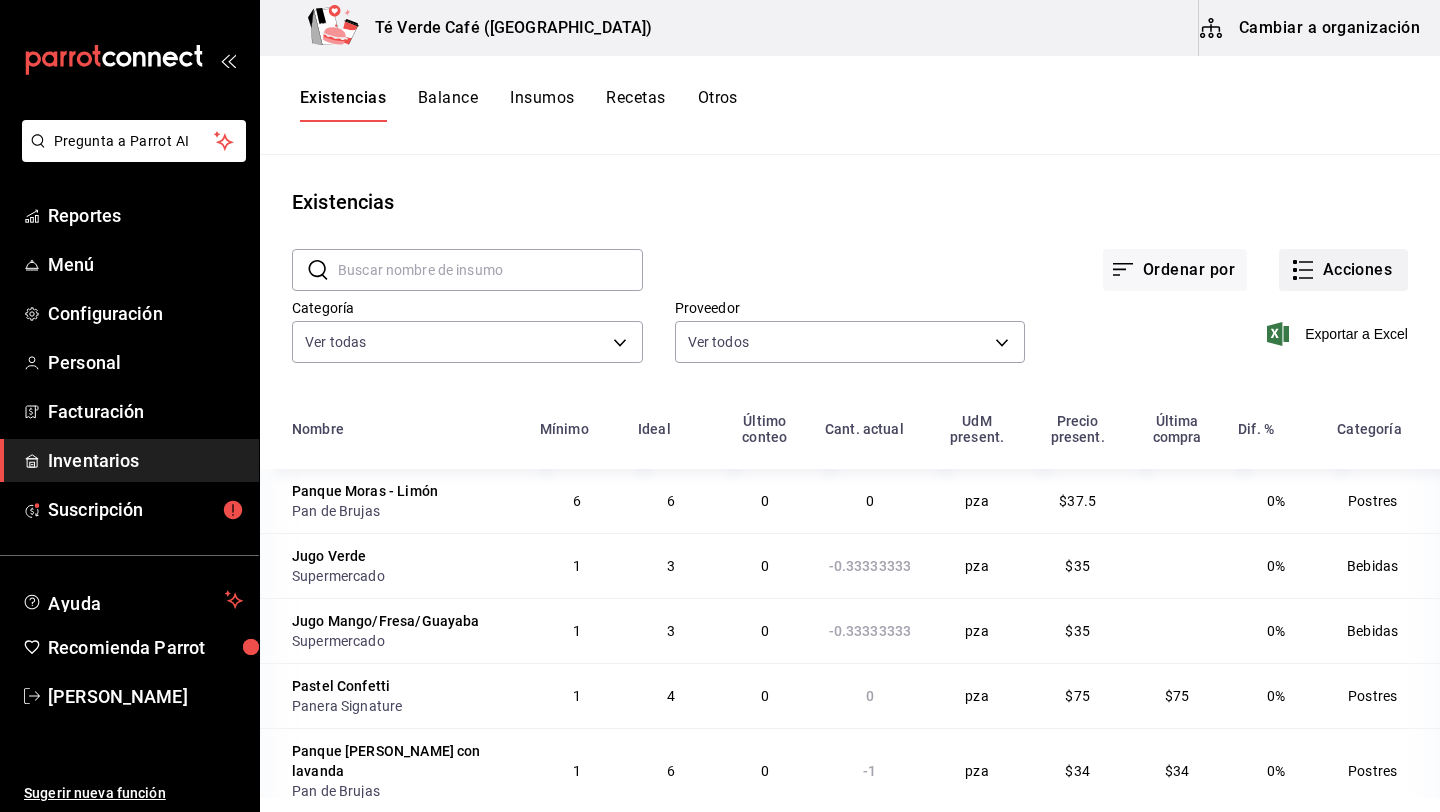click on "Acciones" at bounding box center [1343, 270] 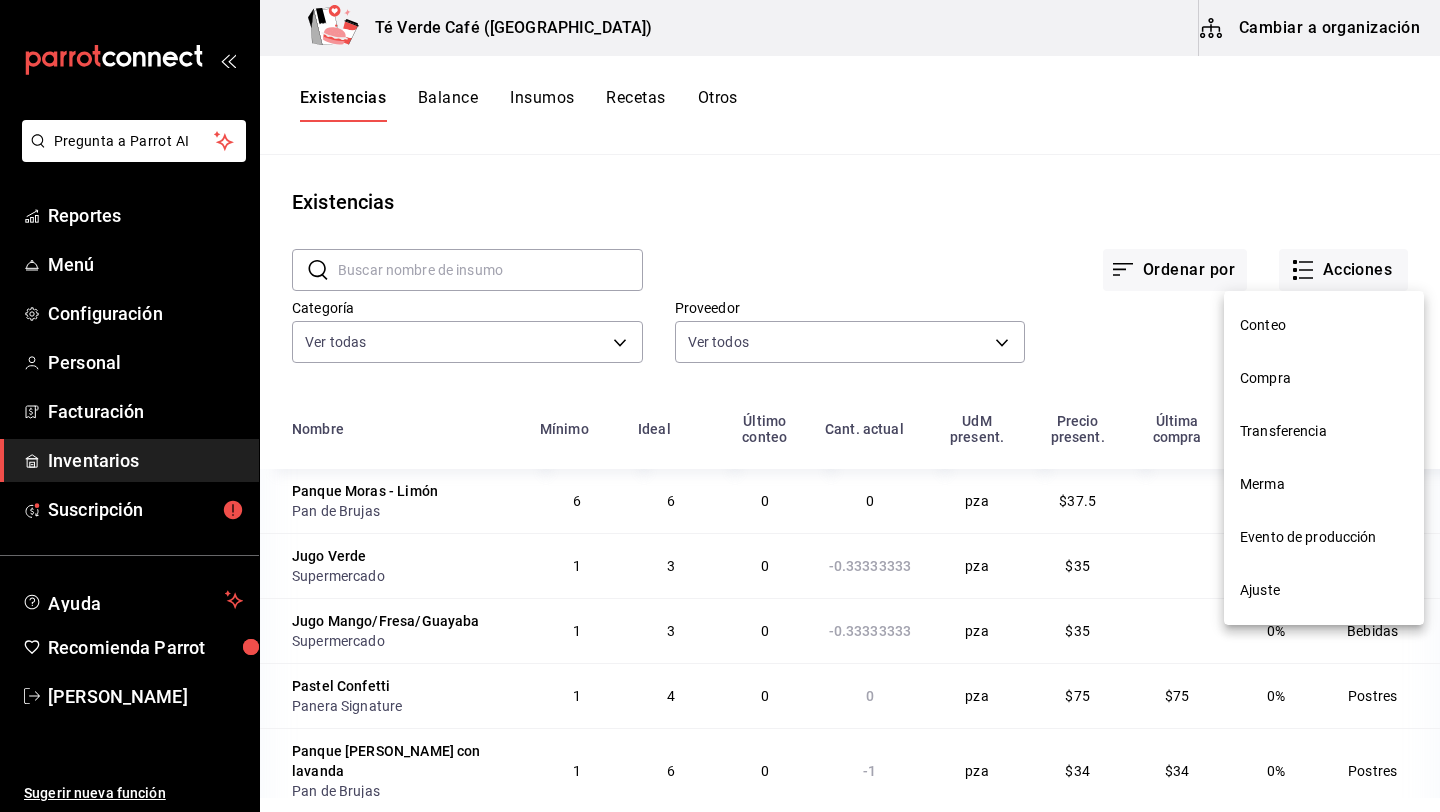 click on "Compra" at bounding box center (1324, 378) 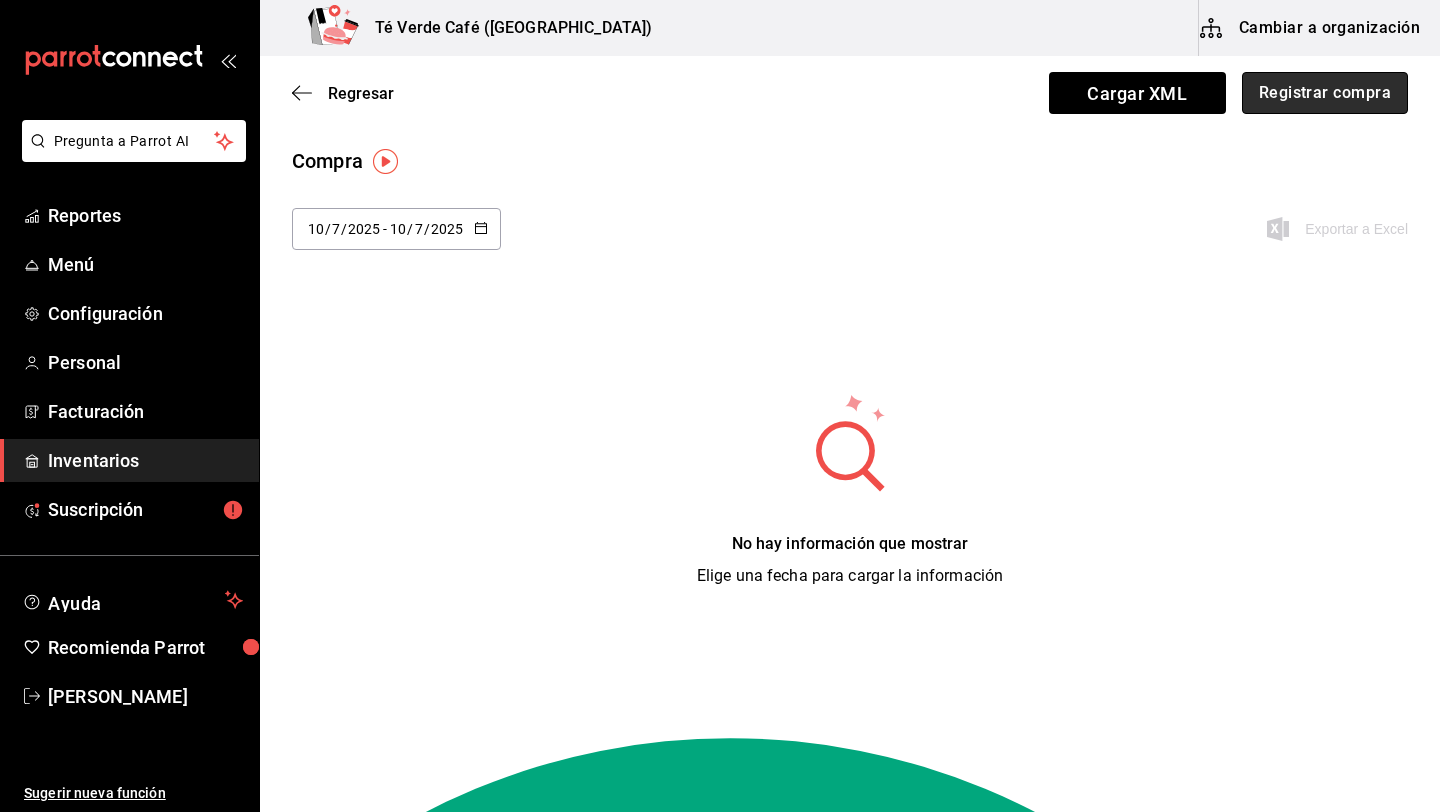 click on "Registrar compra" at bounding box center (1325, 93) 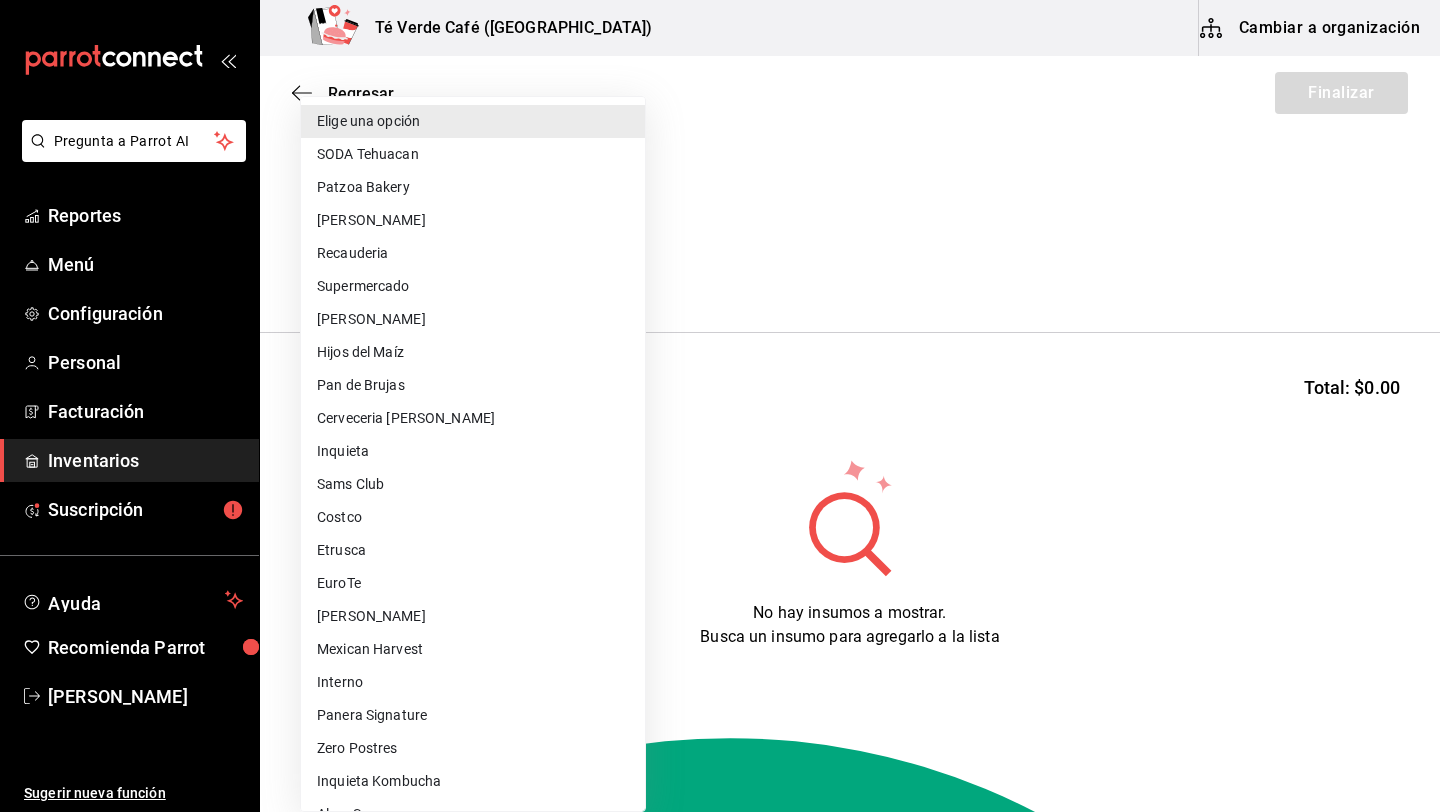 click on "Pregunta a Parrot AI Reportes   Menú   Configuración   Personal   Facturación   Inventarios   Suscripción   Ayuda Recomienda Parrot   [PERSON_NAME]   Sugerir nueva función   Té Verde Café ([GEOGRAPHIC_DATA]) Cambiar a organización Regresar Finalizar Compra Proveedor Elige una opción default Buscar Total: $0.00 No hay insumos a mostrar. Busca un insumo para agregarlo a la lista GANA 1 MES GRATIS EN TU SUSCRIPCIÓN AQUÍ ¿Recuerdas cómo empezó tu restaurante?
[DATE] puedes ayudar a un colega a tener el mismo cambio que tú viviste.
Recomienda Parrot directamente desde tu Portal Administrador.
Es fácil y rápido.
🎁 Por cada restaurante que se una, ganas 1 mes gratis. Ver video tutorial Ir a video Pregunta a Parrot AI Reportes   Menú   Configuración   Personal   Facturación   Inventarios   Suscripción   Ayuda Recomienda Parrot   [PERSON_NAME]   Sugerir nueva función   Editar Eliminar Visitar centro de ayuda [PHONE_NUMBER] [EMAIL_ADDRESS][DOMAIN_NAME] Visitar centro de ayuda [PHONE_NUMBER] Recauderia" at bounding box center (720, 349) 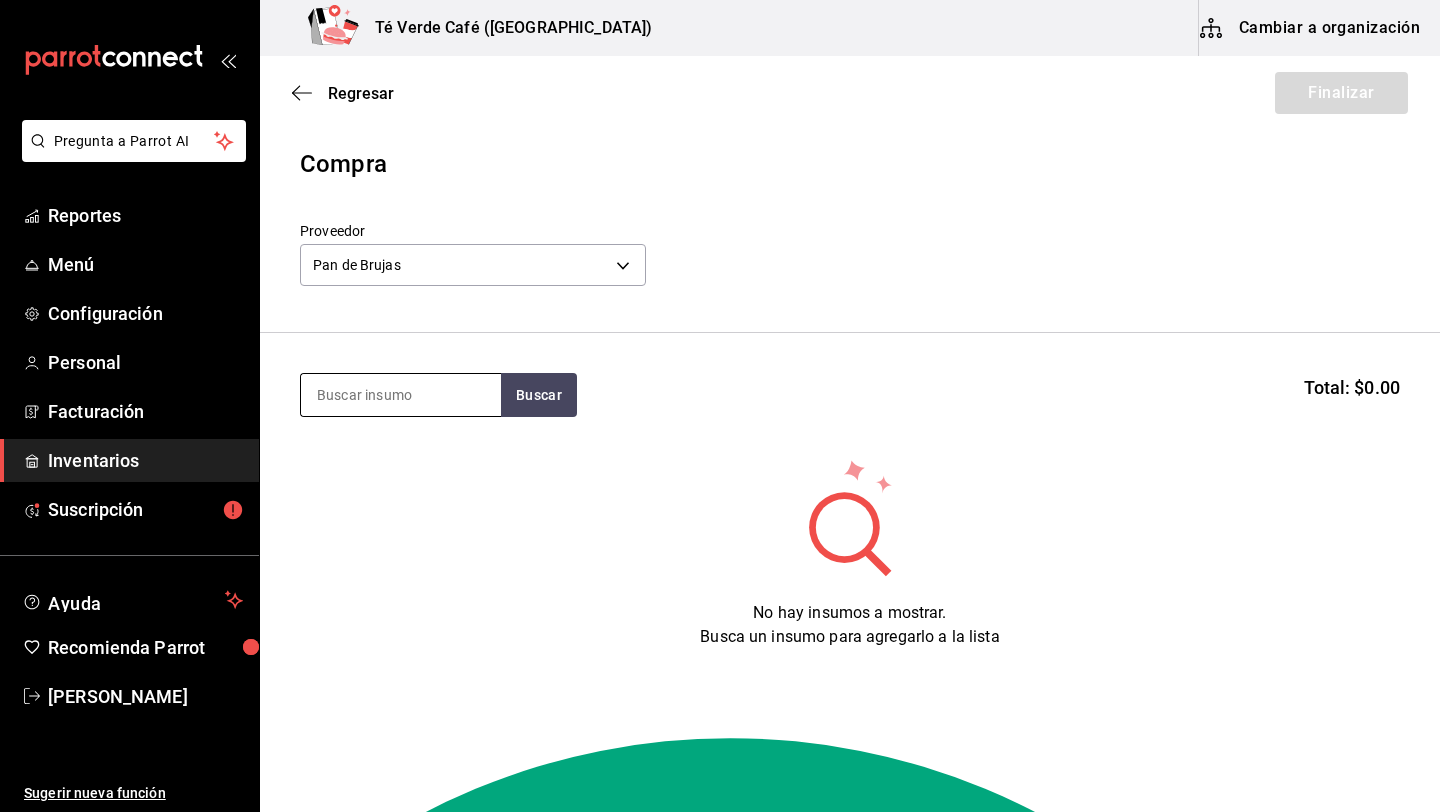 click at bounding box center [401, 395] 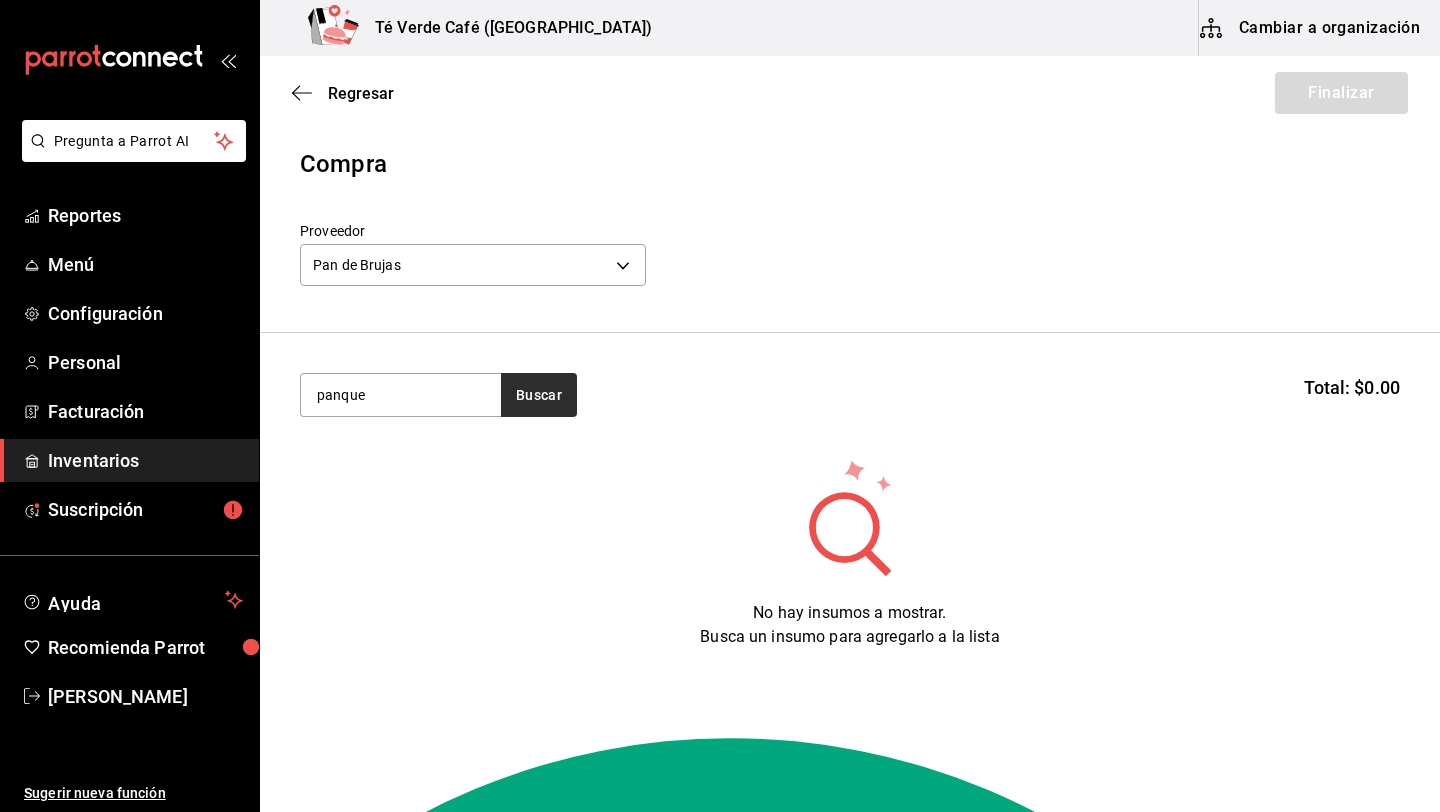 type on "panque" 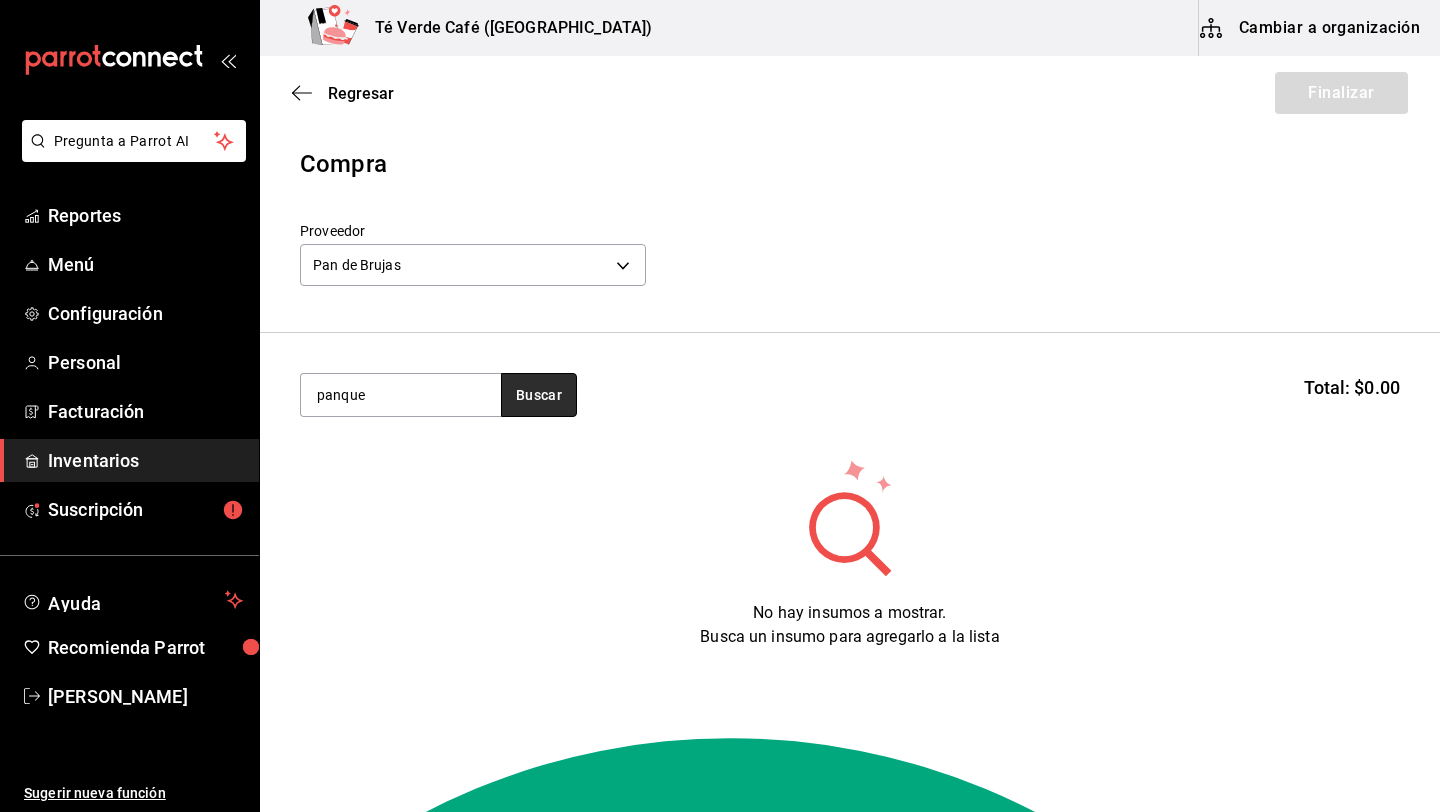 click on "Buscar" at bounding box center (539, 395) 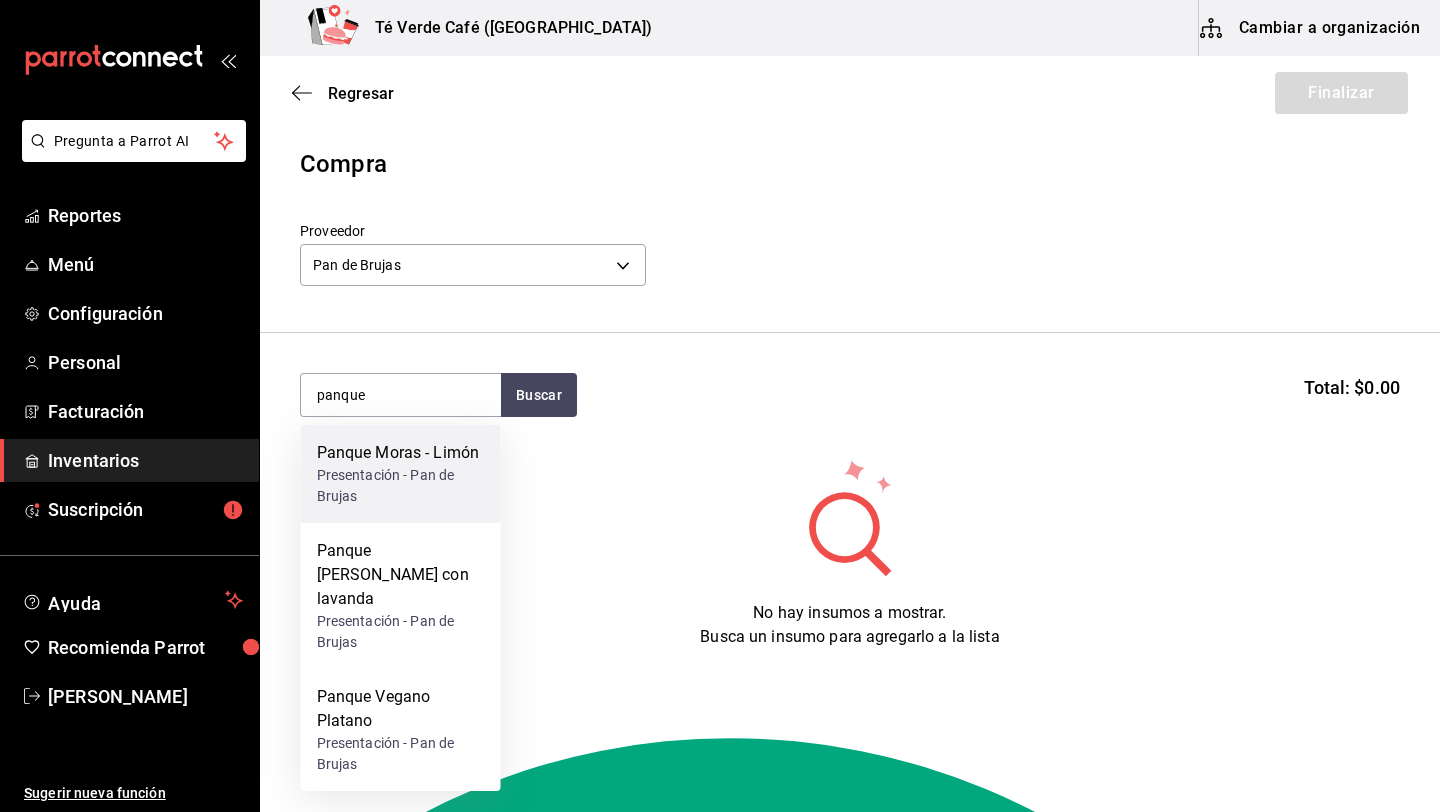 click on "Panque Moras - Limón" at bounding box center (401, 453) 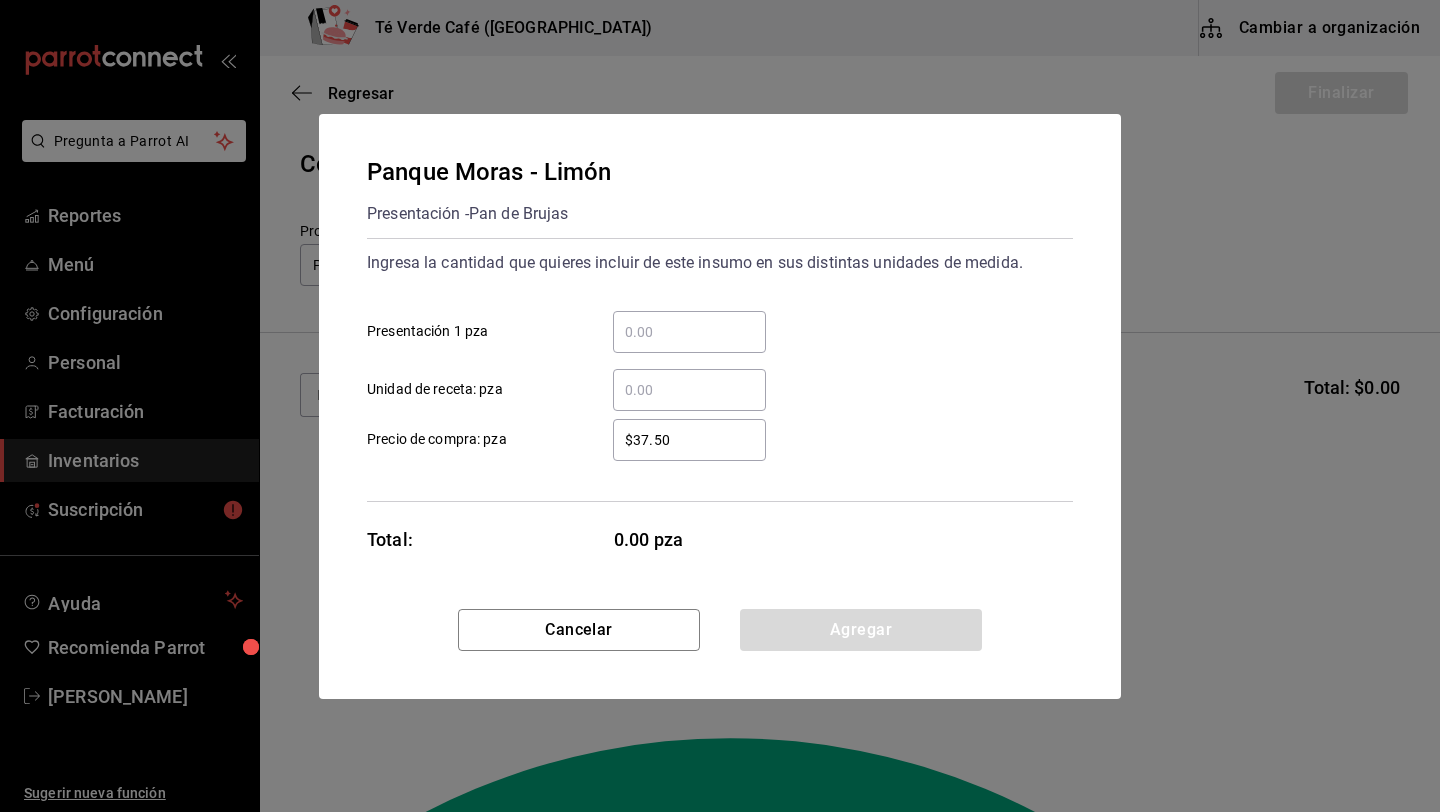 click on "​ Presentación 1 pza" at bounding box center (689, 332) 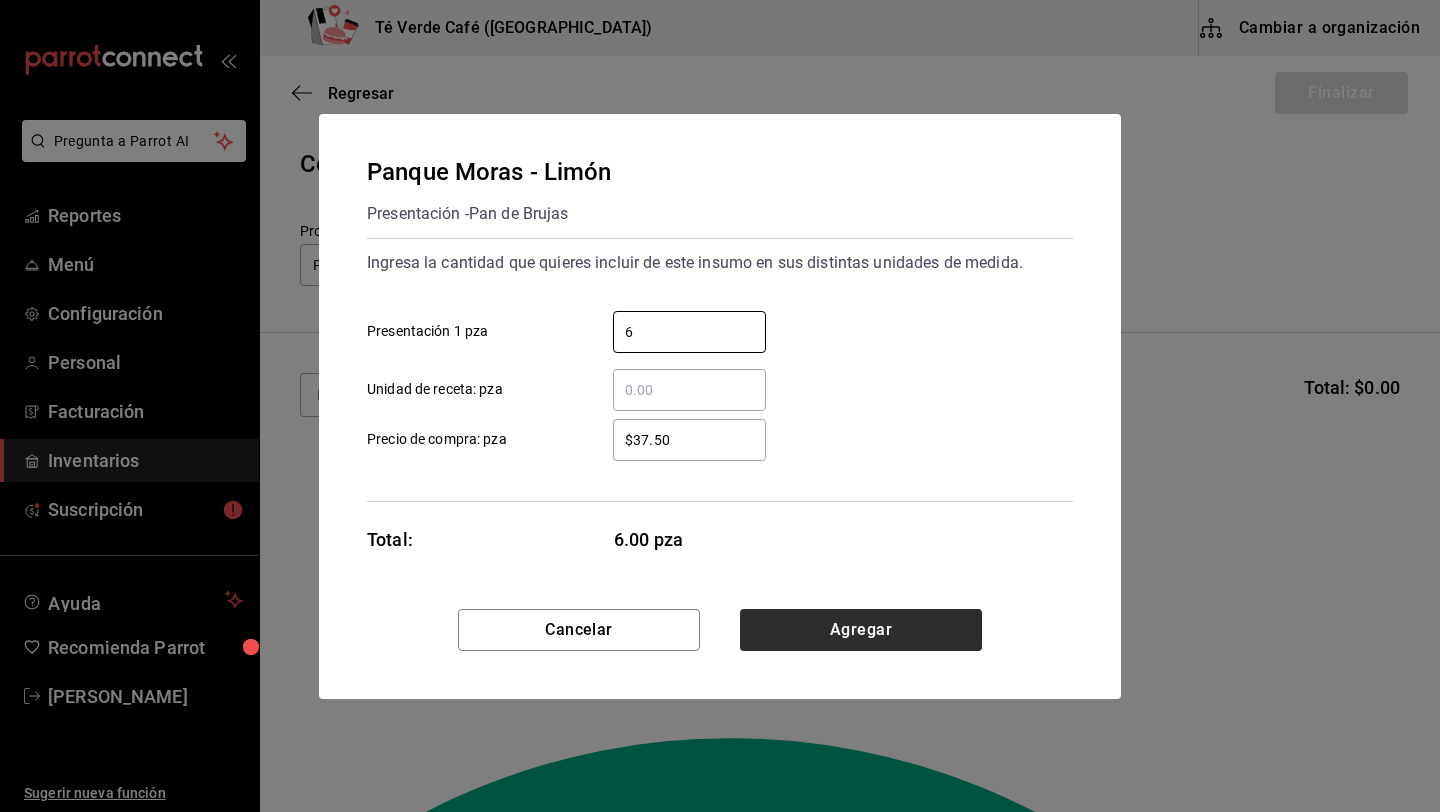 type on "6" 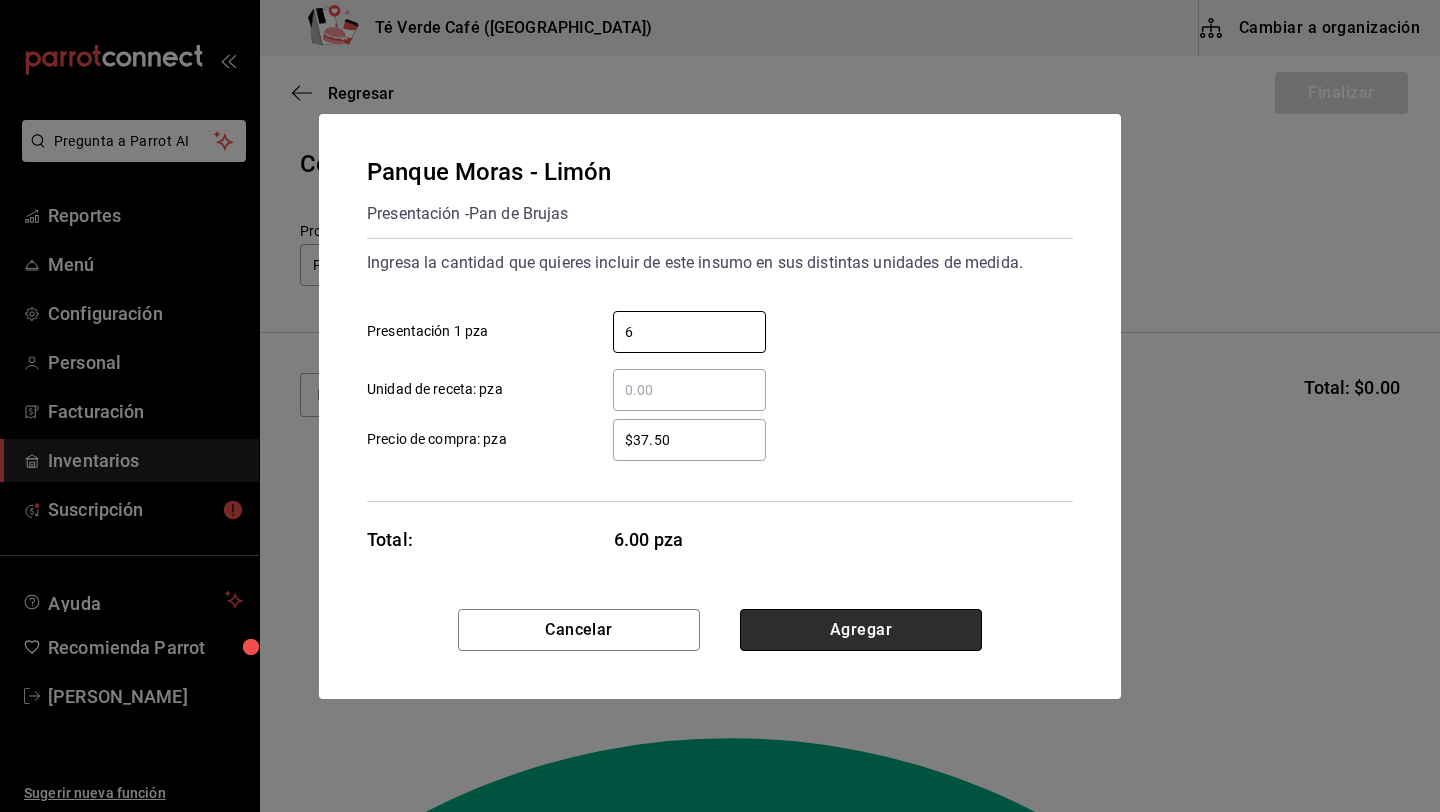 click on "Agregar" at bounding box center (861, 630) 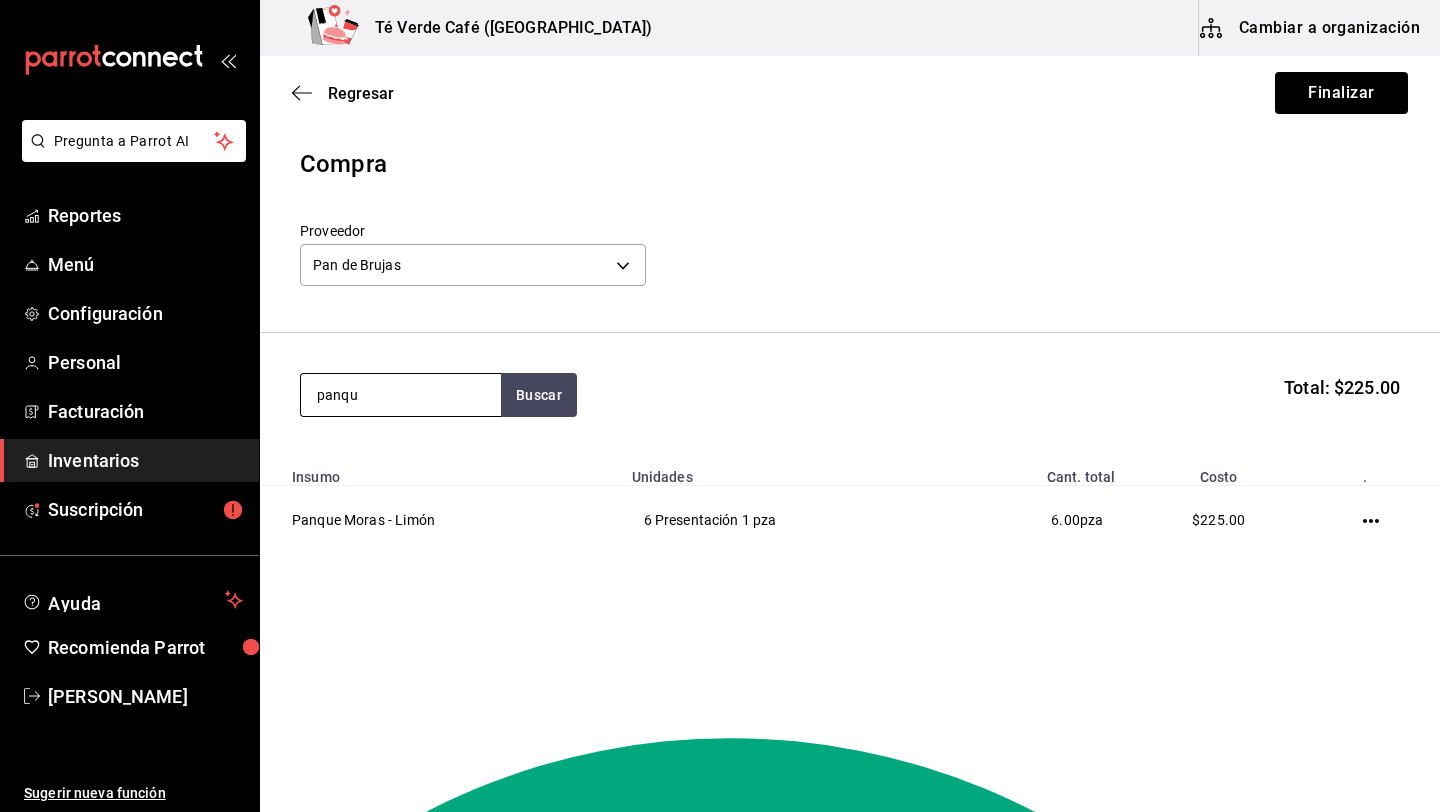 type on "panque" 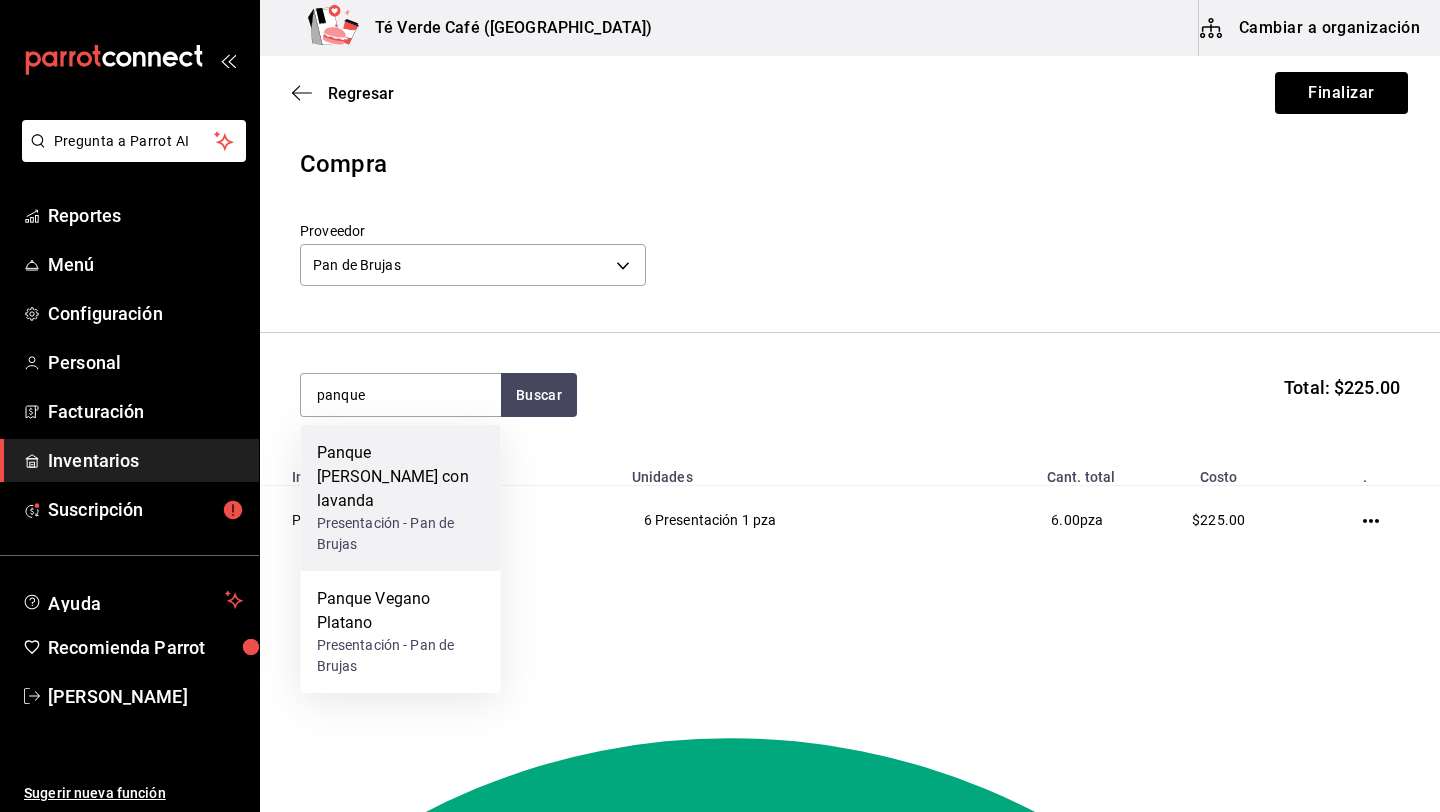 click on "Panque [PERSON_NAME] con lavanda" at bounding box center [401, 477] 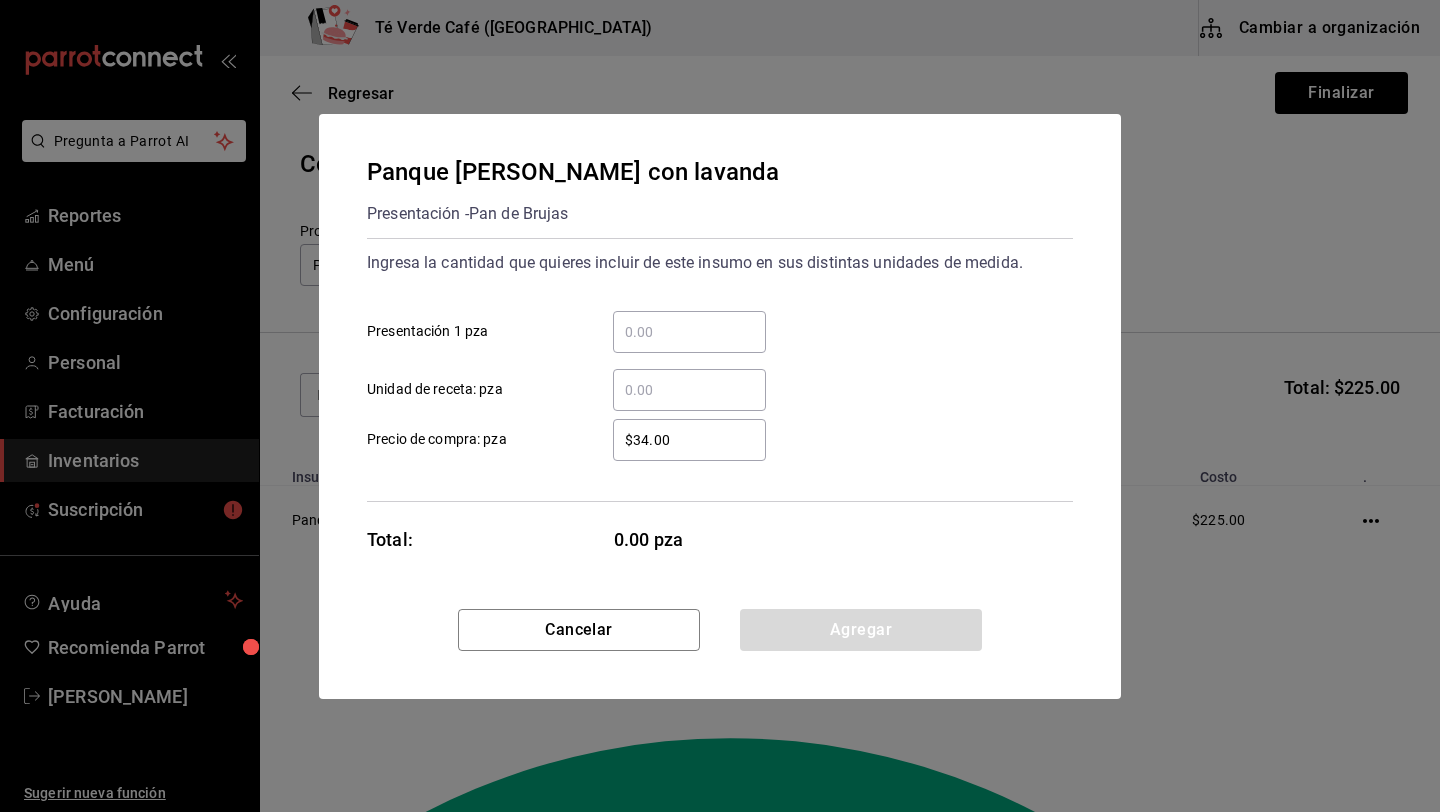 click on "​ Presentación 1 pza" at bounding box center (689, 332) 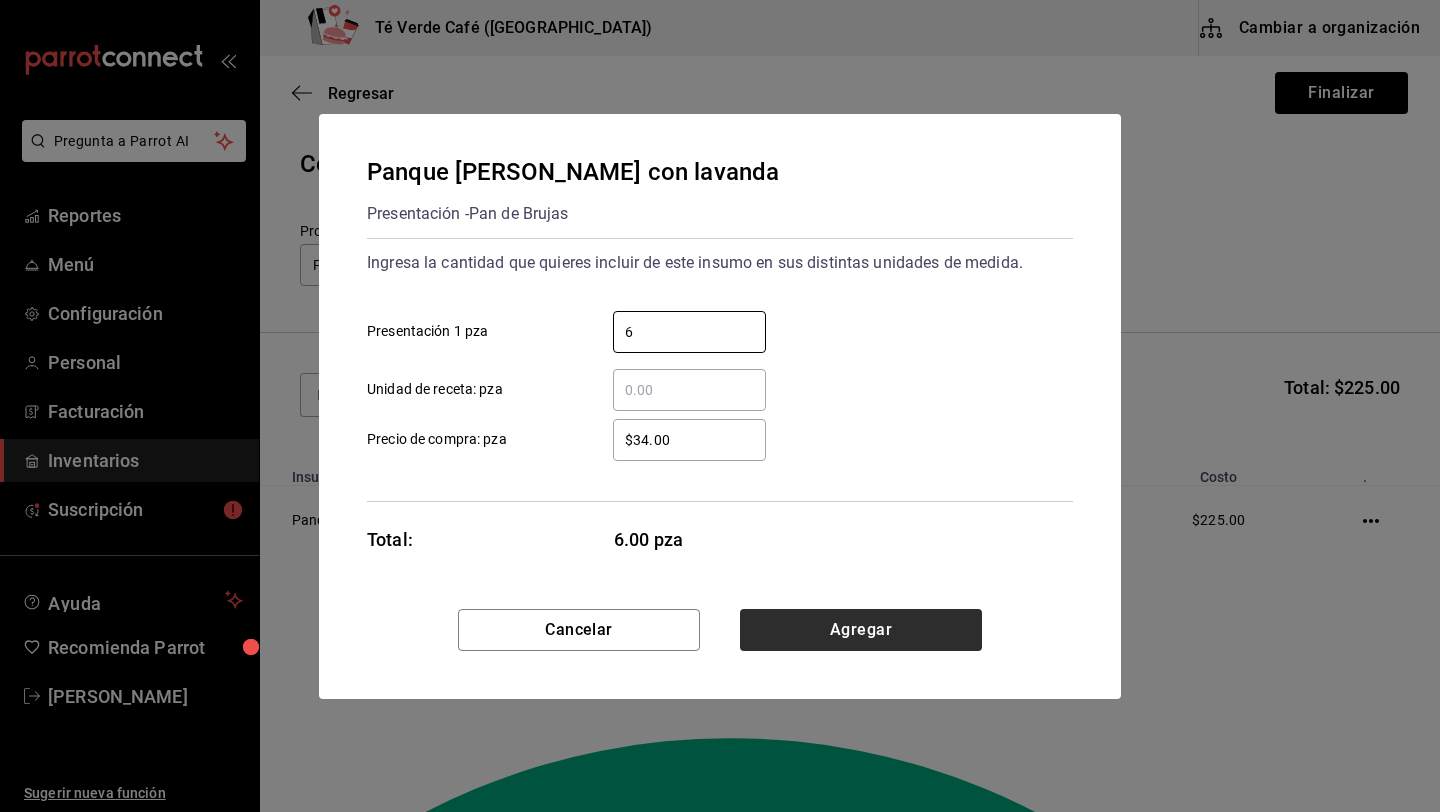 type on "6" 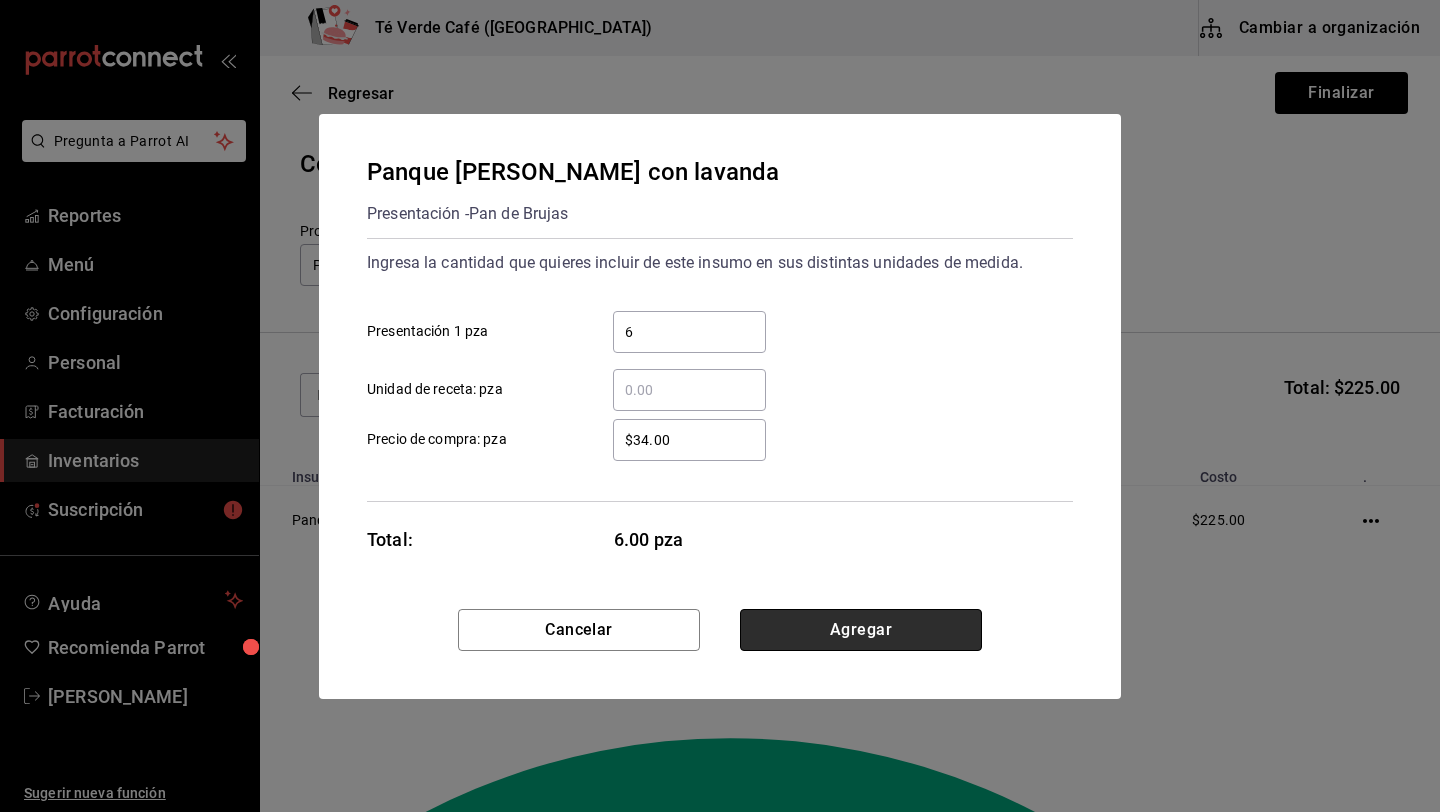 click on "Agregar" at bounding box center (861, 630) 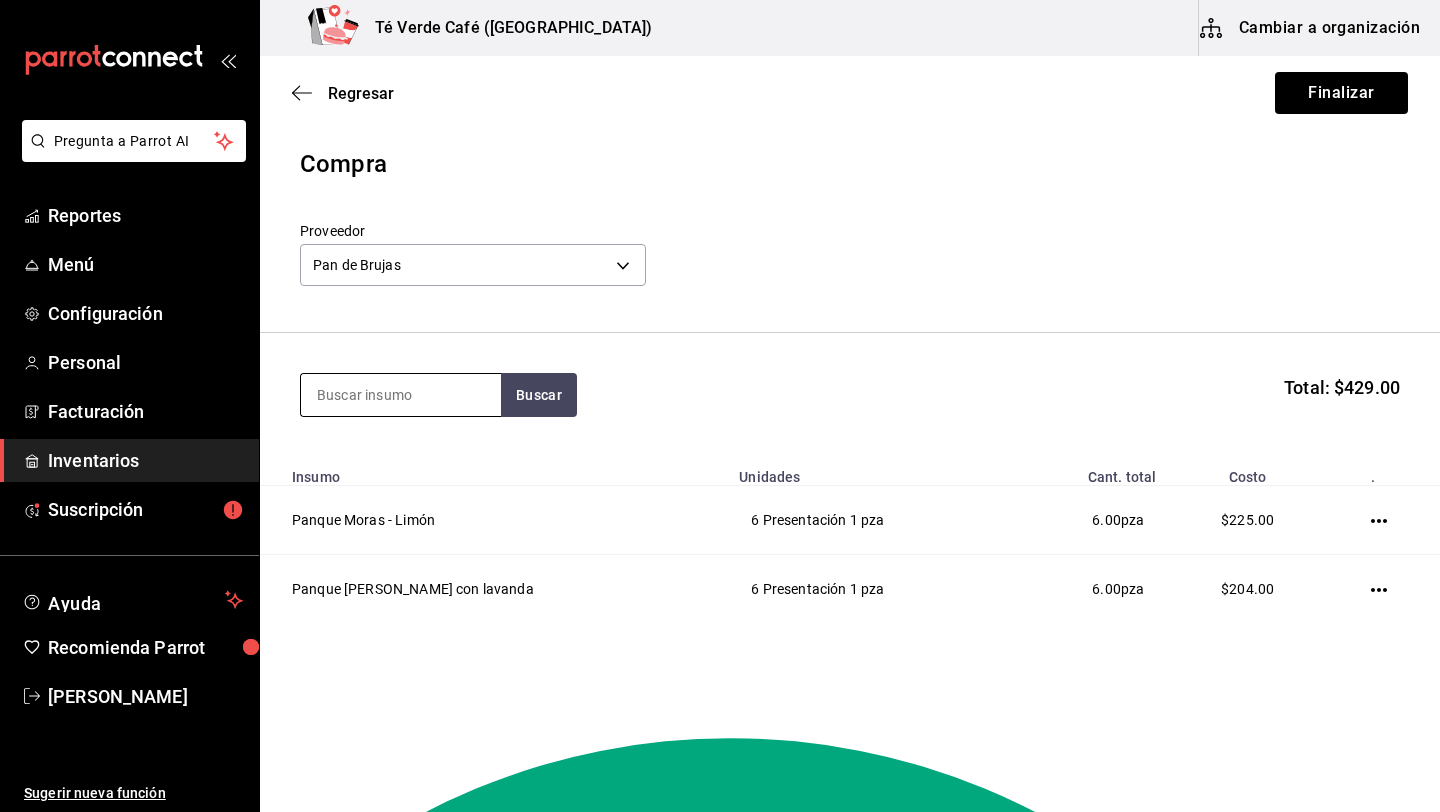 click at bounding box center [401, 395] 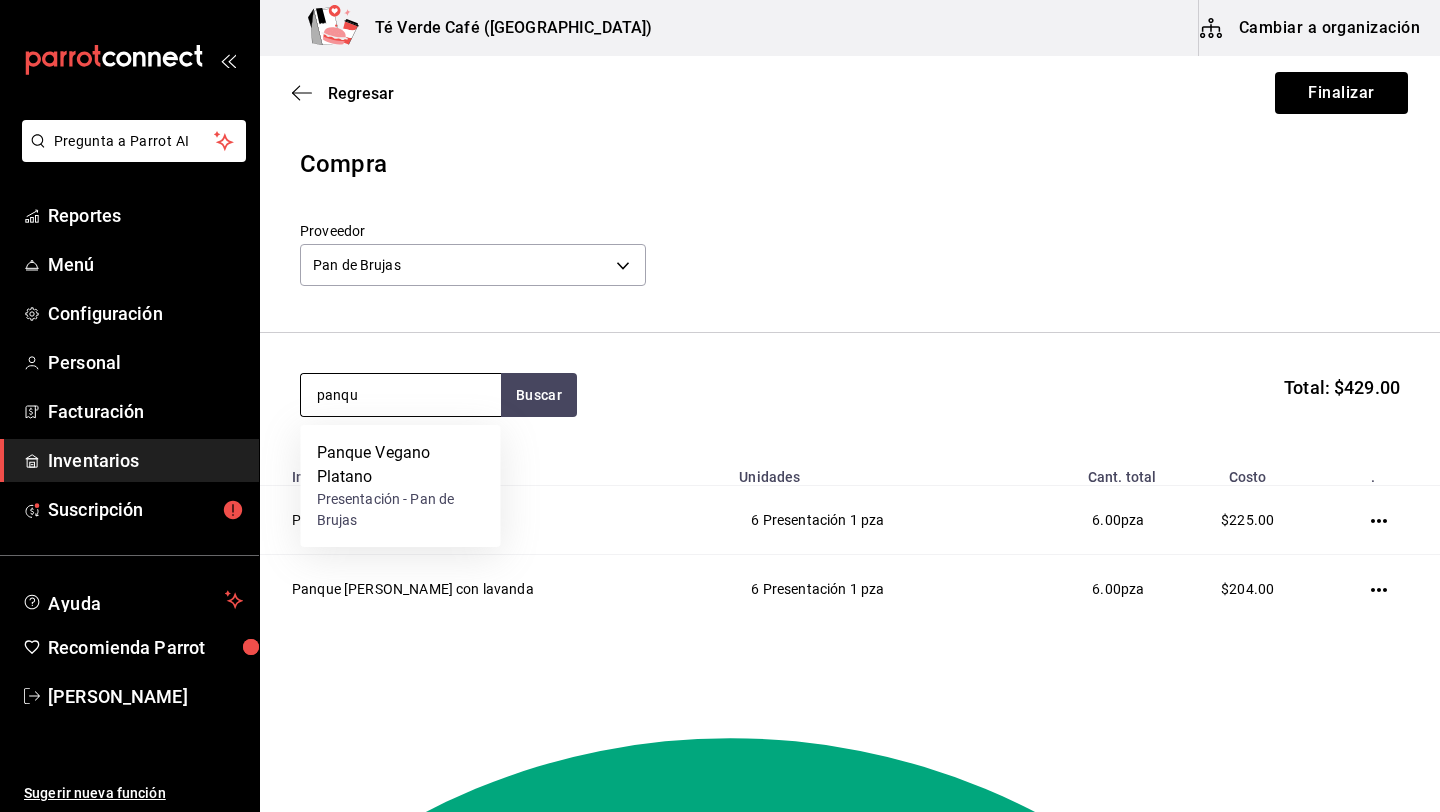 type on "panque" 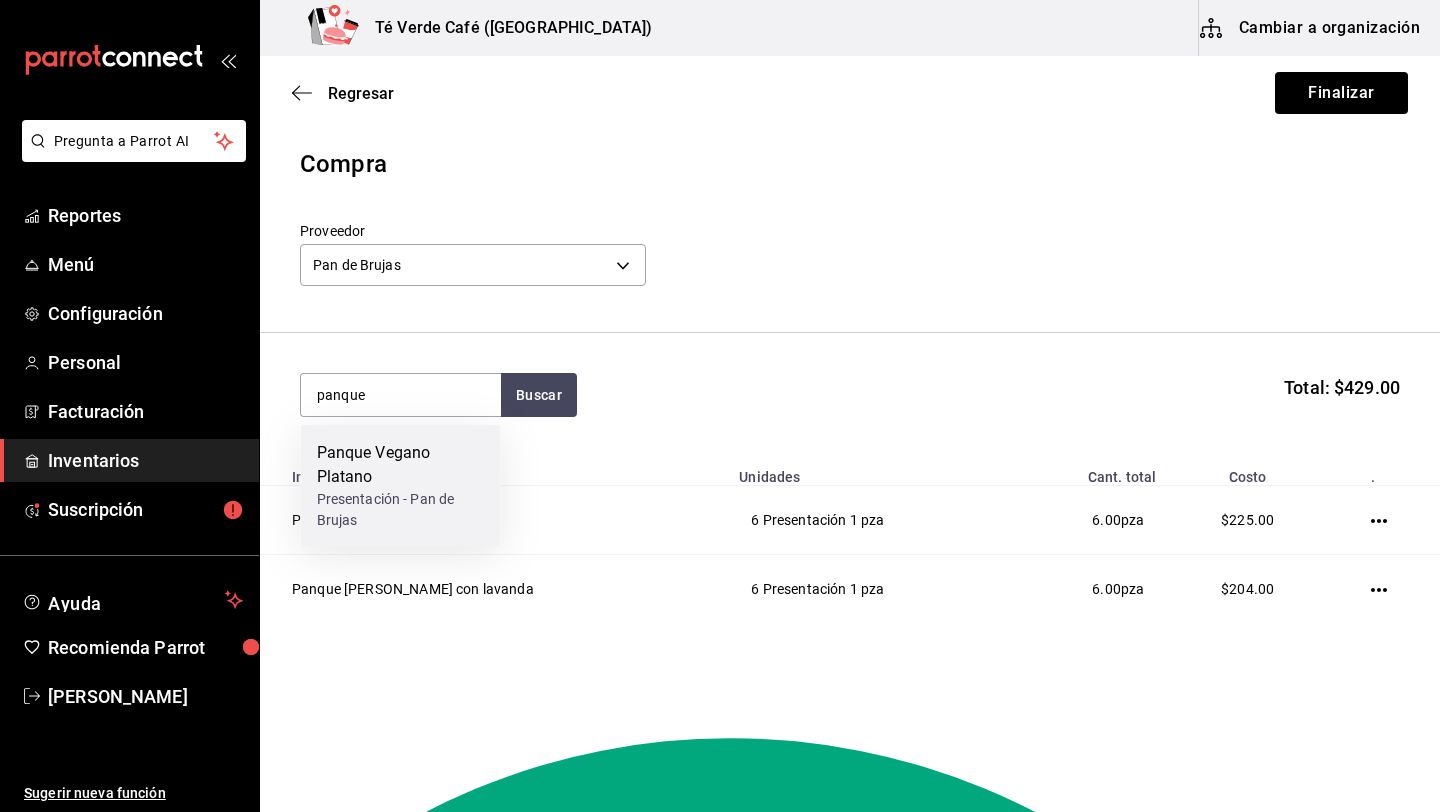 click on "Panque Vegano Platano" at bounding box center (401, 465) 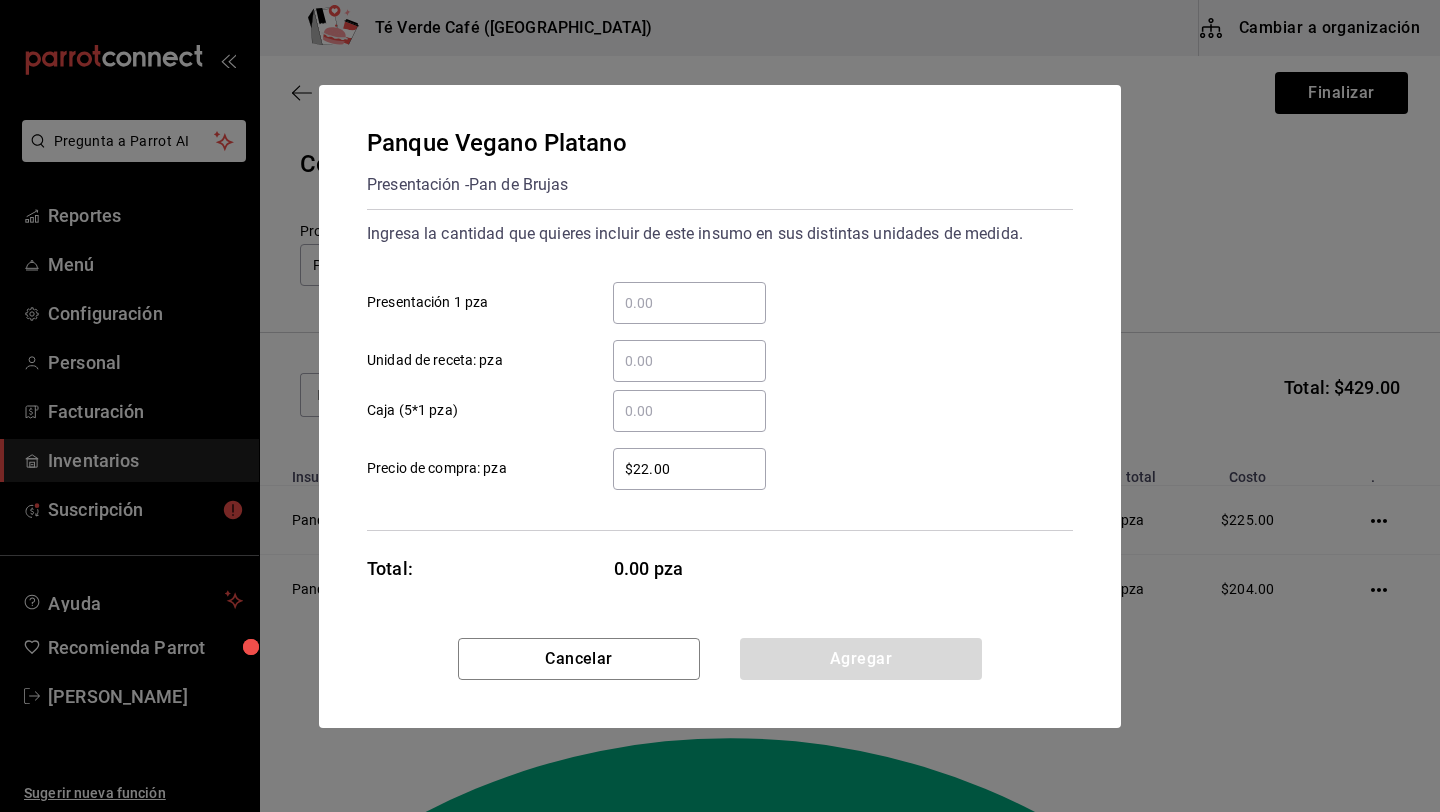 click on "​ Presentación 1 pza" at bounding box center [689, 303] 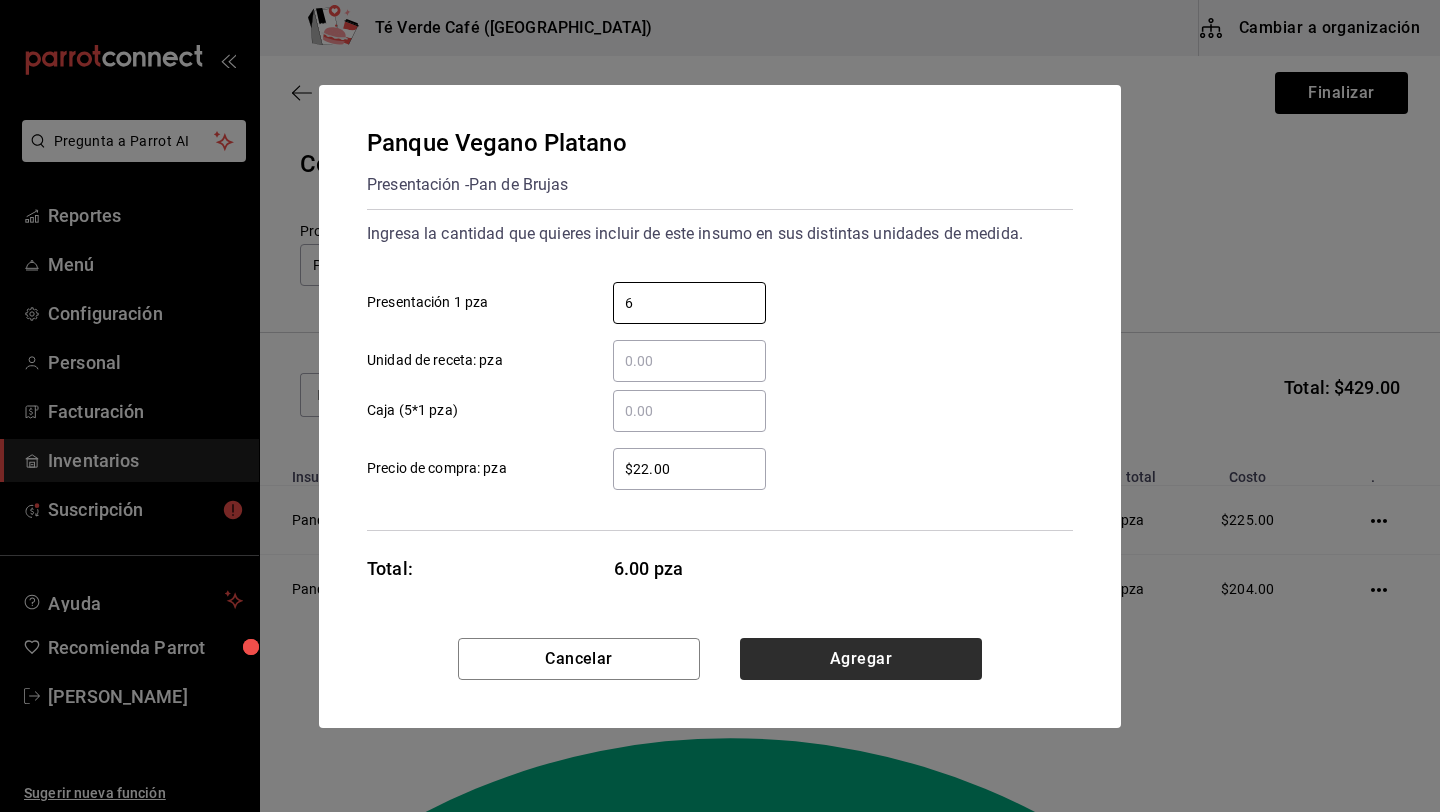 type on "6" 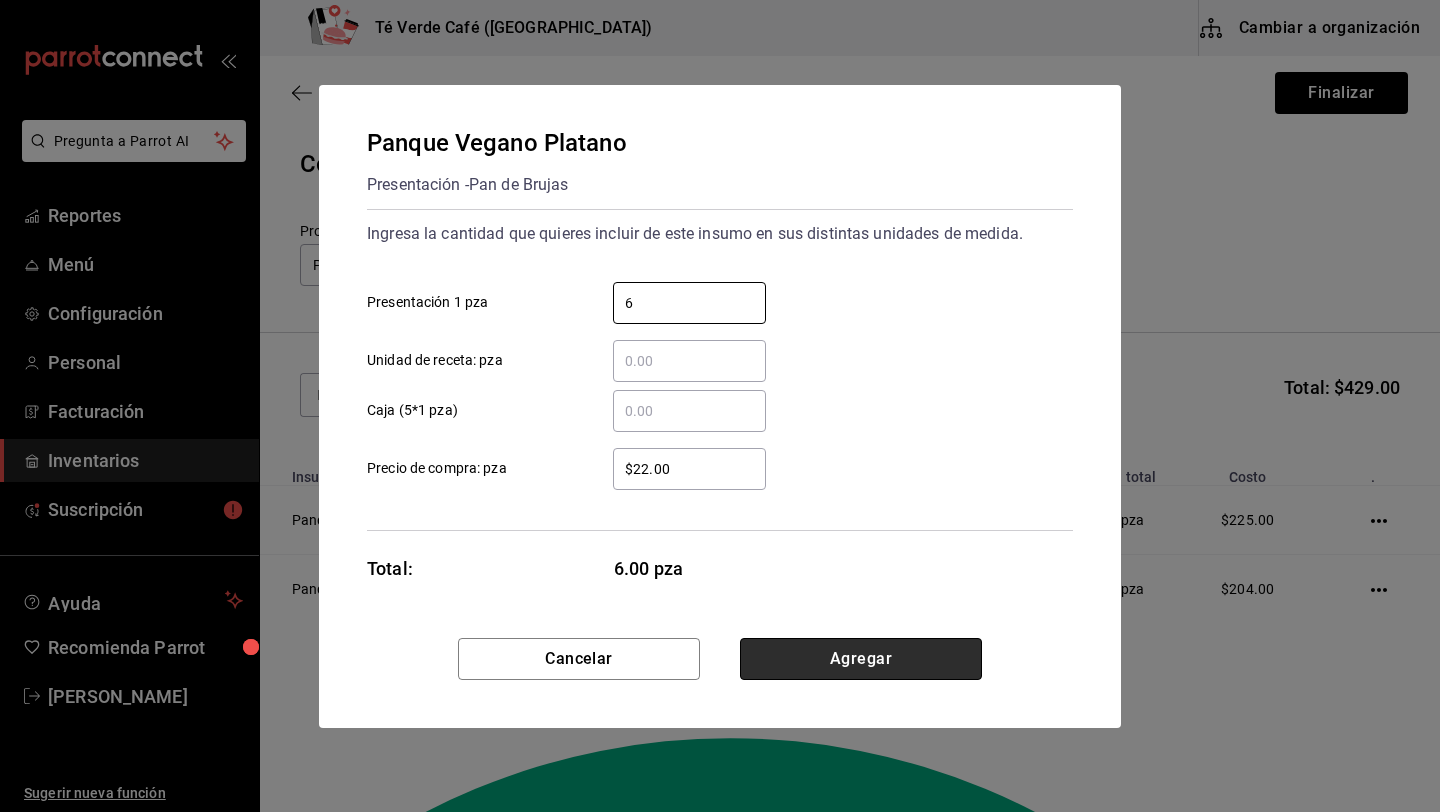 click on "Agregar" at bounding box center [861, 659] 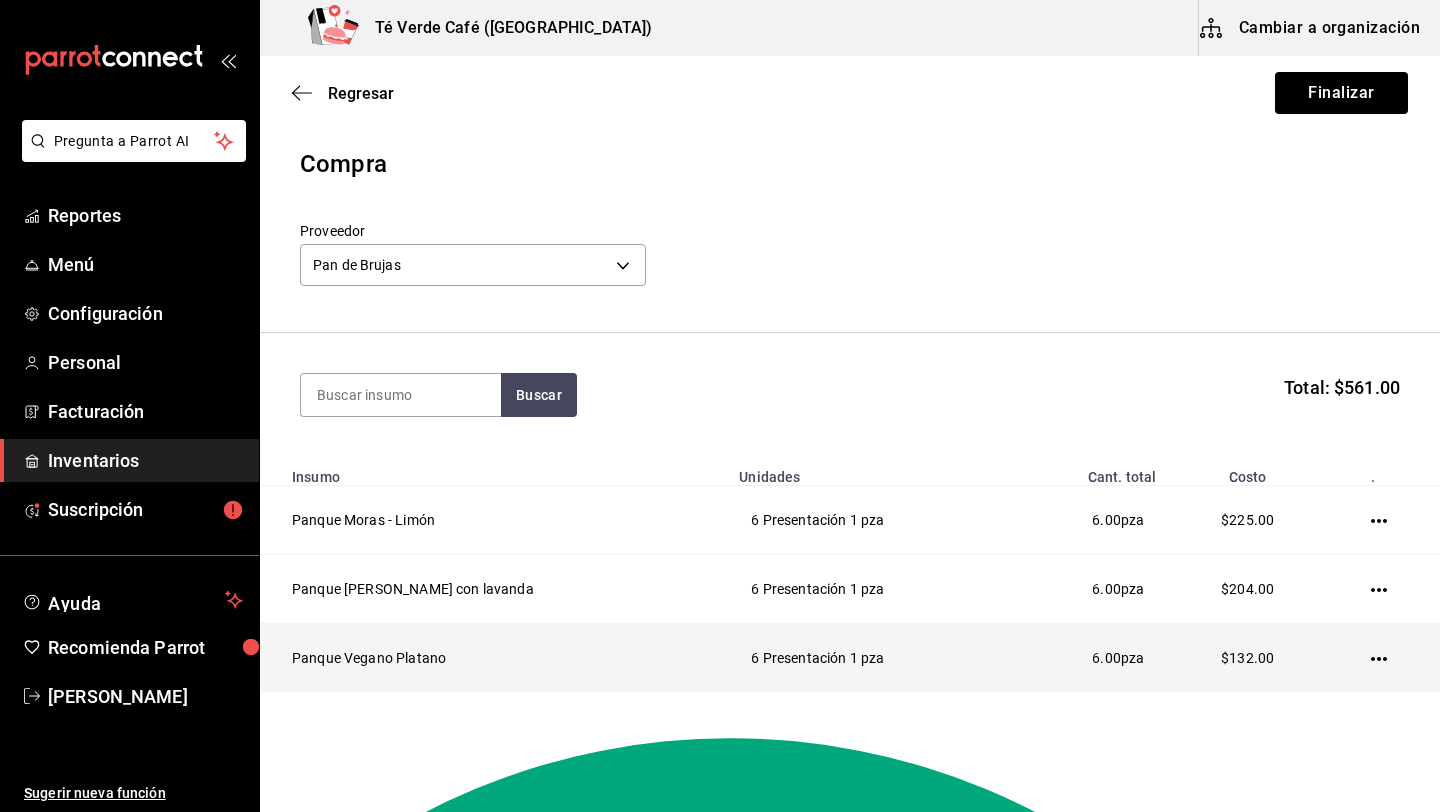 click on "Panque Vegano Platano" at bounding box center (493, 658) 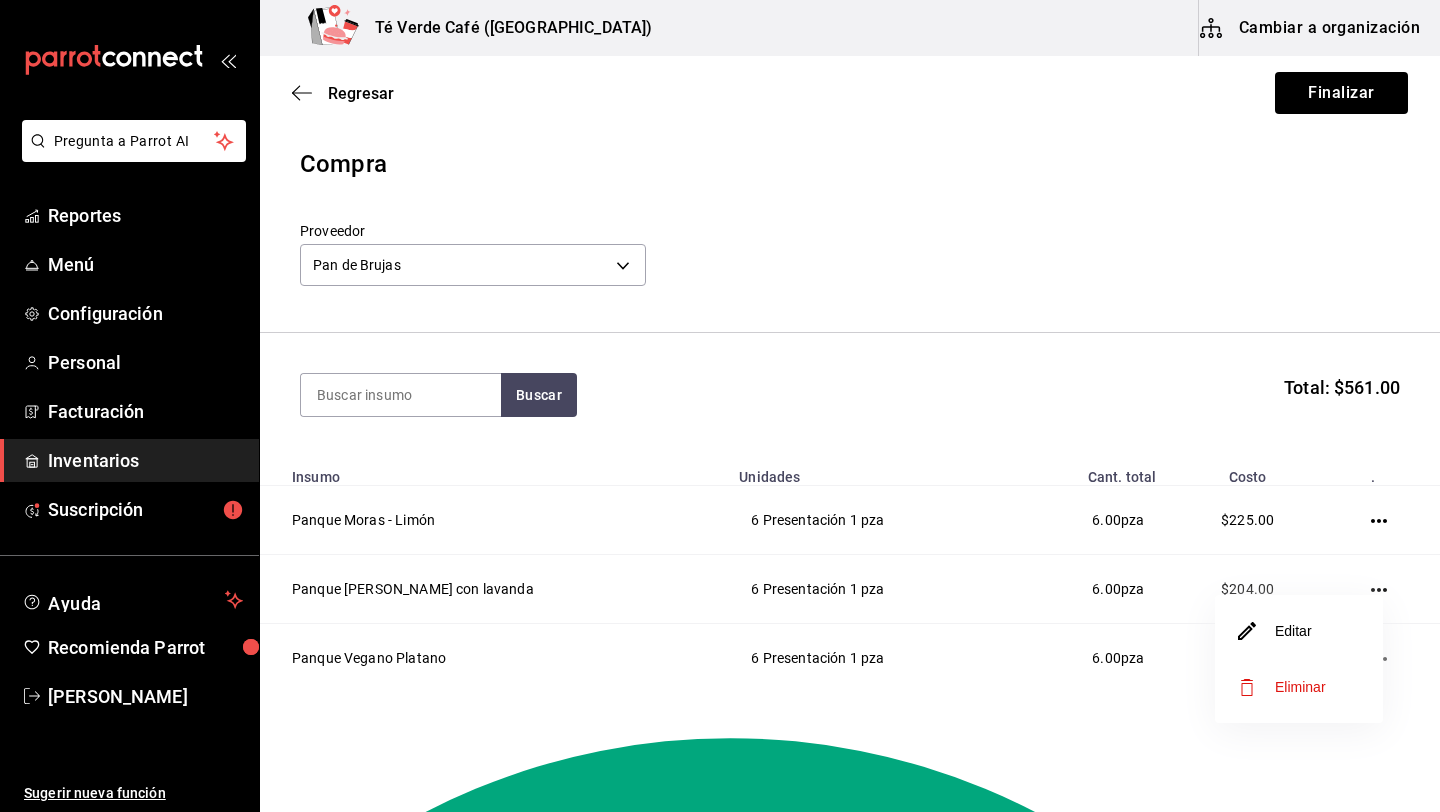 click on "Editar" at bounding box center [1299, 631] 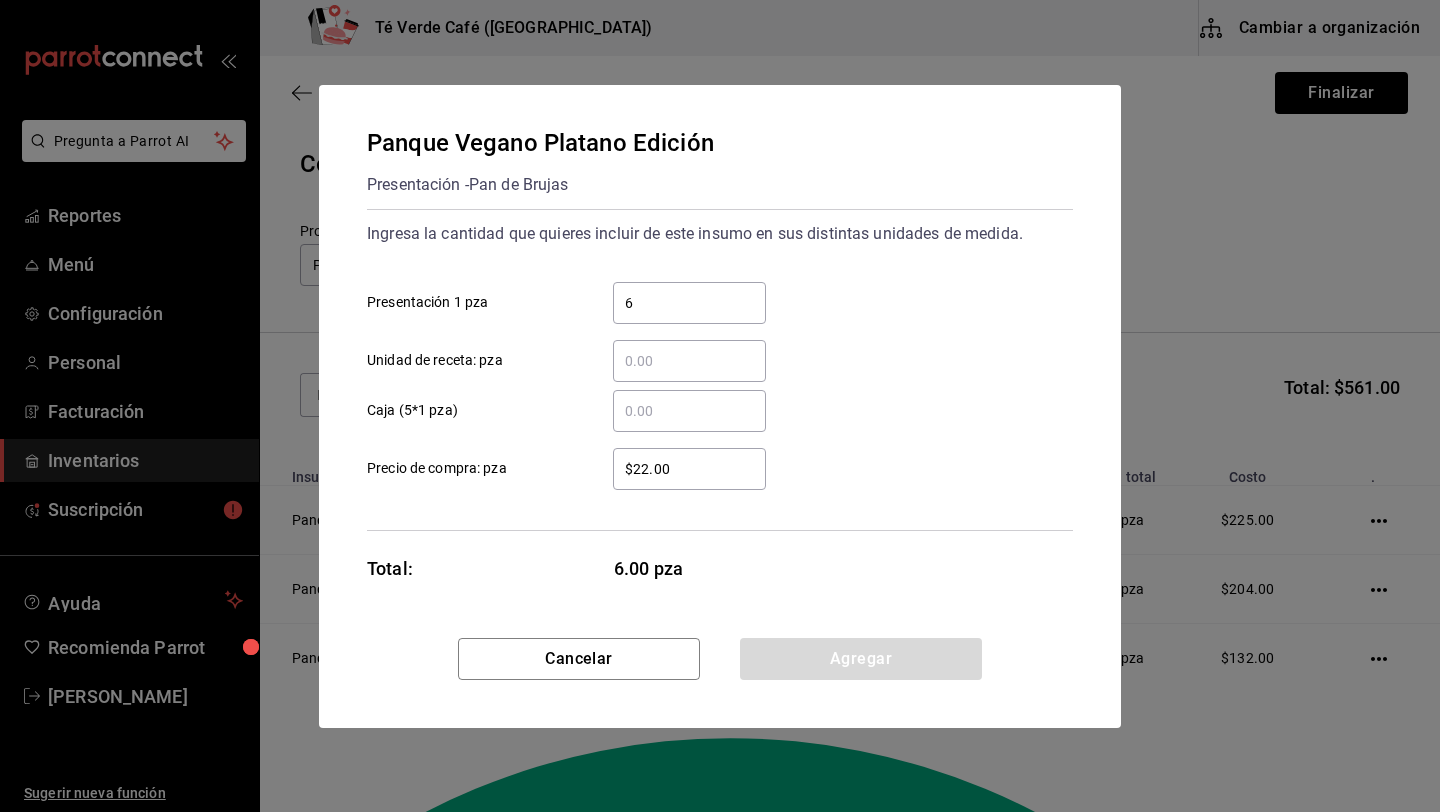click on "$22.00 ​" at bounding box center [689, 469] 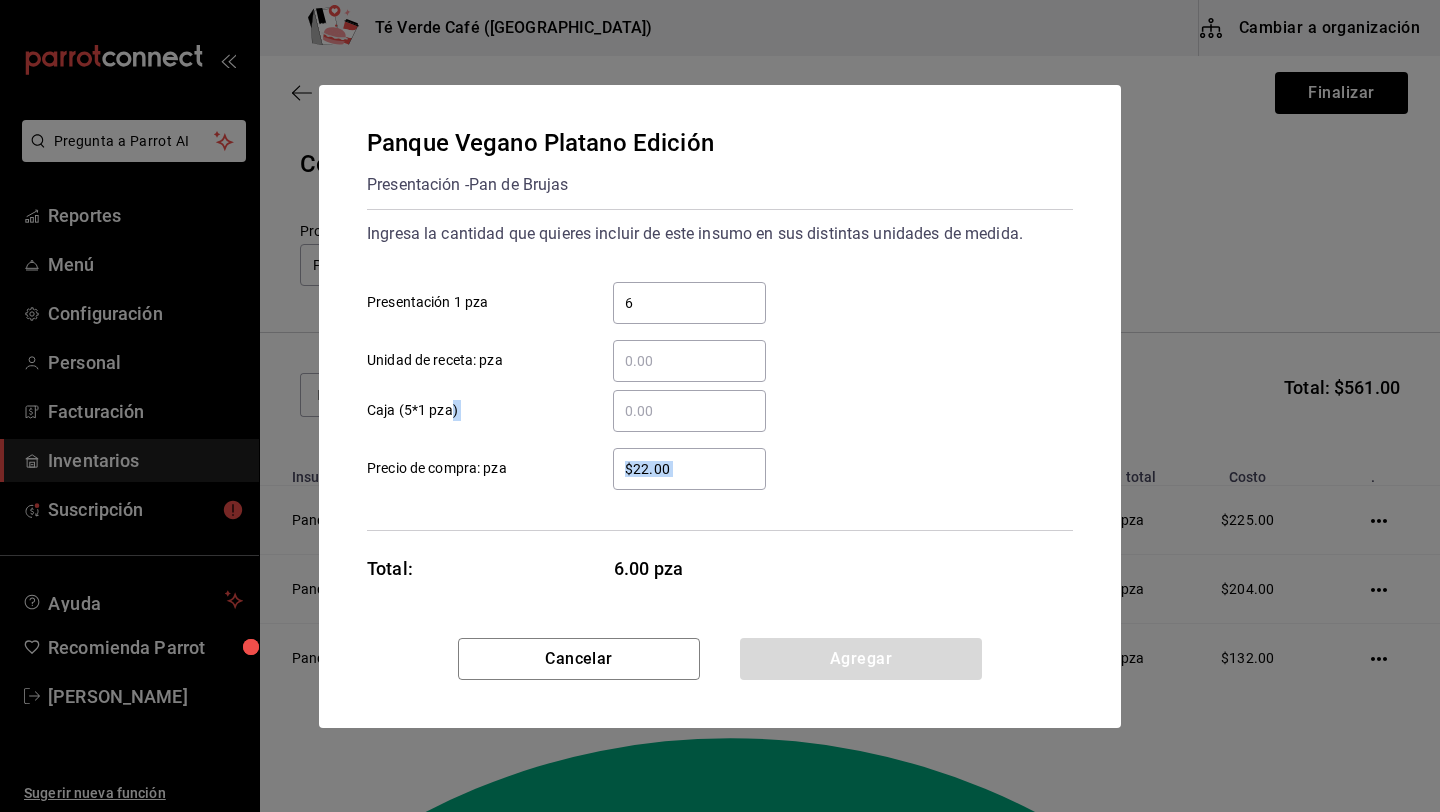 click on "$22.00 ​" at bounding box center (689, 469) 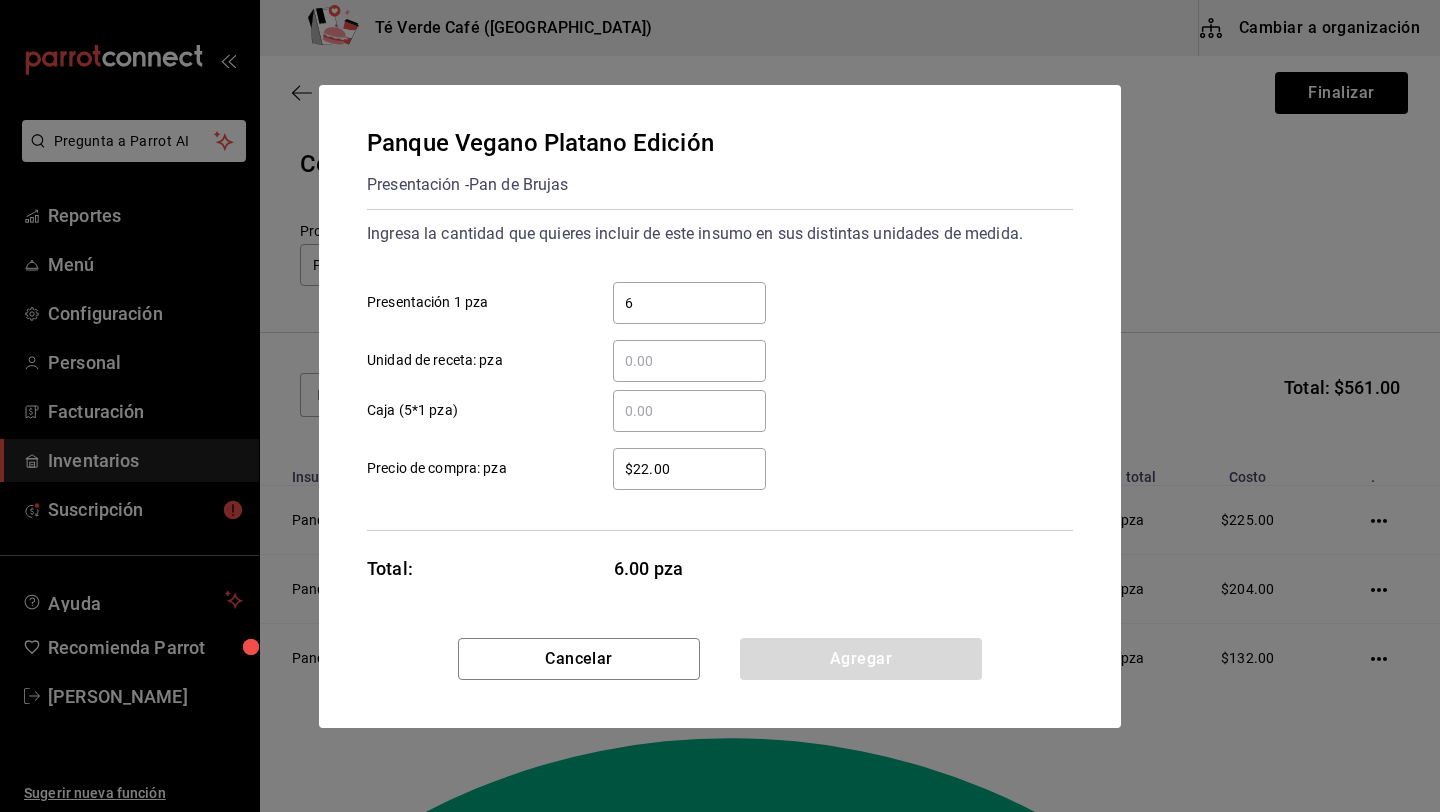 click on "$22.00 ​" at bounding box center (689, 469) 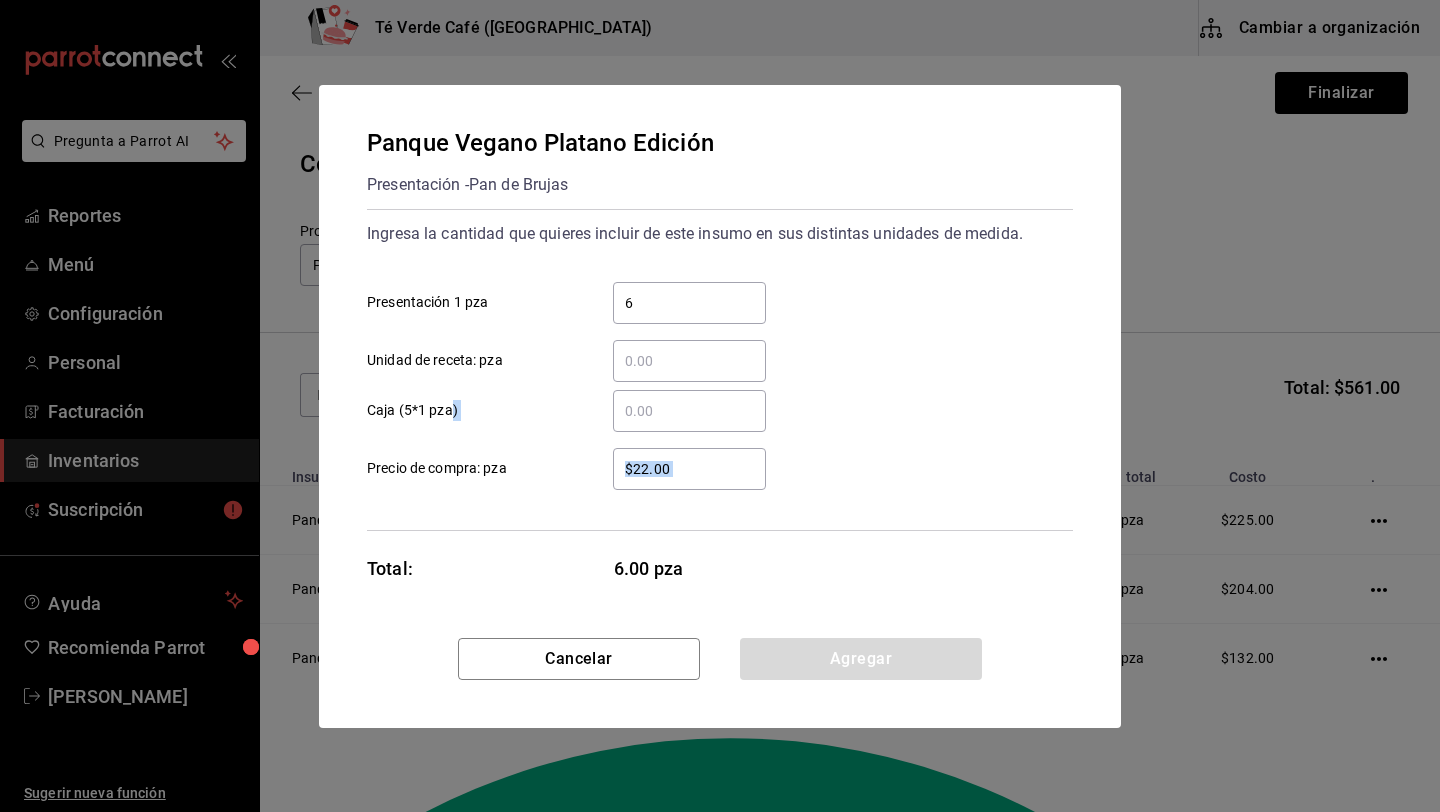 click on "$22.00 ​" at bounding box center [689, 469] 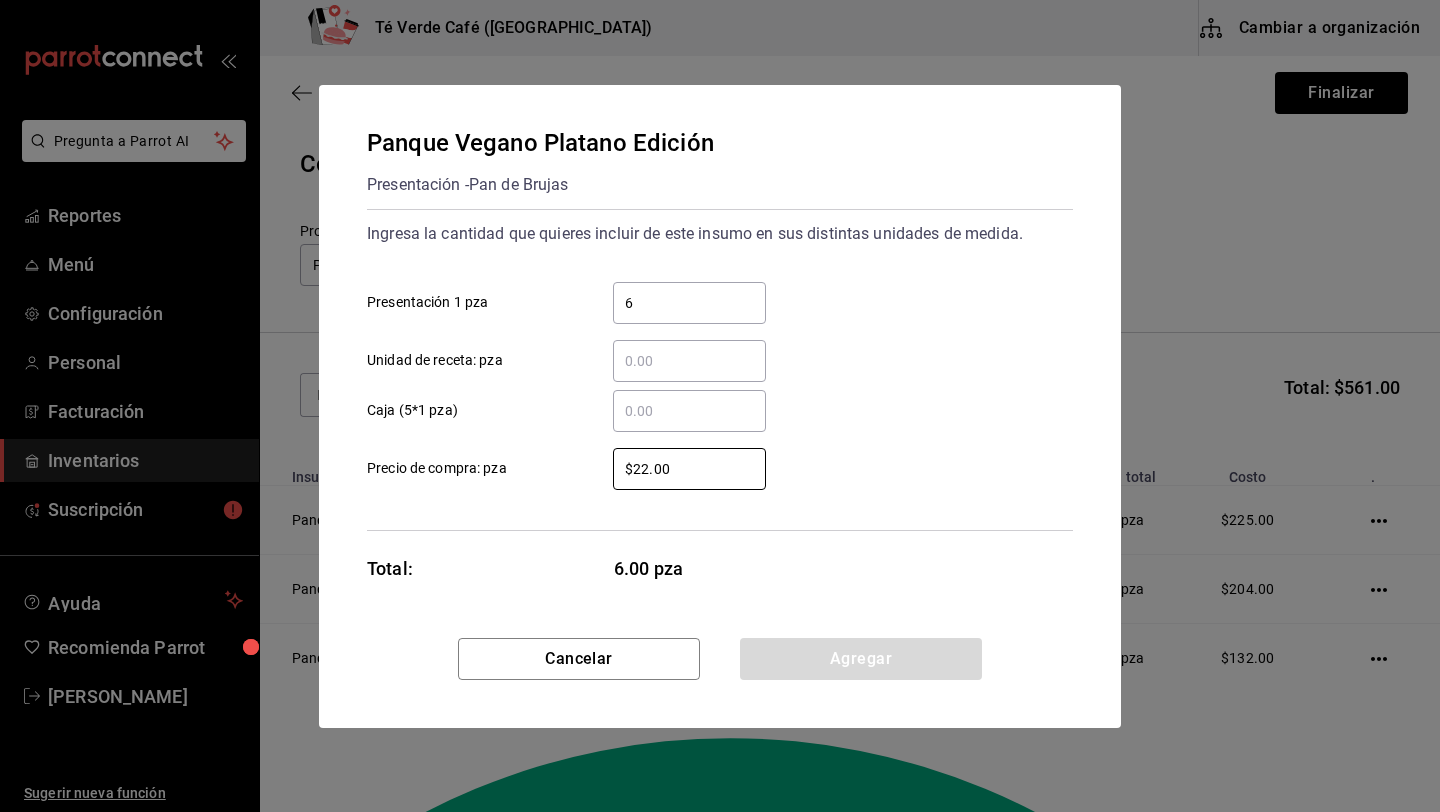 drag, startPoint x: 699, startPoint y: 479, endPoint x: 579, endPoint y: 476, distance: 120.03749 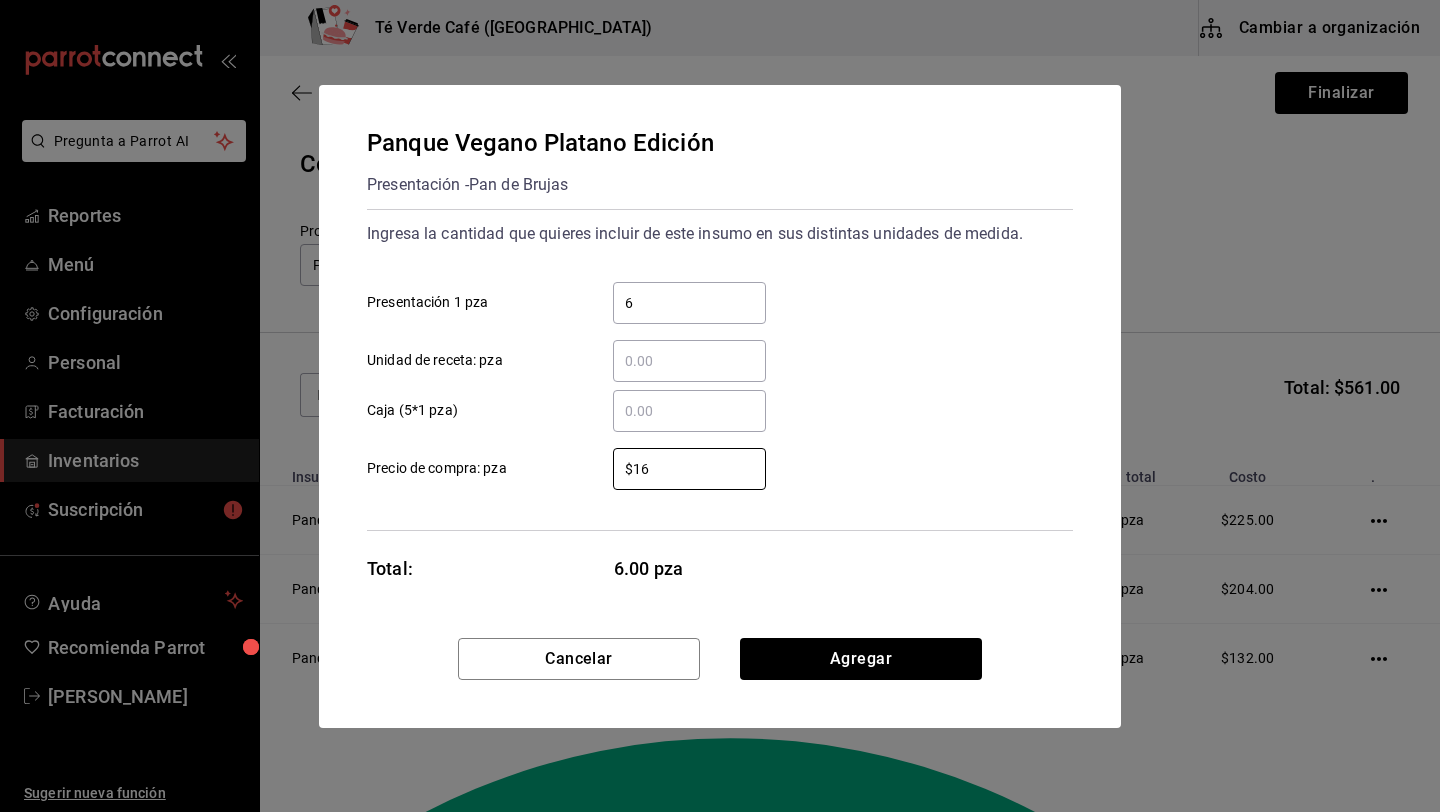 type on "$16.67" 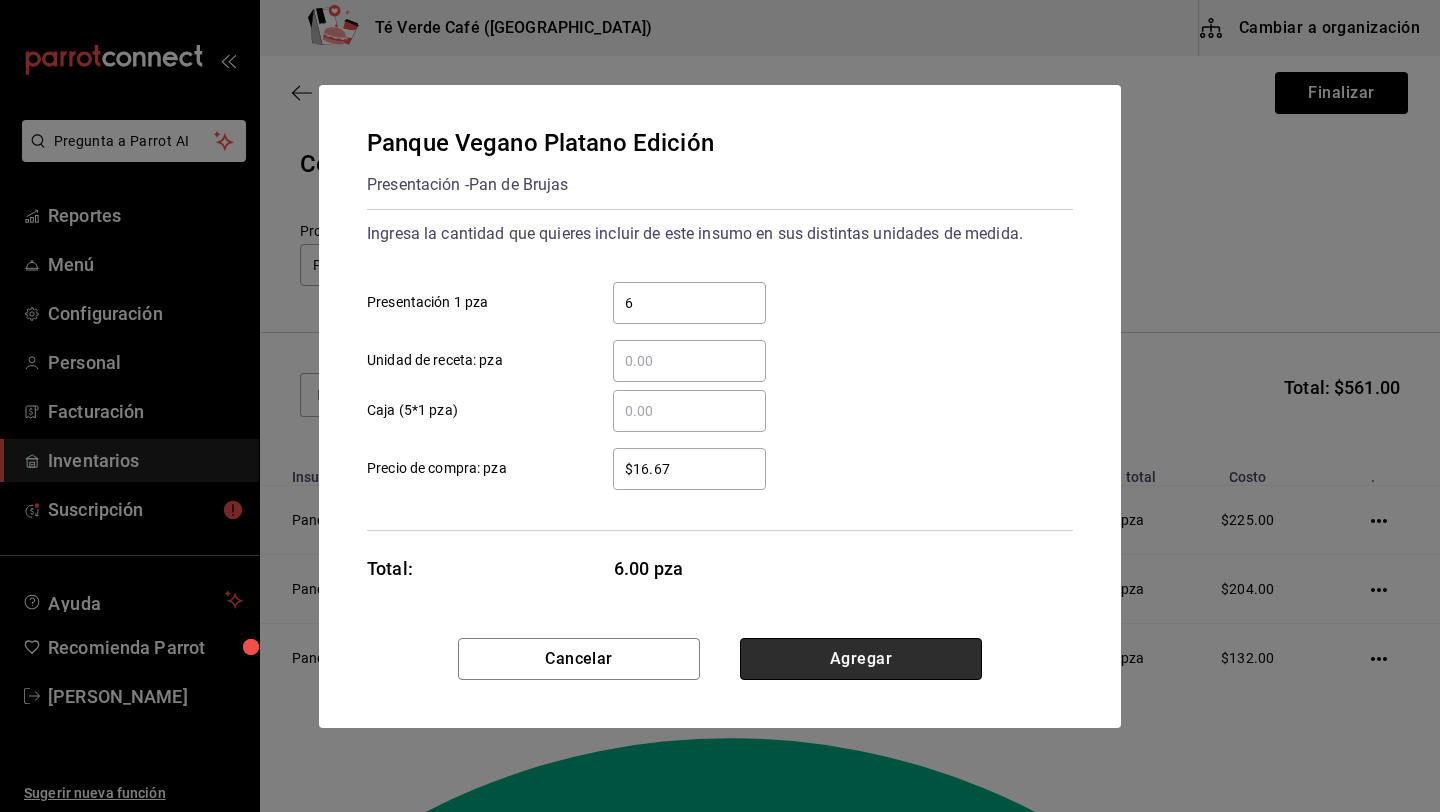 click on "Agregar" at bounding box center [861, 659] 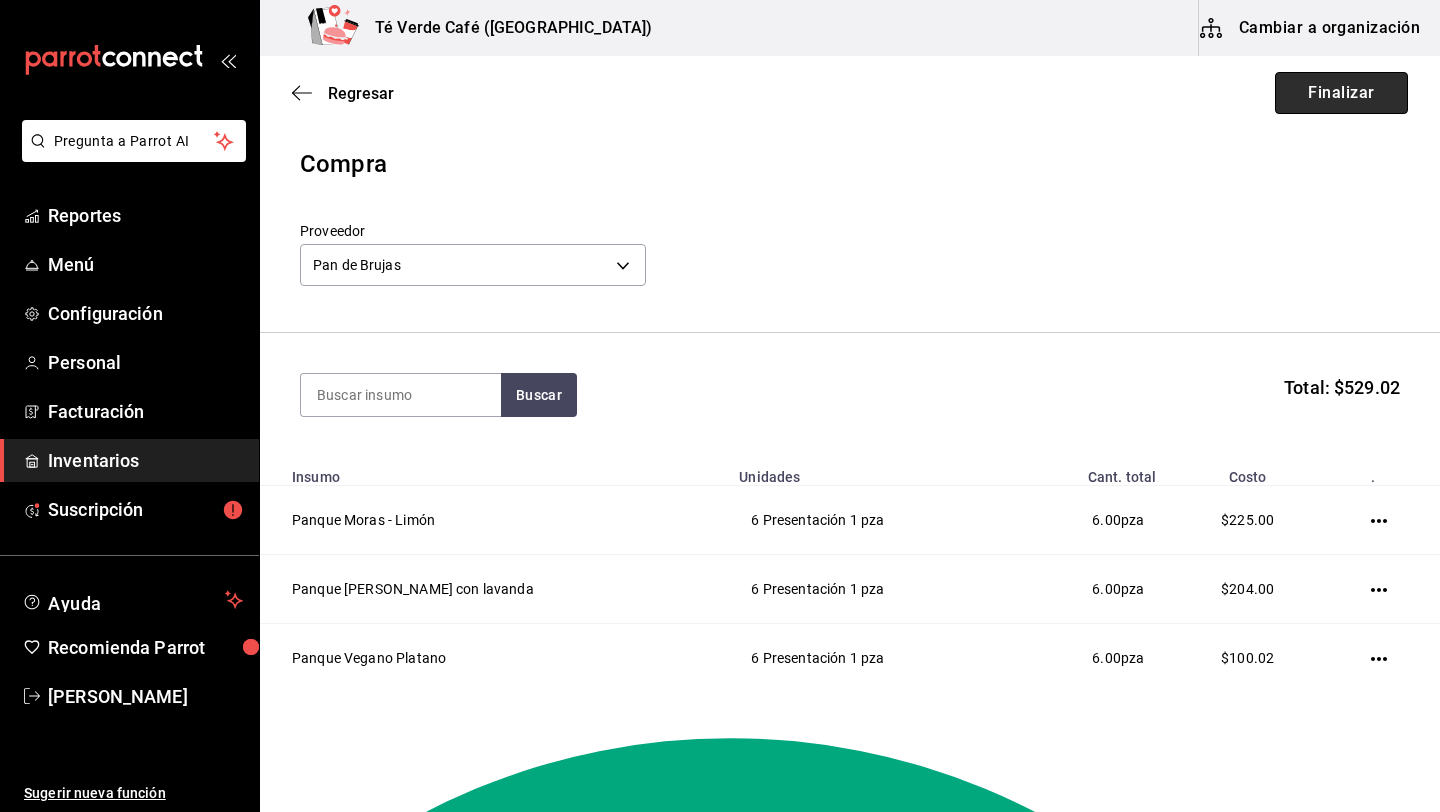 click on "Finalizar" at bounding box center (1341, 93) 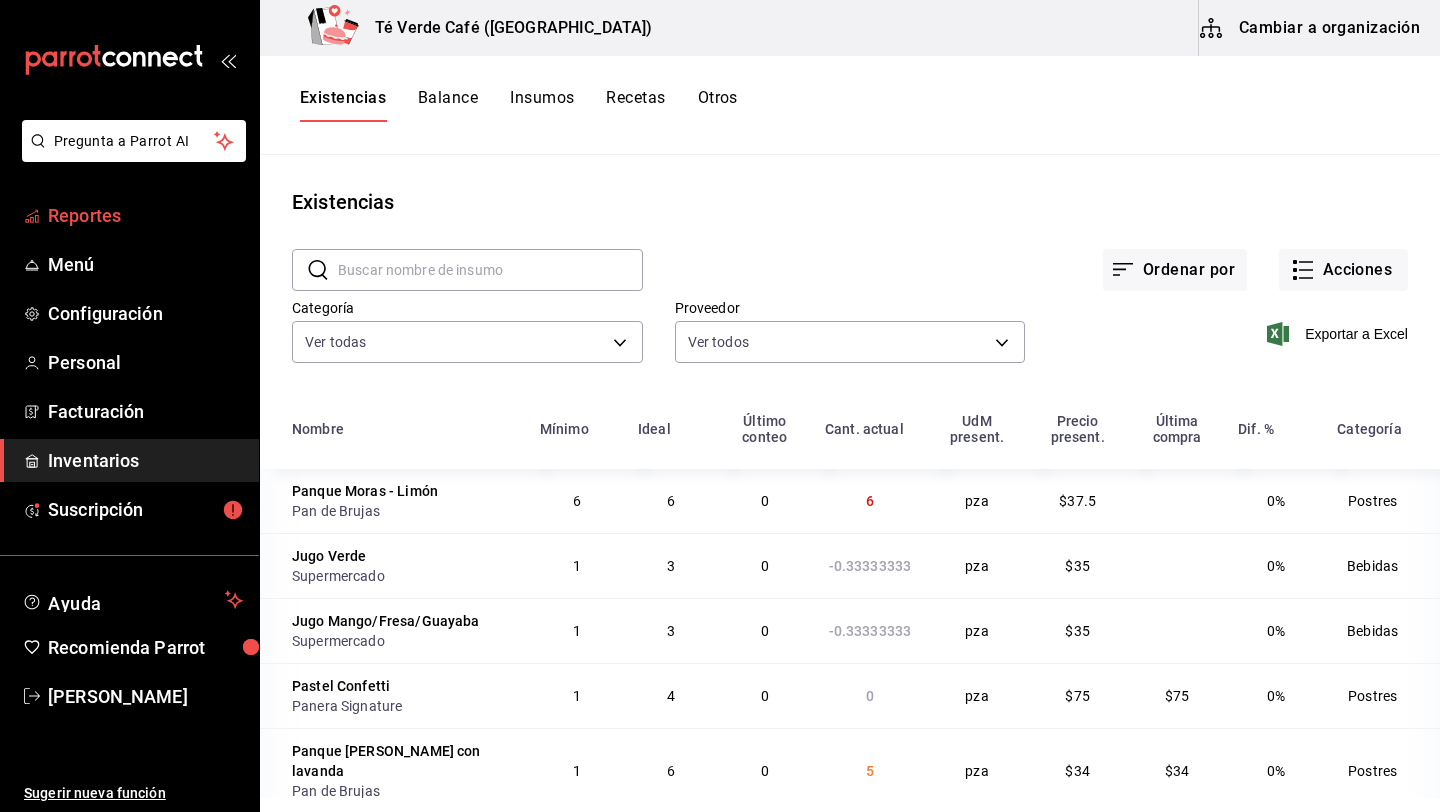 click on "Reportes" at bounding box center [145, 215] 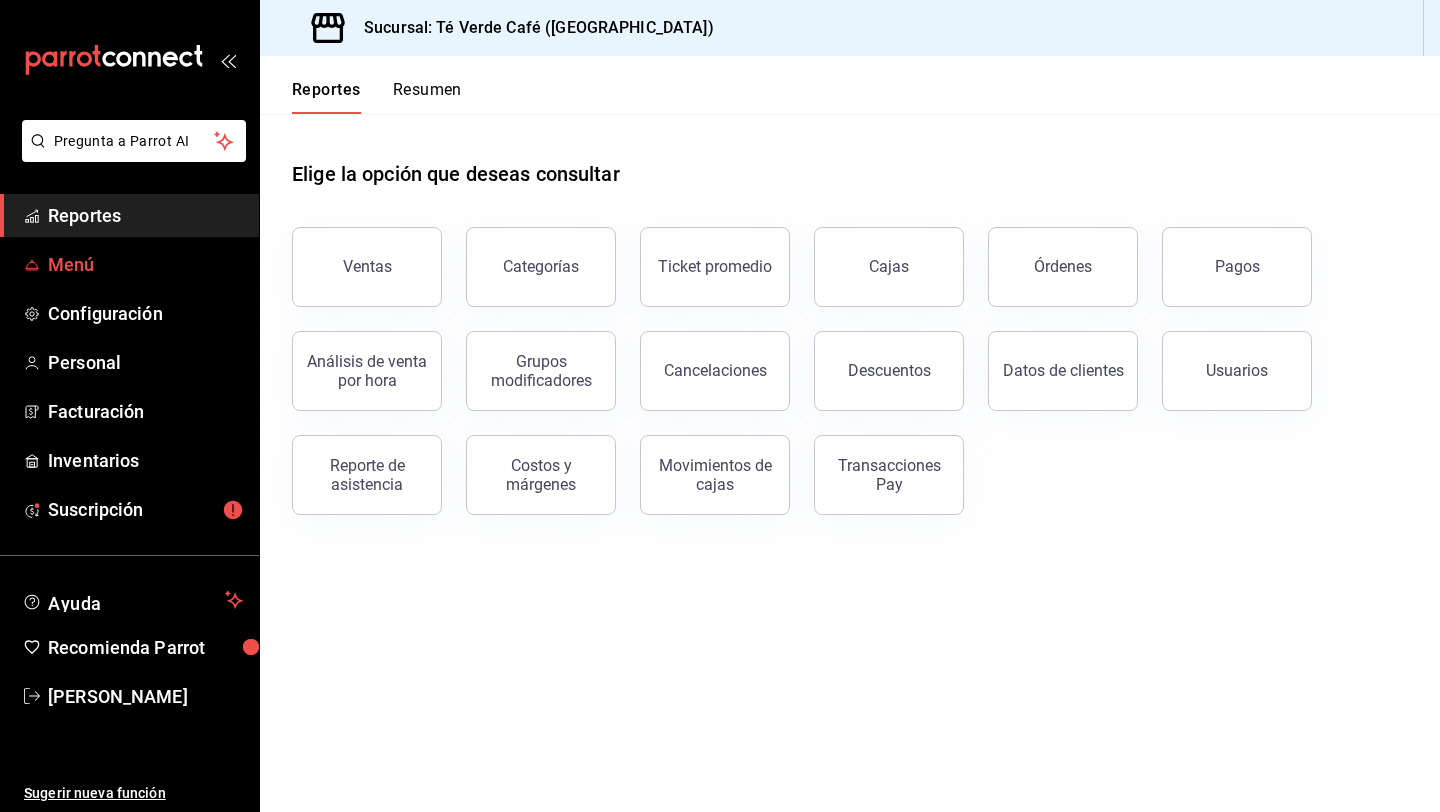 click on "Menú" at bounding box center (145, 264) 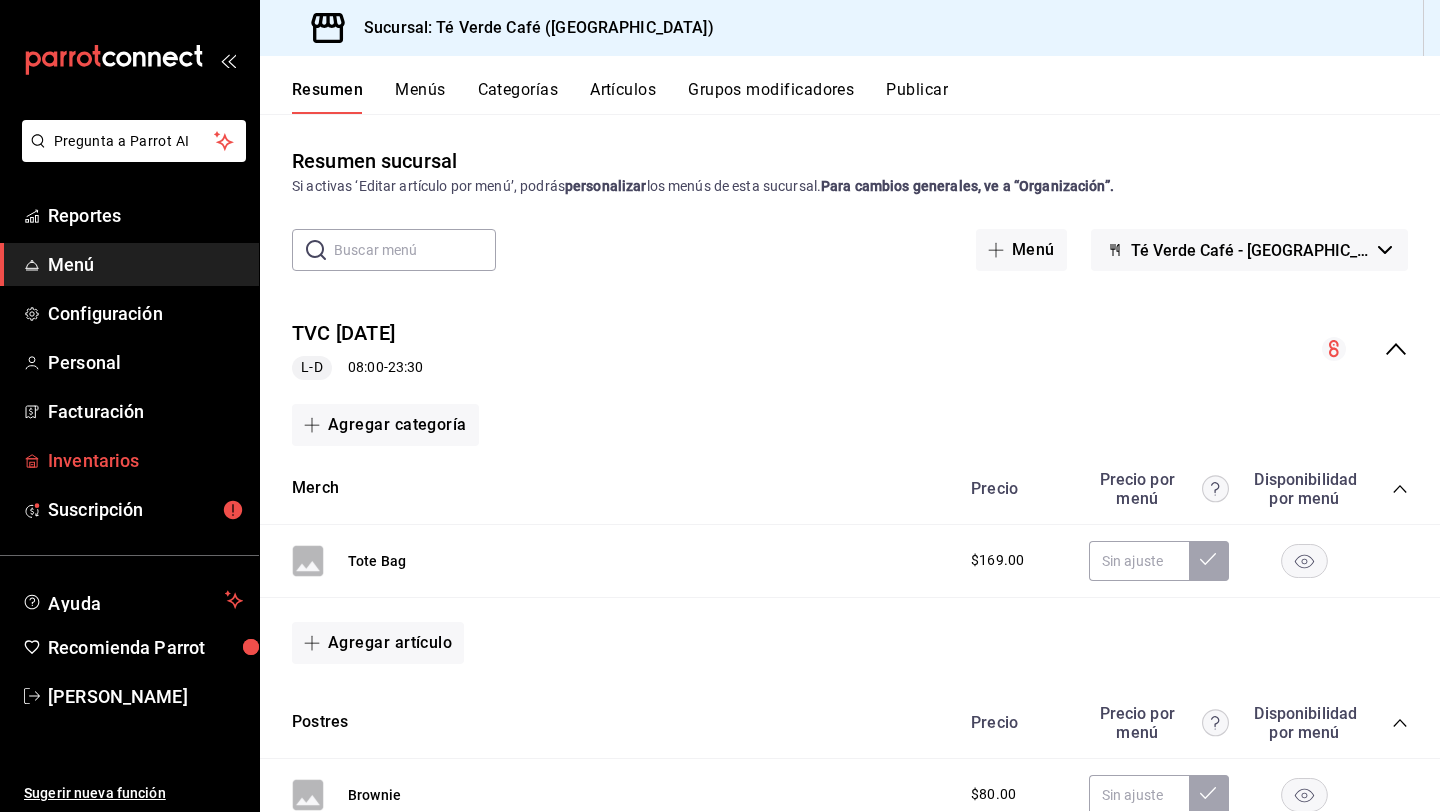 click on "Inventarios" at bounding box center (145, 460) 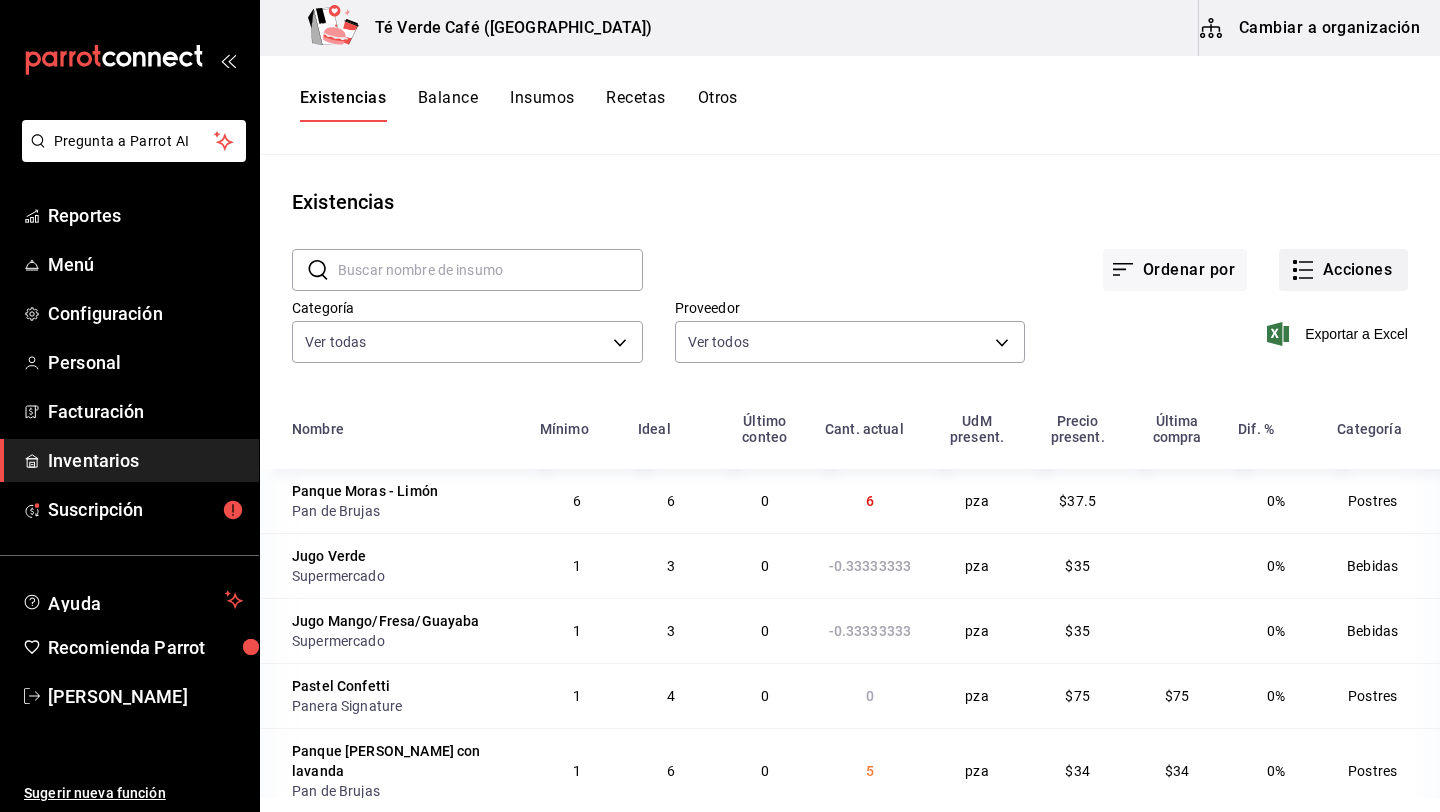 click on "Acciones" at bounding box center (1343, 270) 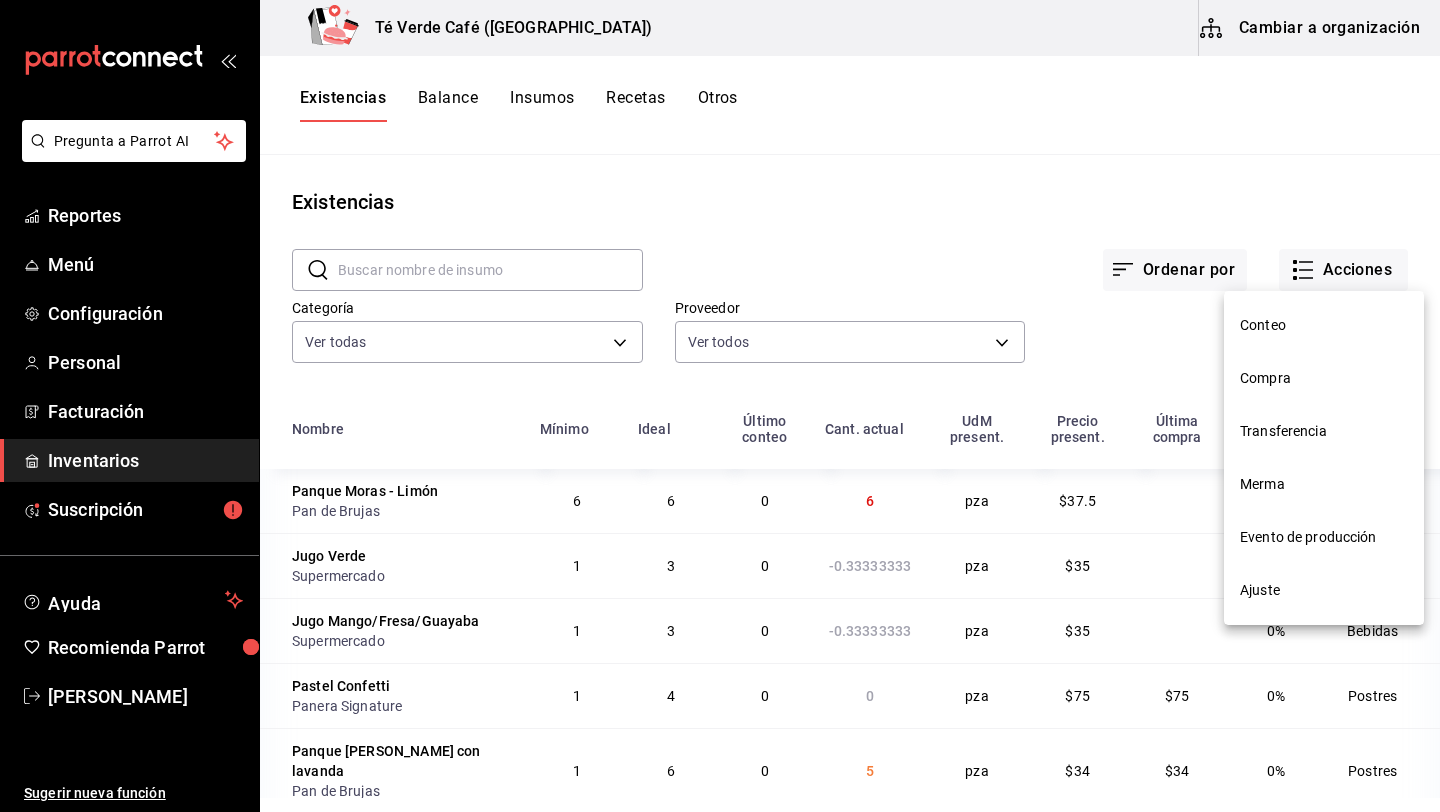 click on "Compra" at bounding box center [1324, 378] 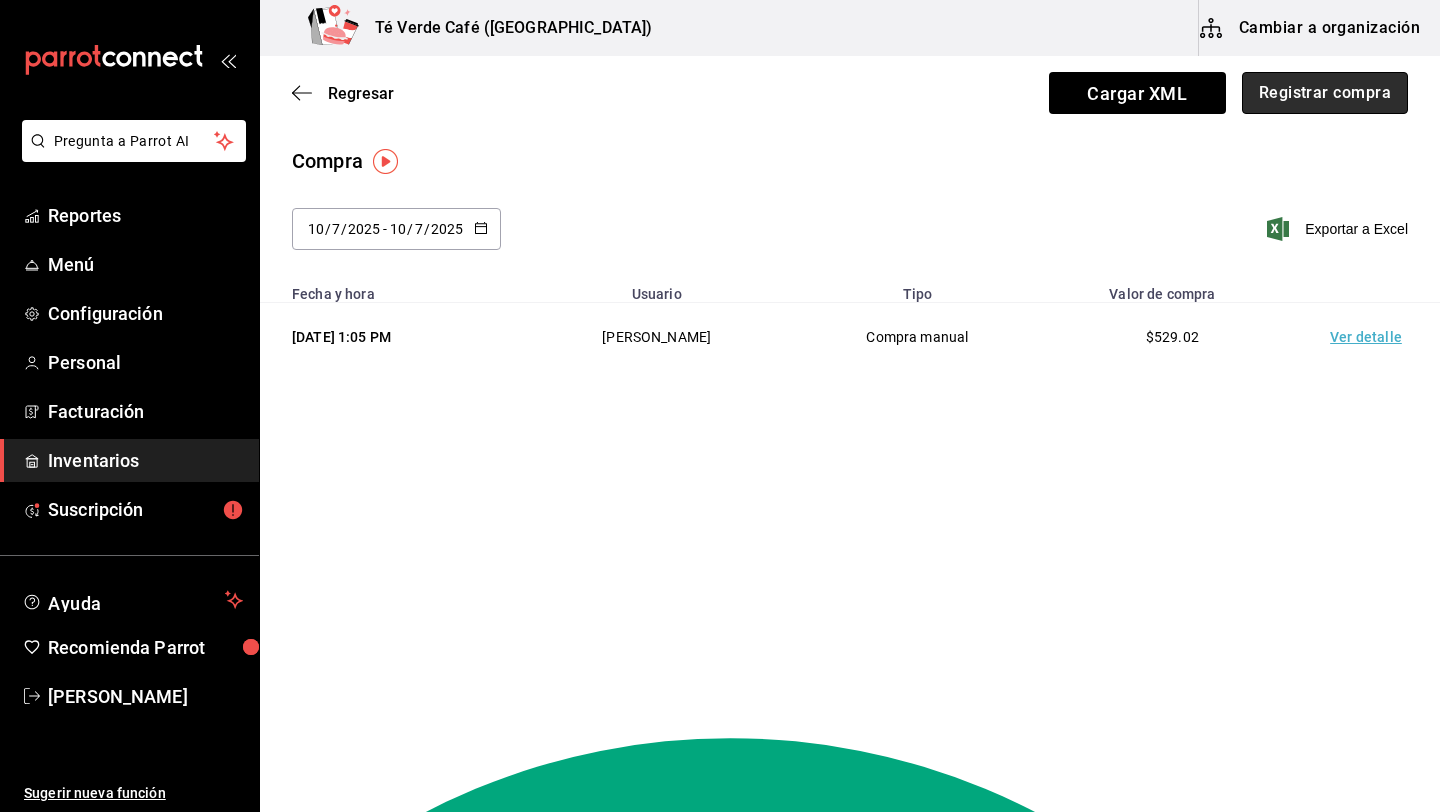 click on "Registrar compra" at bounding box center (1325, 93) 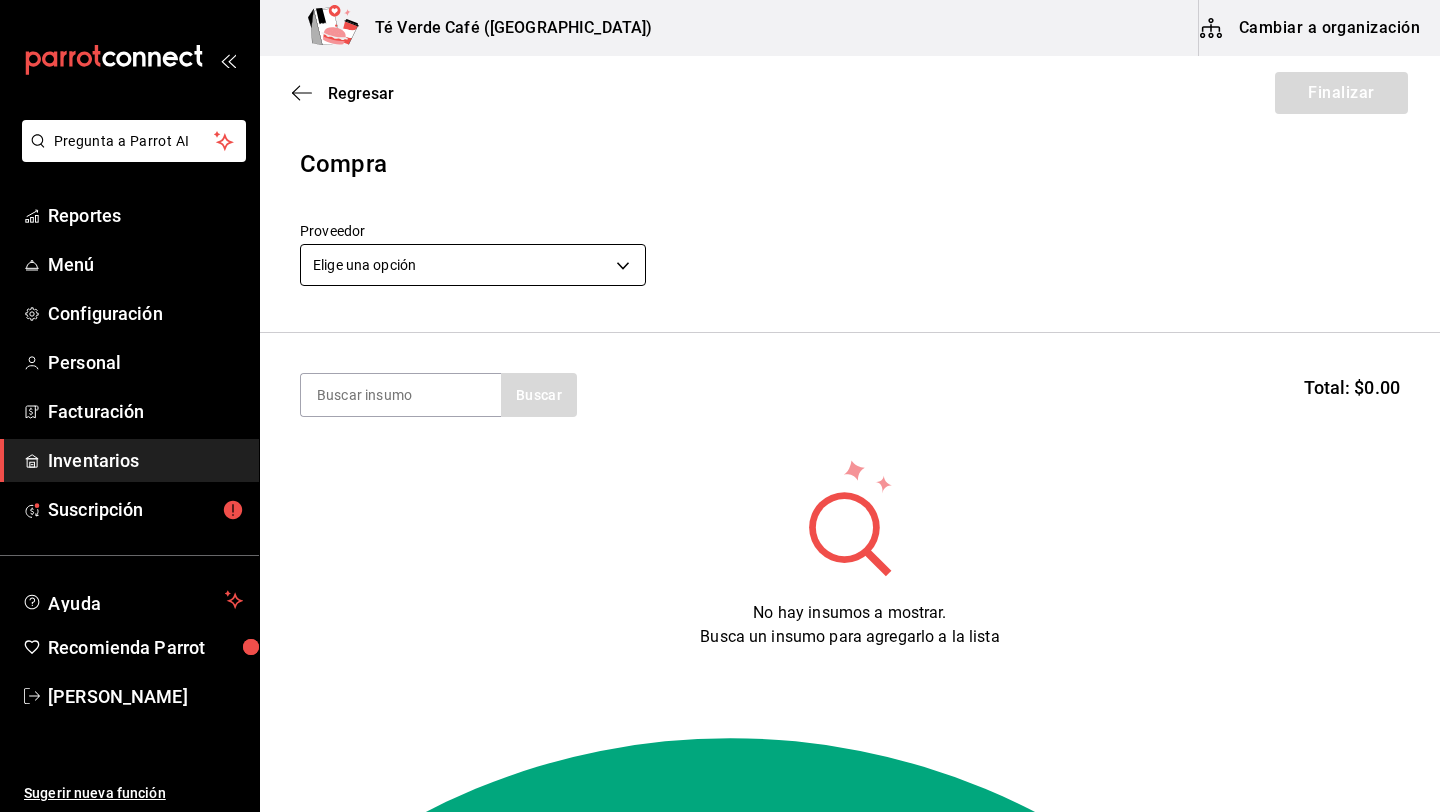 click on "Pregunta a Parrot AI Reportes   Menú   Configuración   Personal   Facturación   Inventarios   Suscripción   Ayuda Recomienda Parrot   [PERSON_NAME]   Sugerir nueva función   Té Verde Café ([GEOGRAPHIC_DATA]) Cambiar a organización Regresar Finalizar Compra Proveedor Elige una opción default Buscar Total: $0.00 No hay insumos a mostrar. Busca un insumo para agregarlo a la lista GANA 1 MES GRATIS EN TU SUSCRIPCIÓN AQUÍ ¿Recuerdas cómo empezó tu restaurante?
[DATE] puedes ayudar a un colega a tener el mismo cambio que tú viviste.
Recomienda Parrot directamente desde tu Portal Administrador.
Es fácil y rápido.
🎁 Por cada restaurante que se una, ganas 1 mes gratis. Ver video tutorial Ir a video Pregunta a Parrot AI Reportes   Menú   Configuración   Personal   Facturación   Inventarios   Suscripción   Ayuda Recomienda Parrot   [PERSON_NAME]   Sugerir nueva función   Editar Eliminar Visitar centro de ayuda [PHONE_NUMBER] [EMAIL_ADDRESS][DOMAIN_NAME] Visitar centro de ayuda [PHONE_NUMBER]" at bounding box center [720, 349] 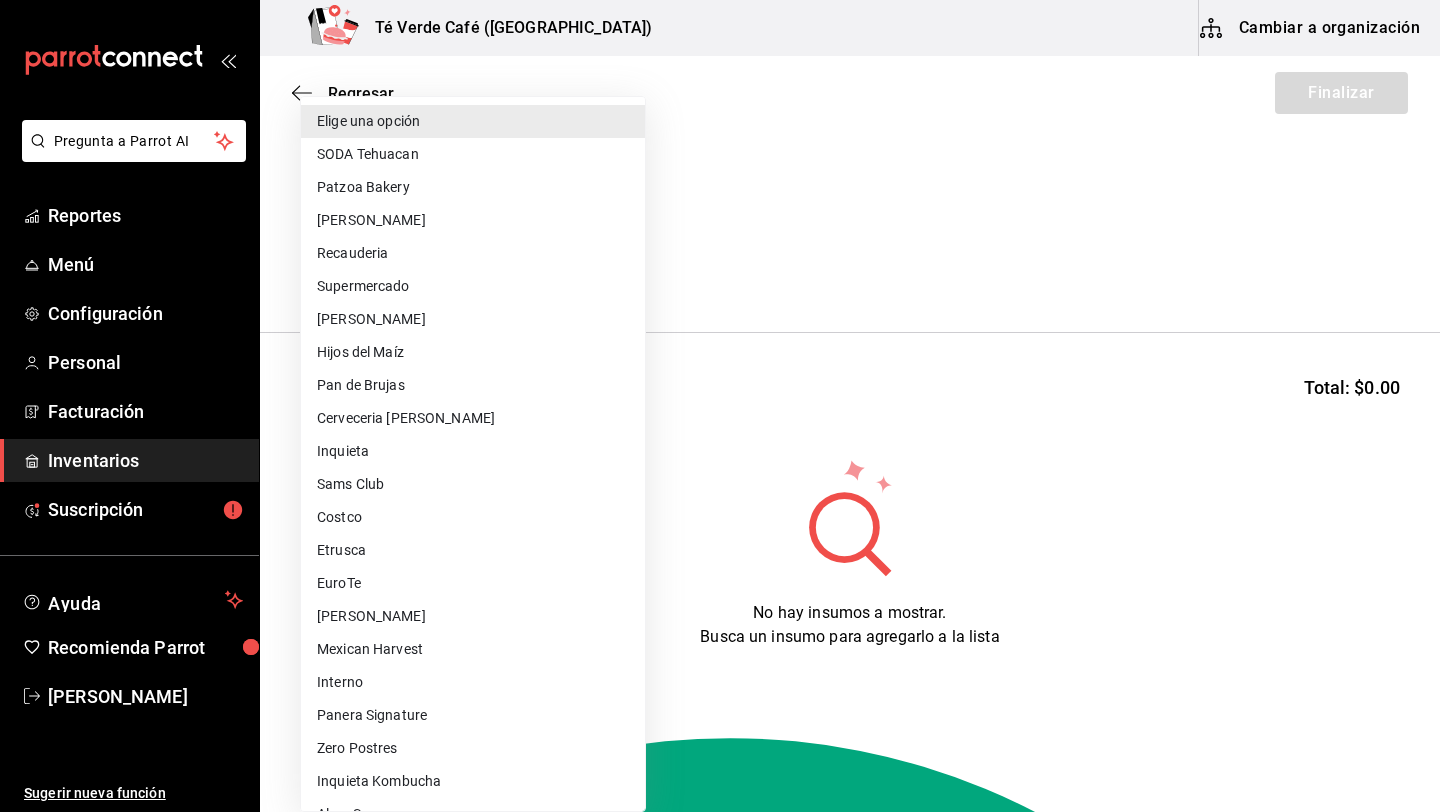 type 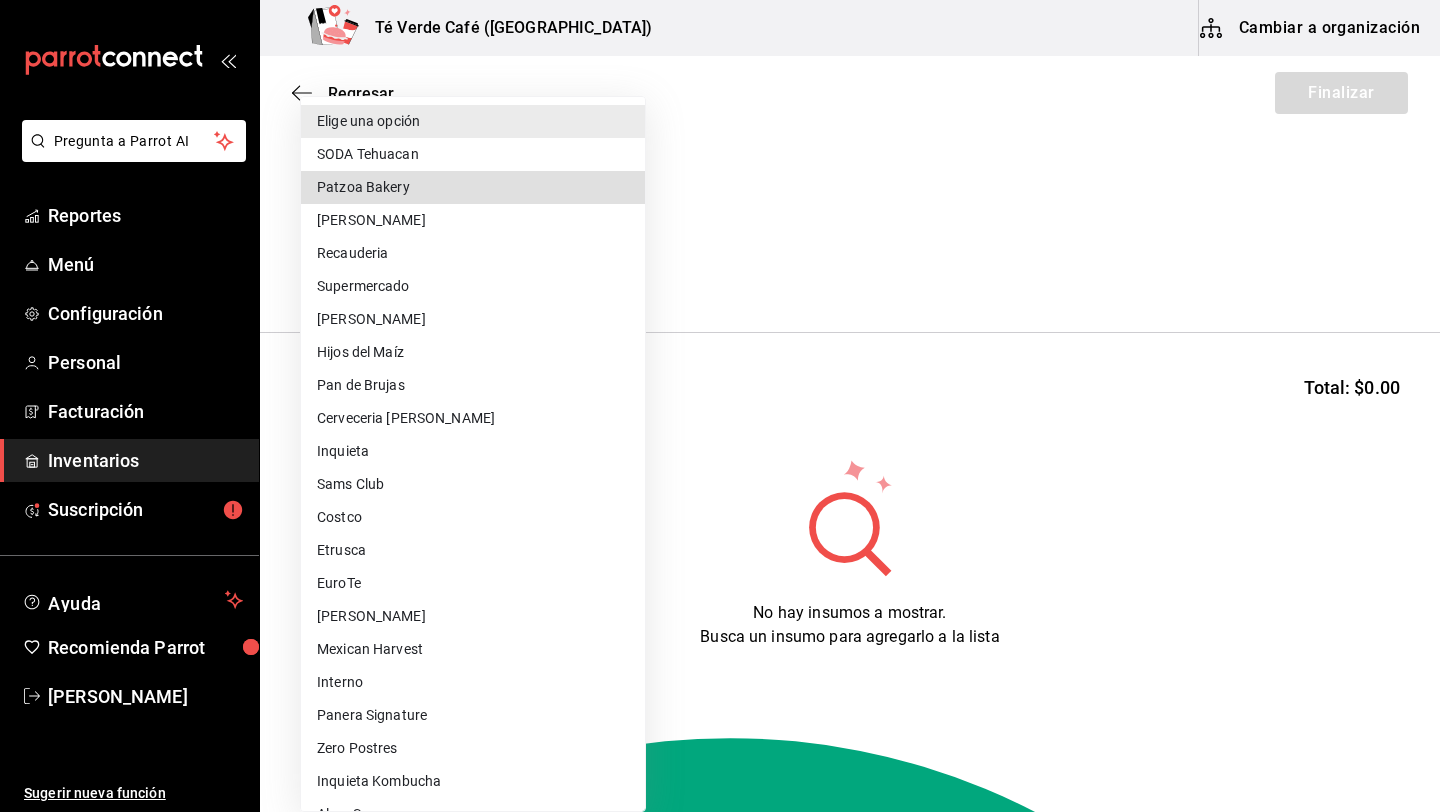 click on "Patzoa Bakery" at bounding box center [473, 187] 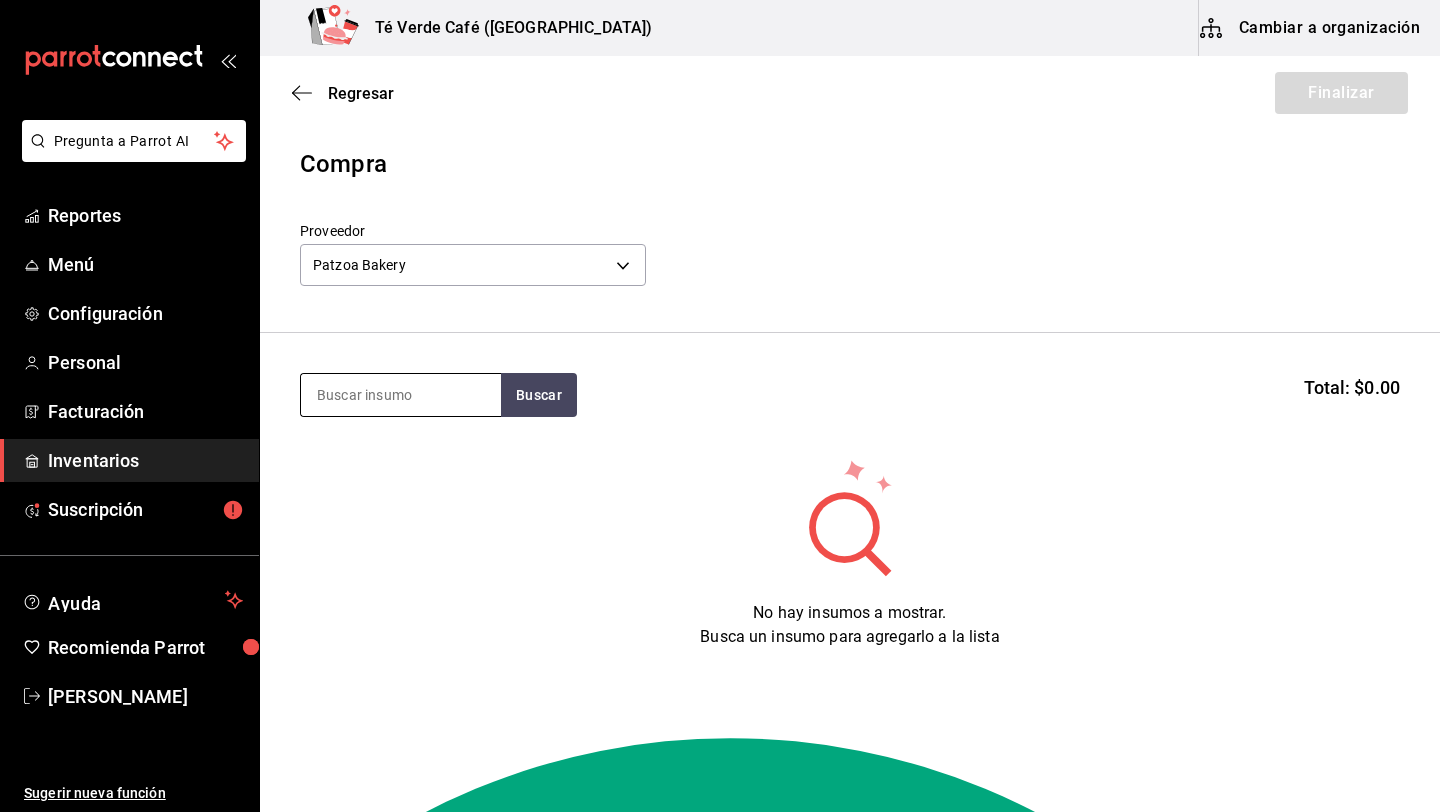 click at bounding box center [401, 395] 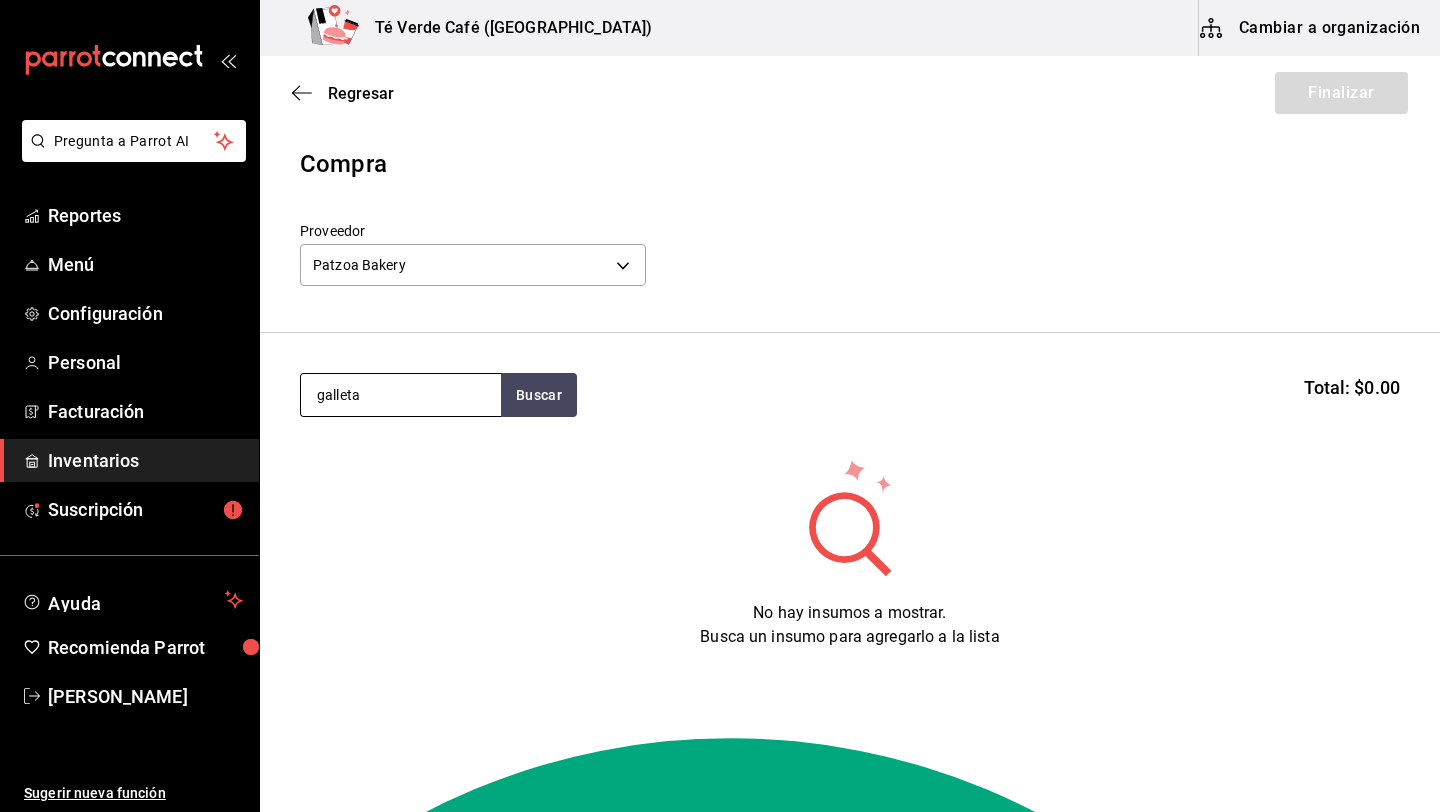 type on "galleta" 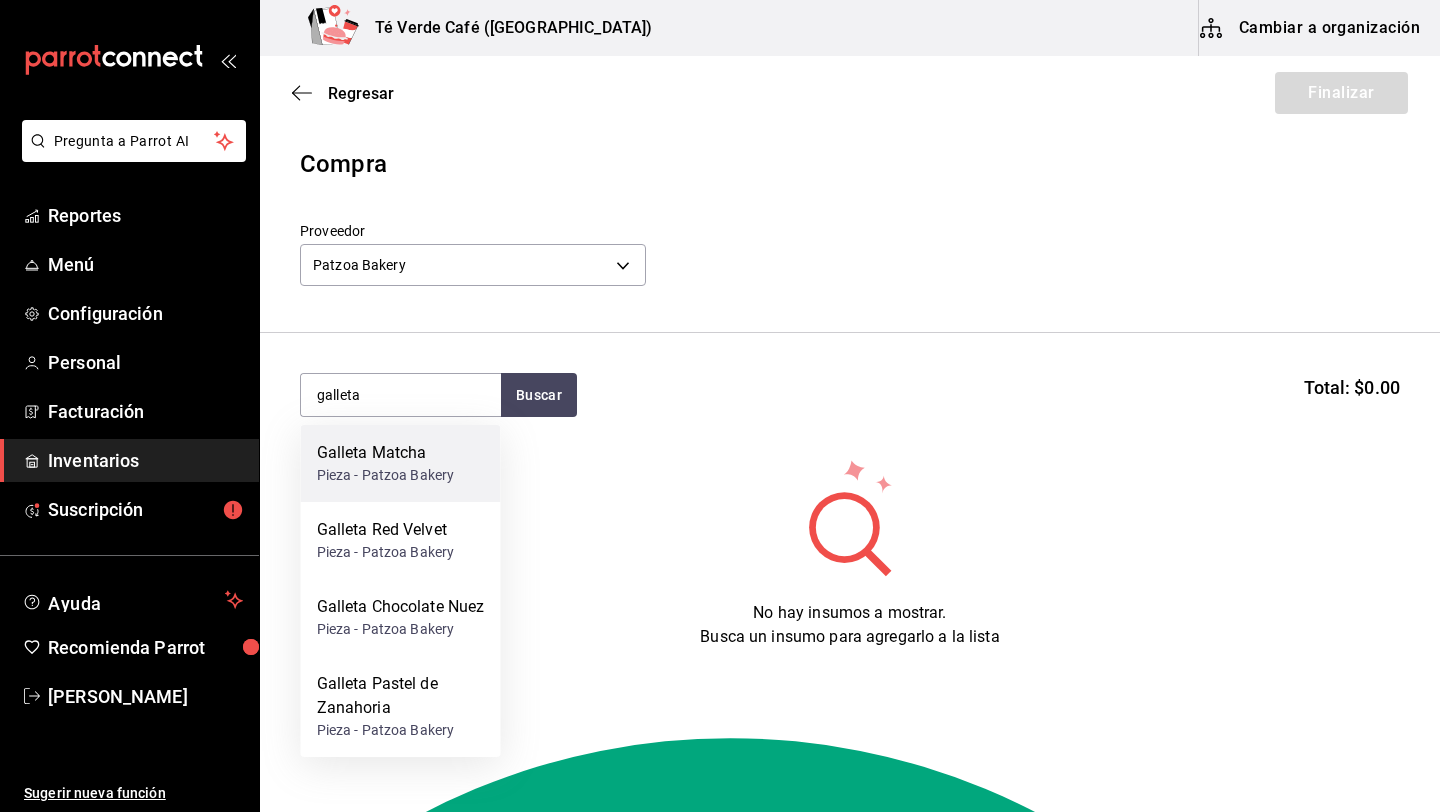 click on "Pieza - Patzoa Bakery" at bounding box center [386, 475] 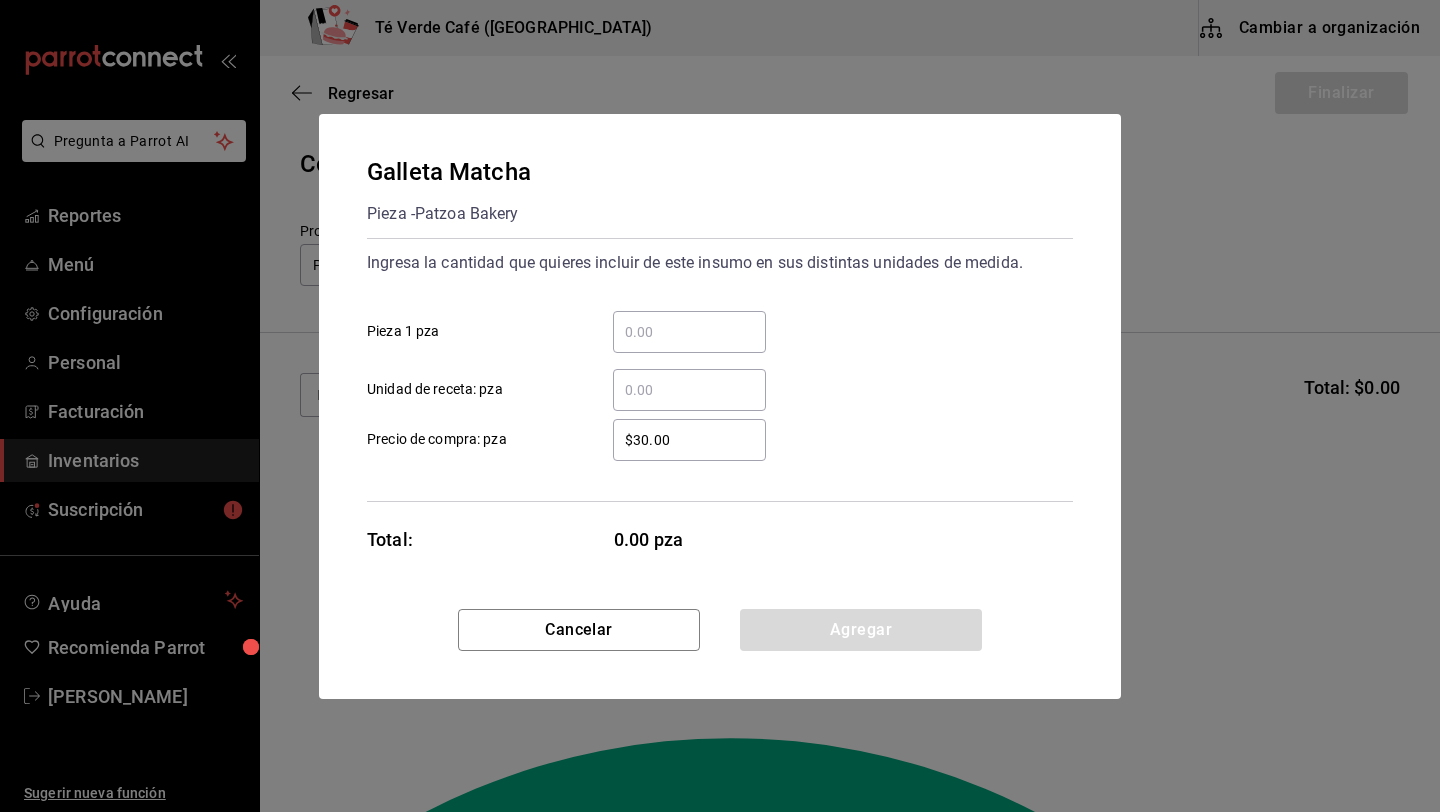 click on "​ Pieza 1 pza" at bounding box center (689, 332) 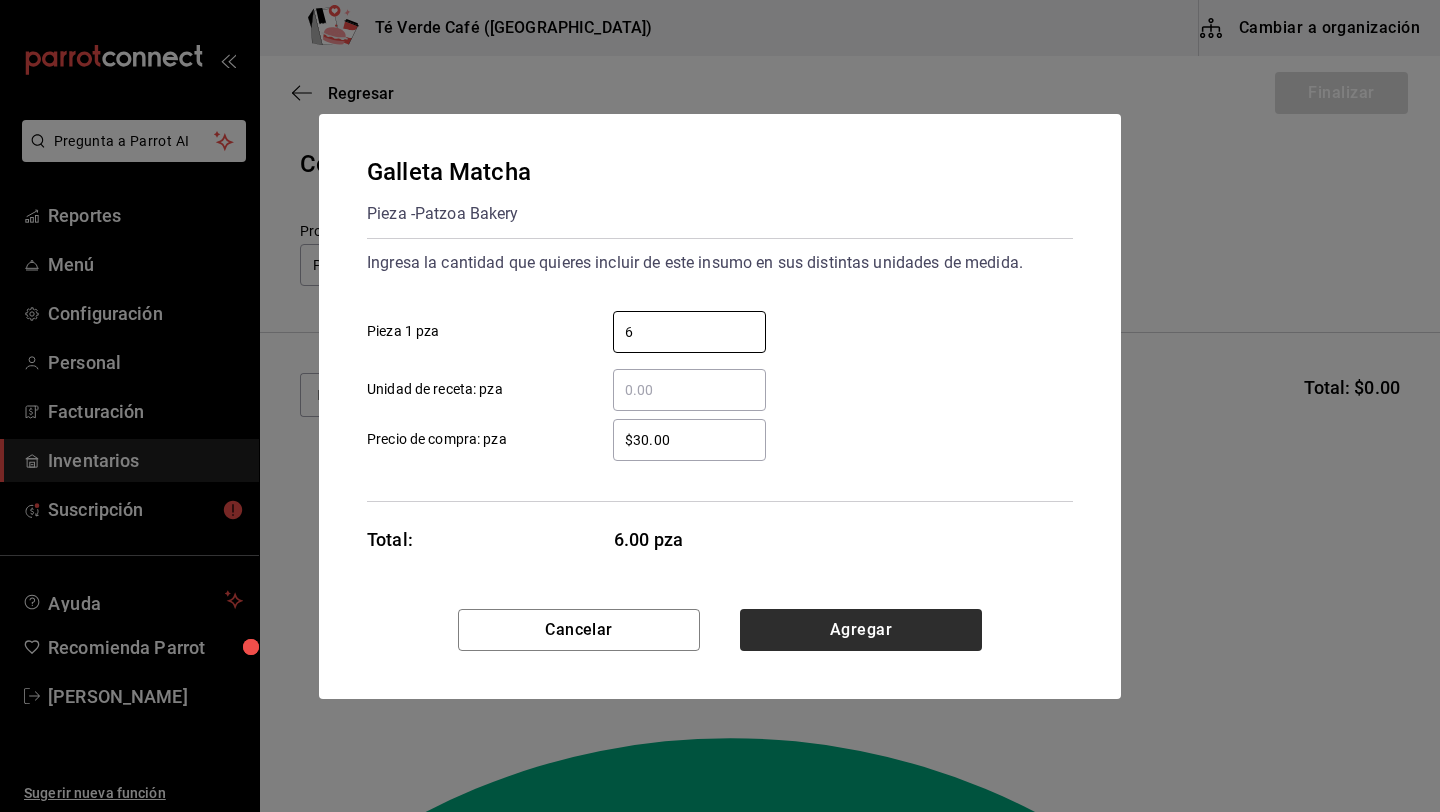 type on "6" 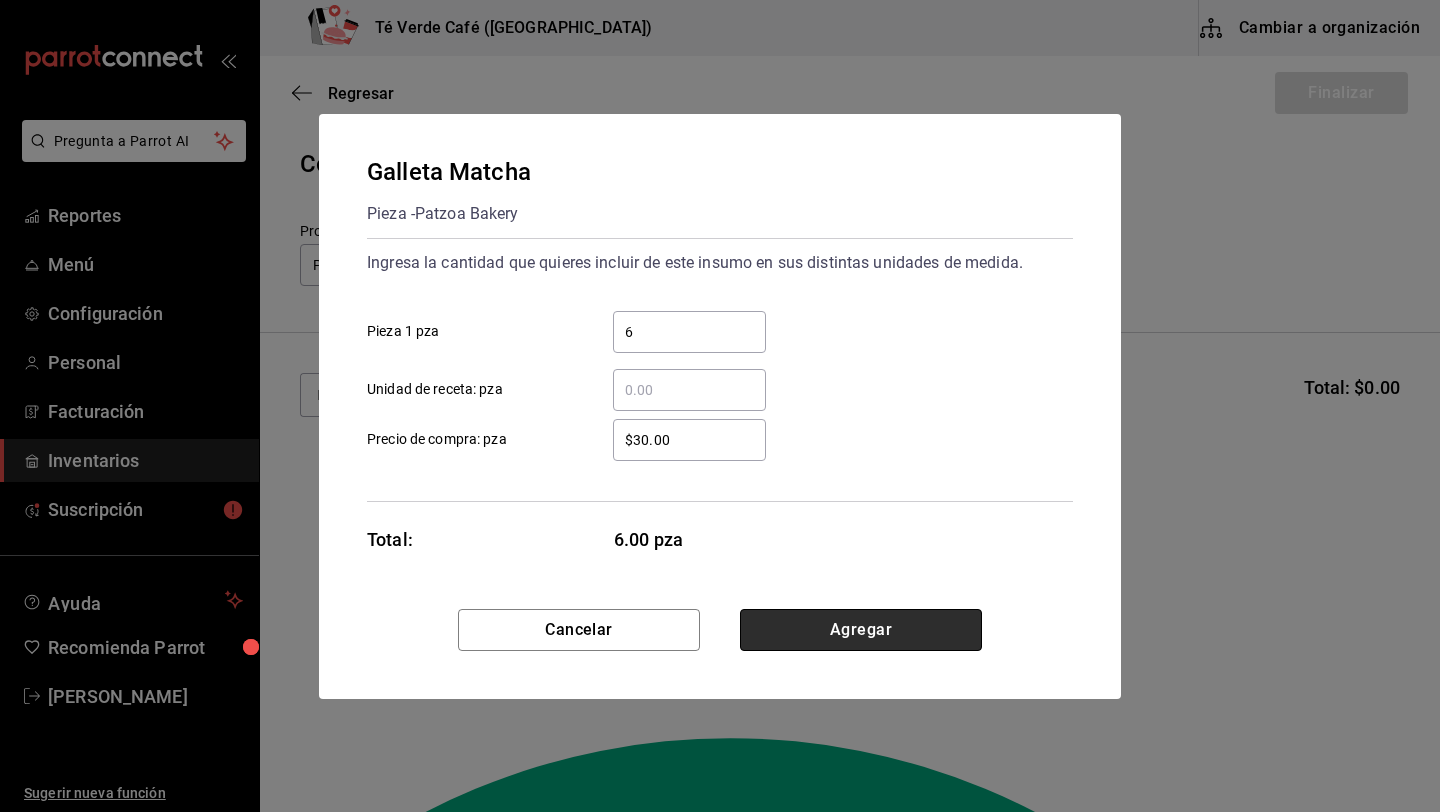 click on "Agregar" at bounding box center (861, 630) 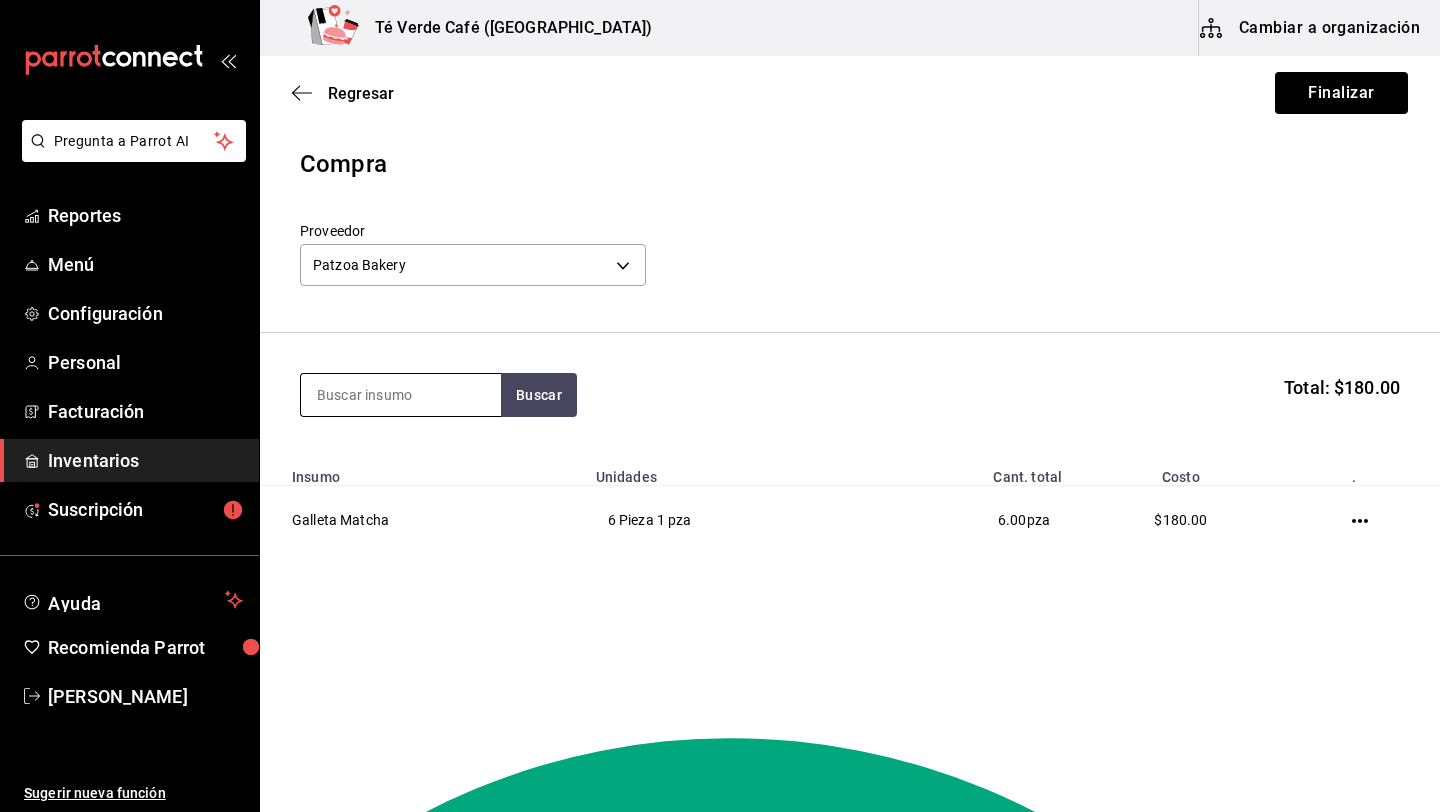 type on "f" 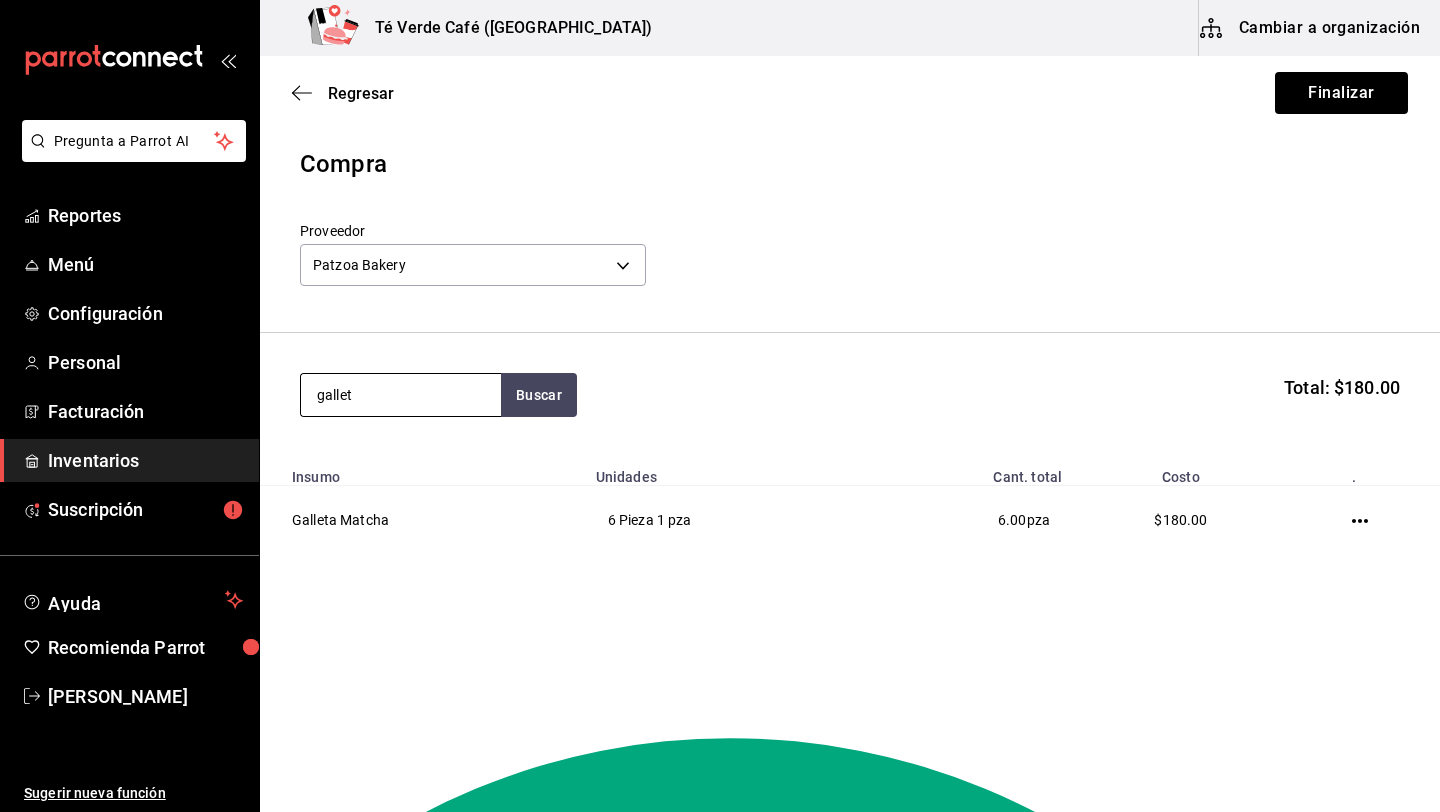 type on "gallet" 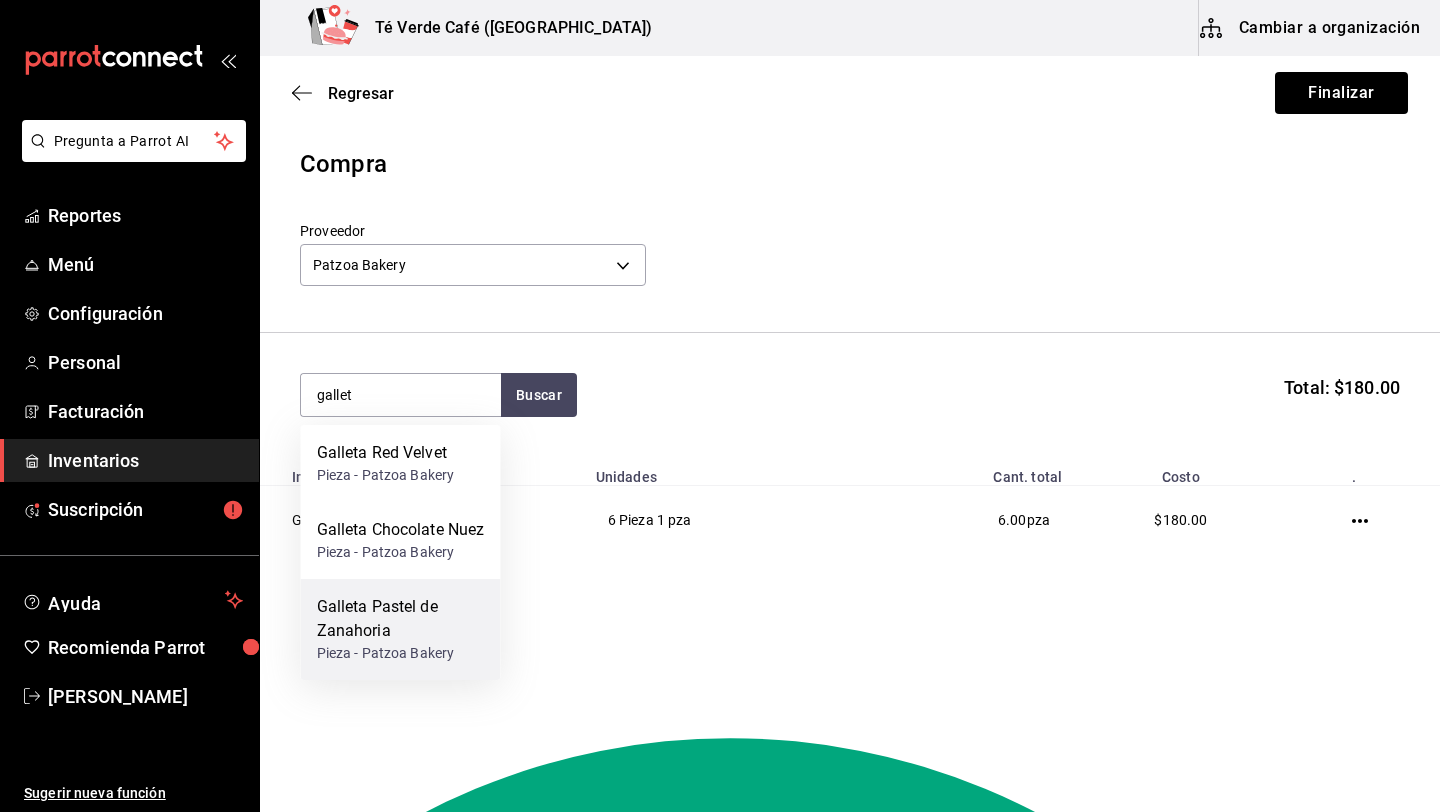 click on "Galleta Pastel de Zanahoria" at bounding box center [401, 619] 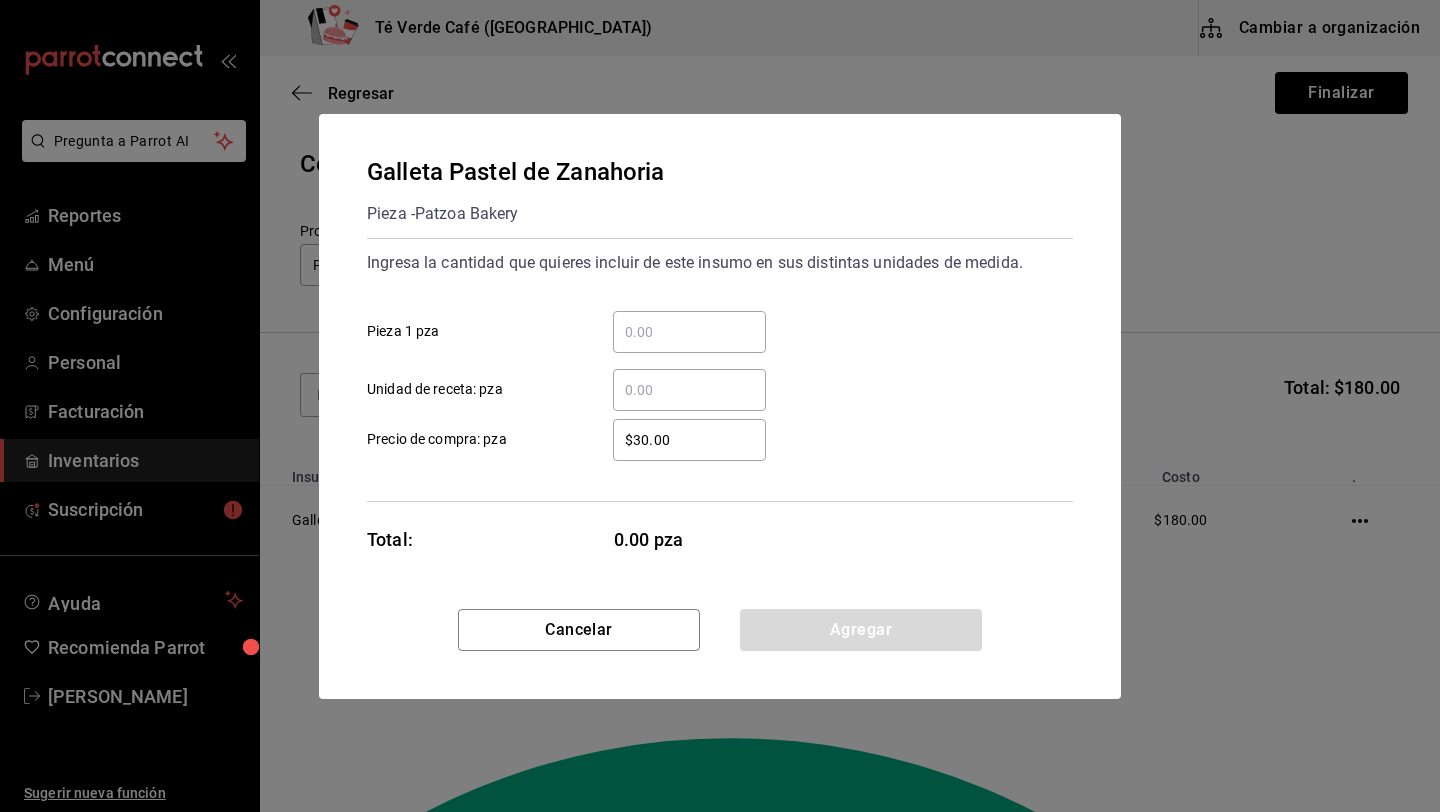 click on "​ Pieza 1 pza" at bounding box center (689, 332) 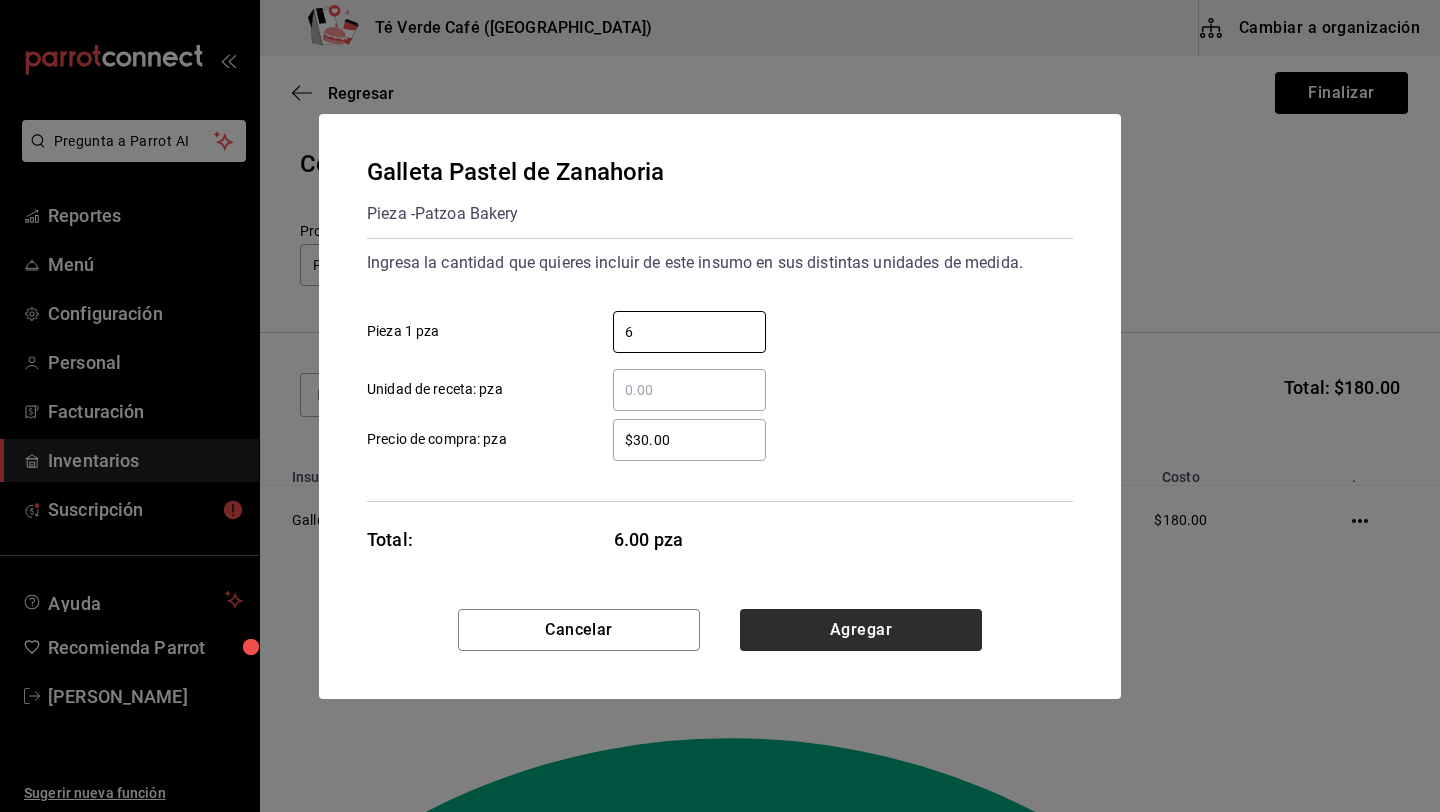 type on "6" 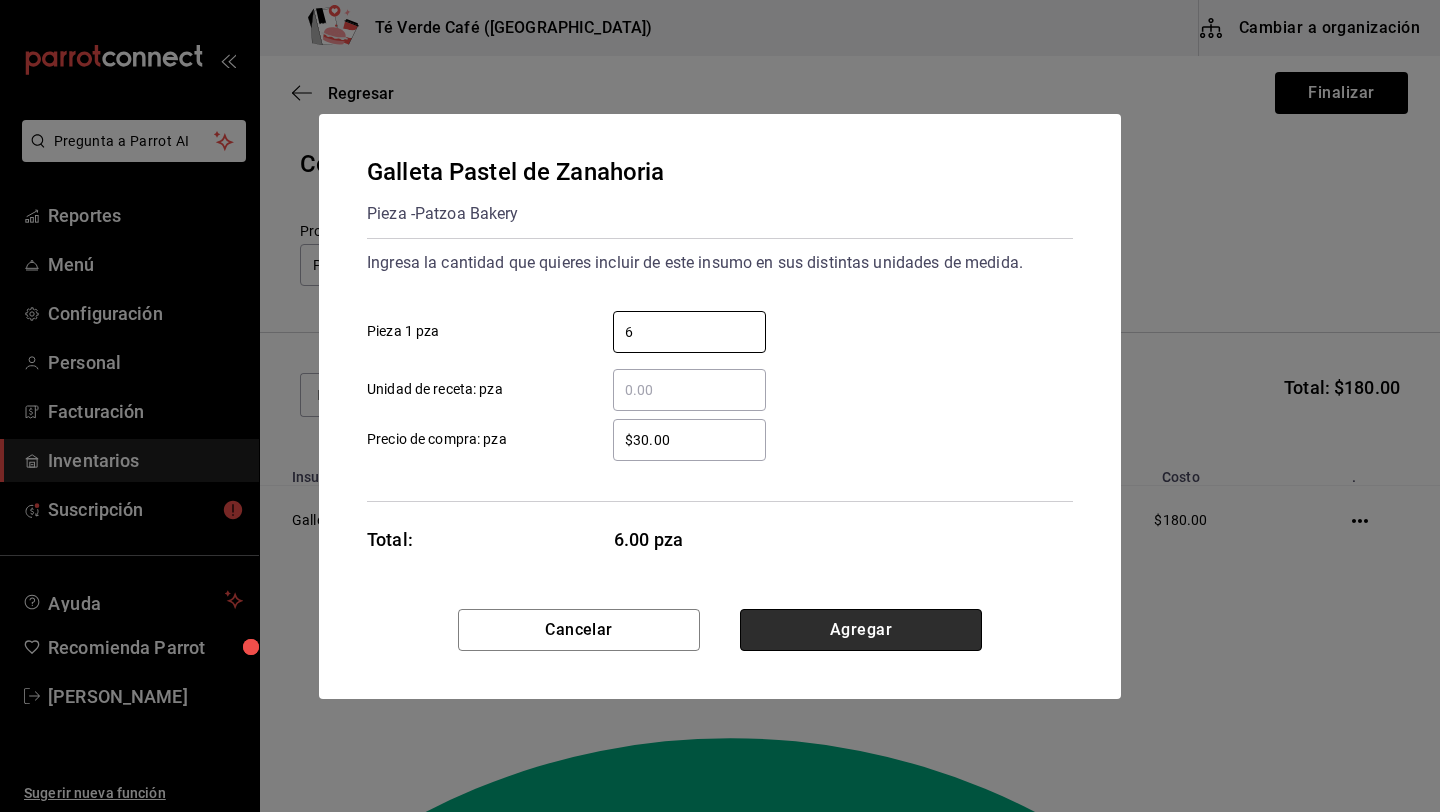 click on "Agregar" at bounding box center [861, 630] 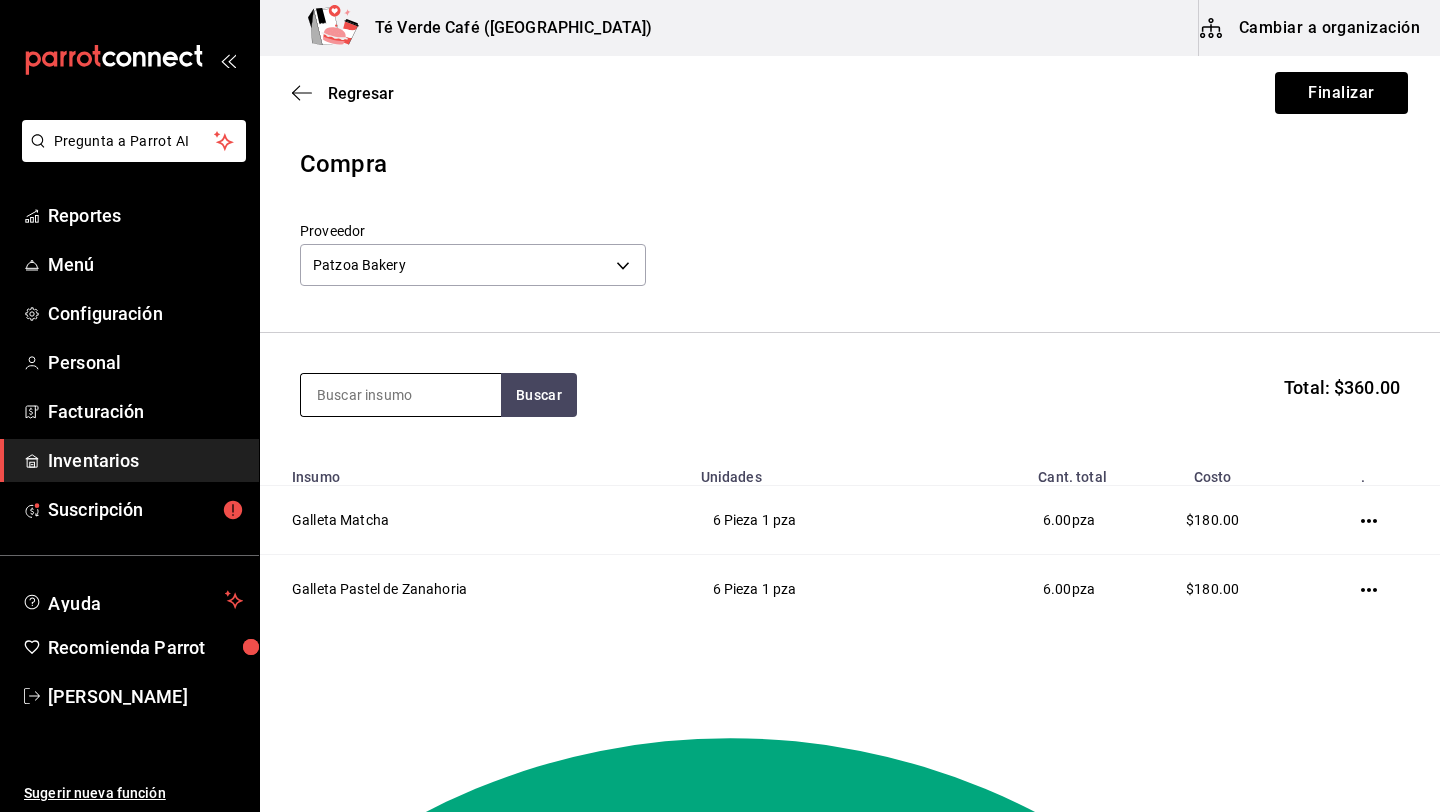 click at bounding box center (401, 395) 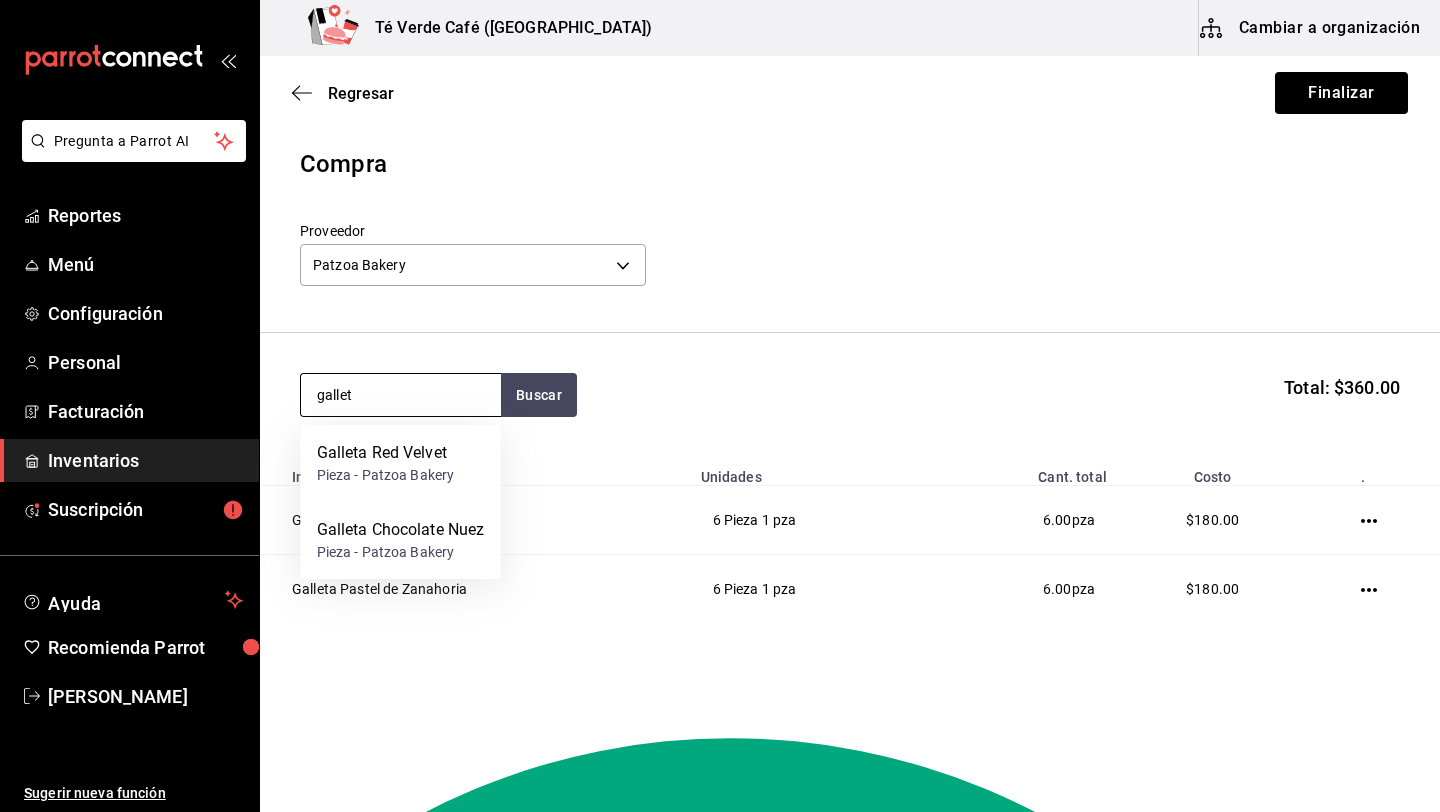 type on "gallet" 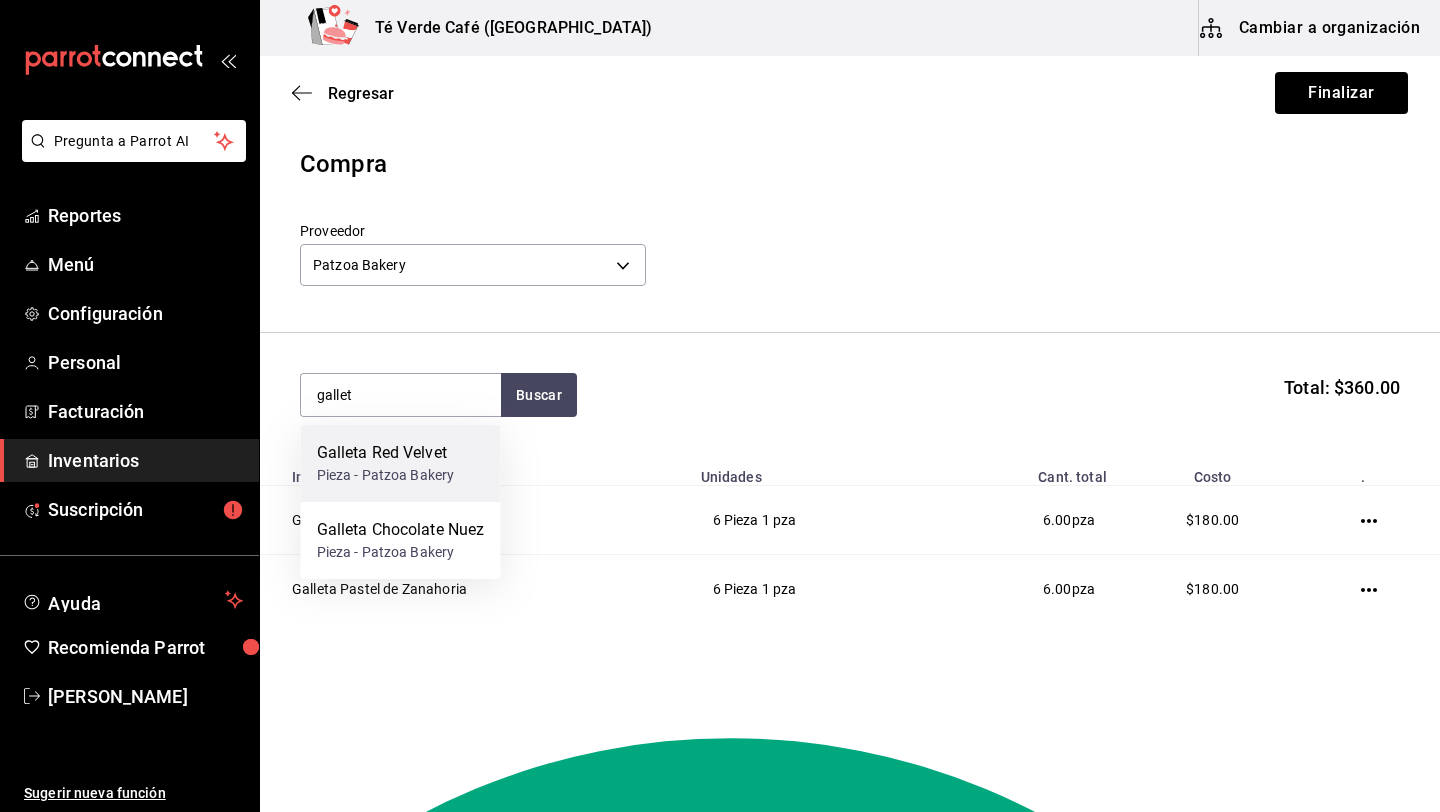 click on "Galleta Red Velvet" at bounding box center [386, 453] 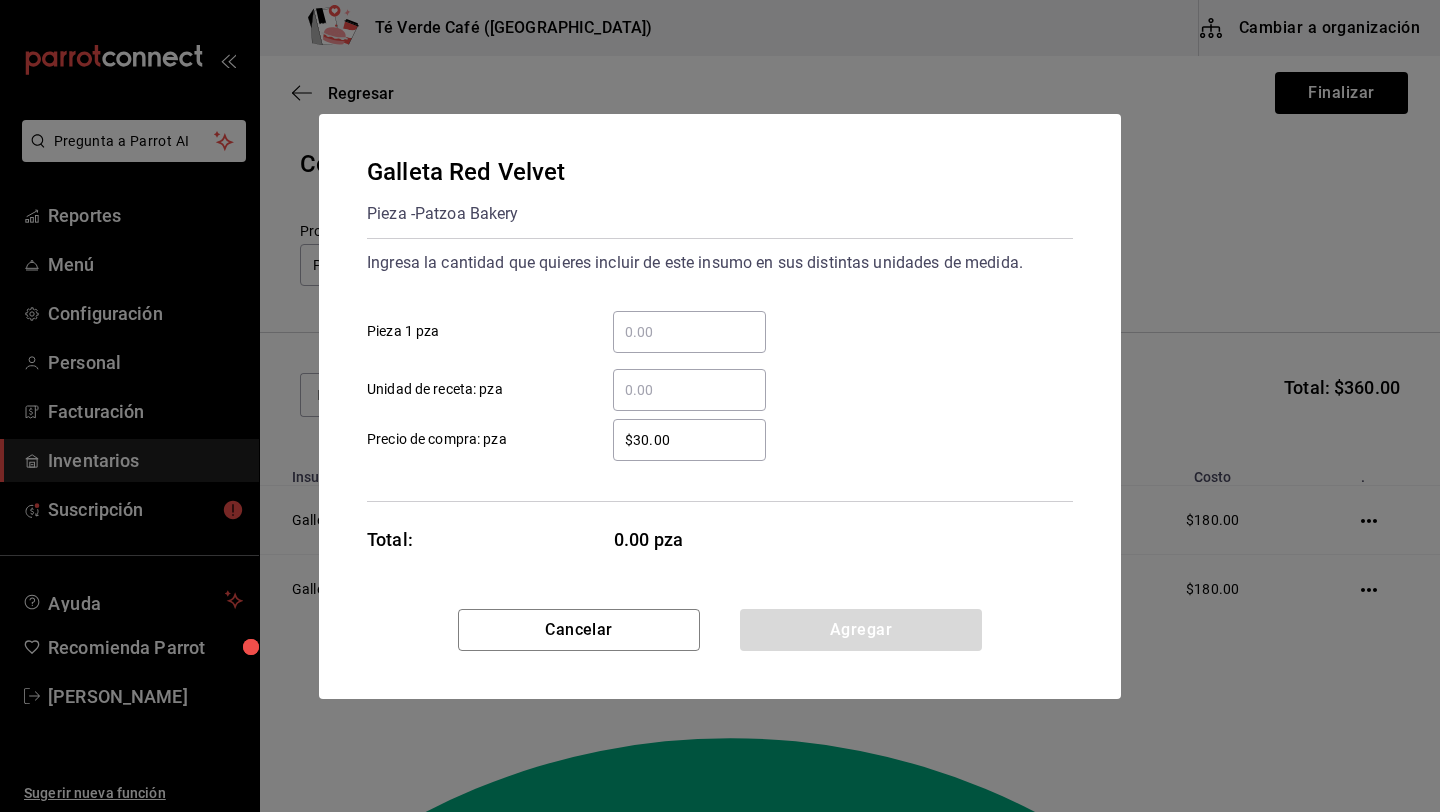 click on "​ Pieza 1 pza" at bounding box center [689, 332] 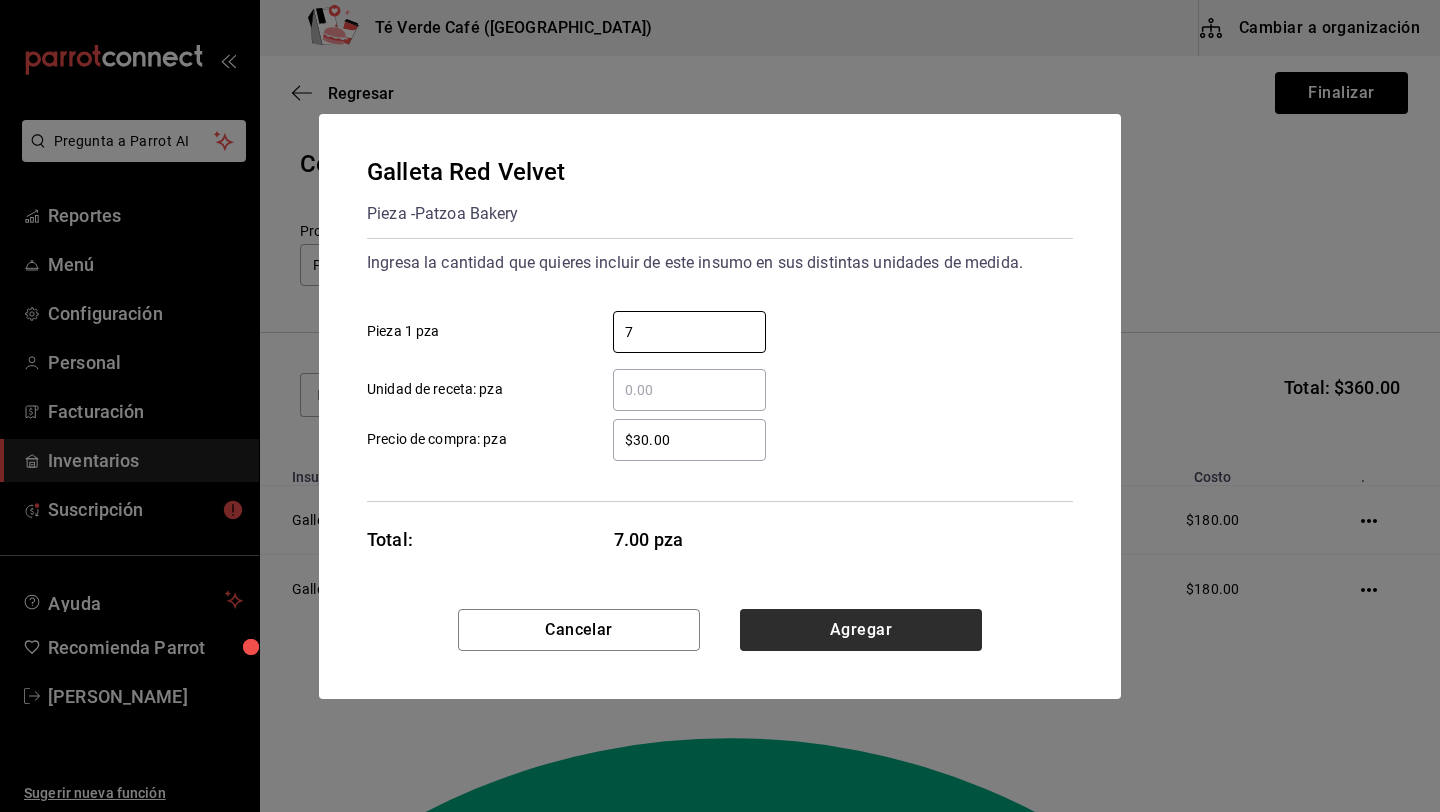 type on "7" 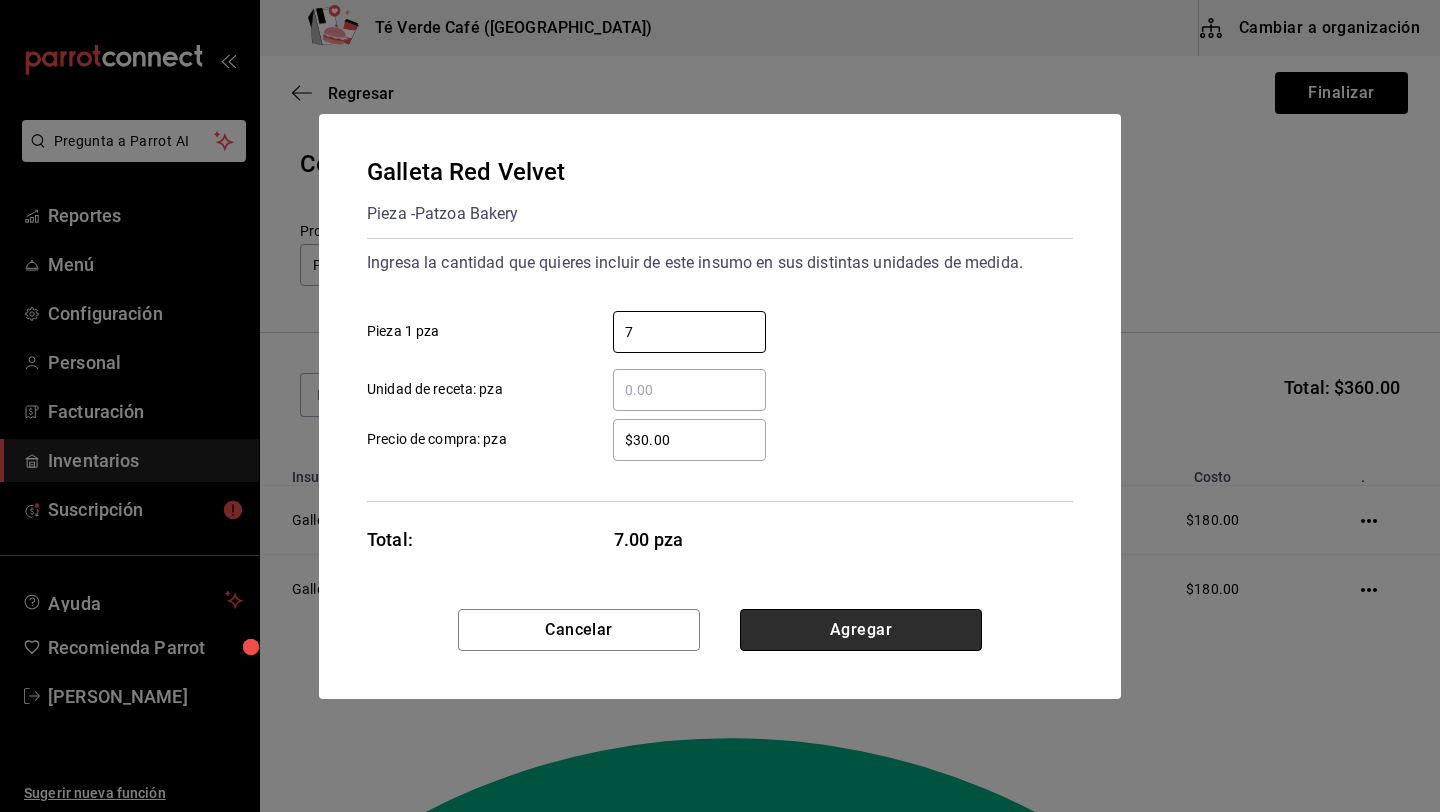 click on "Agregar" at bounding box center [861, 630] 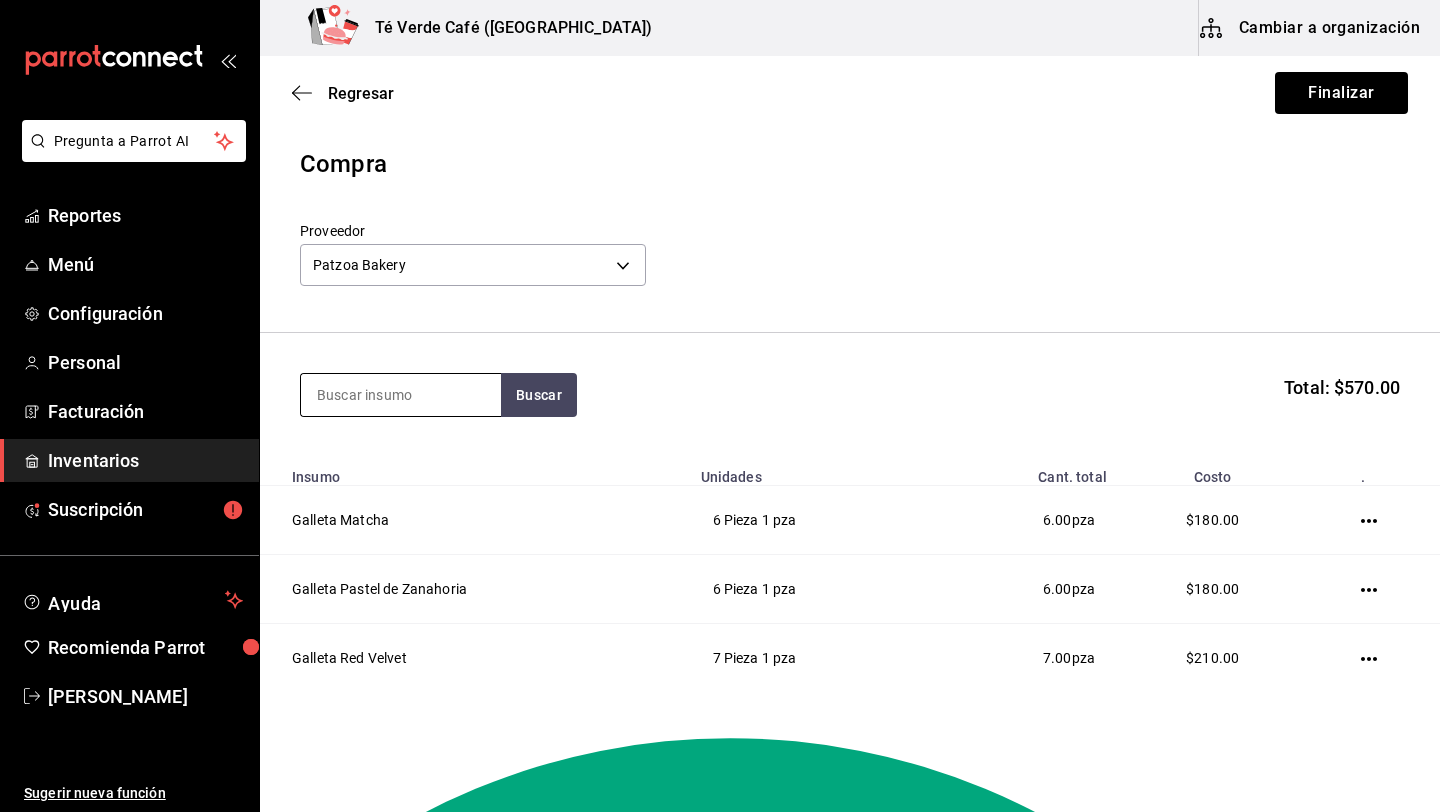 click at bounding box center (401, 395) 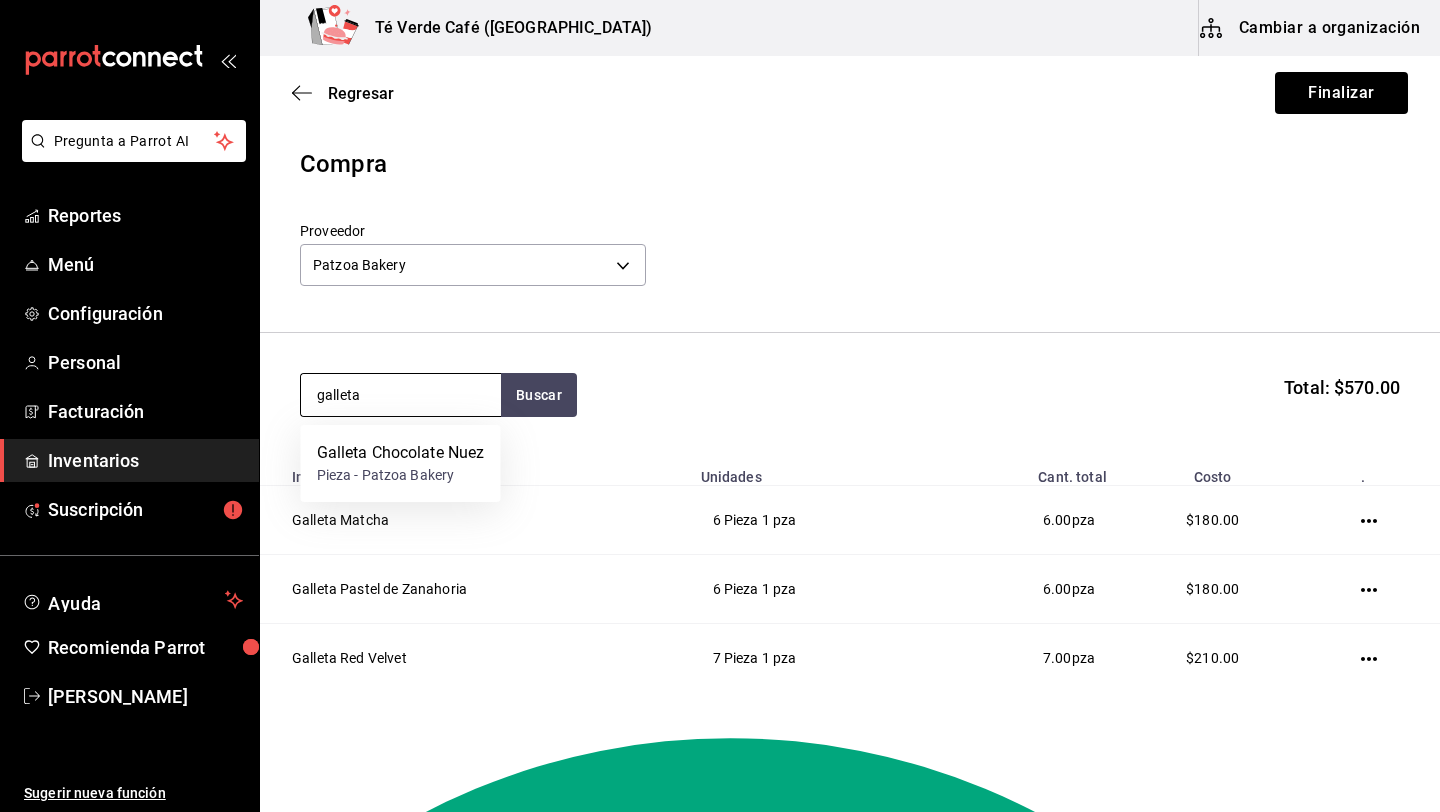type on "galleta" 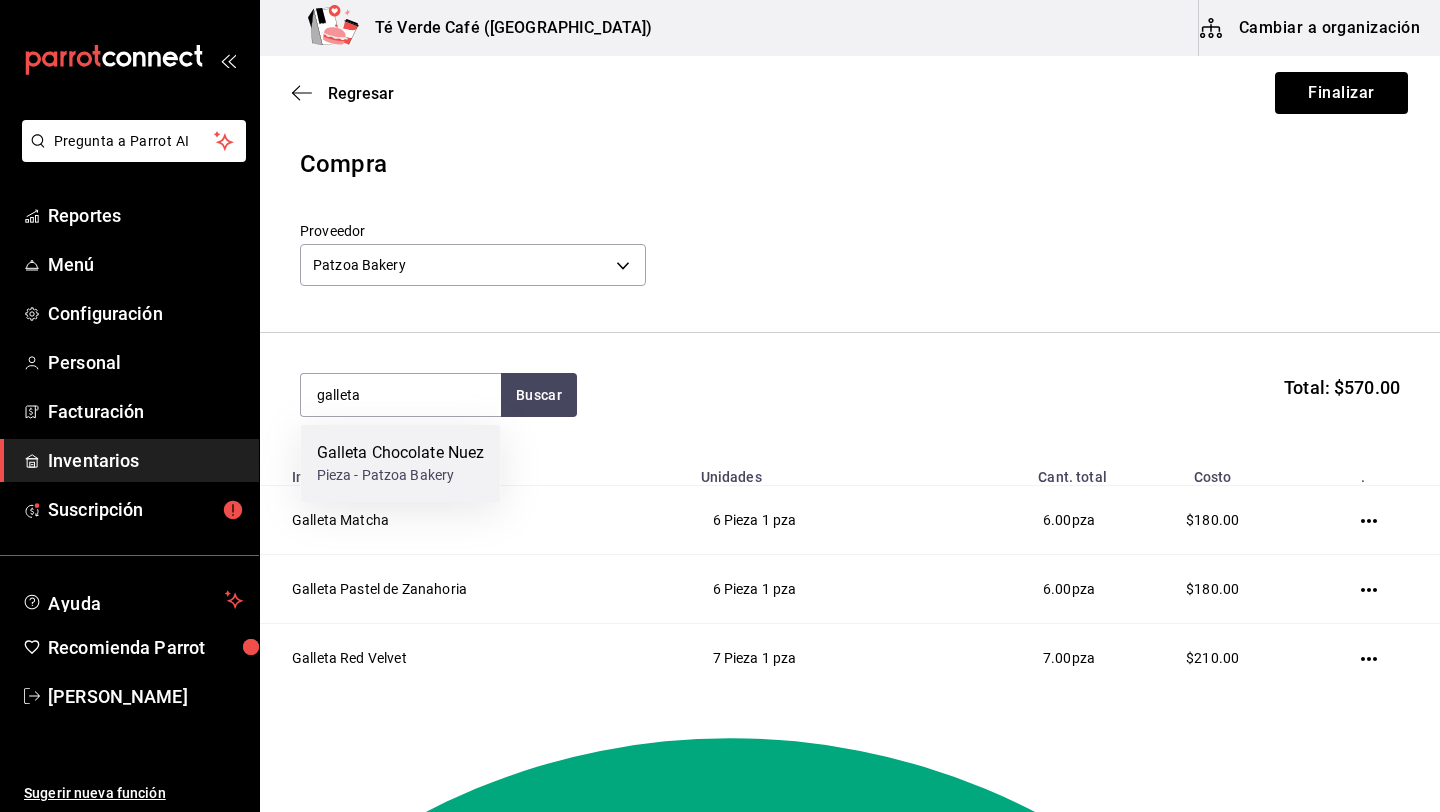 click on "Galleta Chocolate Nuez" at bounding box center [401, 453] 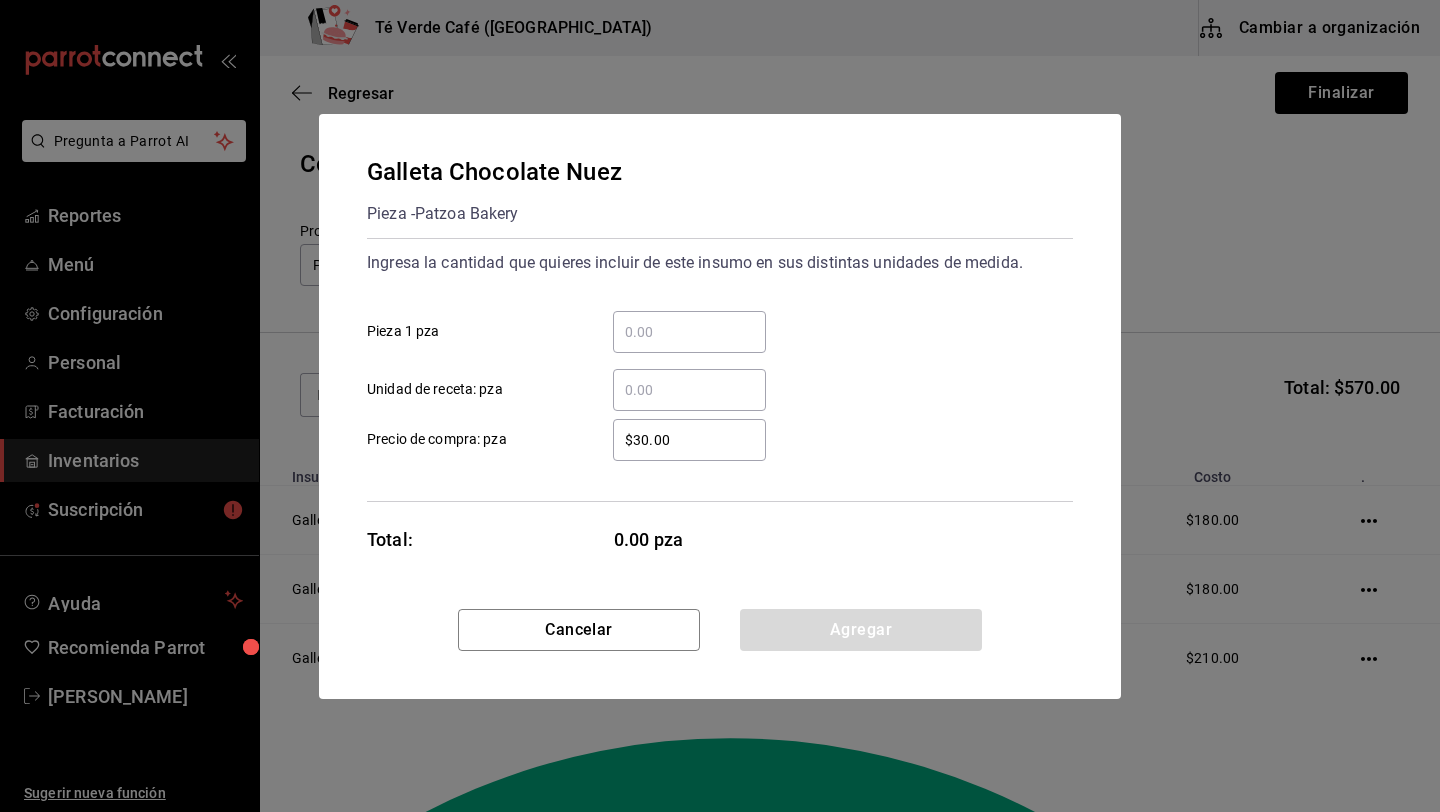click on "​ Pieza 1 pza" at bounding box center [689, 332] 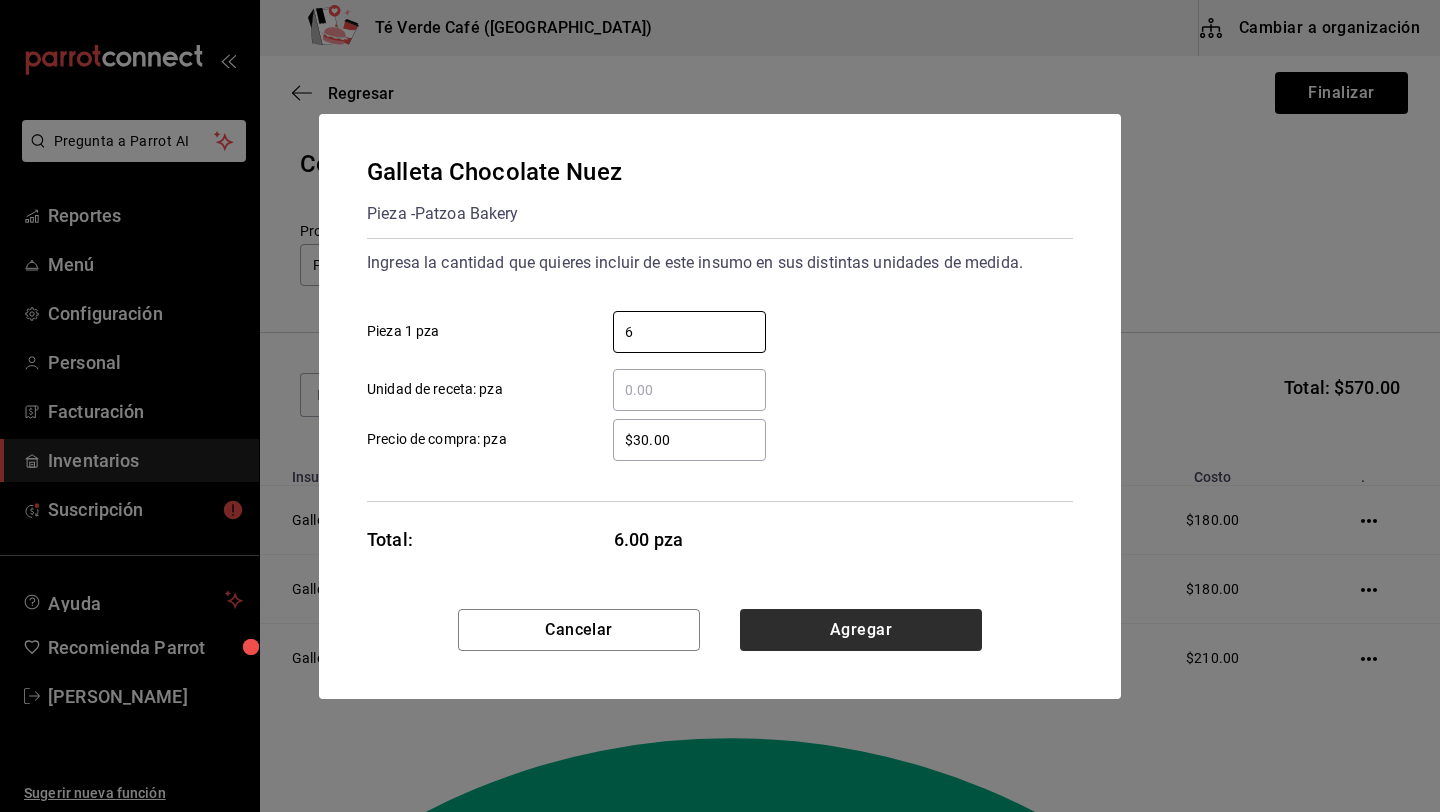 type on "6" 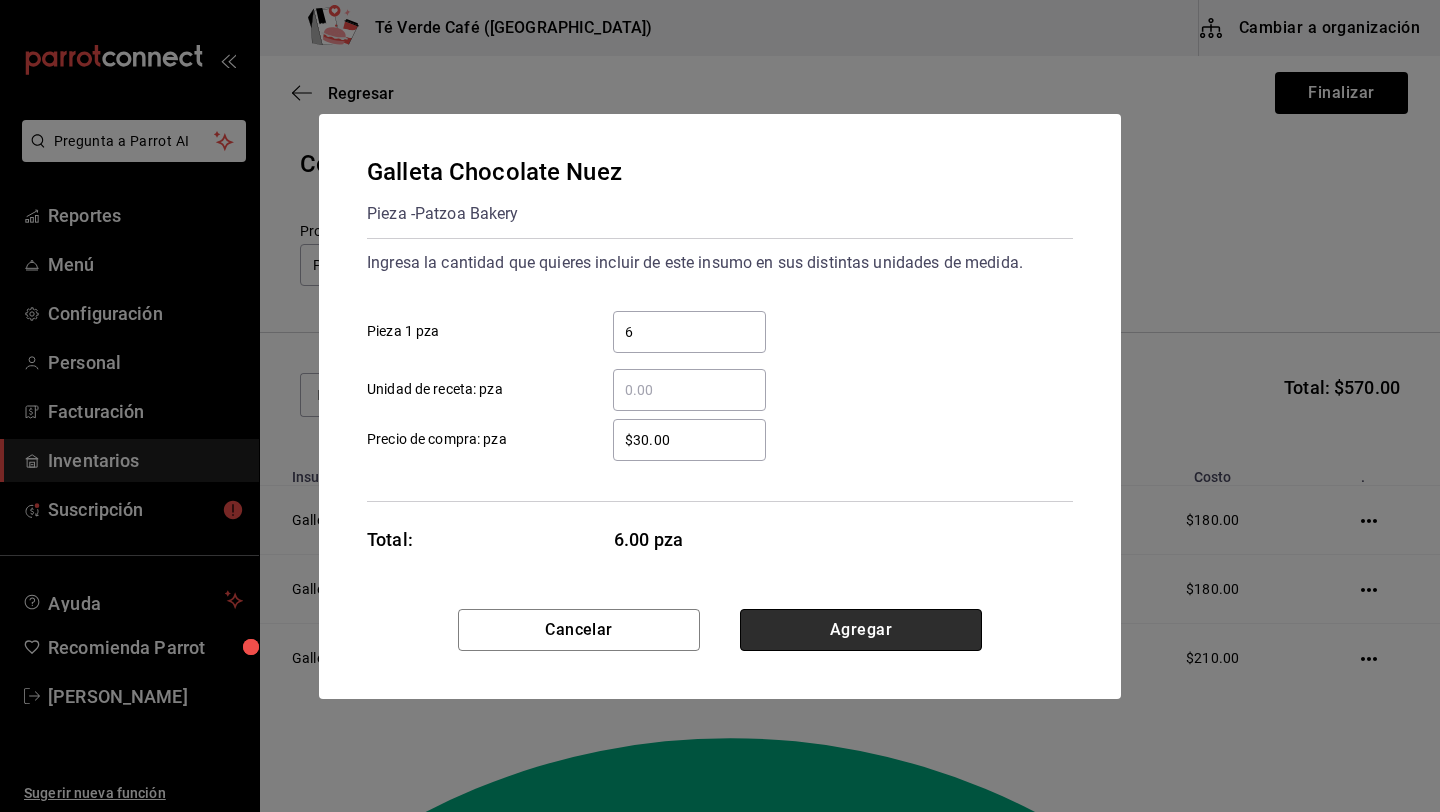 click on "Agregar" at bounding box center (861, 630) 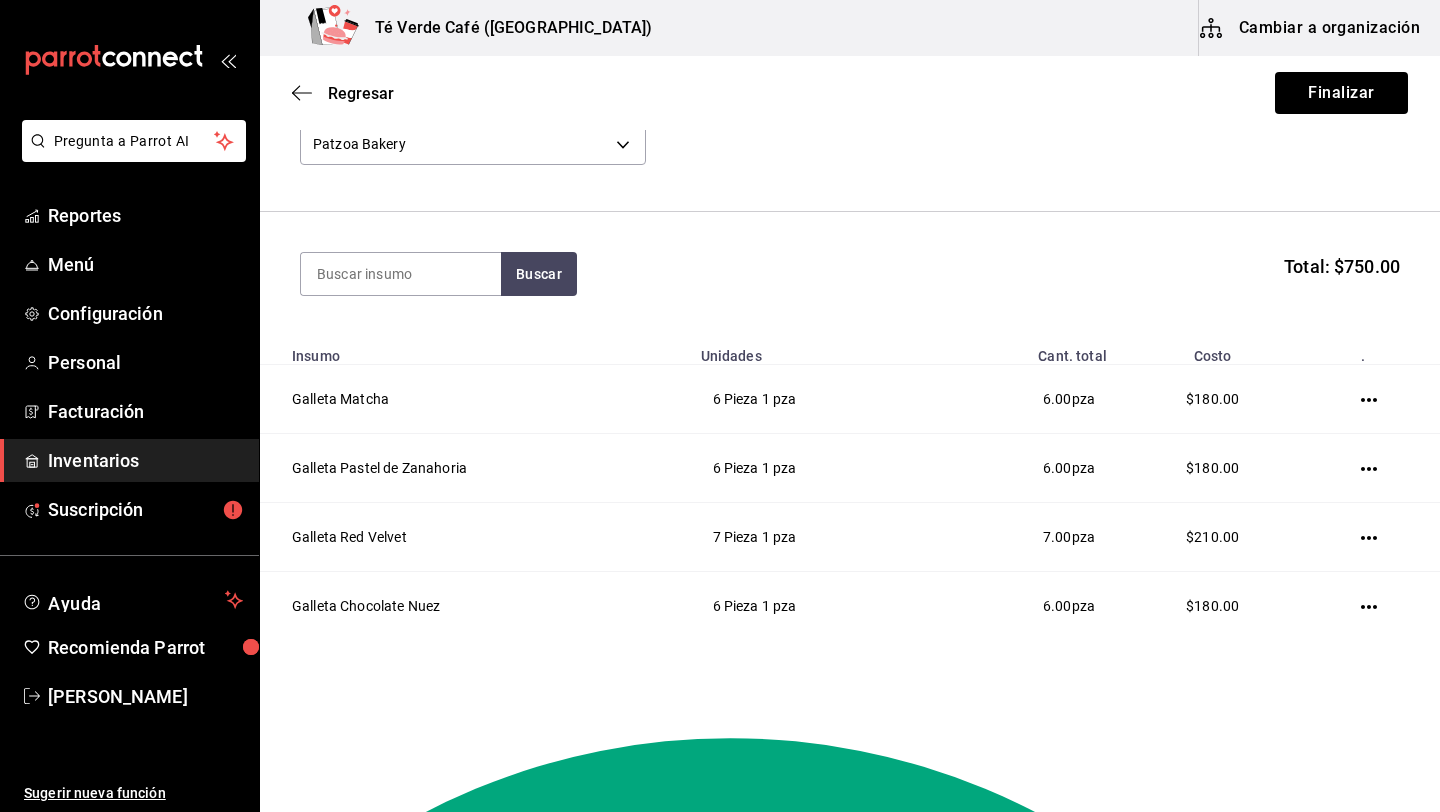 scroll, scrollTop: 125, scrollLeft: 0, axis: vertical 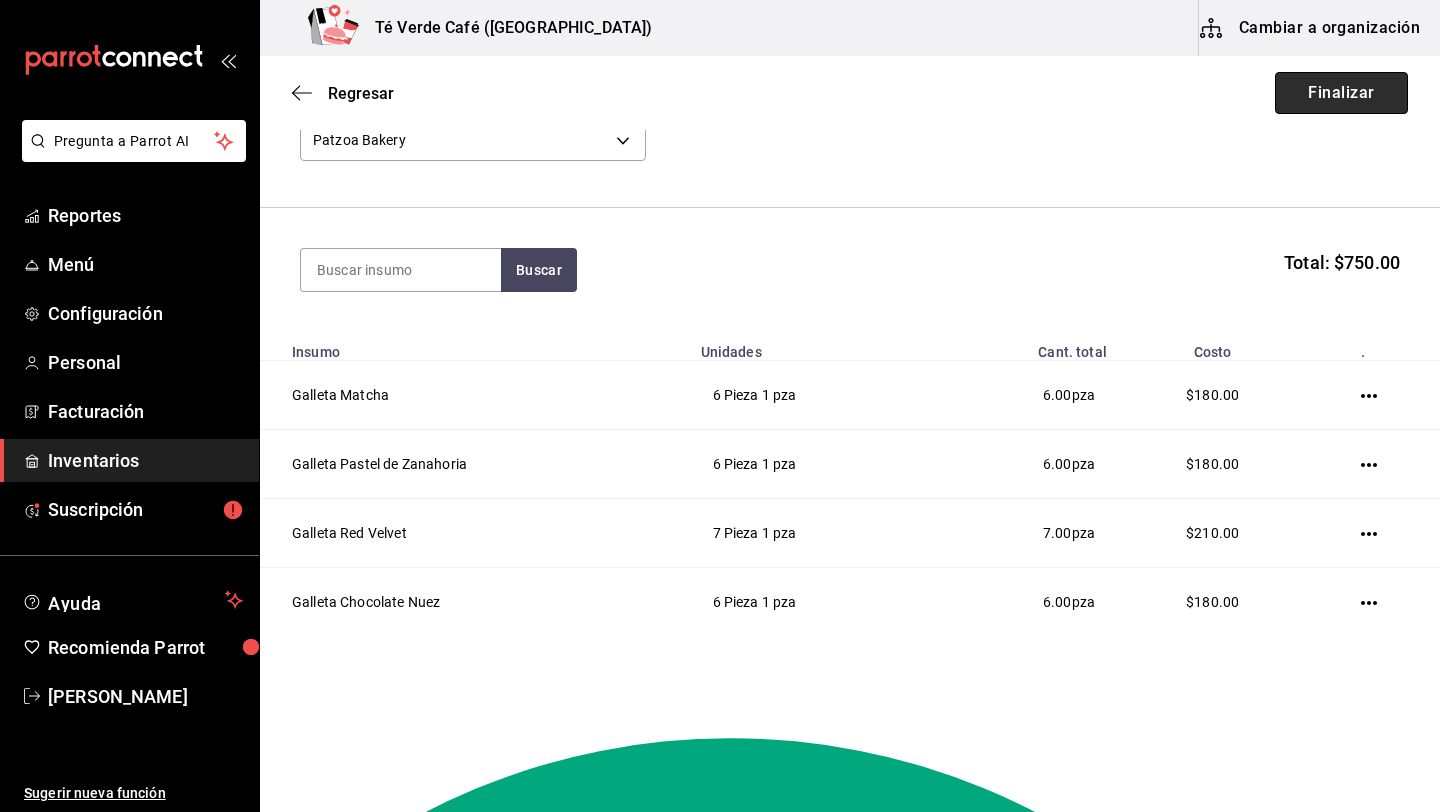 click on "Finalizar" at bounding box center [1341, 93] 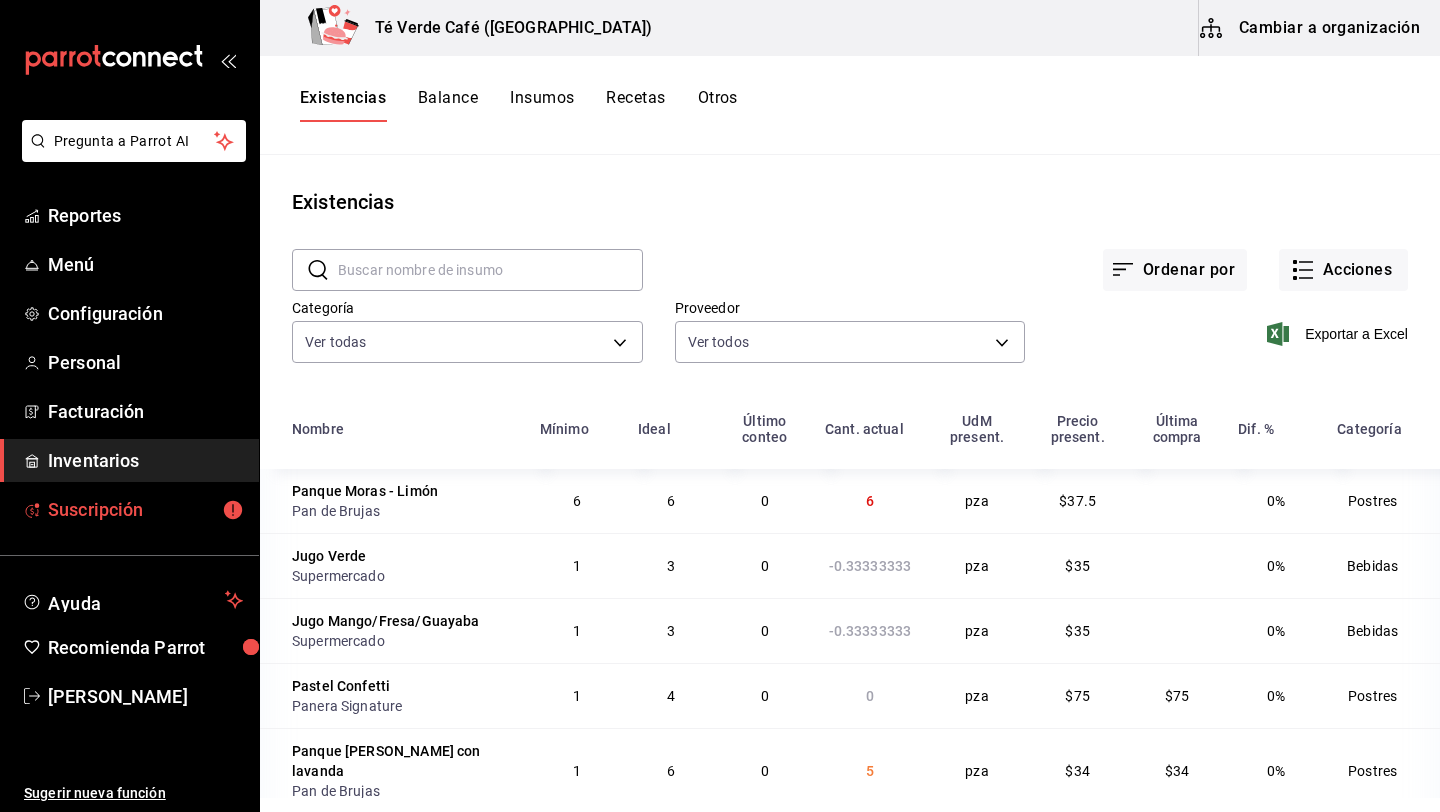 click on "Suscripción" at bounding box center (145, 509) 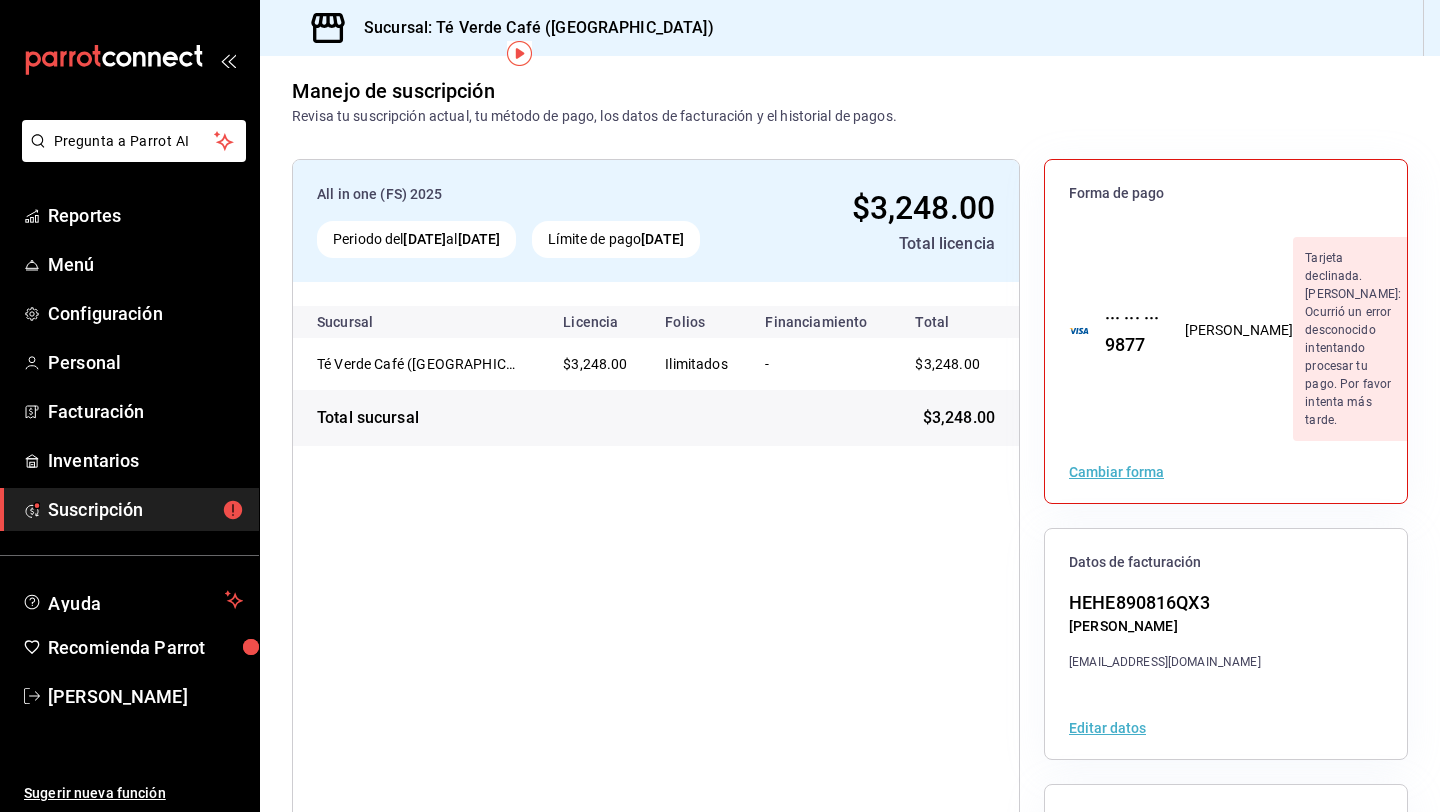 scroll, scrollTop: 0, scrollLeft: 0, axis: both 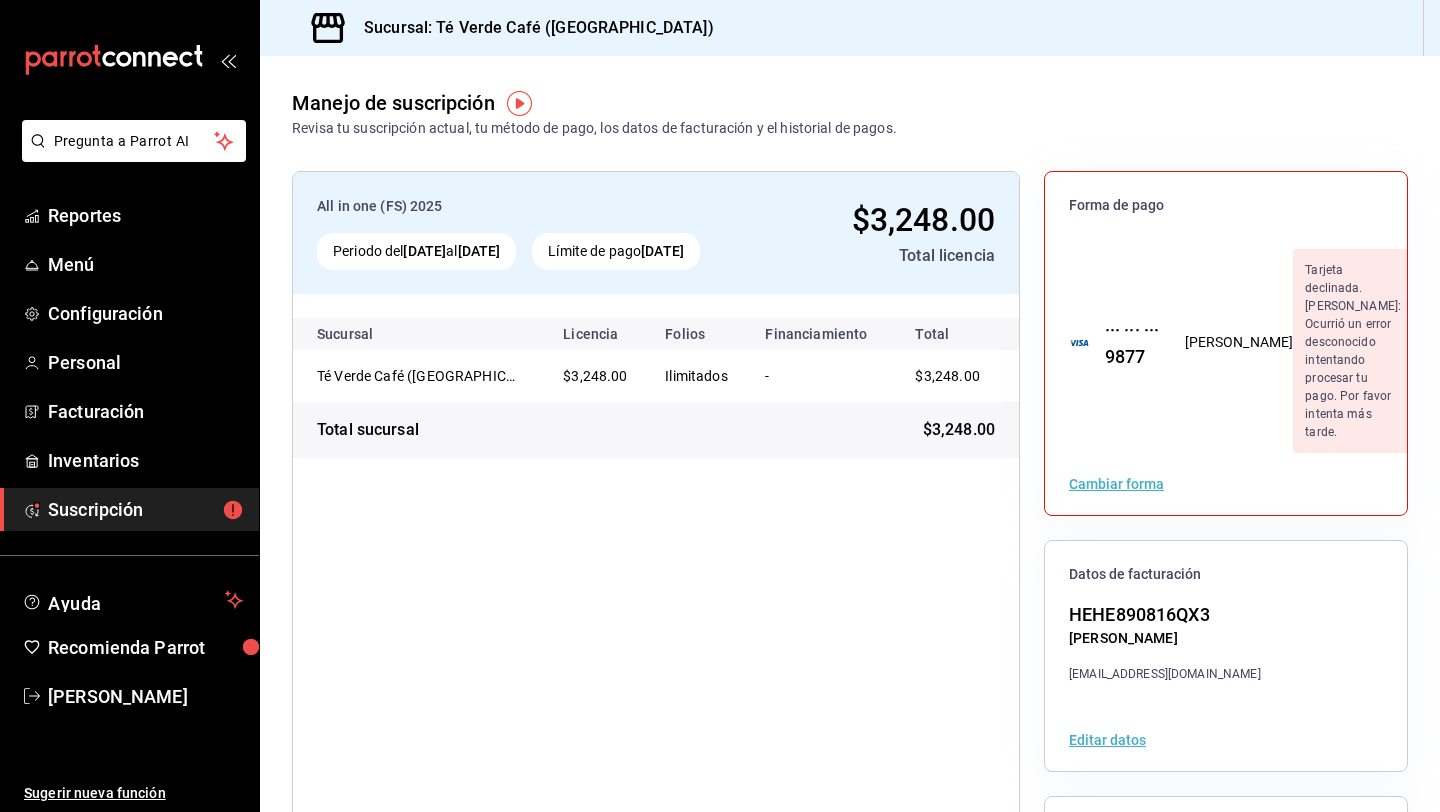 click on "Reportes   Menú   Configuración   Personal   Facturación   Inventarios   Suscripción" at bounding box center (129, 362) 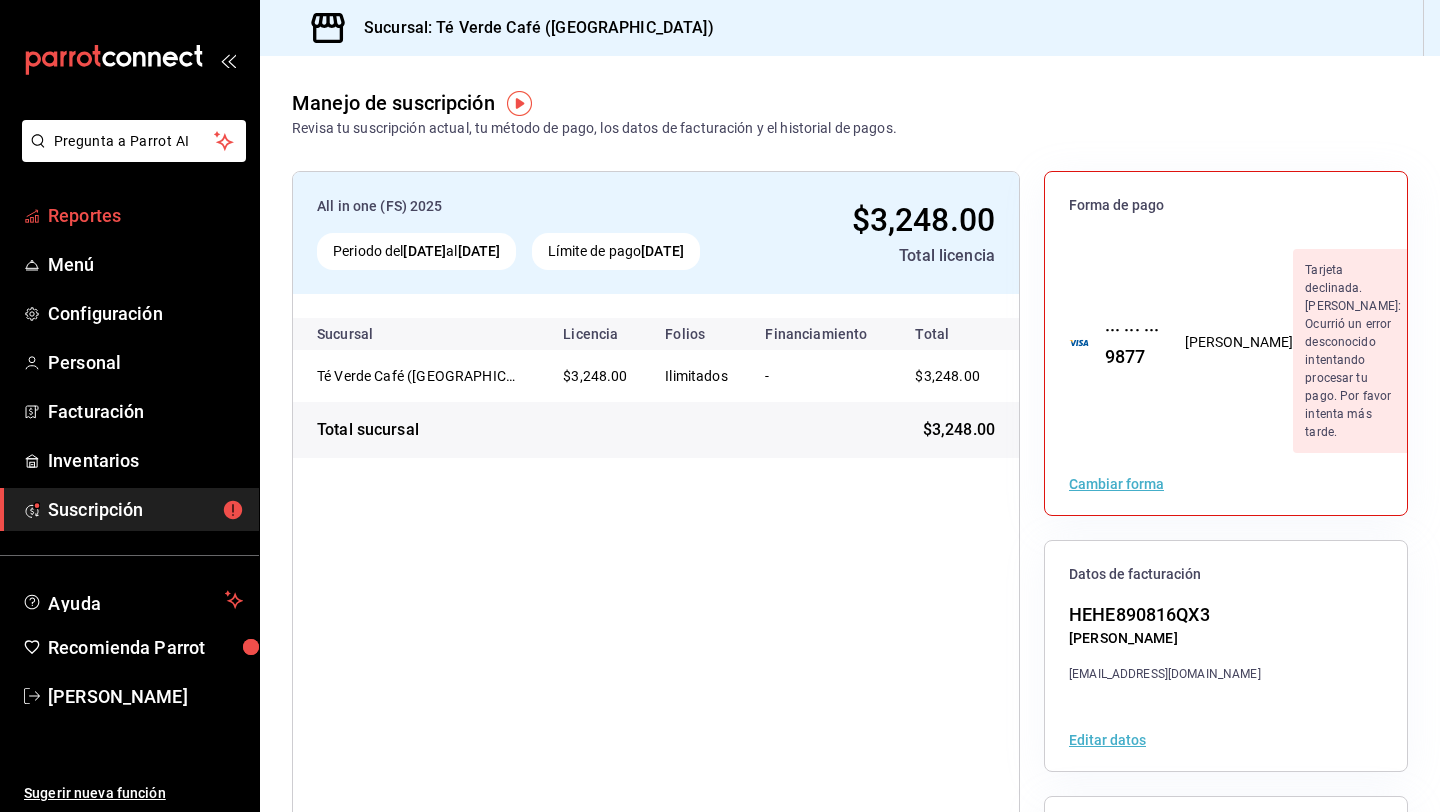click on "Reportes" at bounding box center [145, 215] 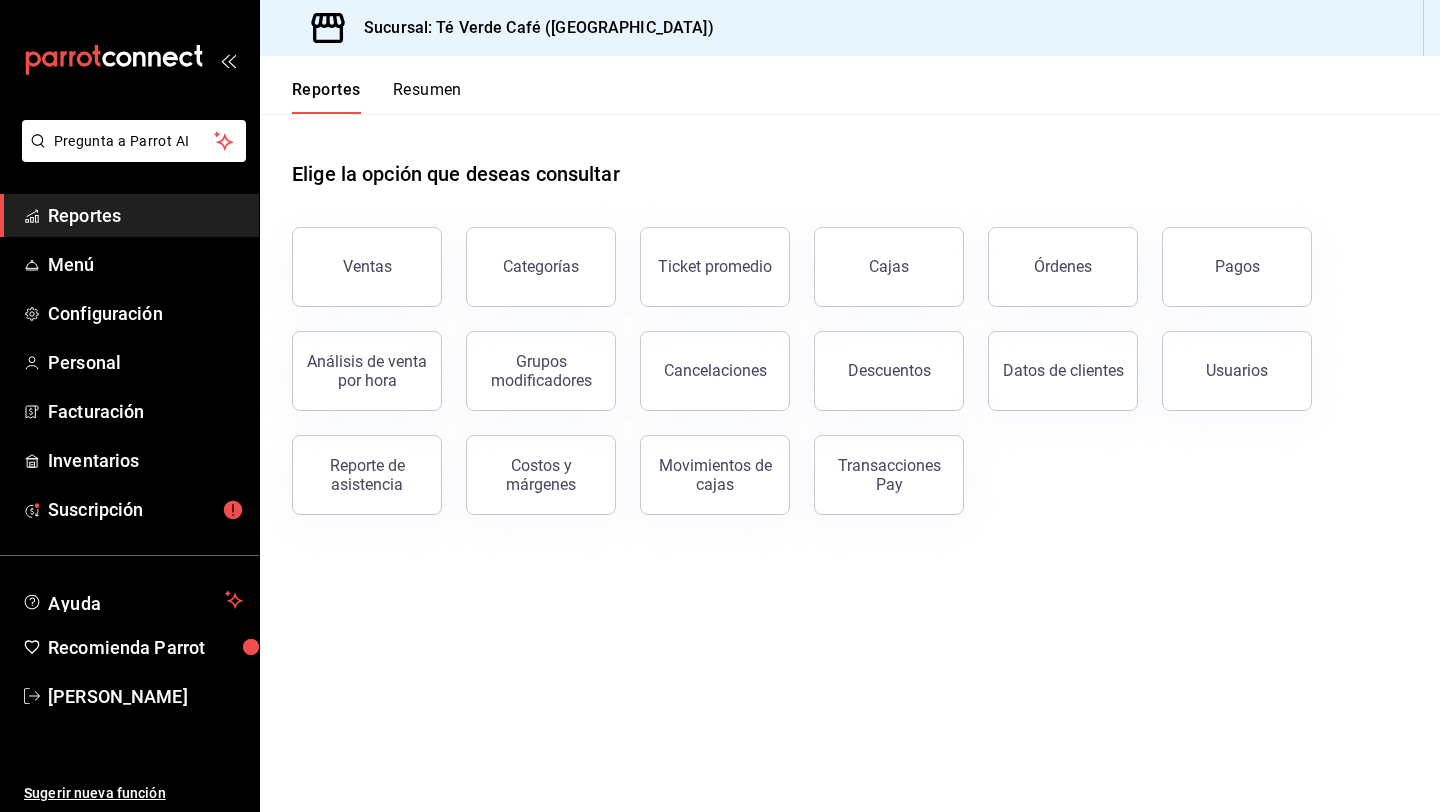 click on "Resumen" at bounding box center (427, 97) 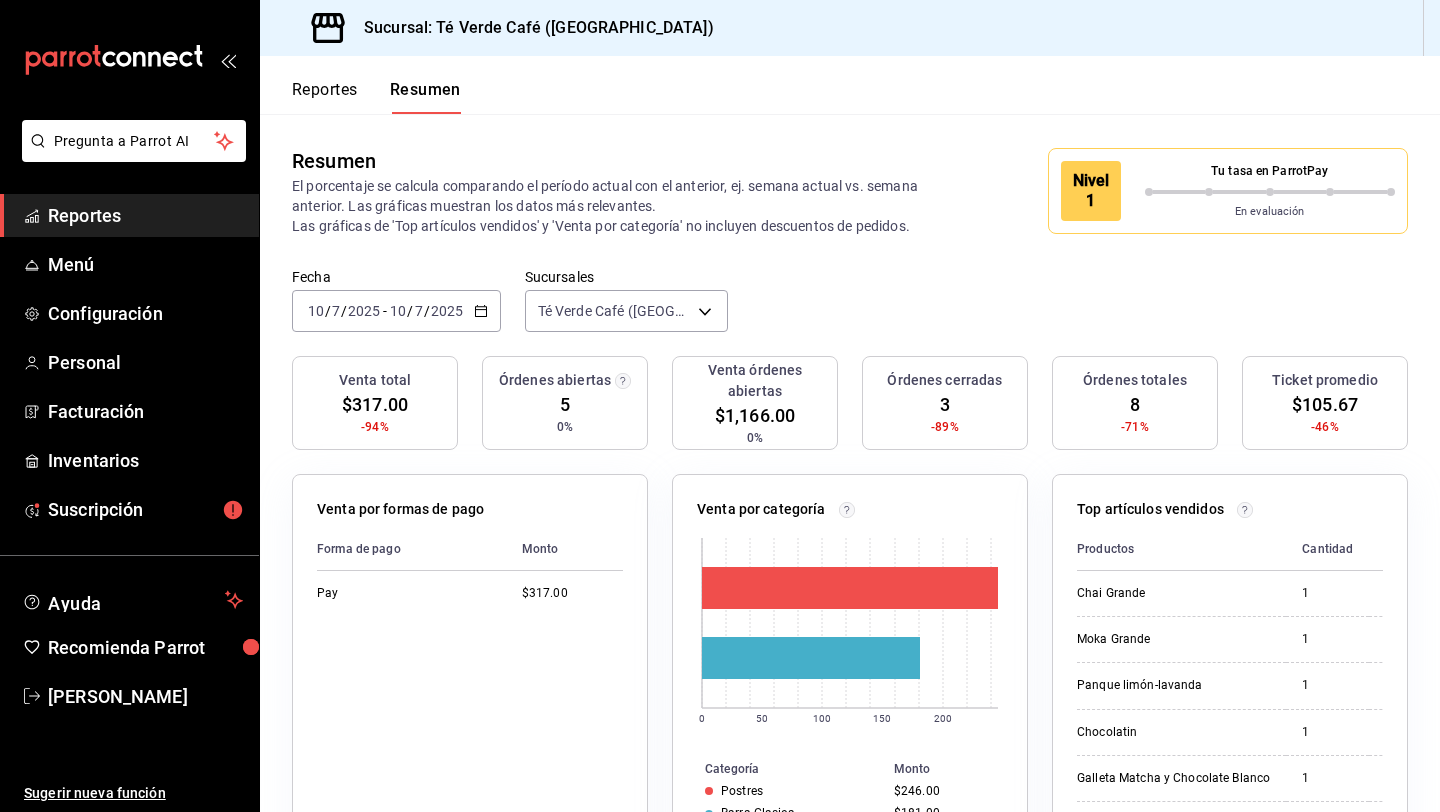 click at bounding box center (1149, 192) 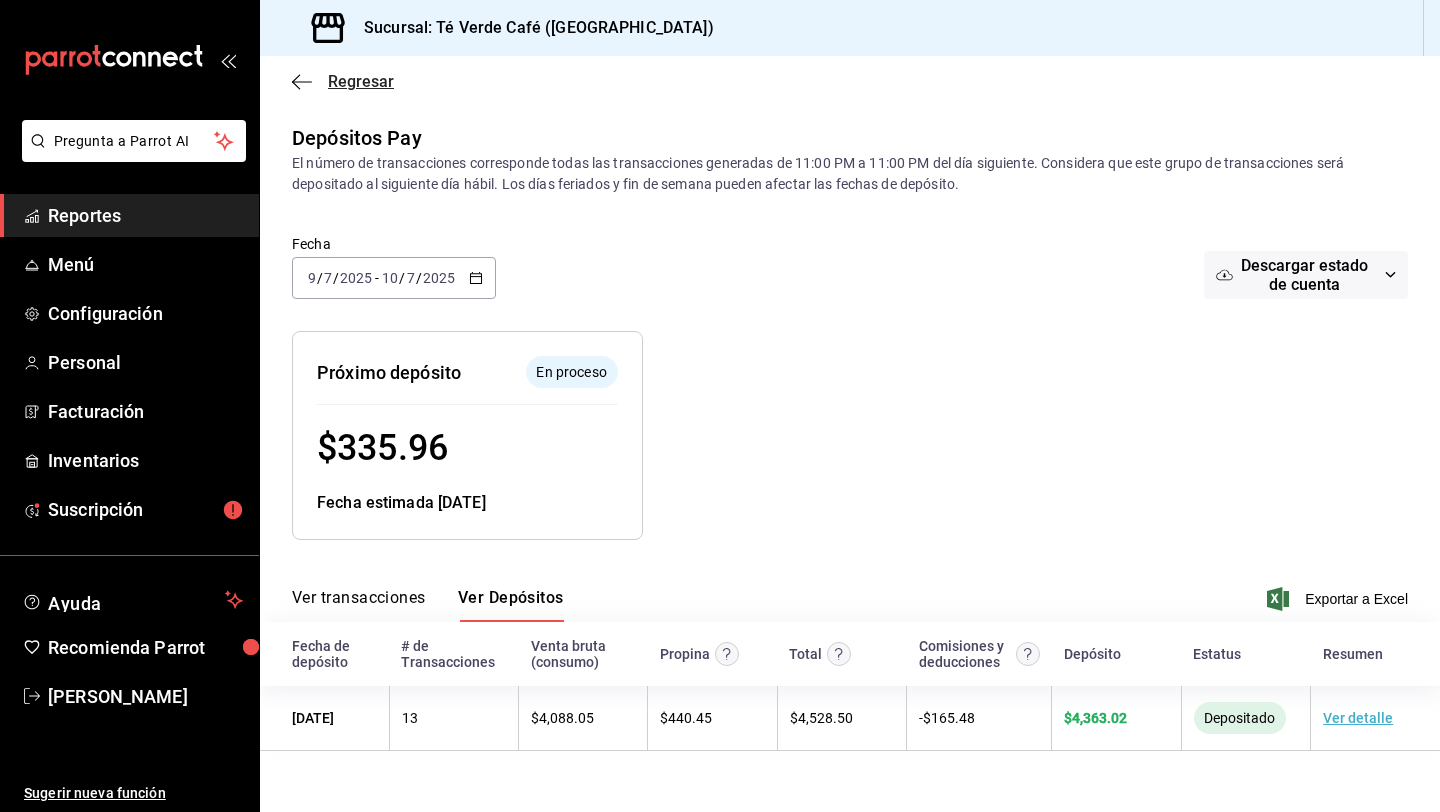 click 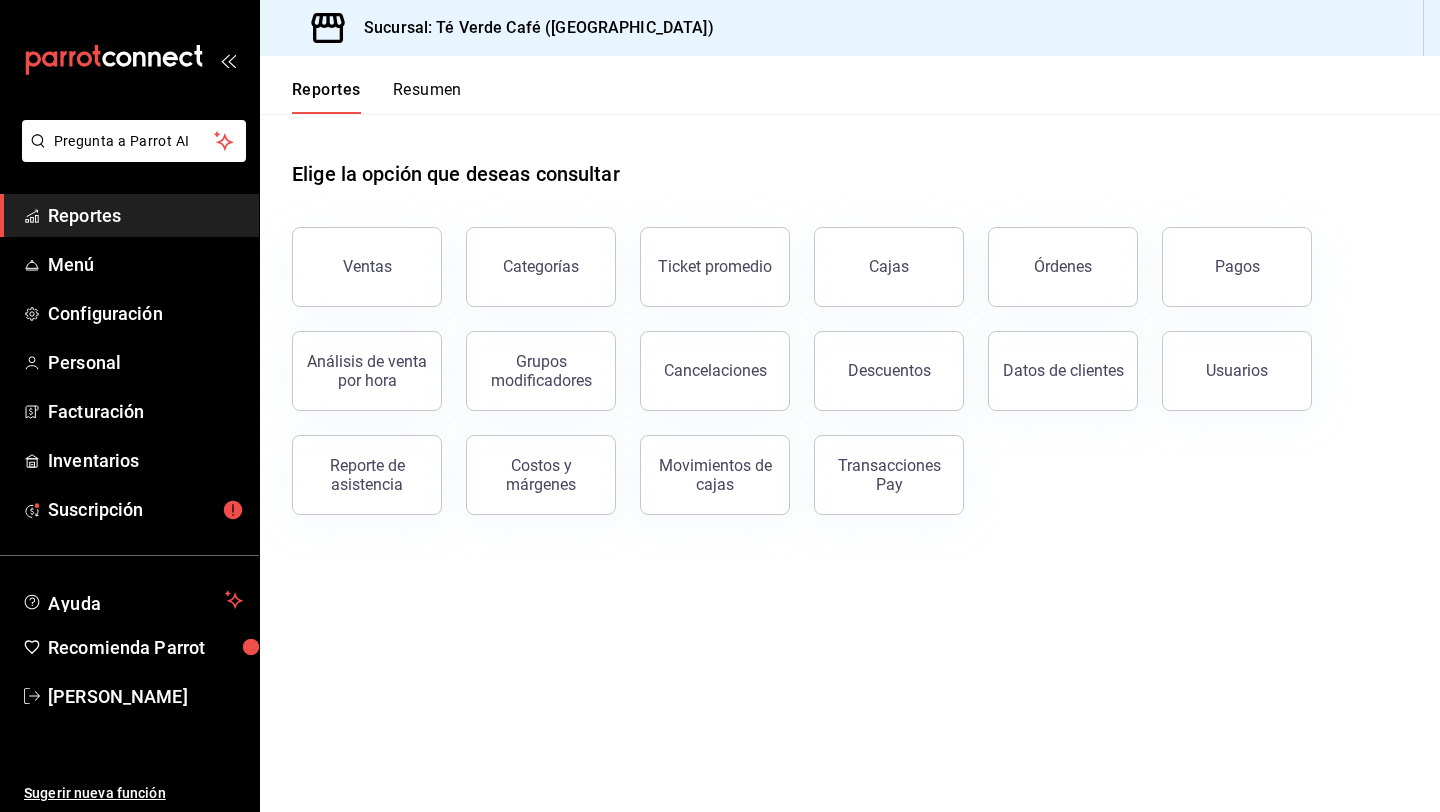 click on "Resumen" at bounding box center [427, 97] 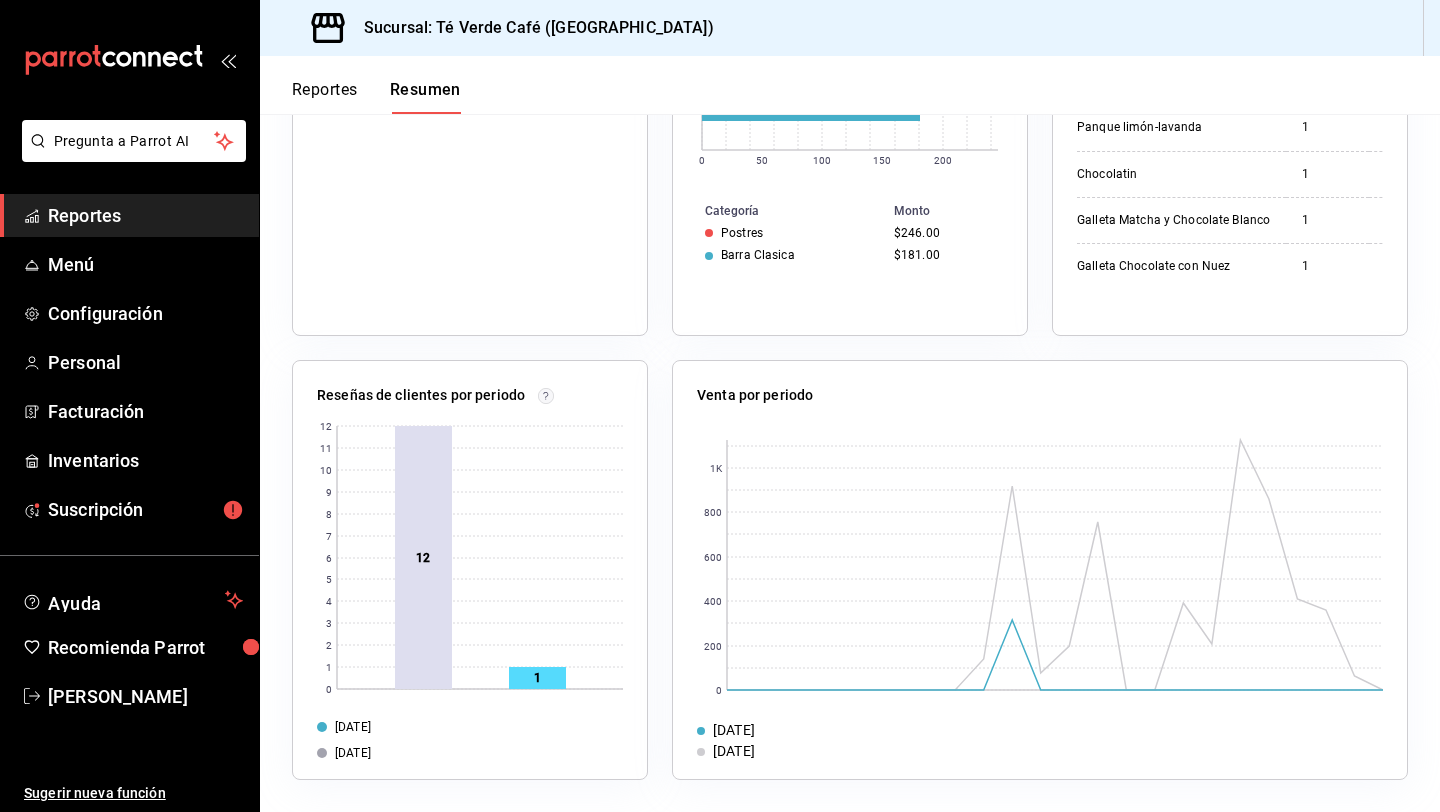 scroll, scrollTop: 0, scrollLeft: 0, axis: both 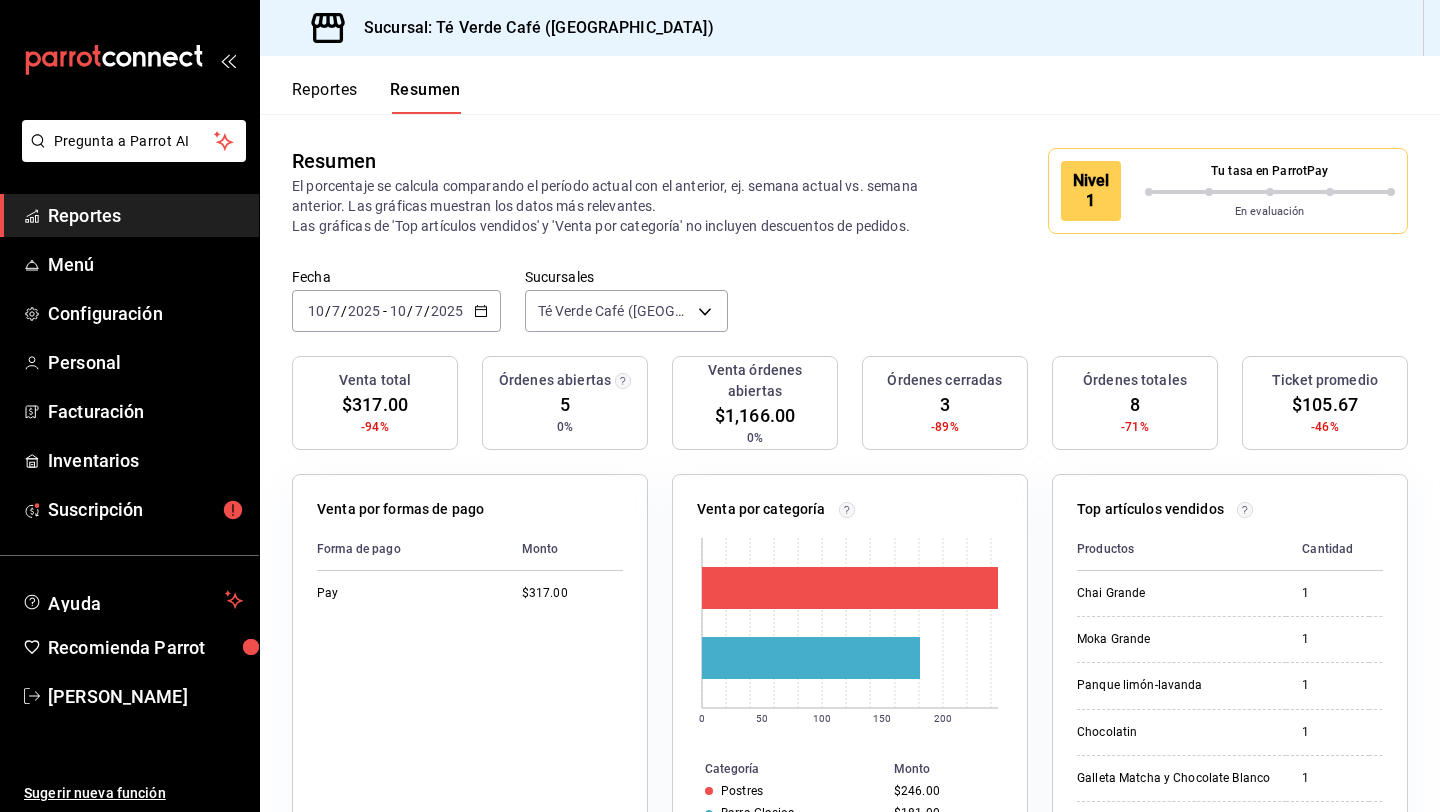 click on "Reportes" at bounding box center [325, 97] 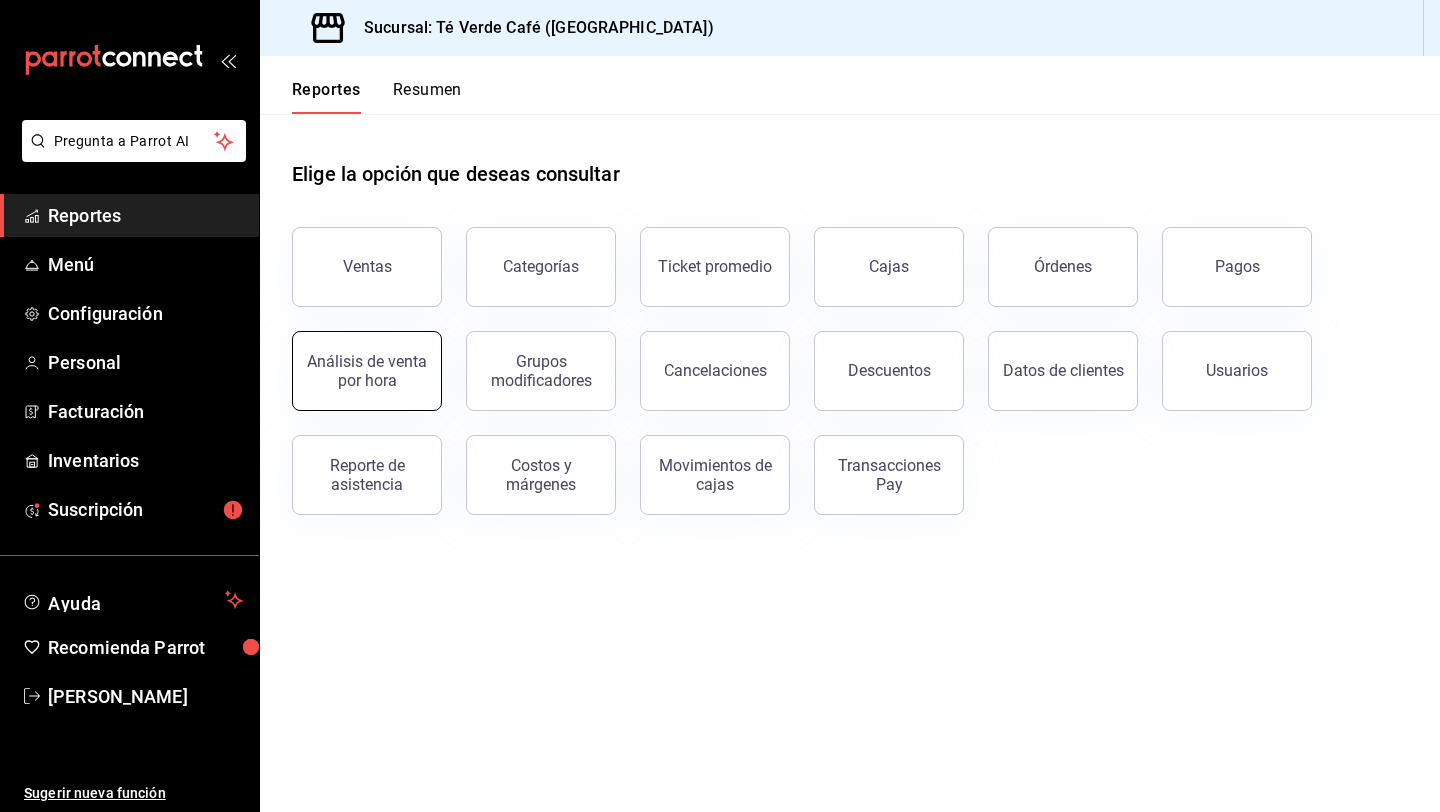 click on "Análisis de venta por hora" at bounding box center (367, 371) 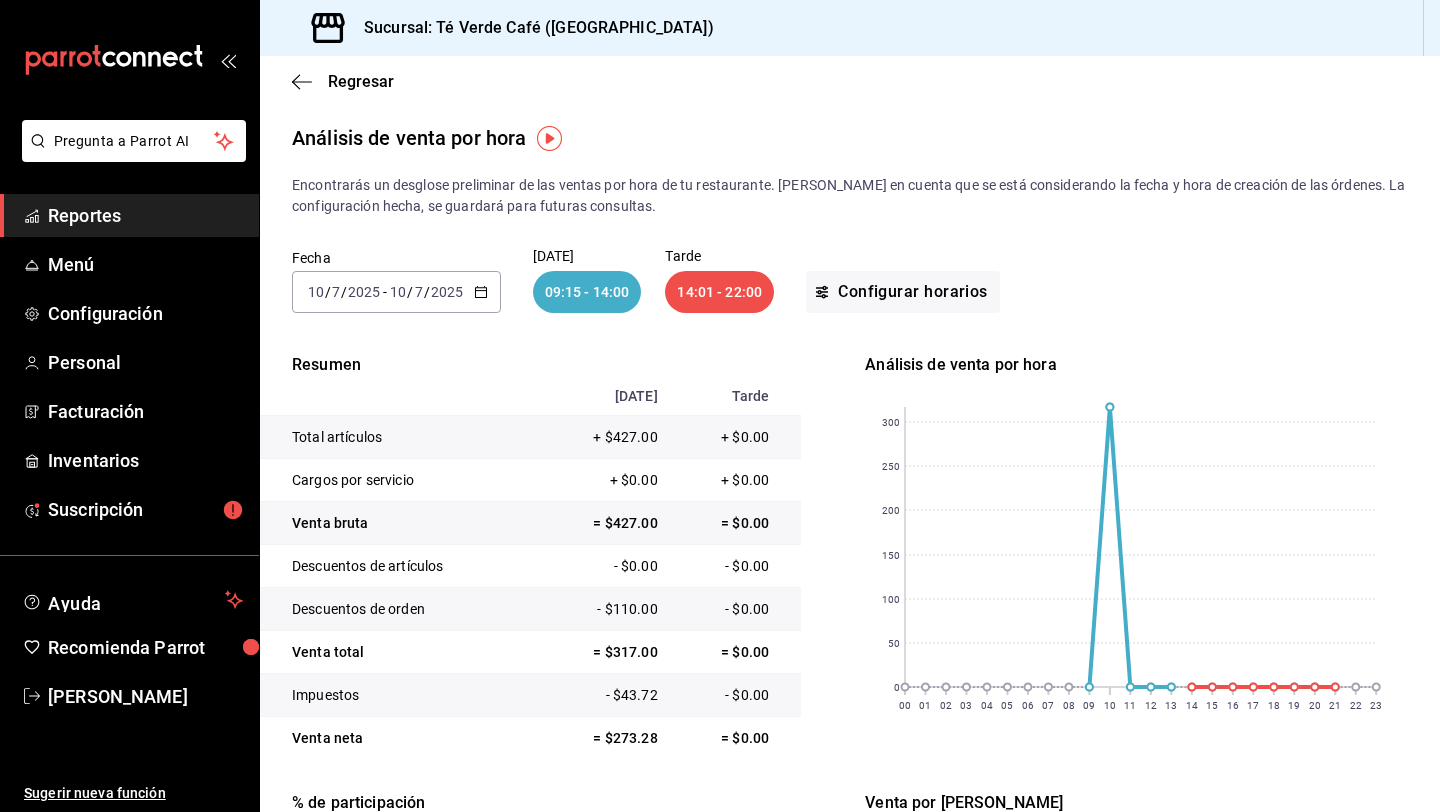 click 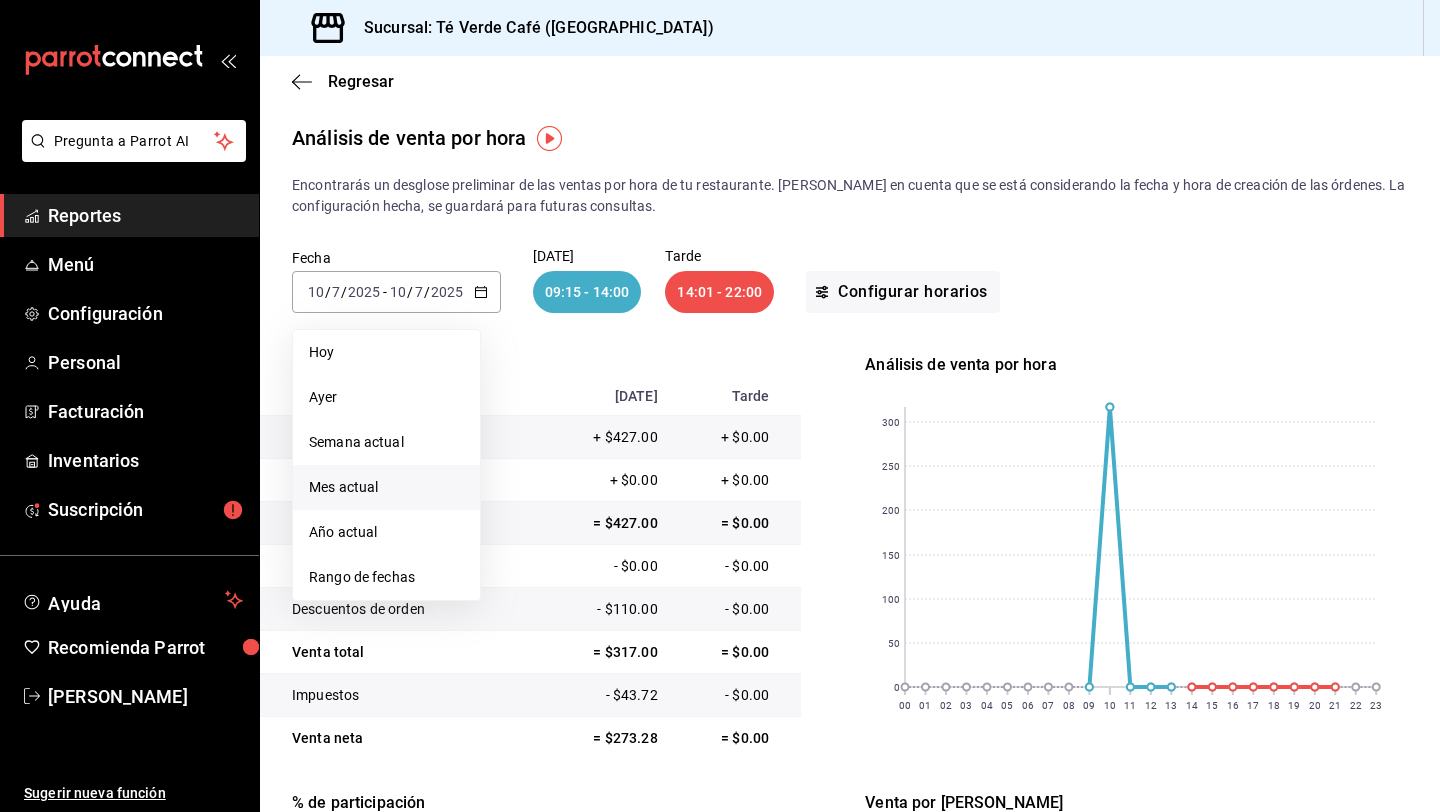 click on "Mes actual" at bounding box center [386, 487] 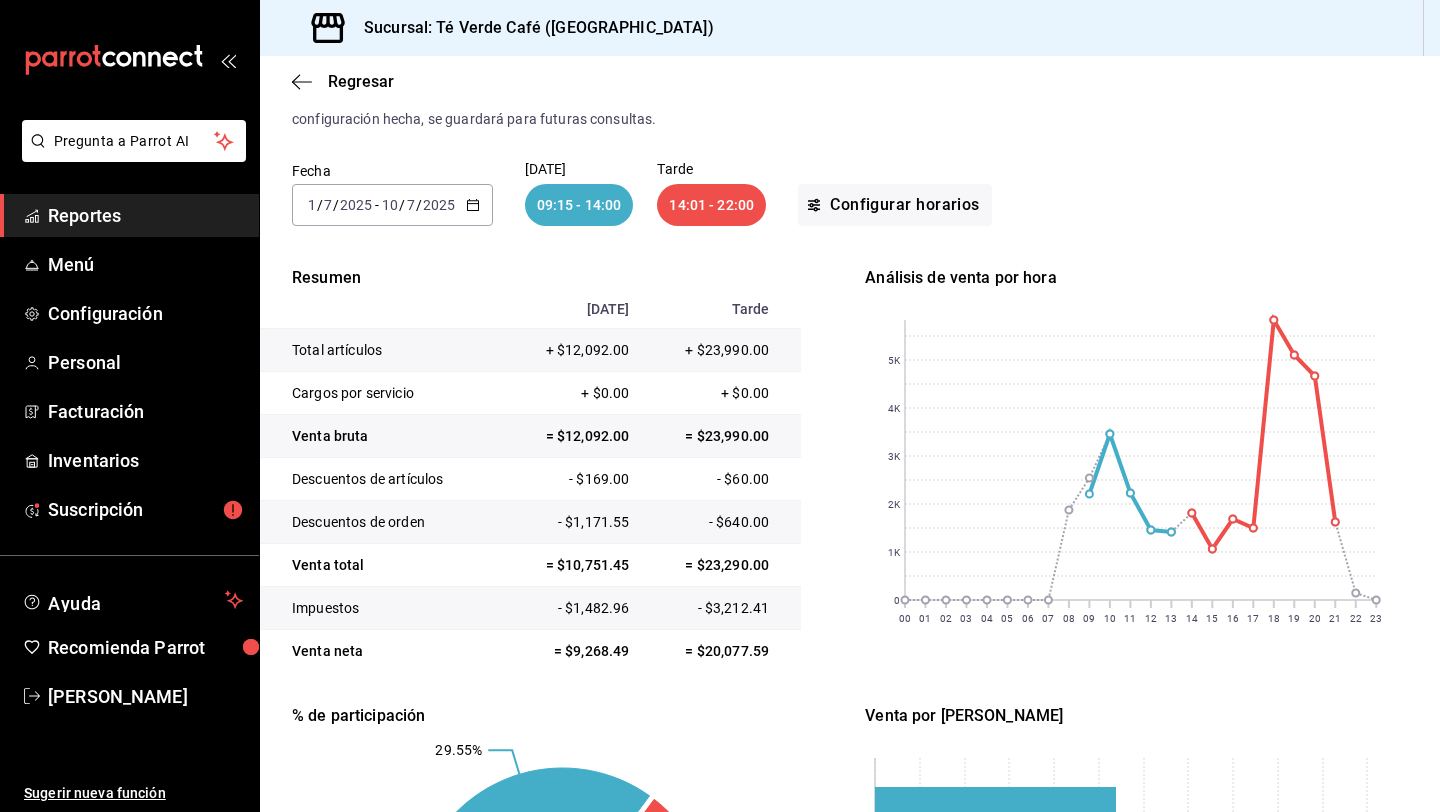 scroll, scrollTop: 79, scrollLeft: 0, axis: vertical 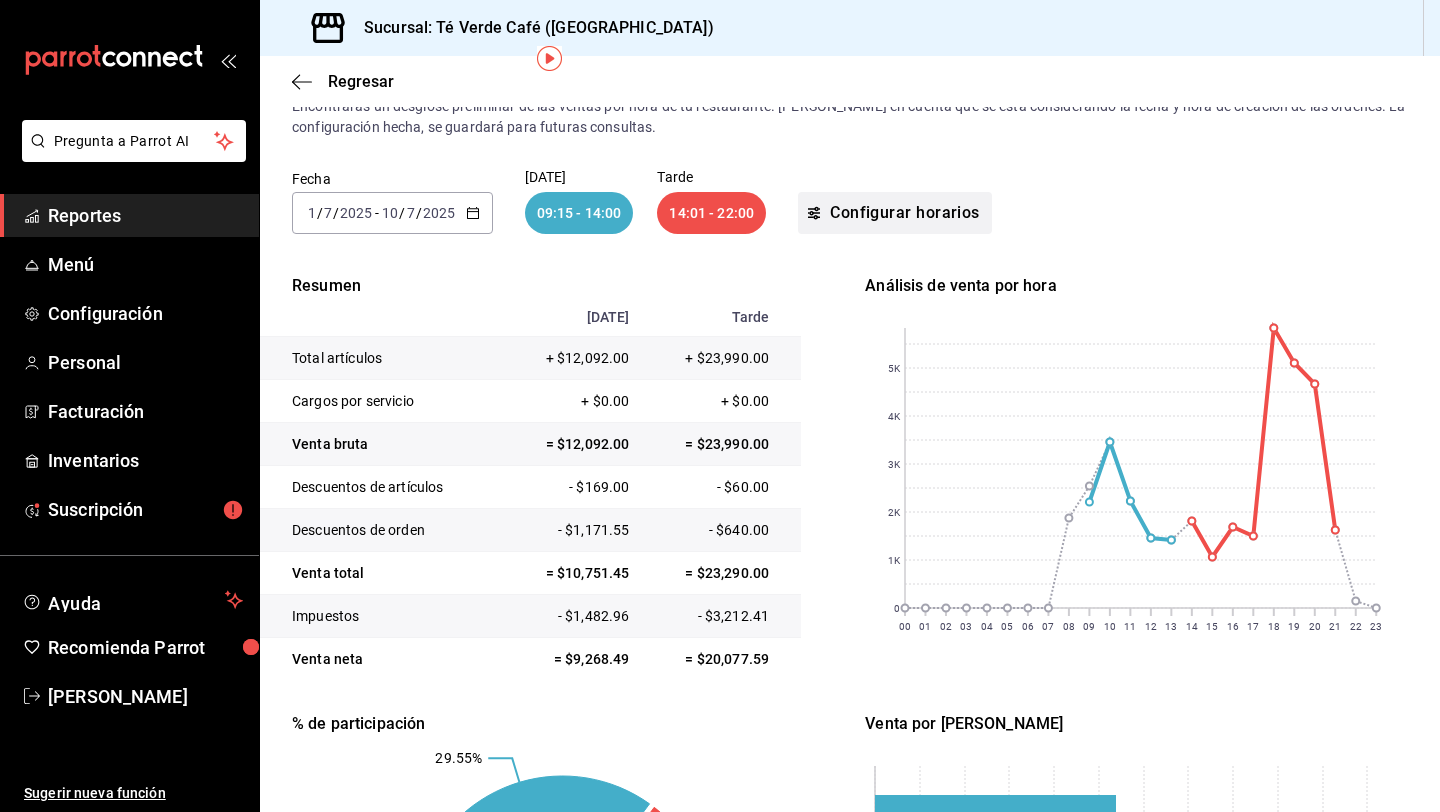 click on "Configurar horarios" at bounding box center [895, 213] 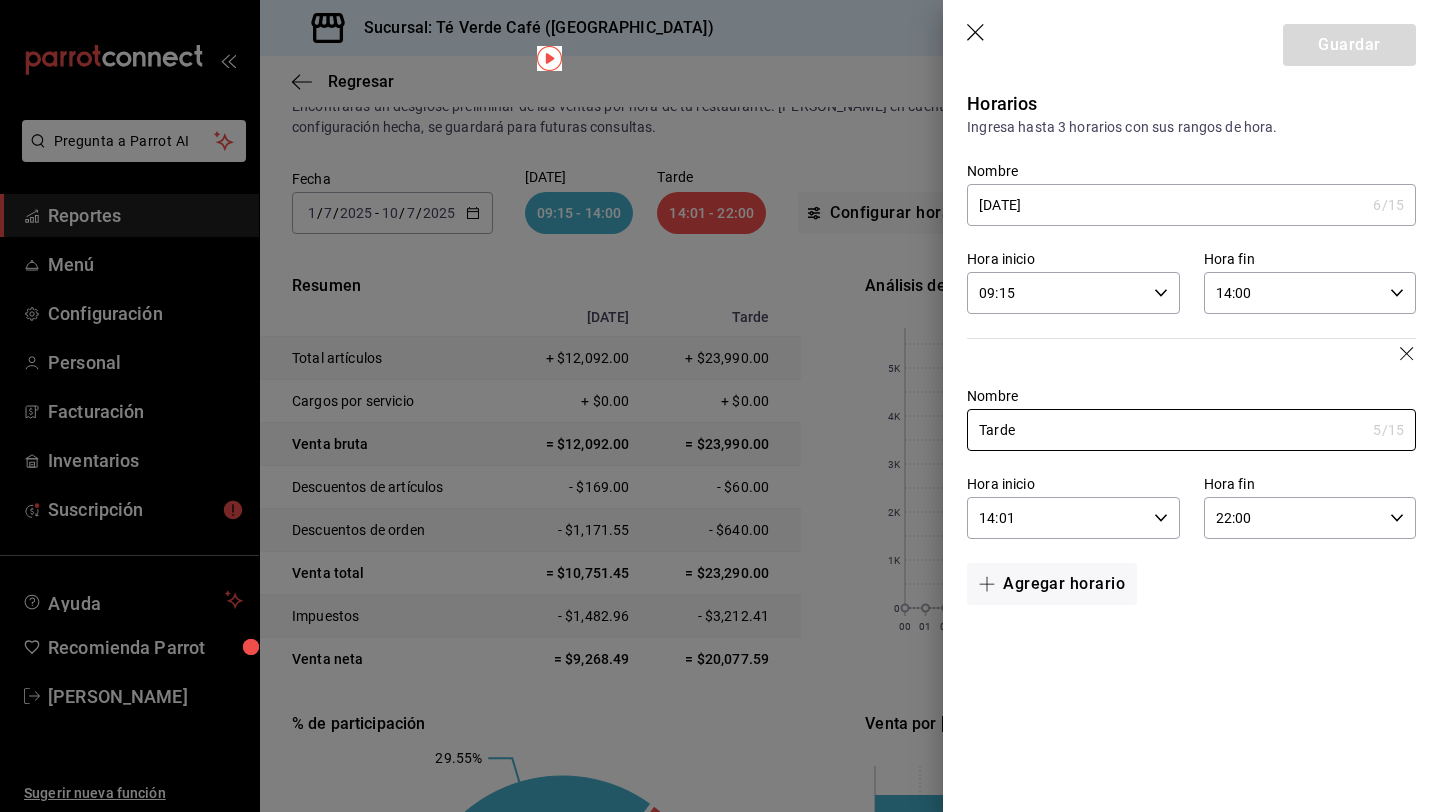 click on "09:15" at bounding box center [1056, 293] 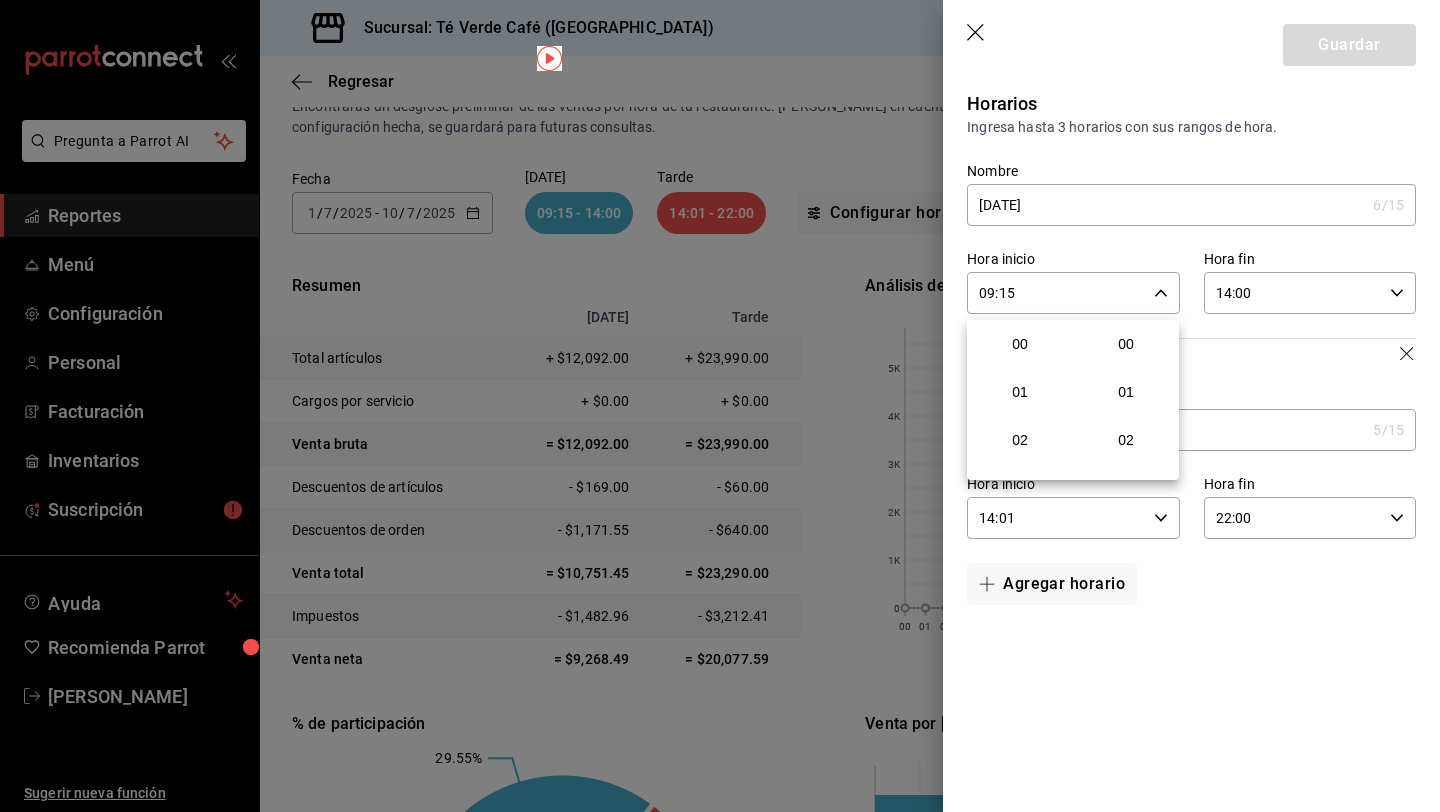scroll, scrollTop: 432, scrollLeft: 0, axis: vertical 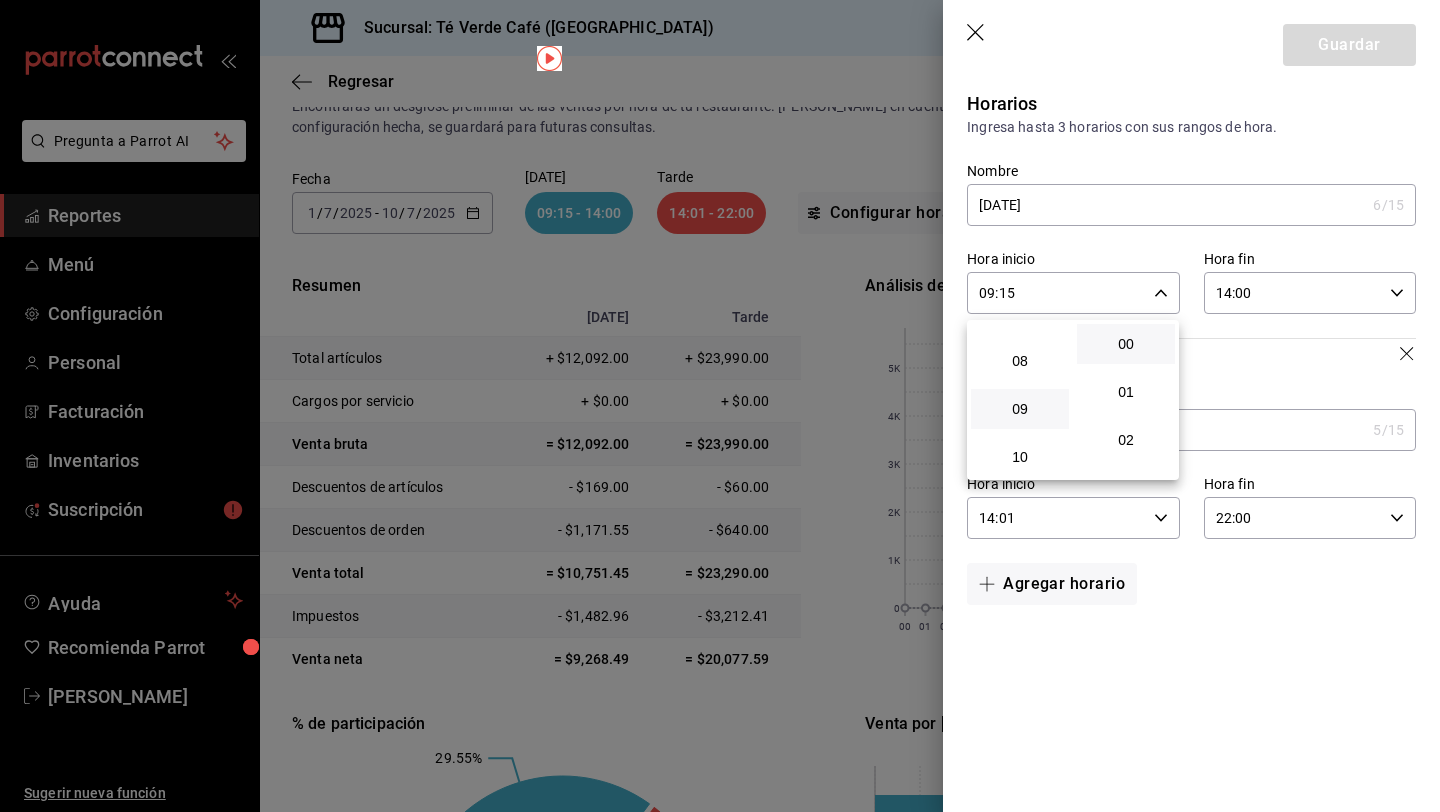 click on "00" at bounding box center [1126, 344] 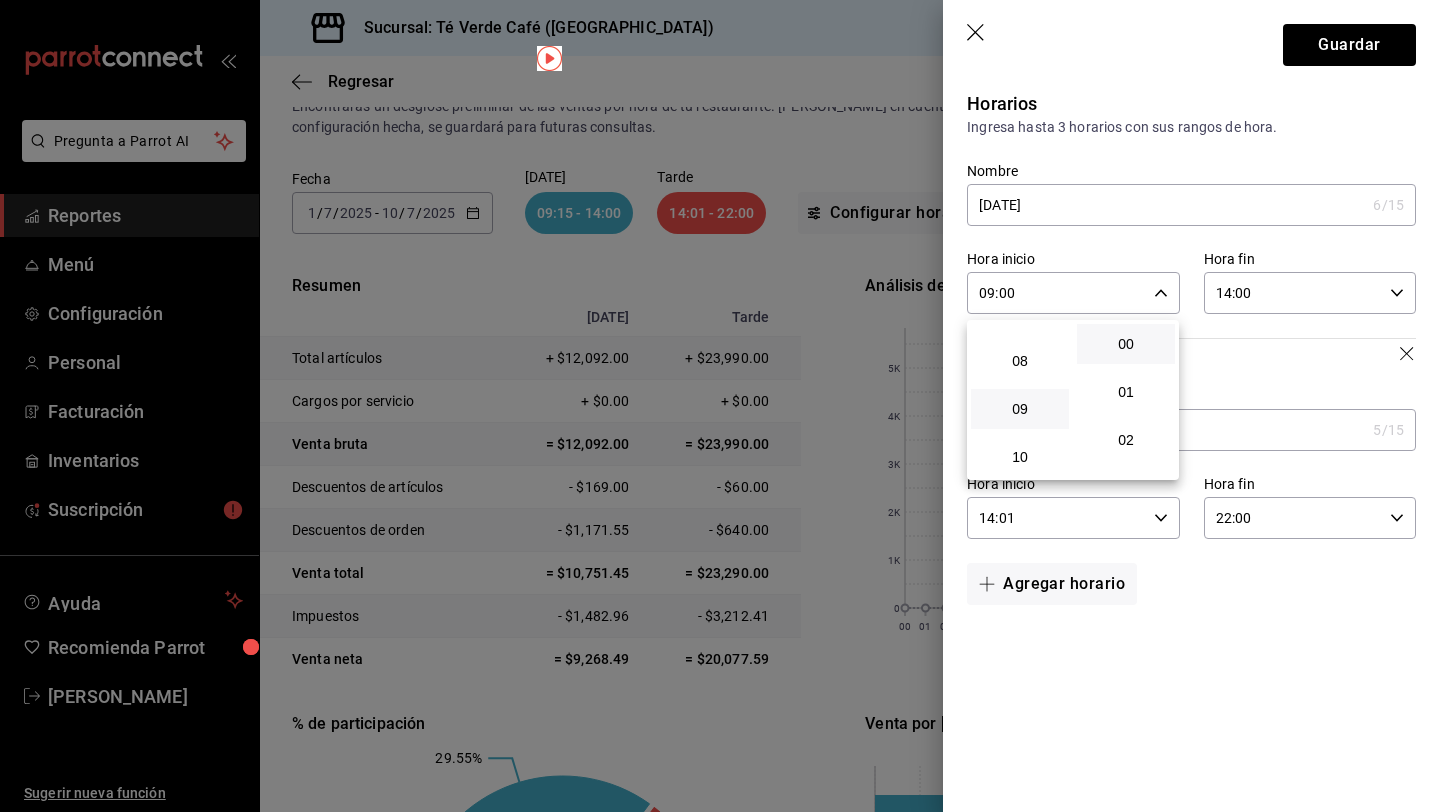 click at bounding box center [720, 406] 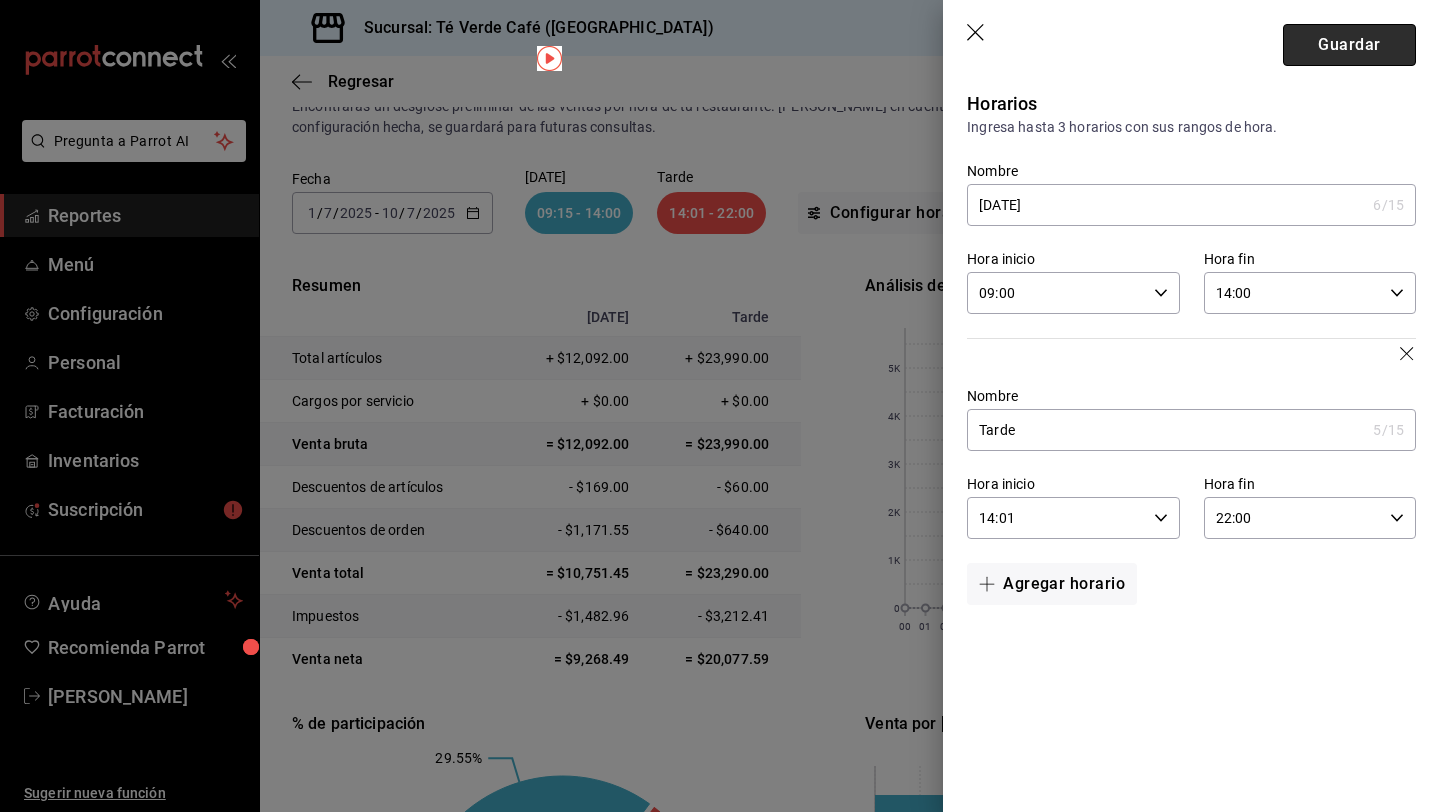 click on "Guardar" at bounding box center [1349, 45] 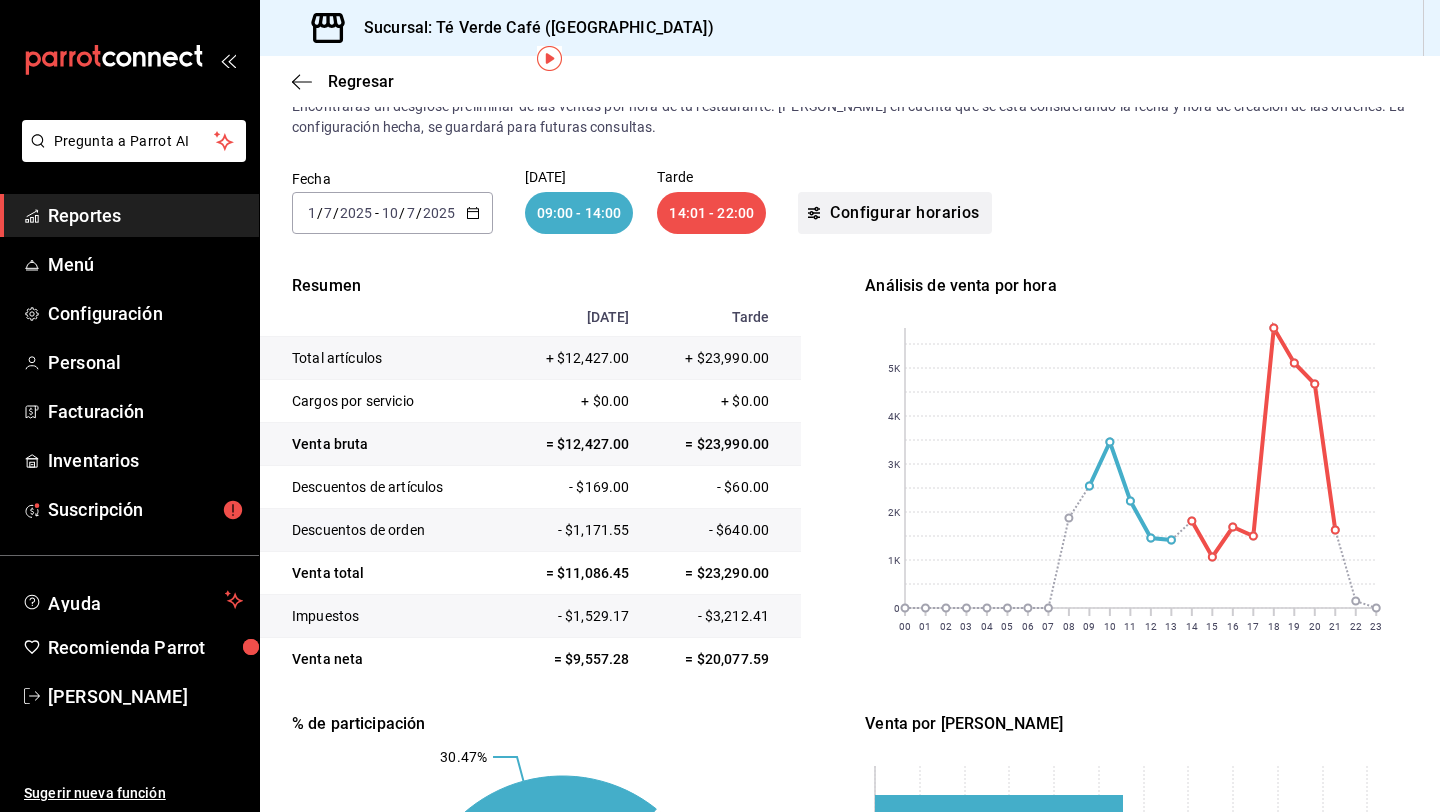 click on "Configurar horarios" at bounding box center (895, 213) 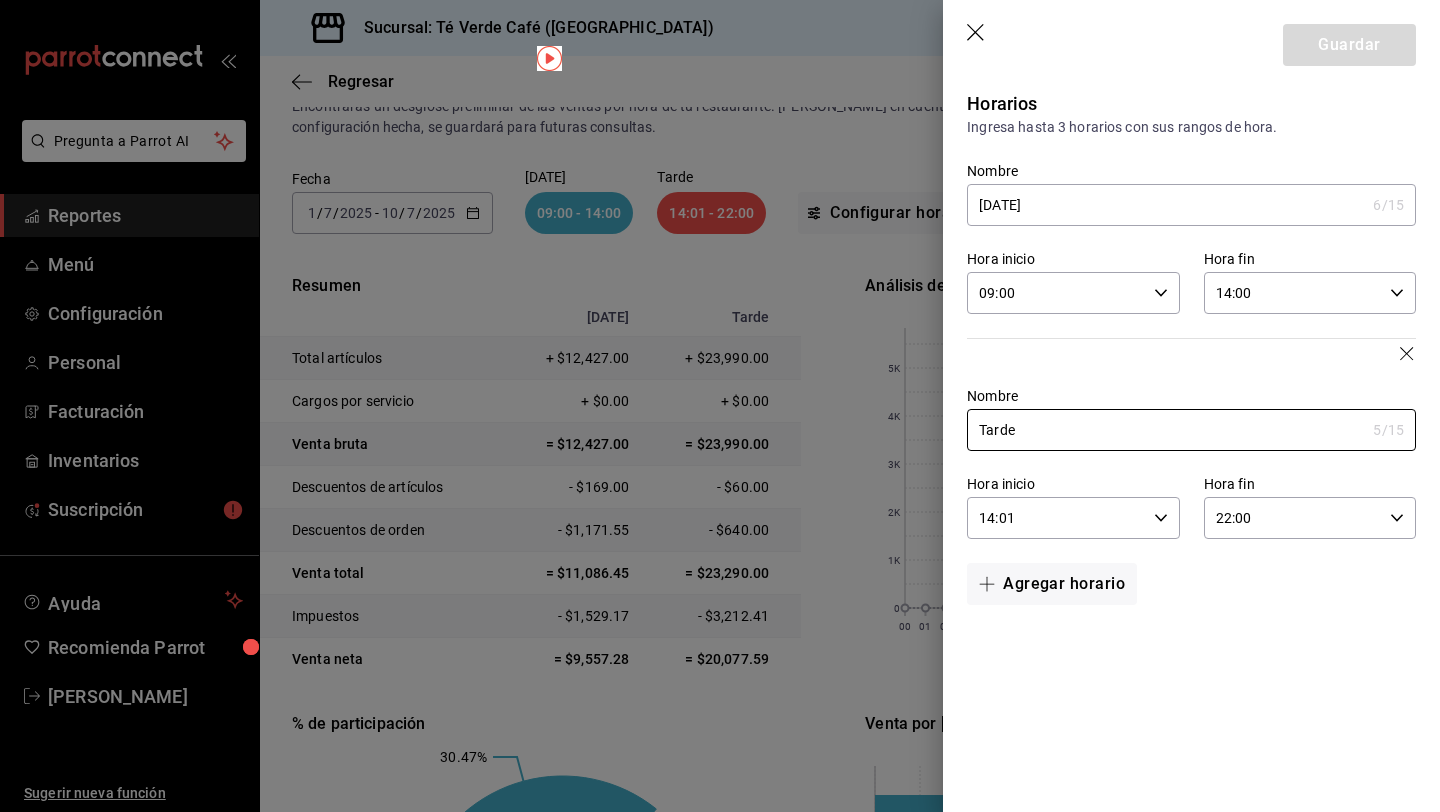 click 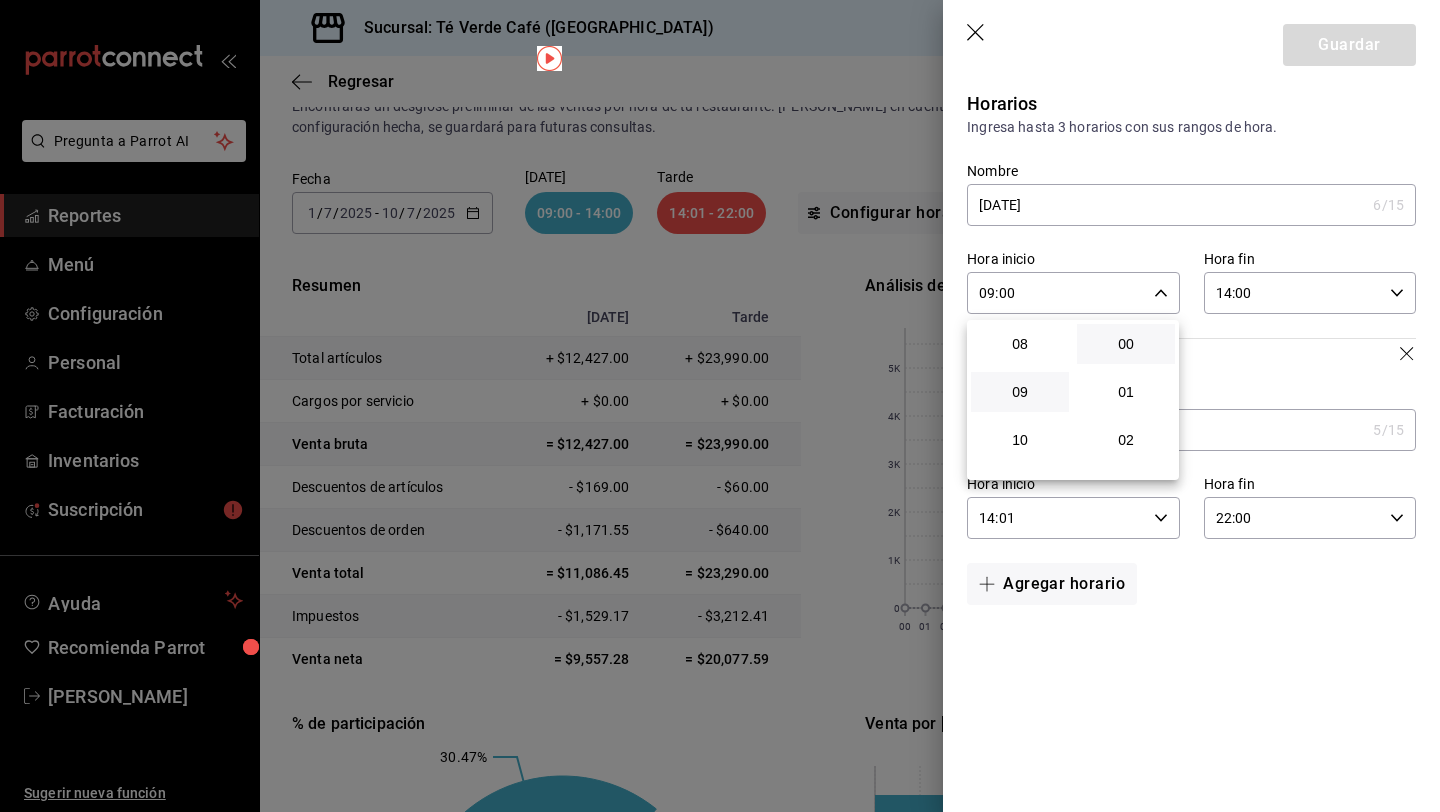 scroll, scrollTop: 383, scrollLeft: 0, axis: vertical 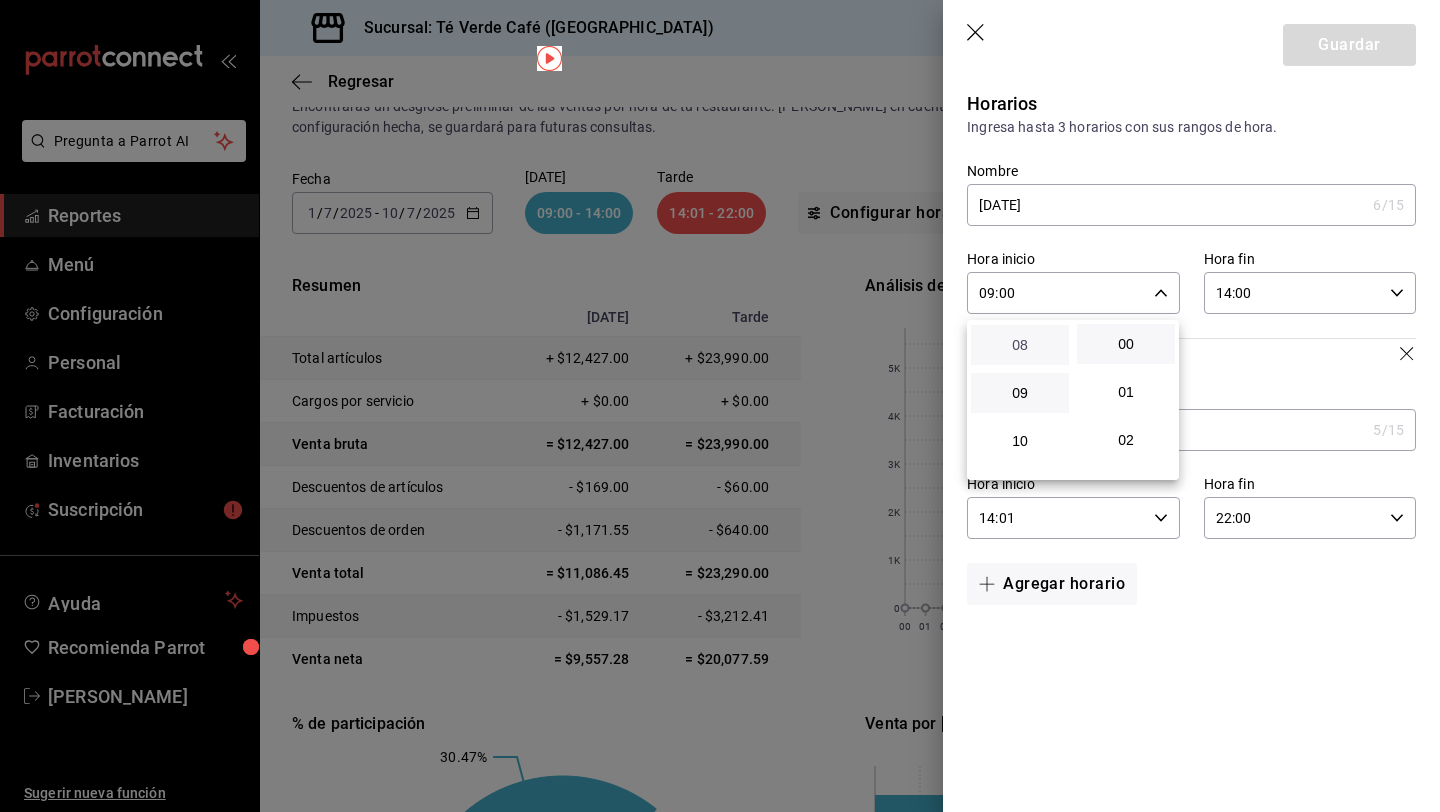 click on "08" at bounding box center (1020, 345) 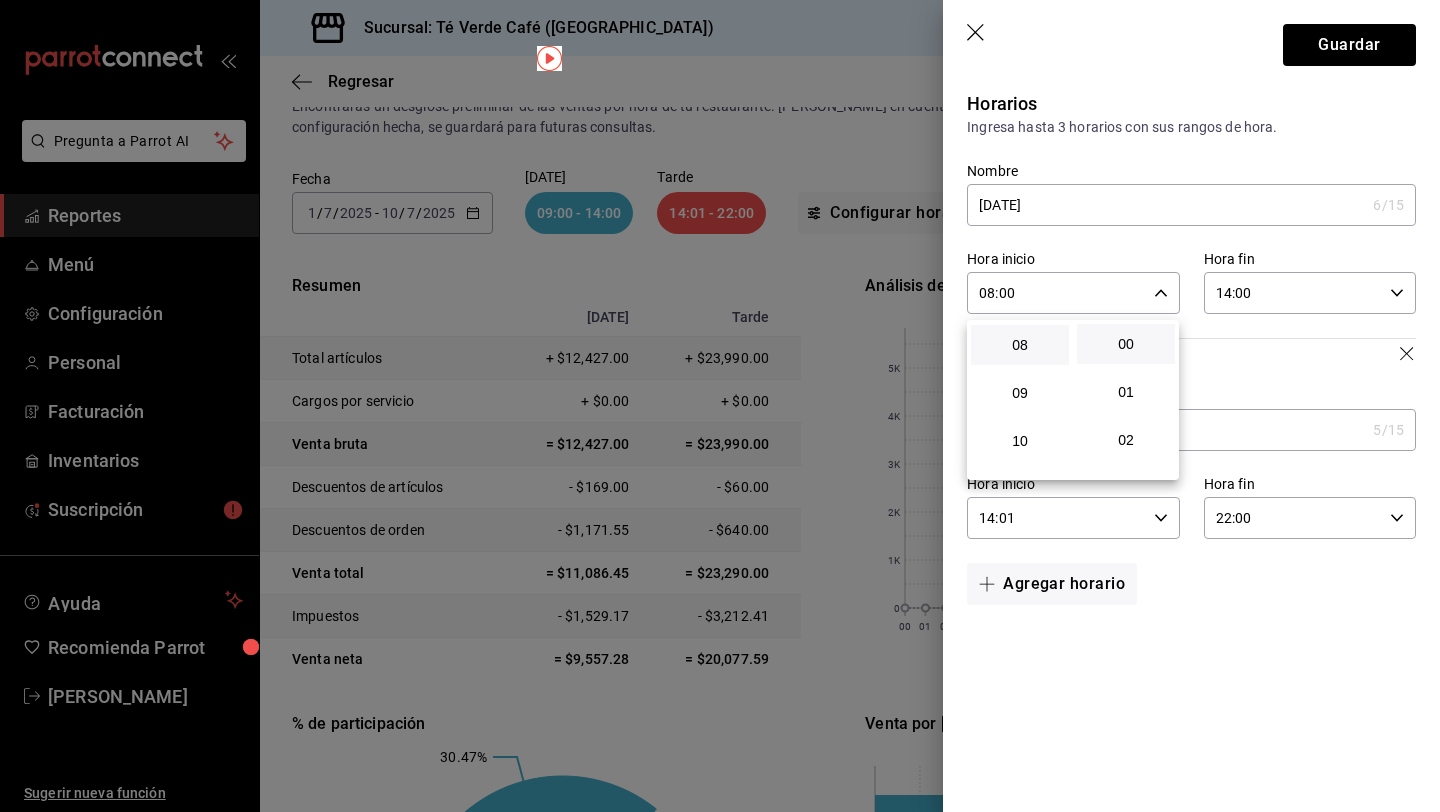 click at bounding box center (720, 406) 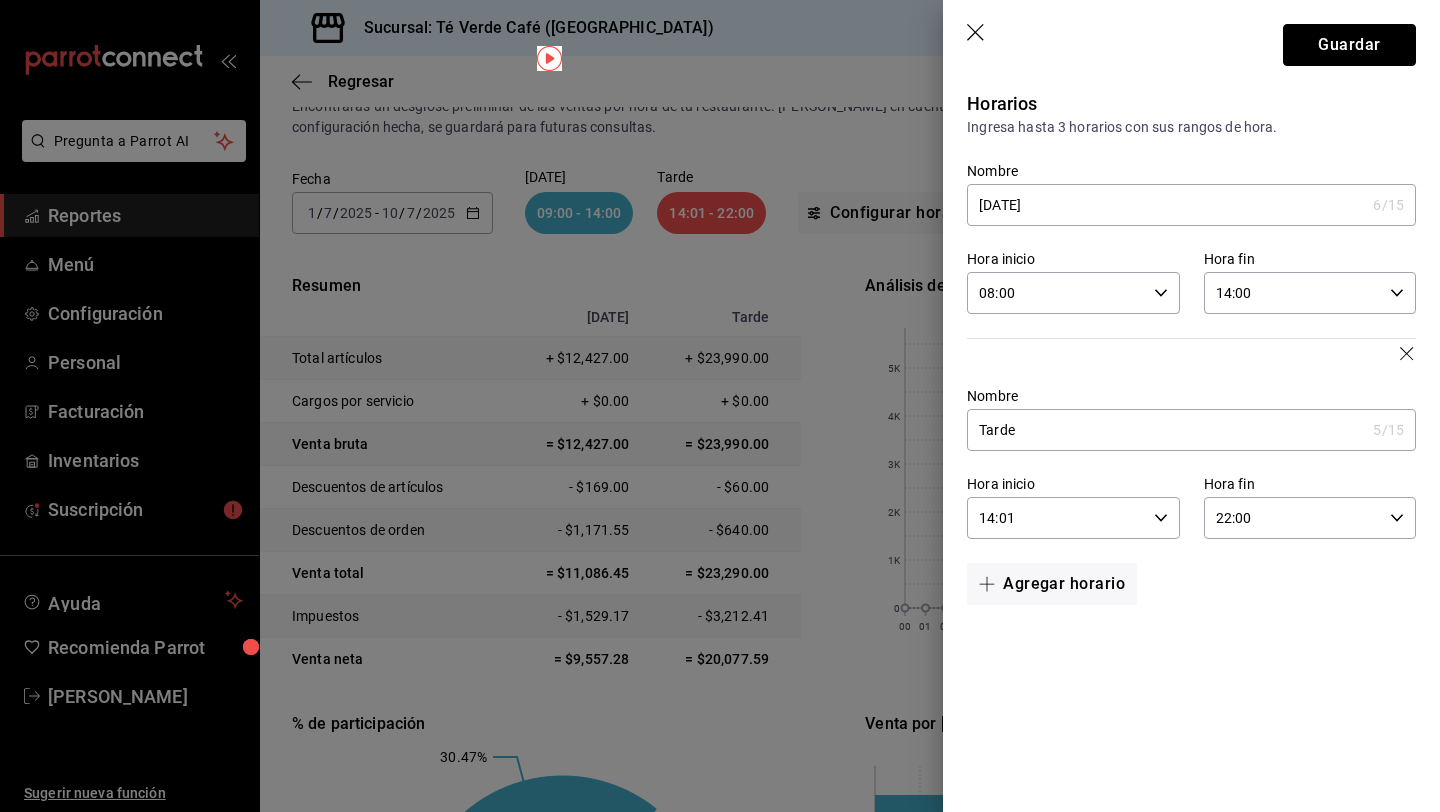 click on "Guardar" at bounding box center (1349, 45) 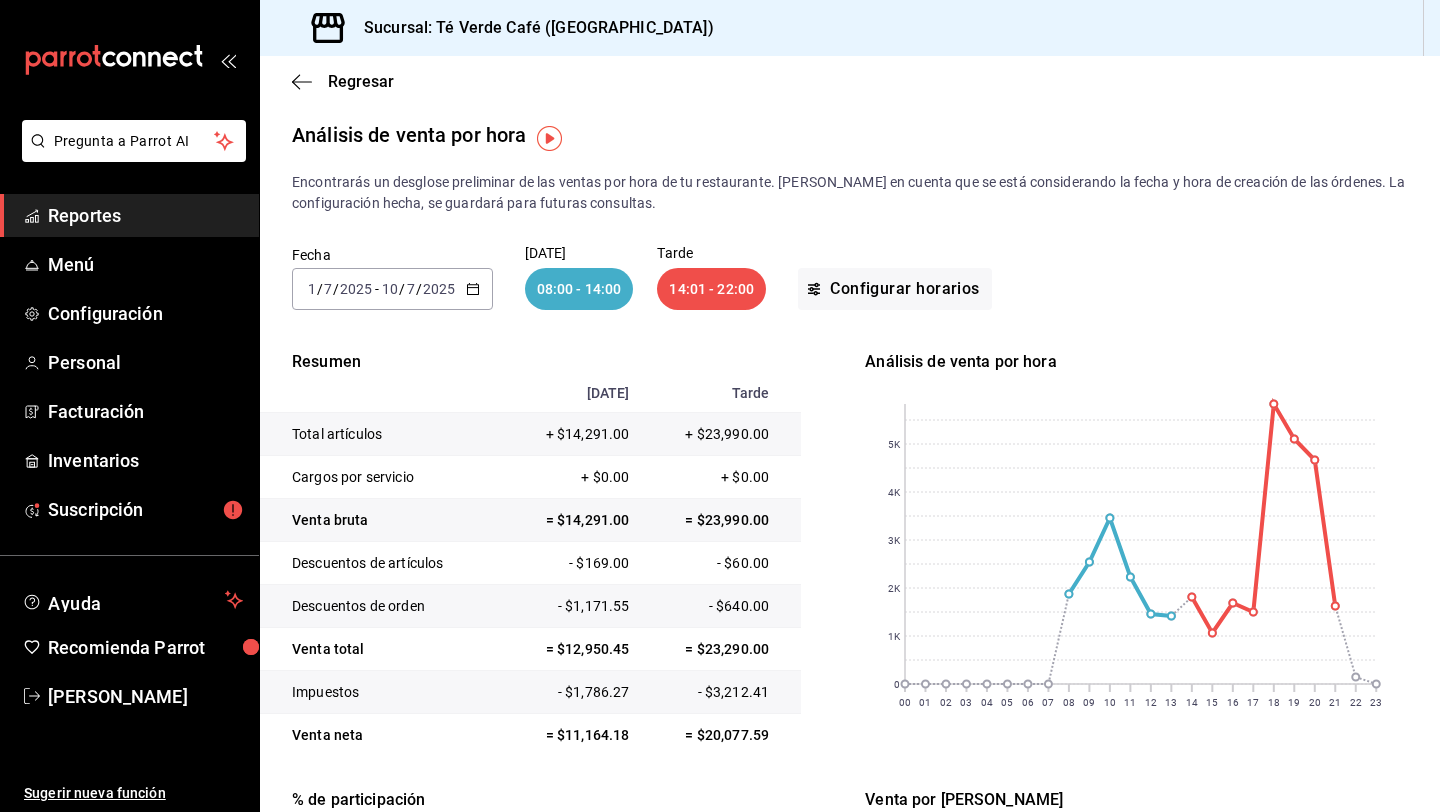 scroll, scrollTop: 0, scrollLeft: 0, axis: both 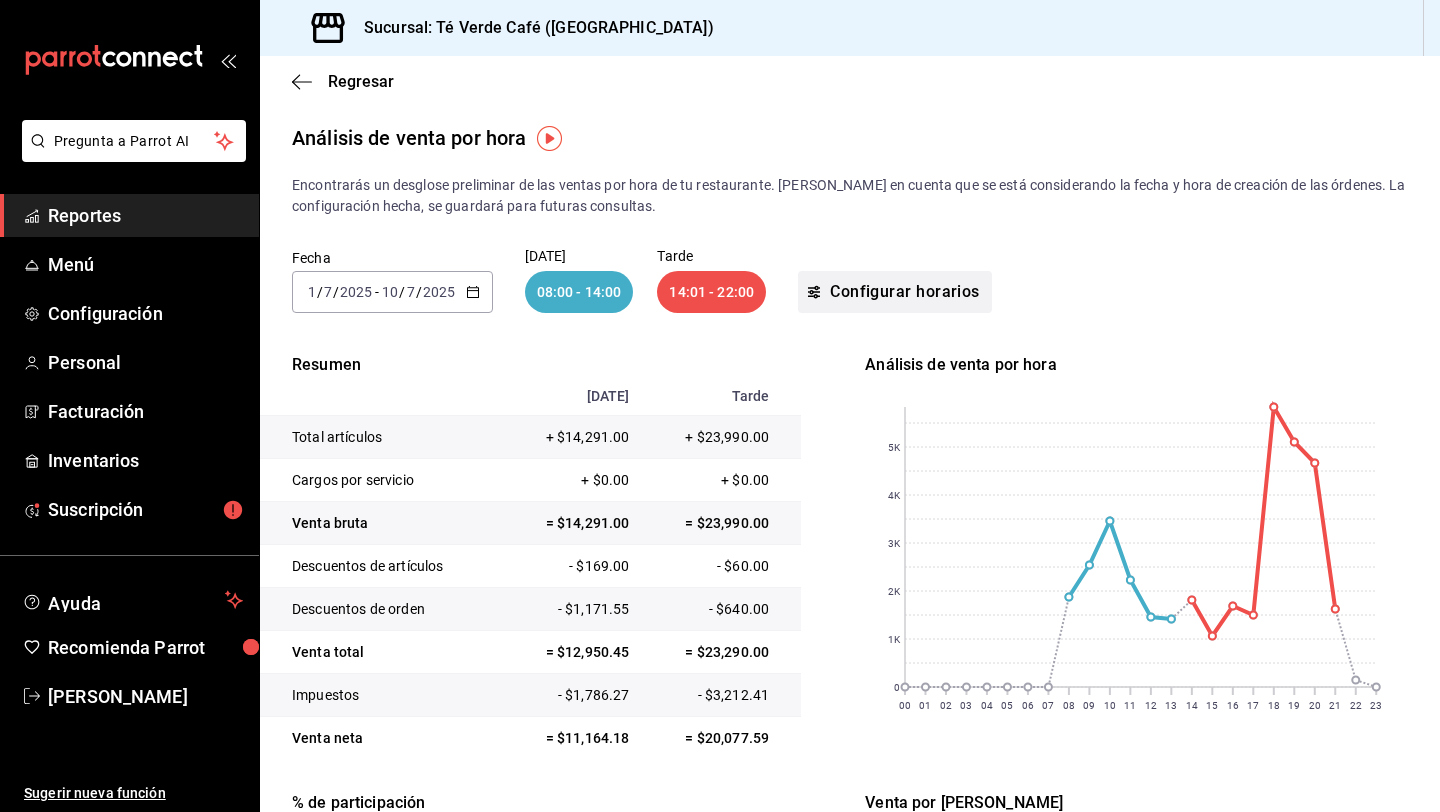 click on "Configurar horarios" at bounding box center [895, 292] 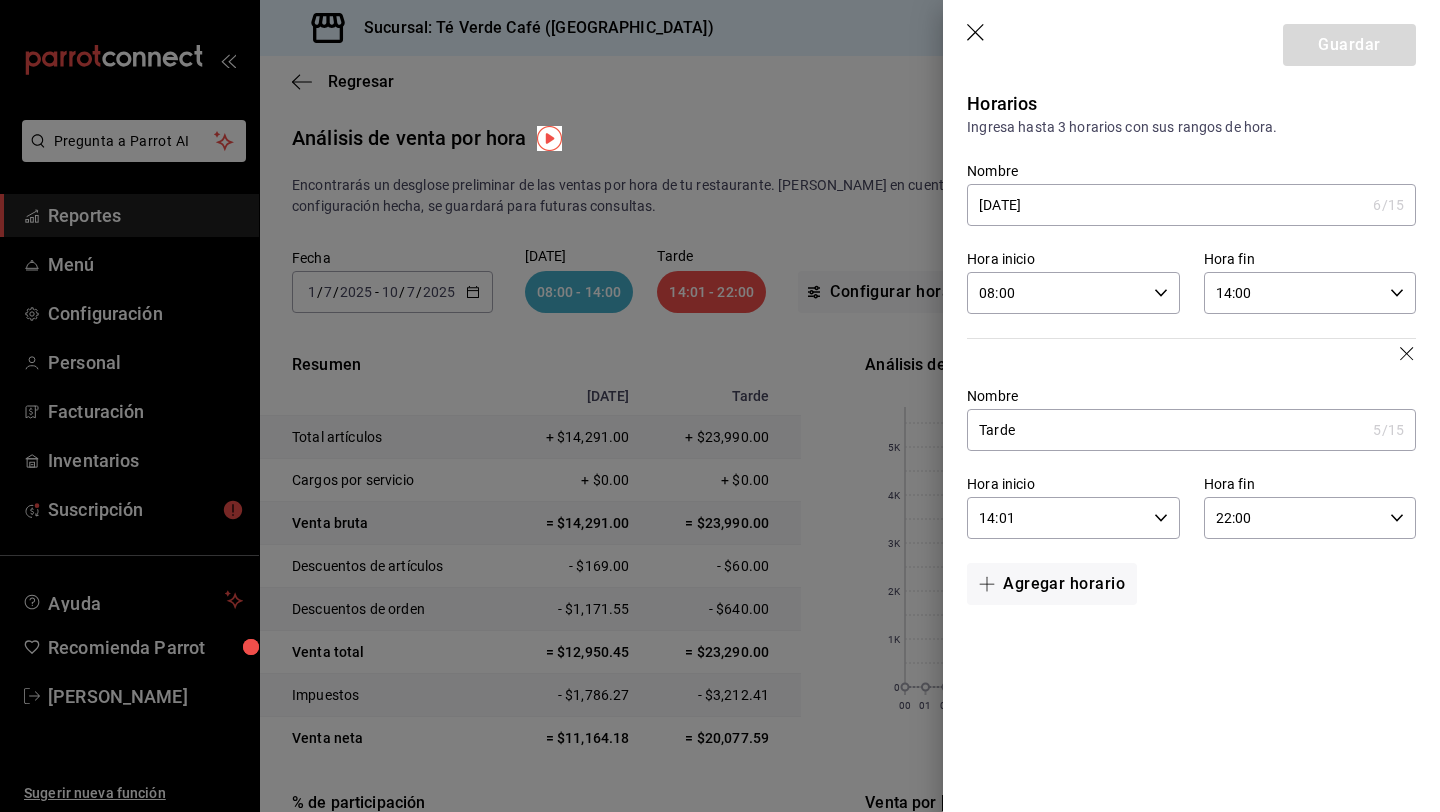 click 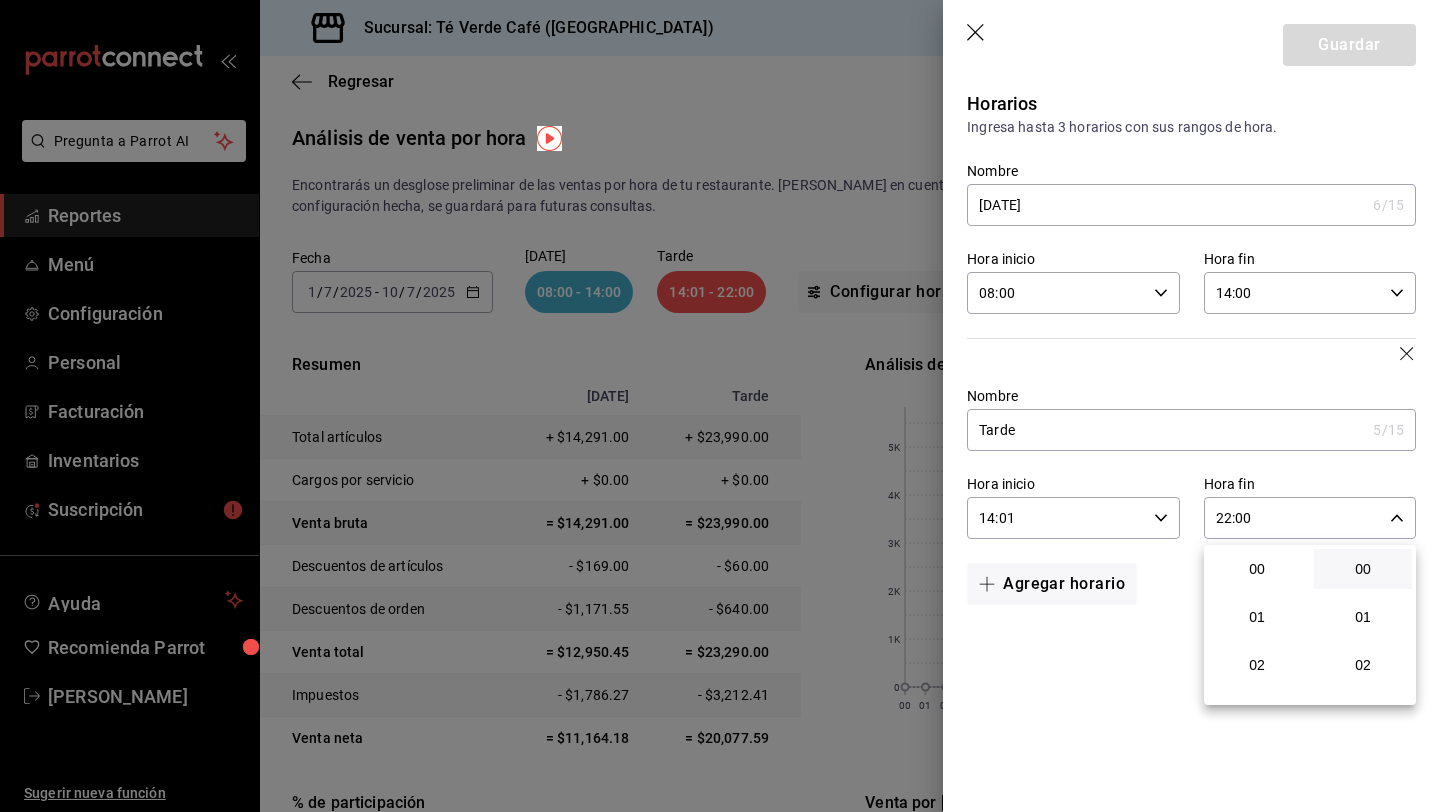 scroll, scrollTop: 992, scrollLeft: 0, axis: vertical 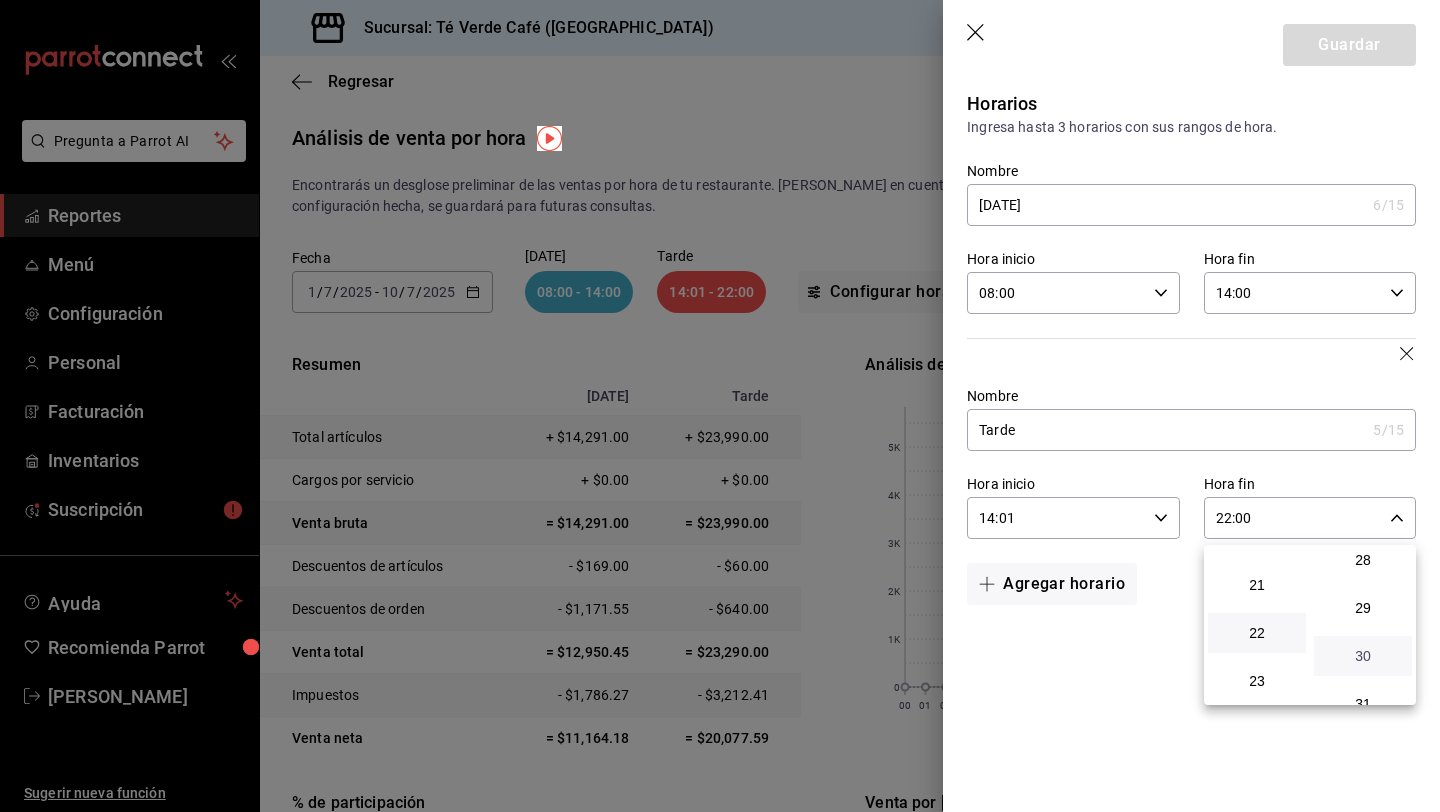 click on "30" at bounding box center [1363, 656] 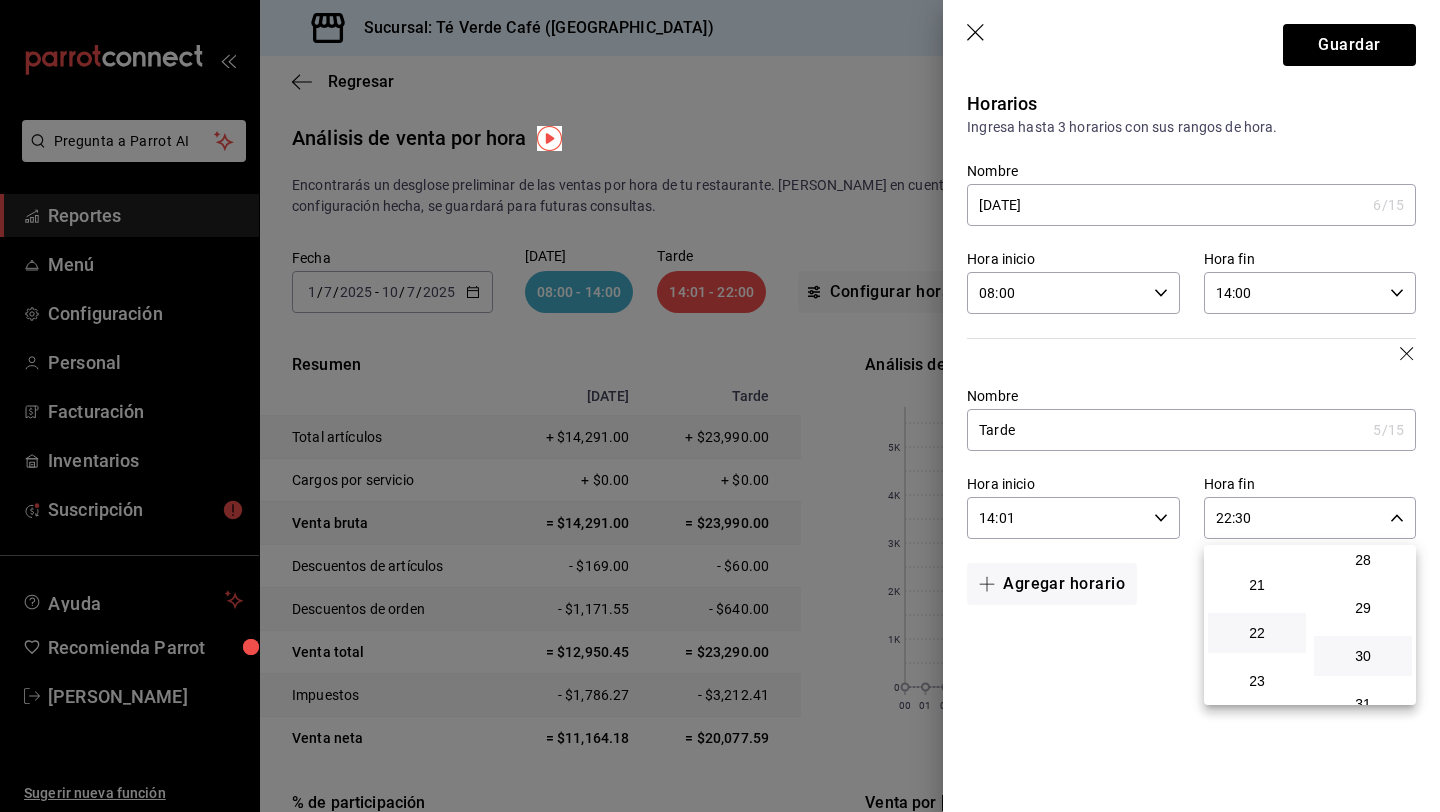 click at bounding box center [720, 406] 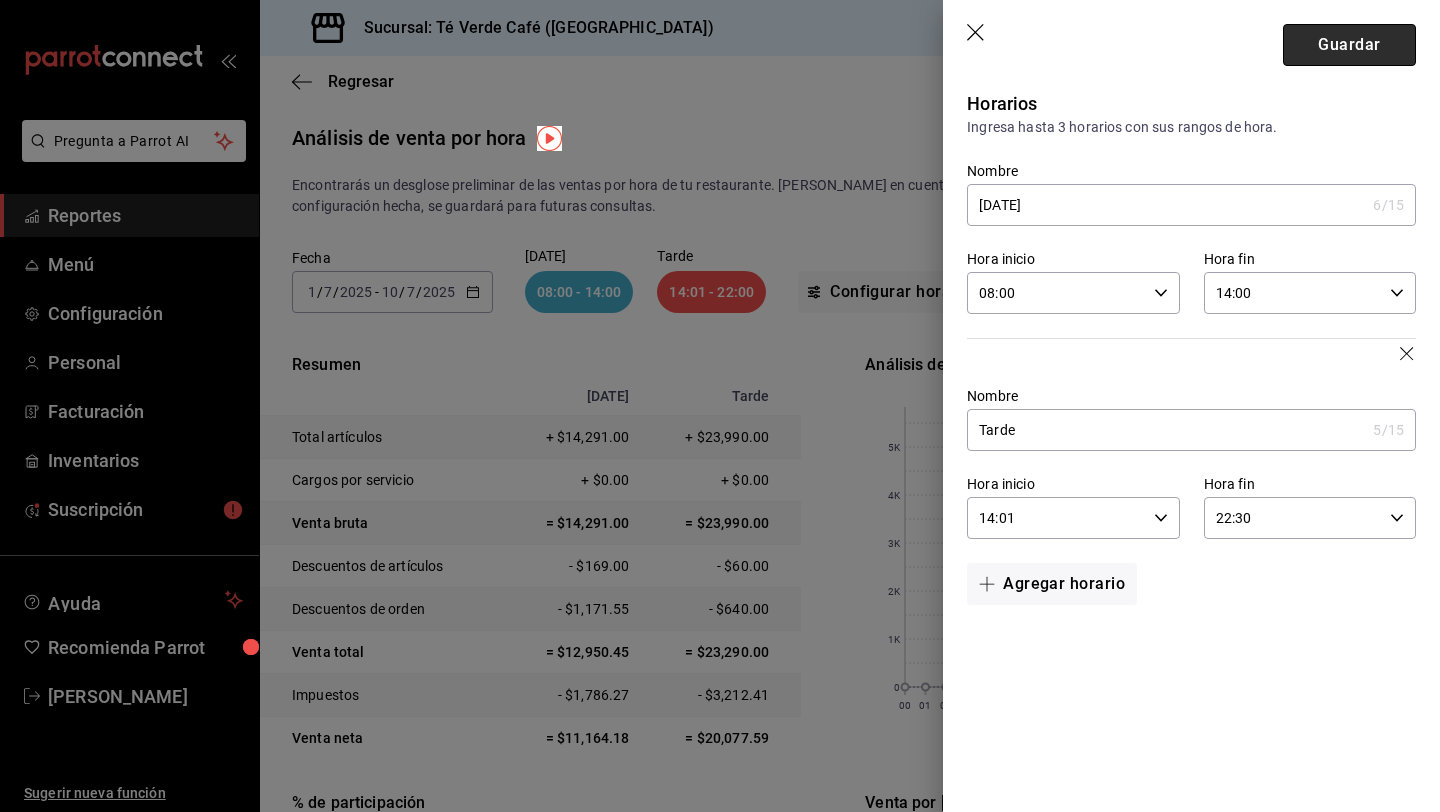 click on "Guardar" at bounding box center [1349, 45] 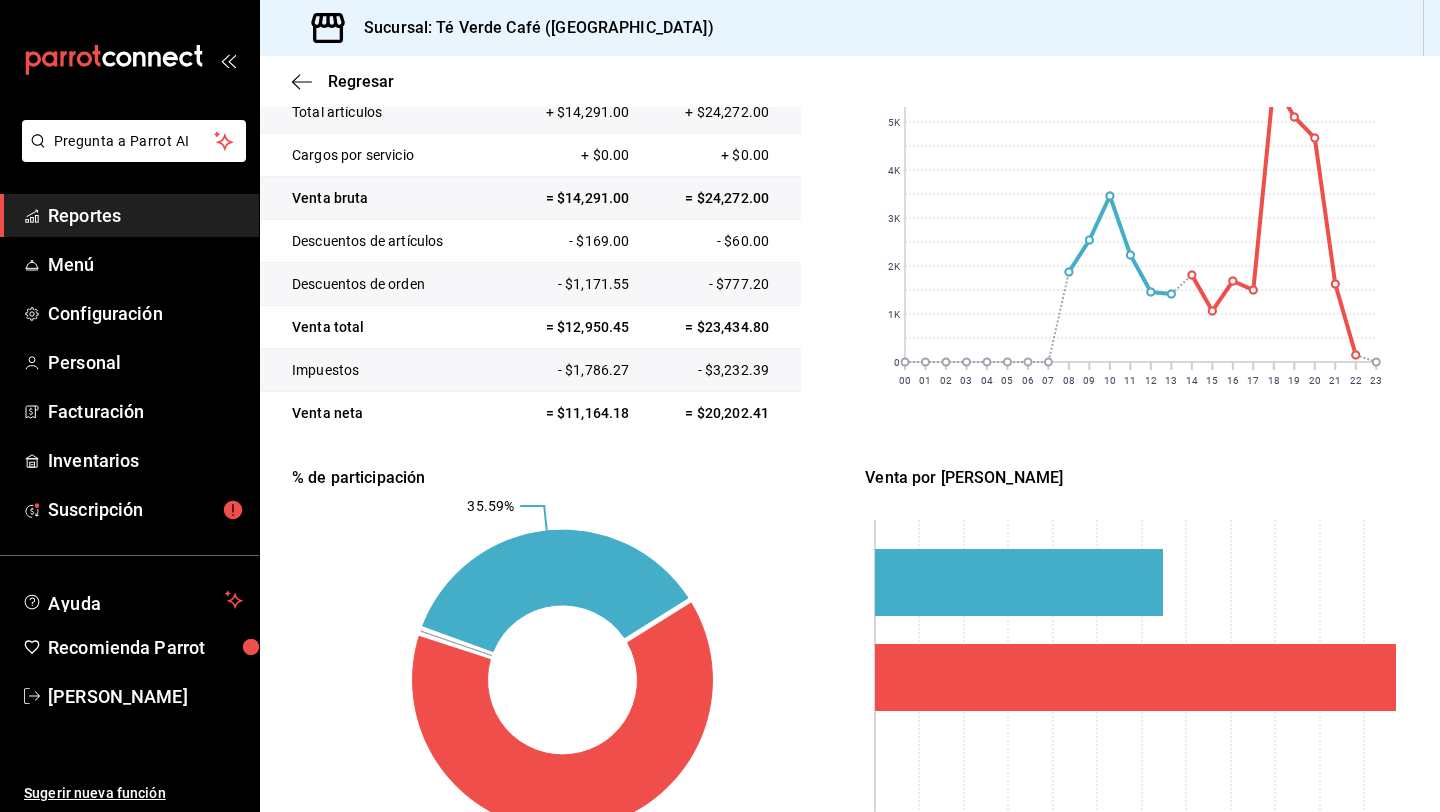 scroll, scrollTop: 427, scrollLeft: 0, axis: vertical 